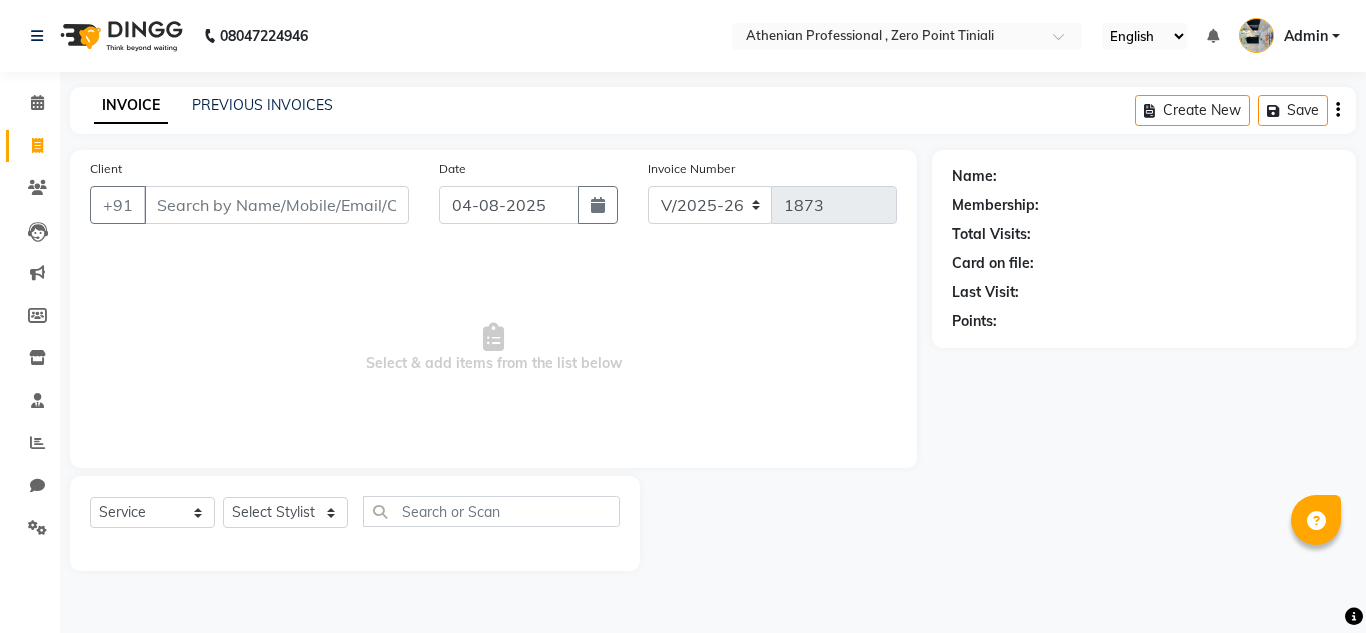 select on "8300" 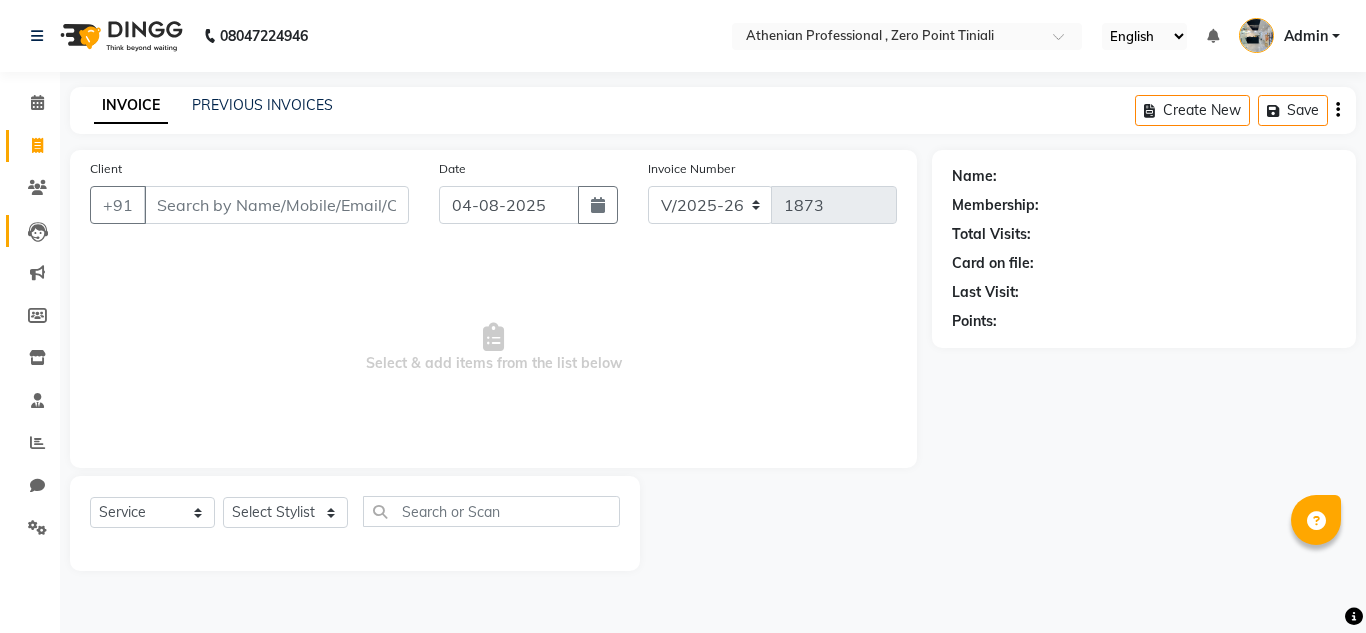 scroll, scrollTop: 0, scrollLeft: 0, axis: both 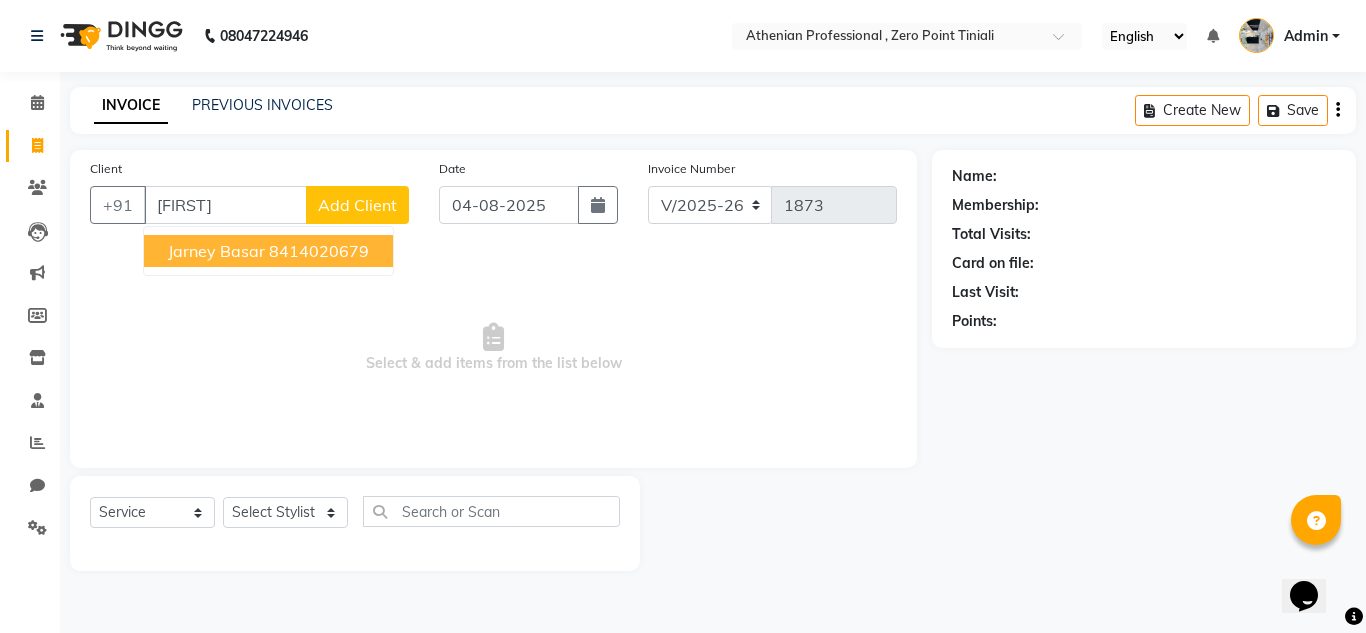 click on "Jarney Basar" at bounding box center (216, 251) 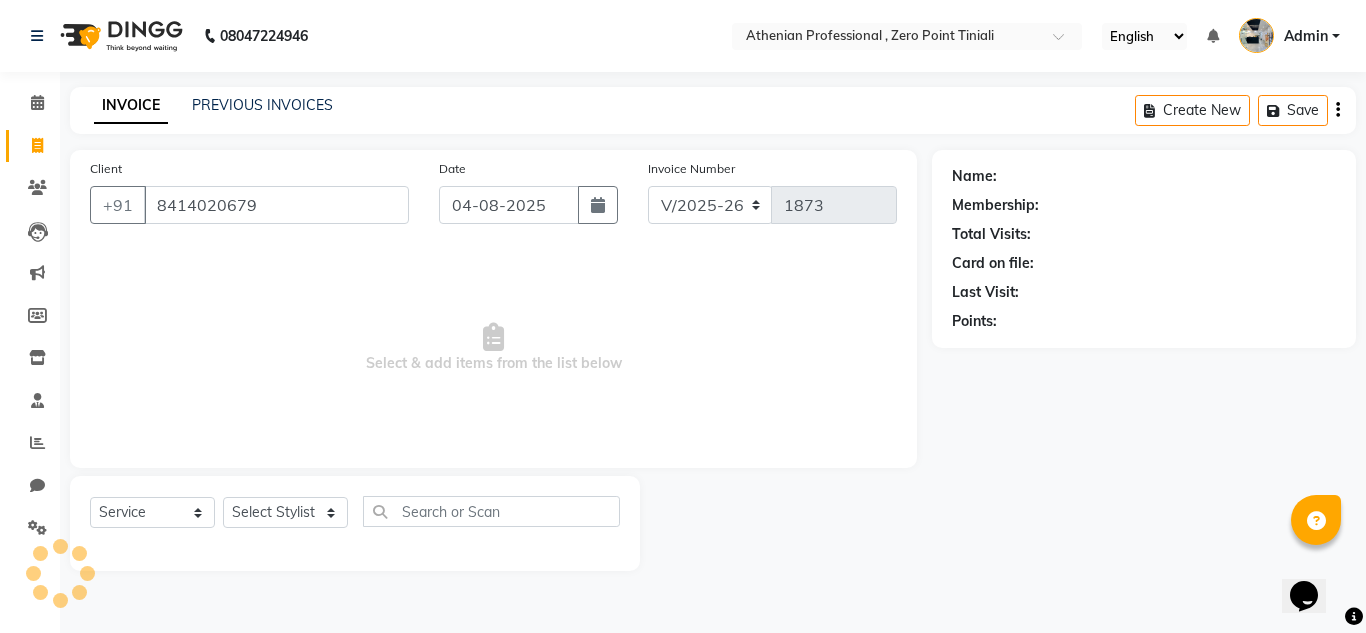 type on "8414020679" 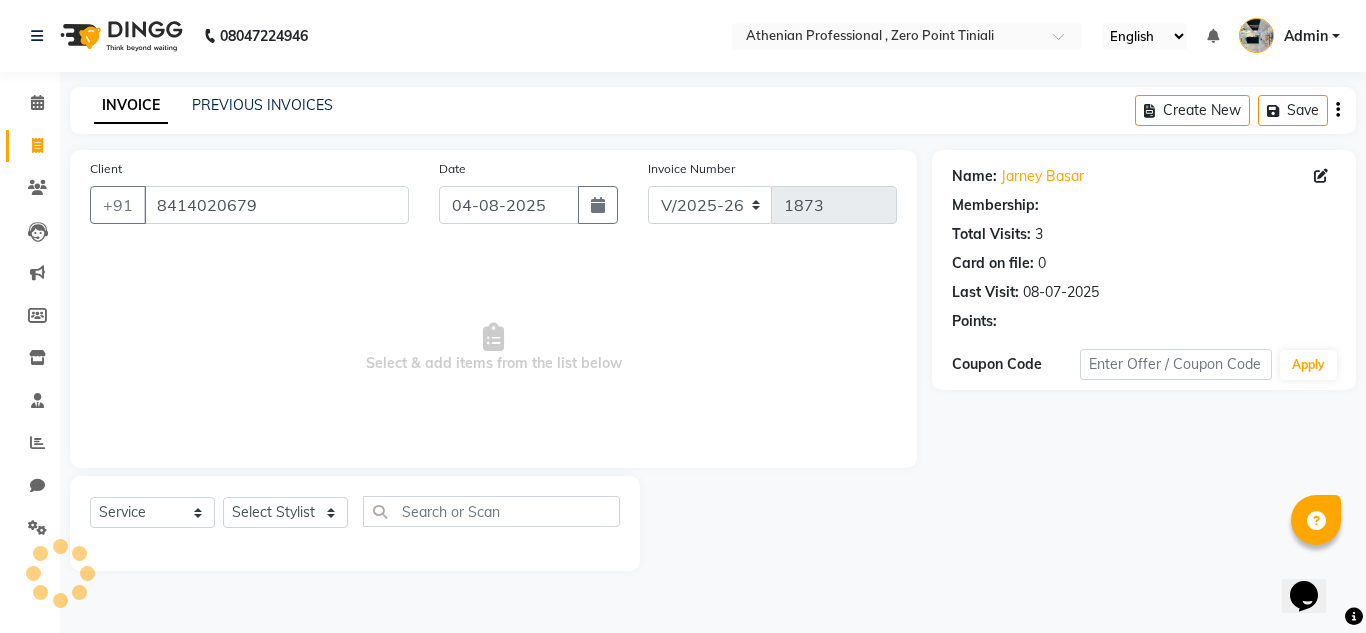 select on "1: Object" 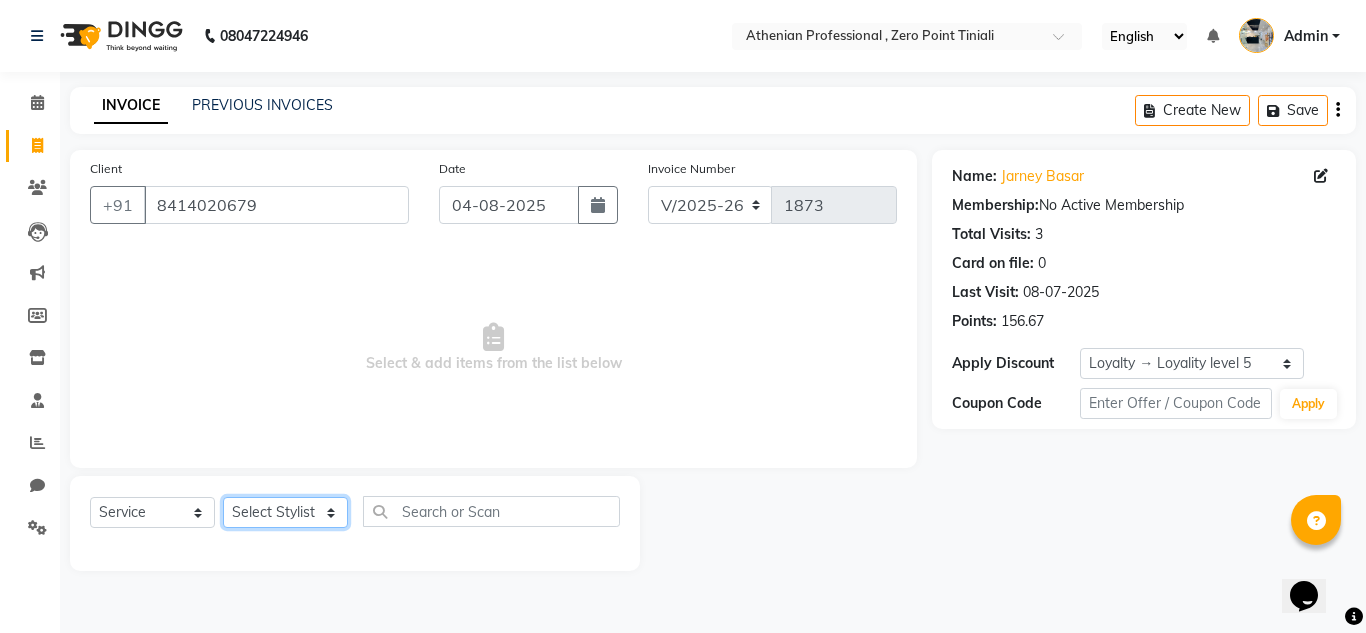 click on "Select Stylist Abin Mili Admin JAVED ANSARI KOSHEH BIHAM LINDUM NEME MAHINDRA BASUMATARY Manager MANJU MANHAM MINUKA CHETTRY NGAMNON RALONGHAM SHADAB KHAN SUMAN MAGAR SUMI BISWAS  SWAPNA DEVI CHETRY TAMCHI YAMA Toingam Jamikham YELLI LIKHA" 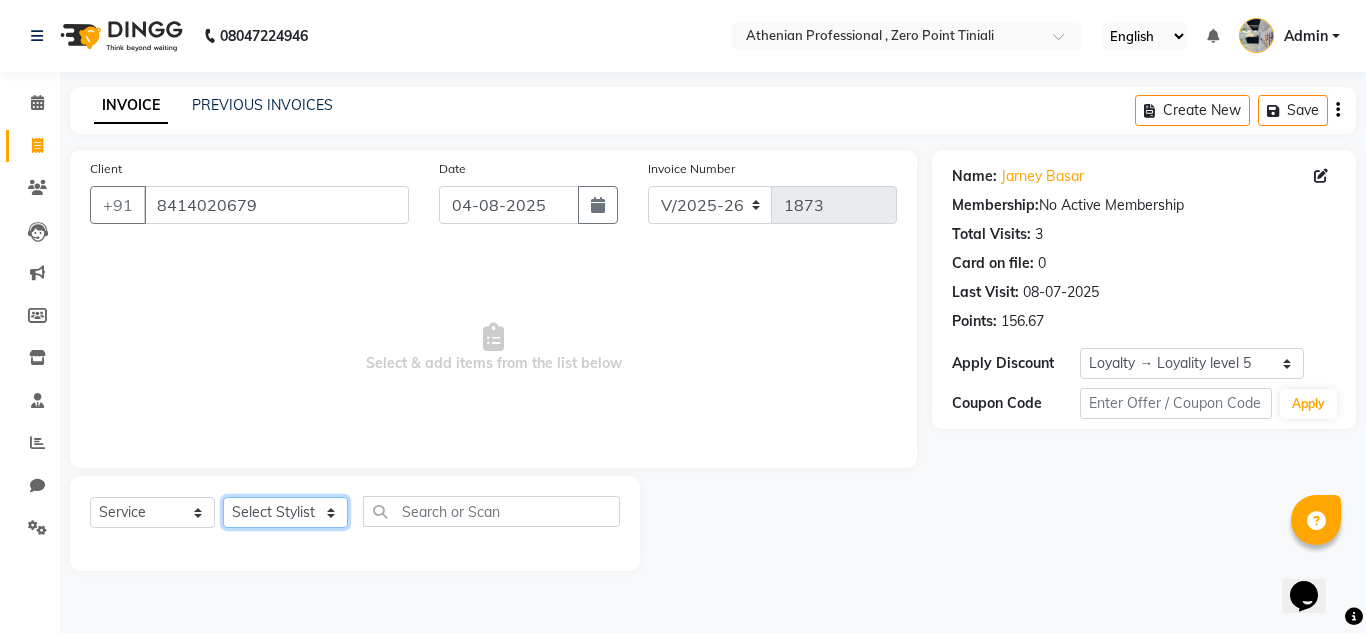 select on "80199" 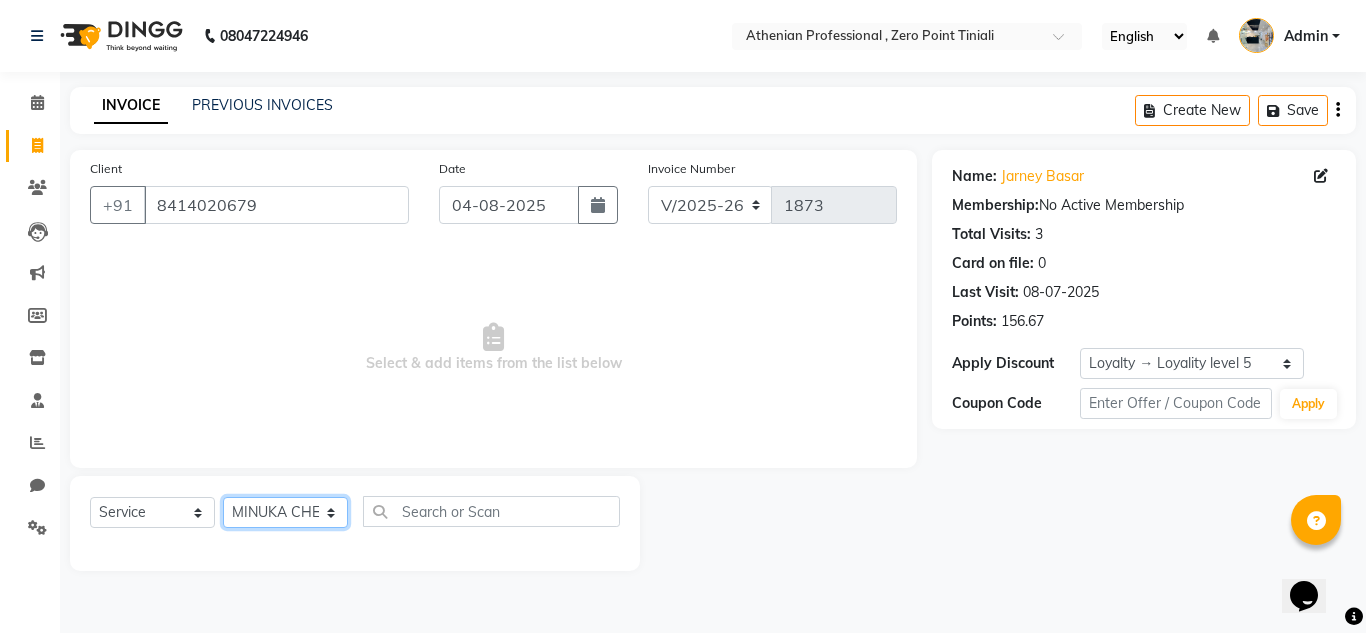 click on "Select Stylist Abin Mili Admin JAVED ANSARI KOSHEH BIHAM LINDUM NEME MAHINDRA BASUMATARY Manager MANJU MANHAM MINUKA CHETTRY NGAMNON RALONGHAM SHADAB KHAN SUMAN MAGAR SUMI BISWAS  SWAPNA DEVI CHETRY TAMCHI YAMA Toingam Jamikham YELLI LIKHA" 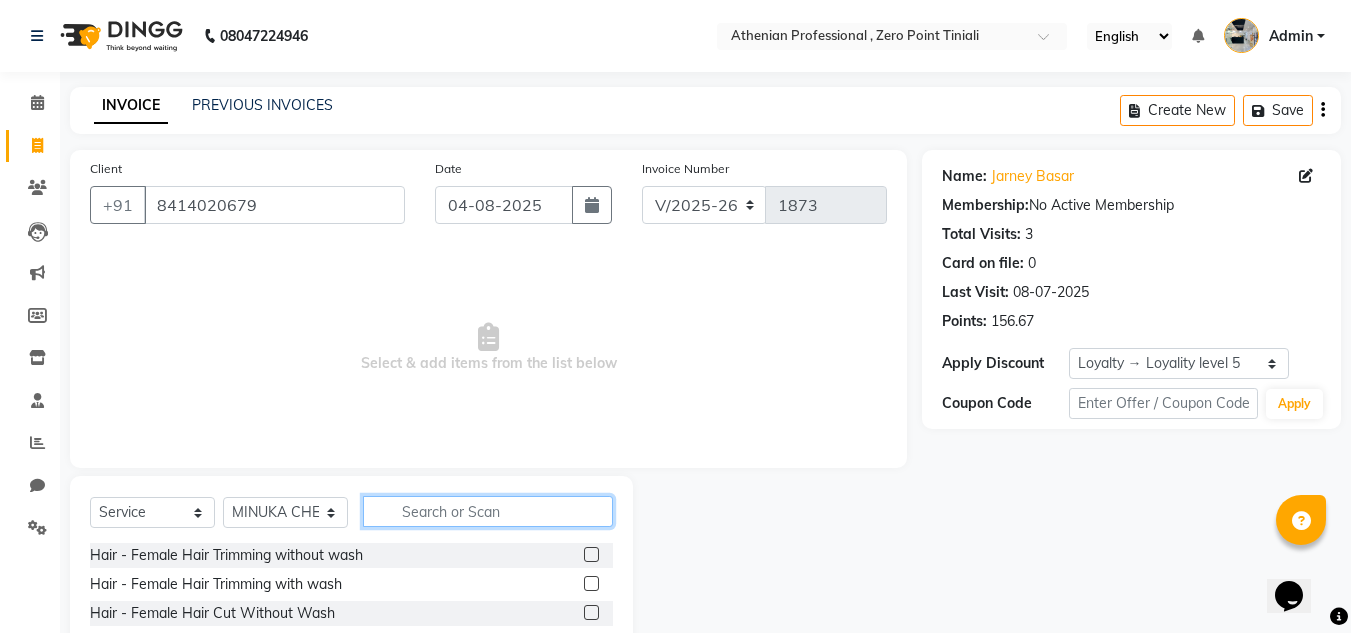 click 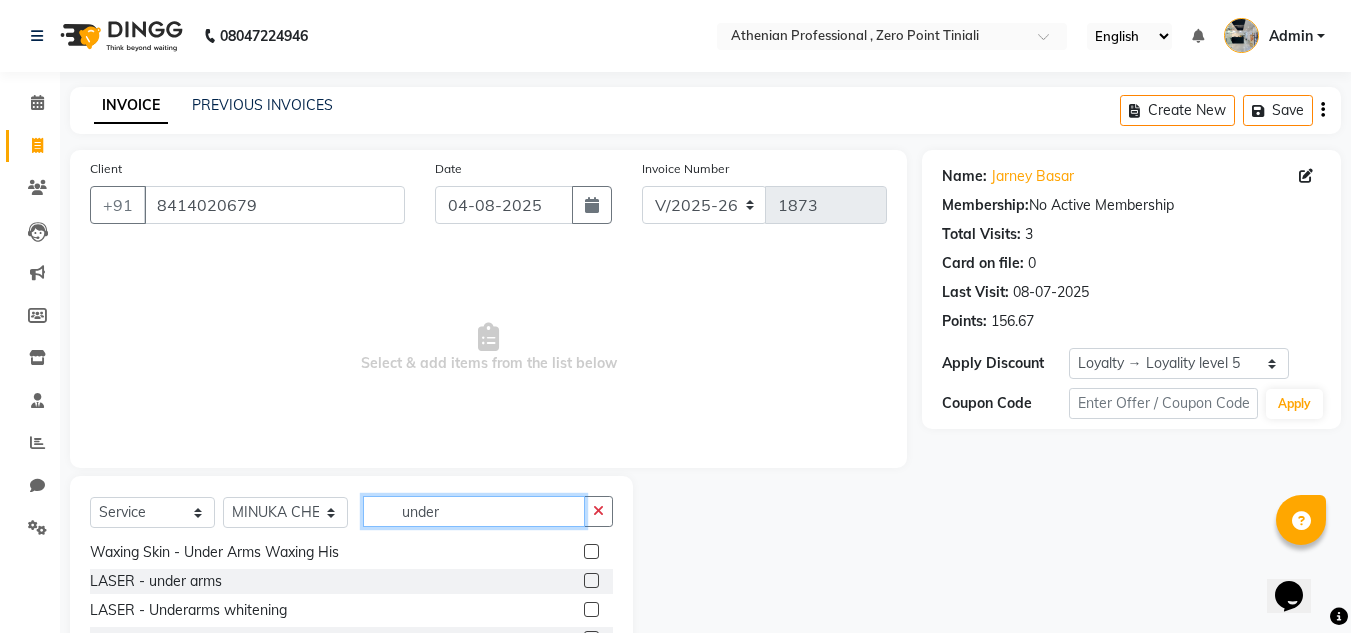scroll, scrollTop: 32, scrollLeft: 0, axis: vertical 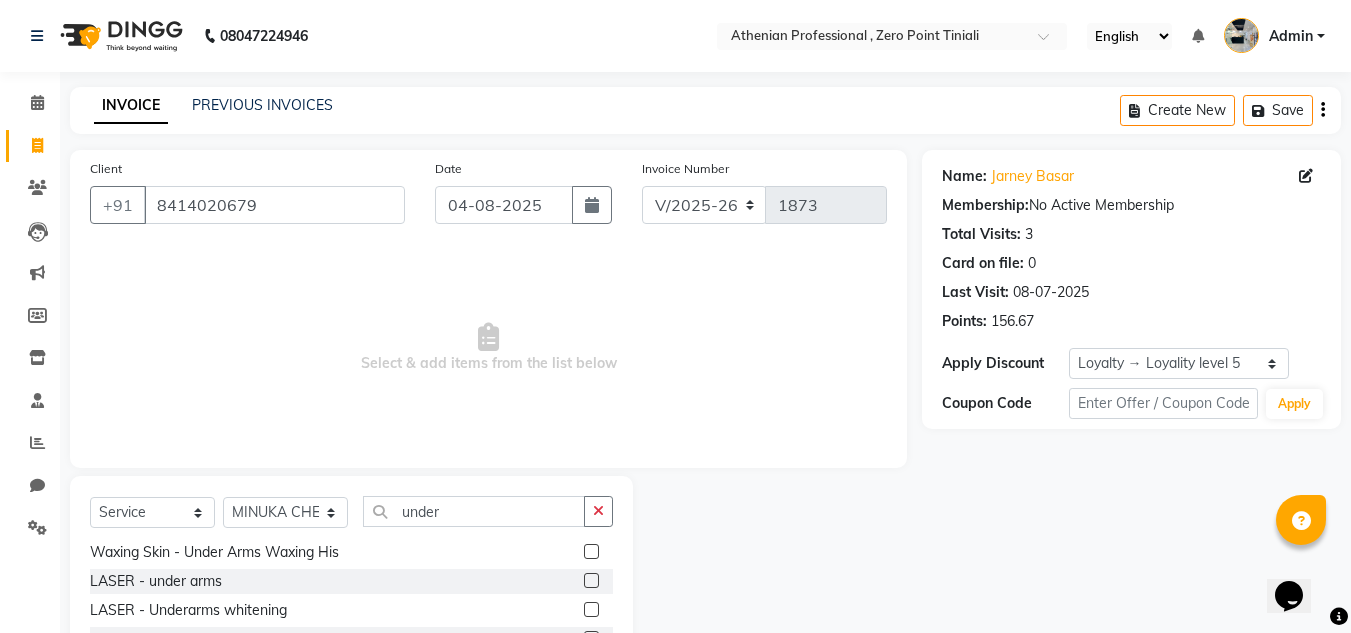 click 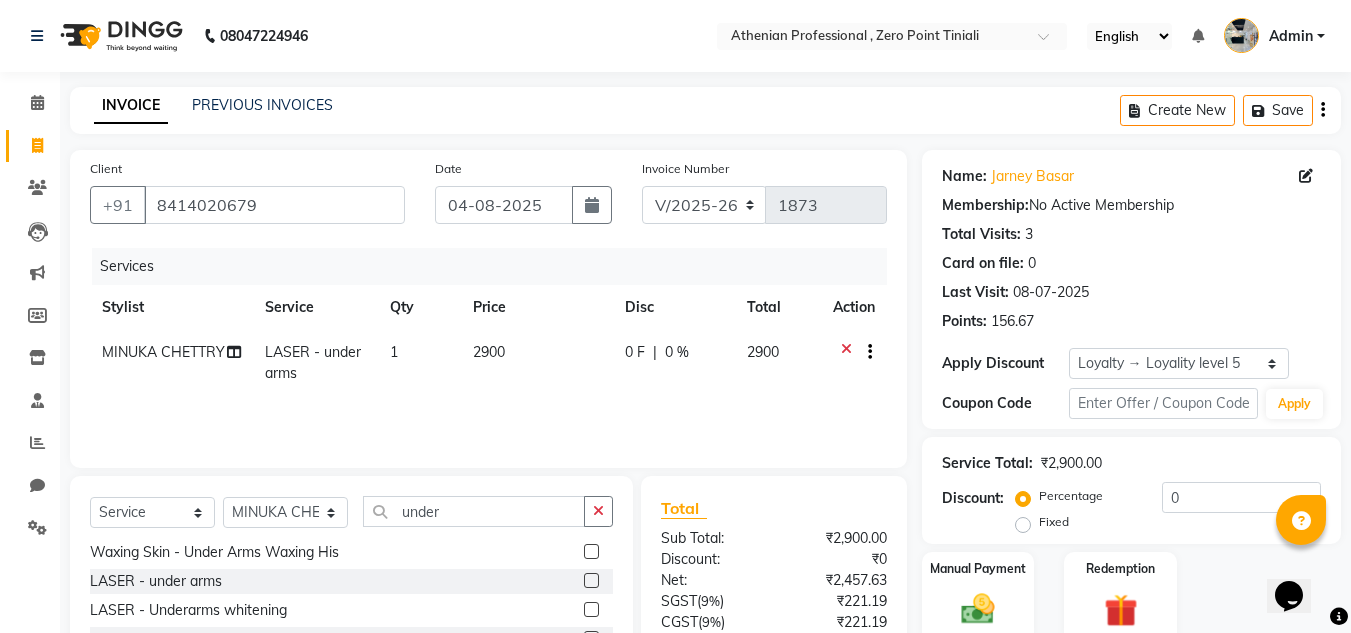 click 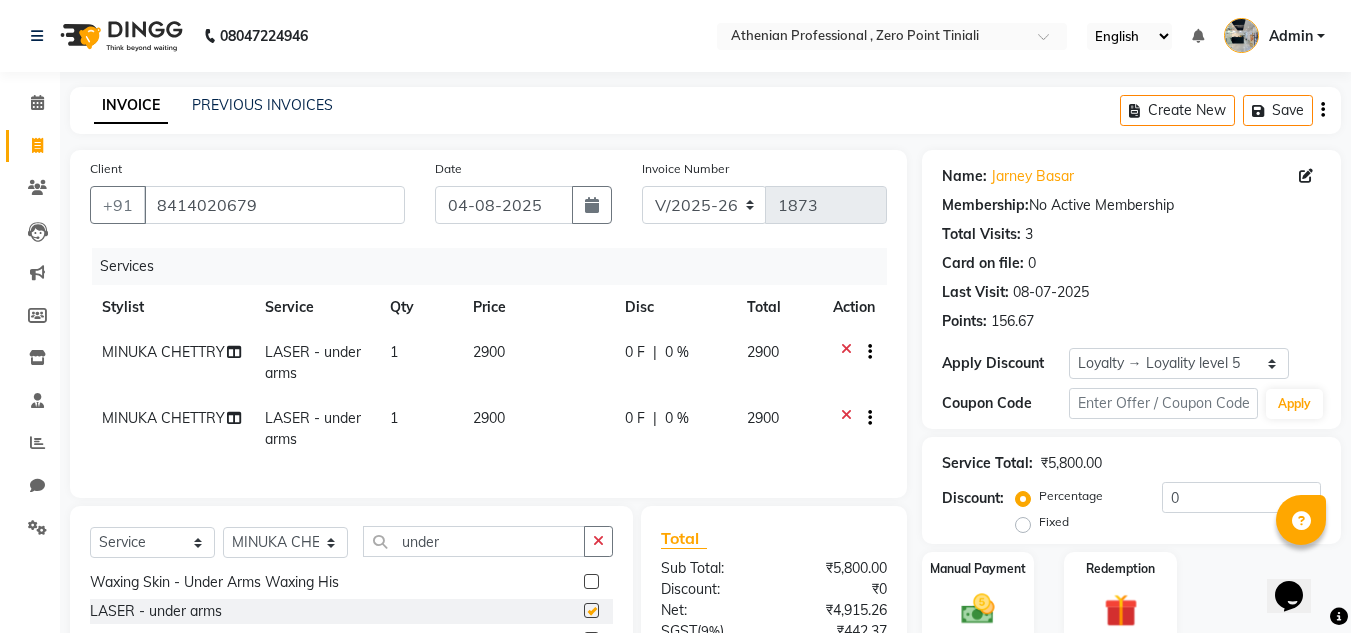 checkbox on "false" 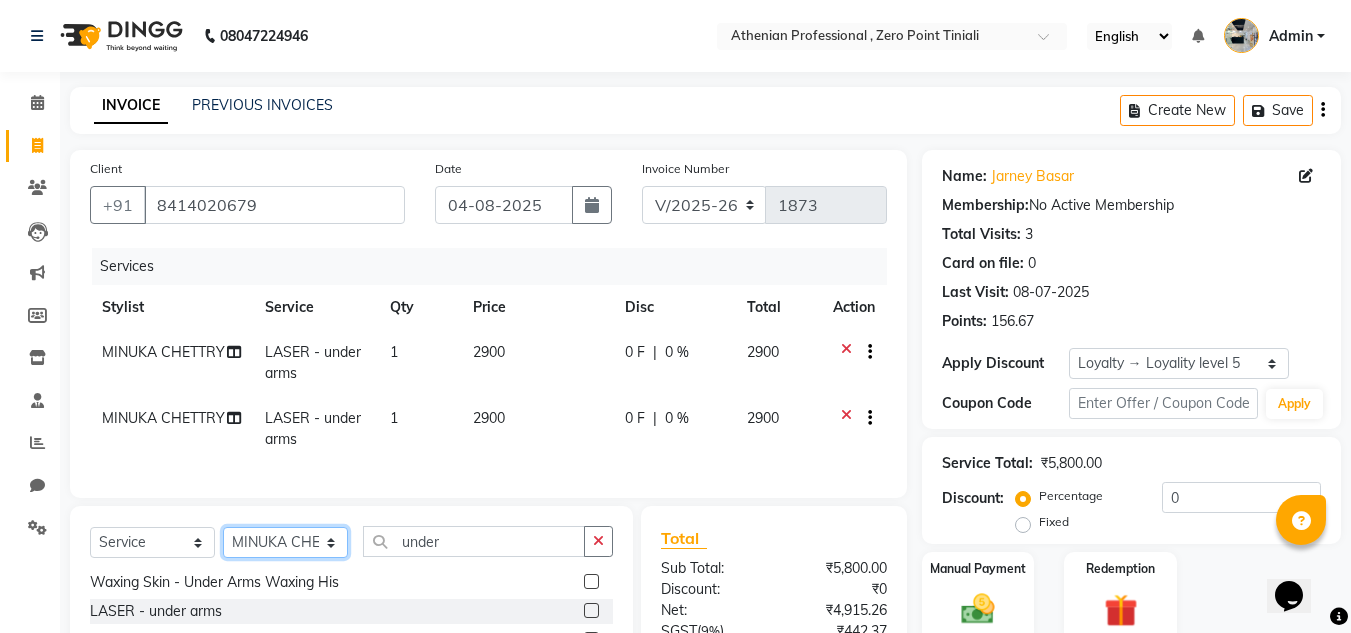 click on "Select Stylist Abin Mili Admin JAVED ANSARI KOSHEH BIHAM LINDUM NEME MAHINDRA BASUMATARY Manager MANJU MANHAM MINUKA CHETTRY NGAMNON RALONGHAM SHADAB KHAN SUMAN MAGAR SUMI BISWAS  SWAPNA DEVI CHETRY TAMCHI YAMA Toingam Jamikham YELLI LIKHA" 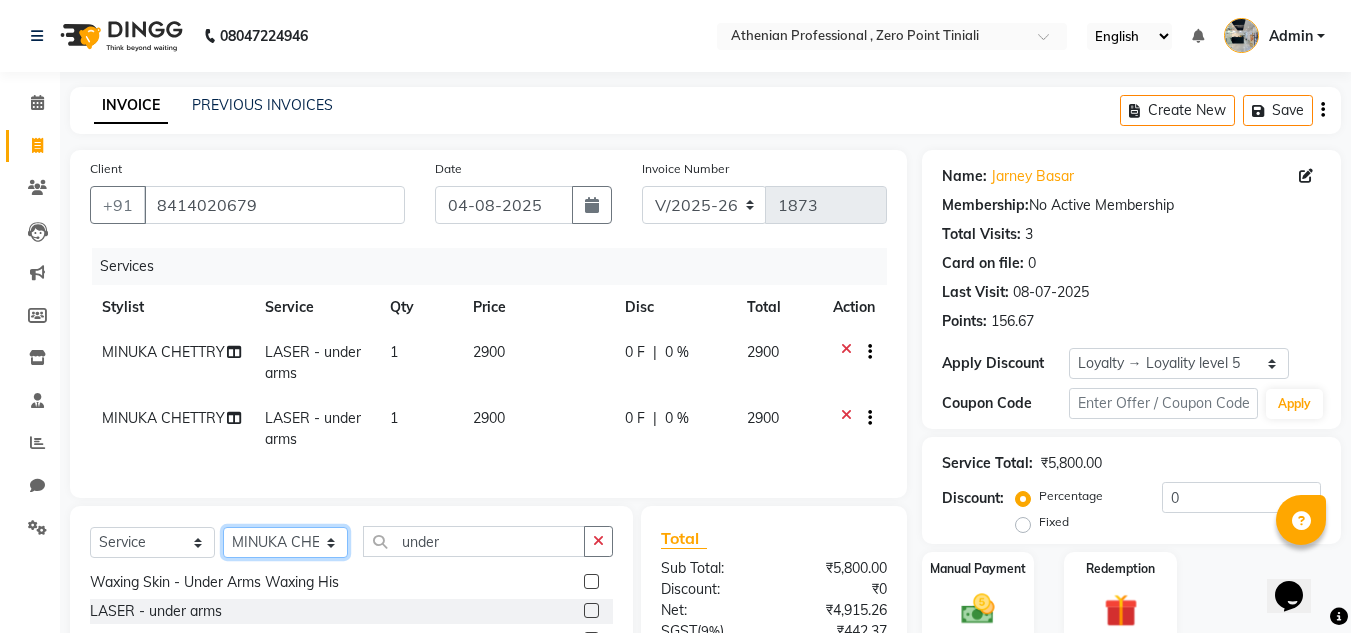 select on "80206" 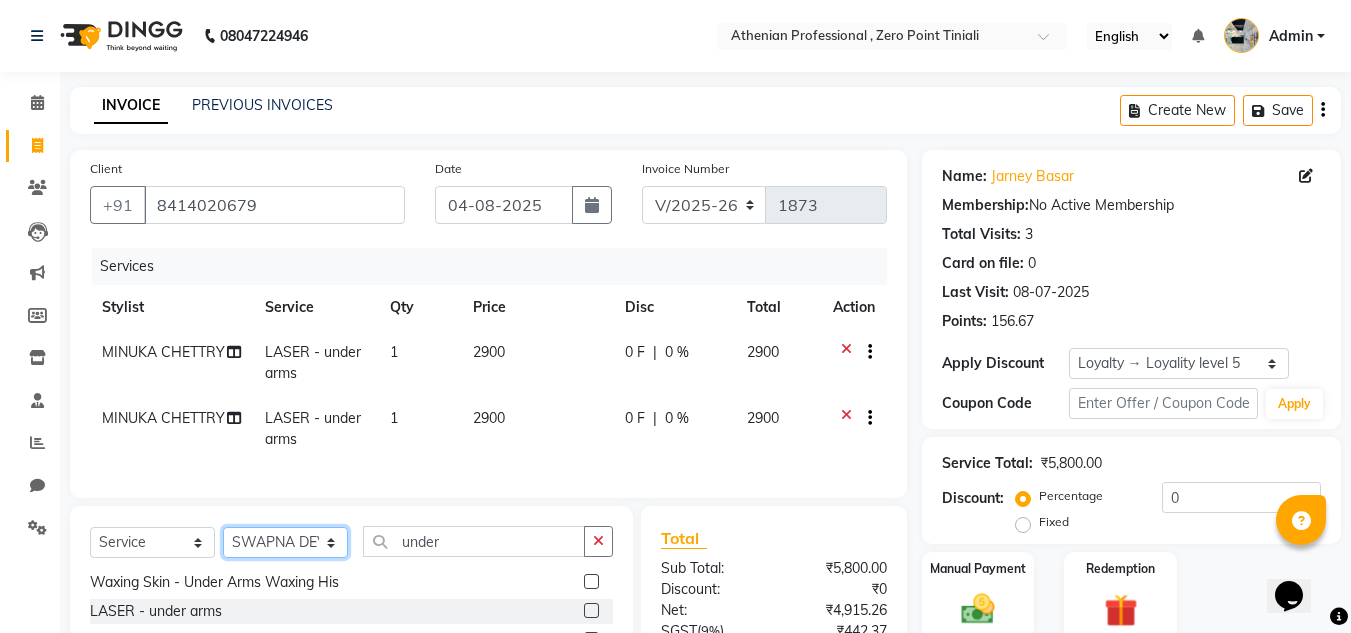 click on "Select Stylist Abin Mili Admin JAVED ANSARI KOSHEH BIHAM LINDUM NEME MAHINDRA BASUMATARY Manager MANJU MANHAM MINUKA CHETTRY NGAMNON RALONGHAM SHADAB KHAN SUMAN MAGAR SUMI BISWAS  SWAPNA DEVI CHETRY TAMCHI YAMA Toingam Jamikham YELLI LIKHA" 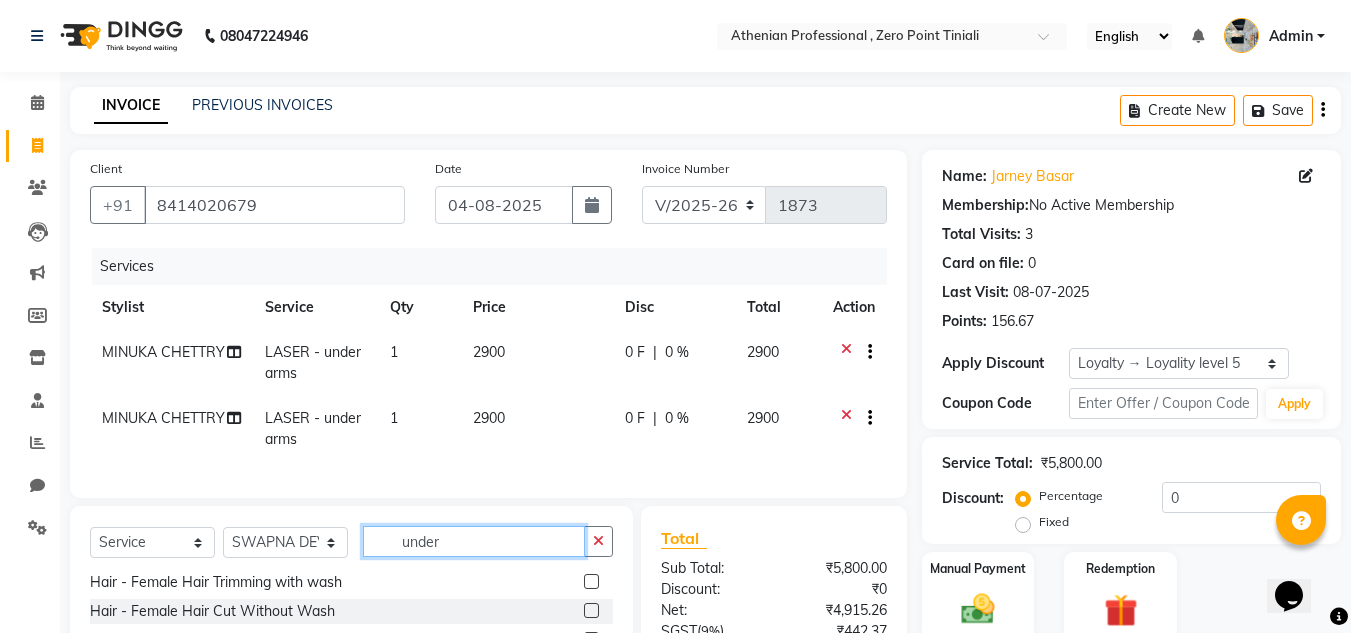 click on "under" 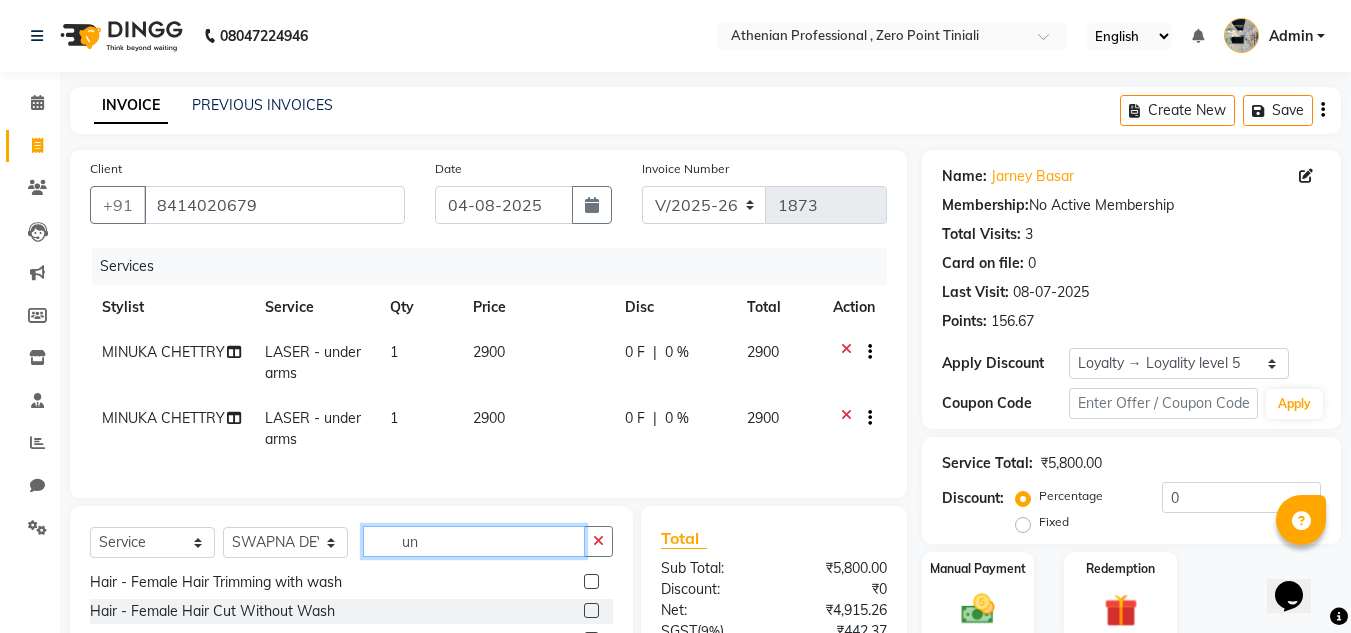 type on "u" 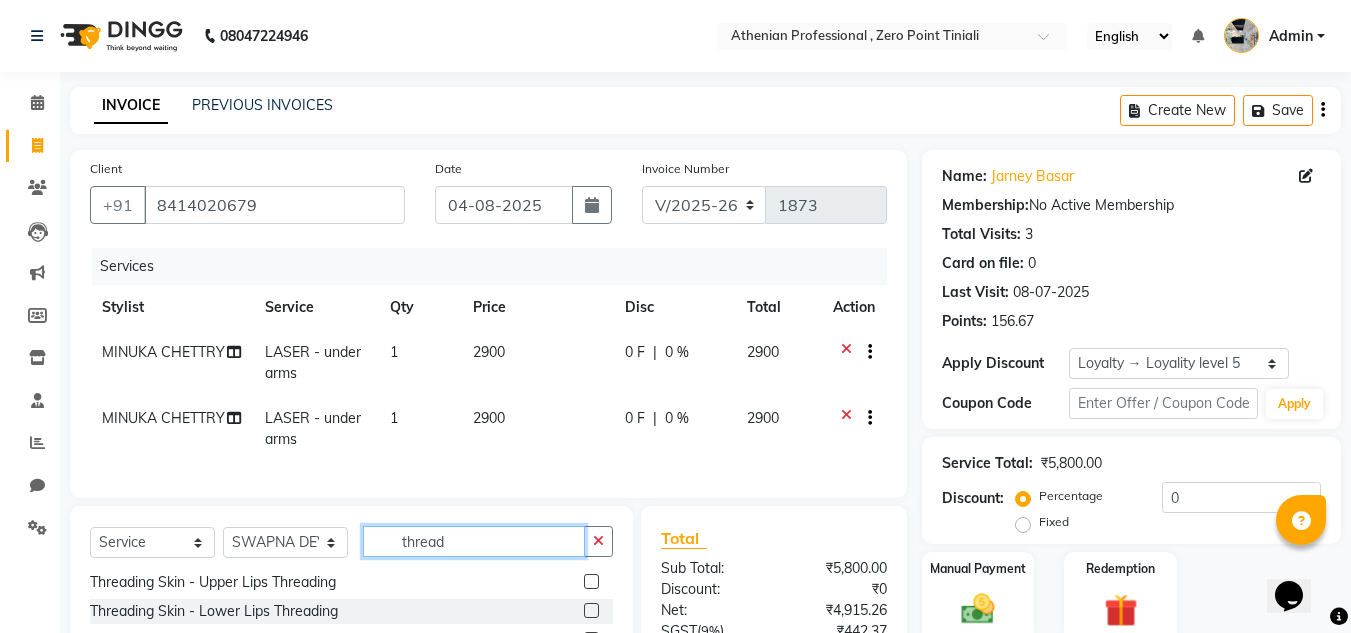 scroll, scrollTop: 0, scrollLeft: 0, axis: both 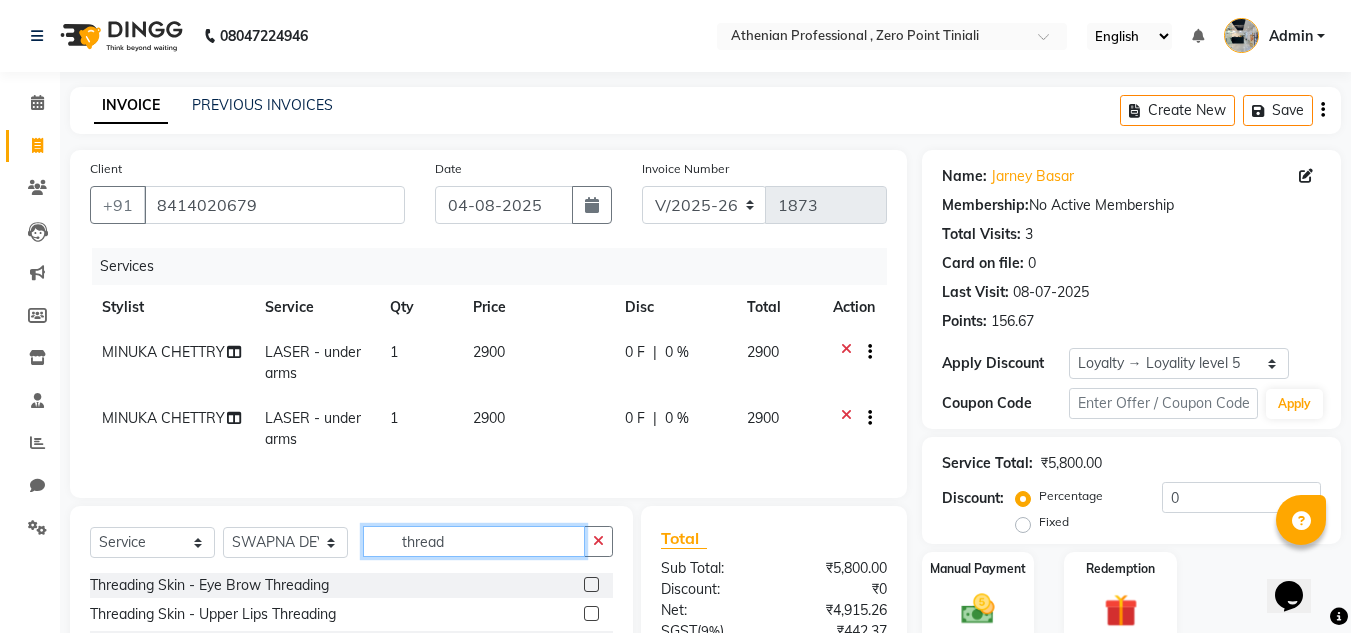 type on "thread" 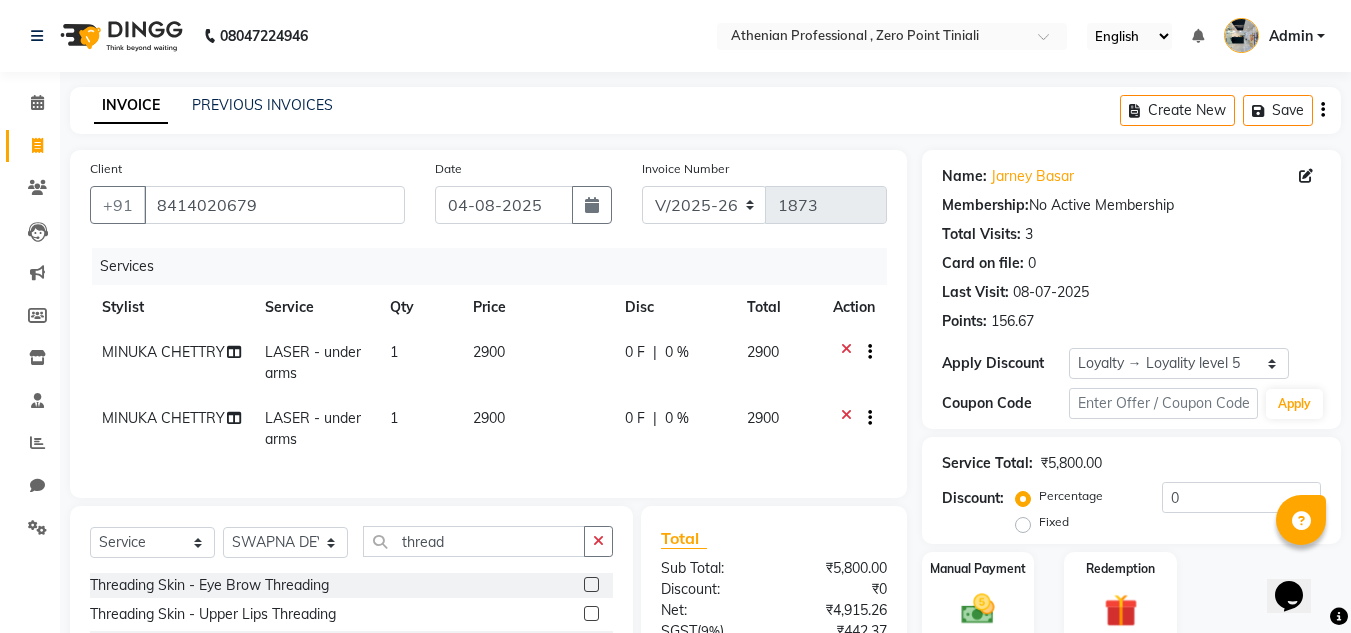 click 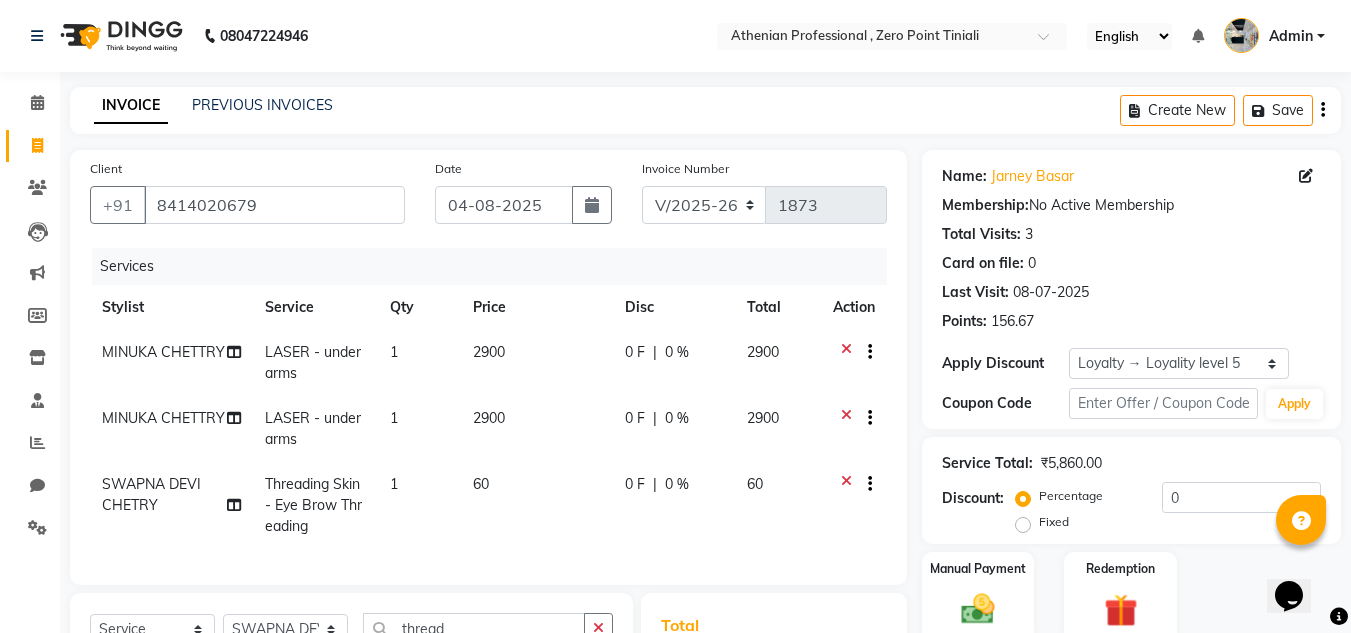 checkbox on "false" 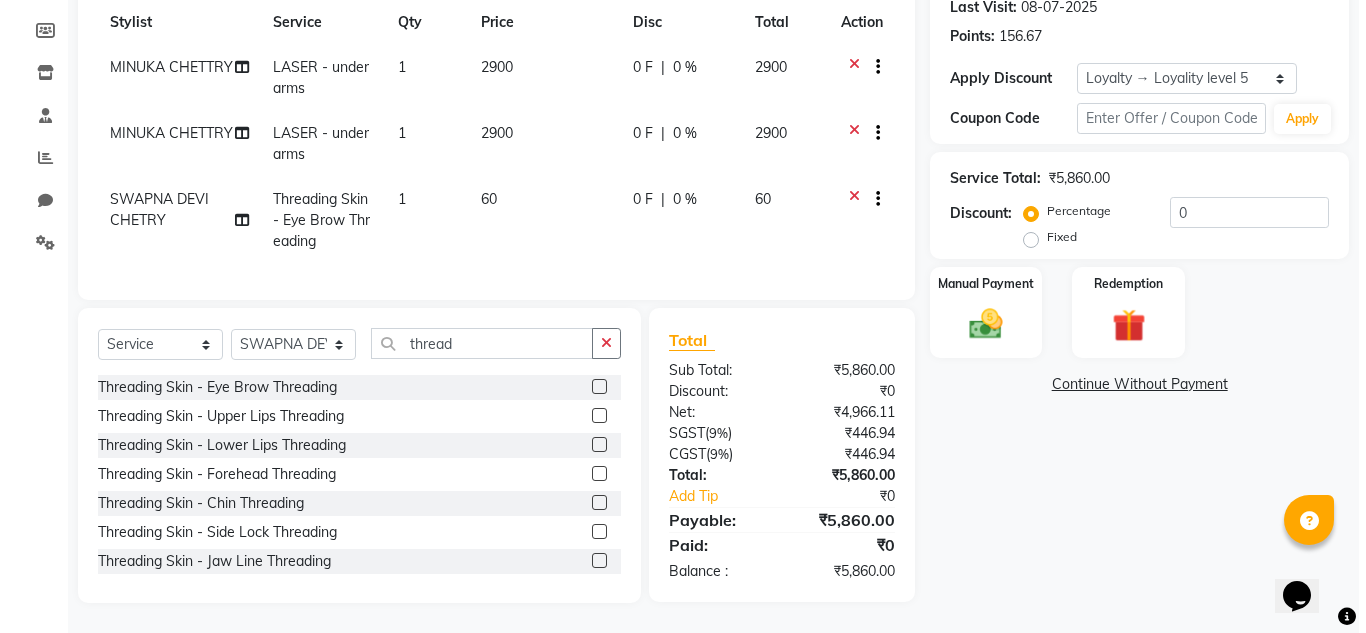 scroll, scrollTop: 0, scrollLeft: 0, axis: both 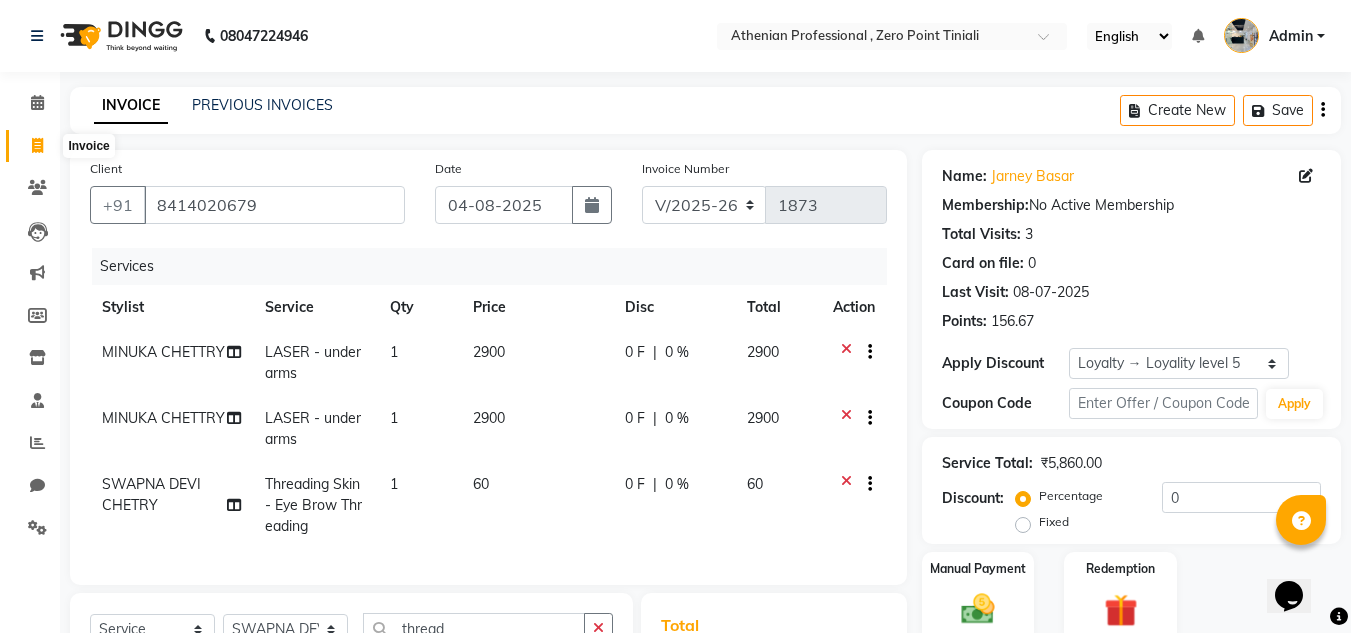 click 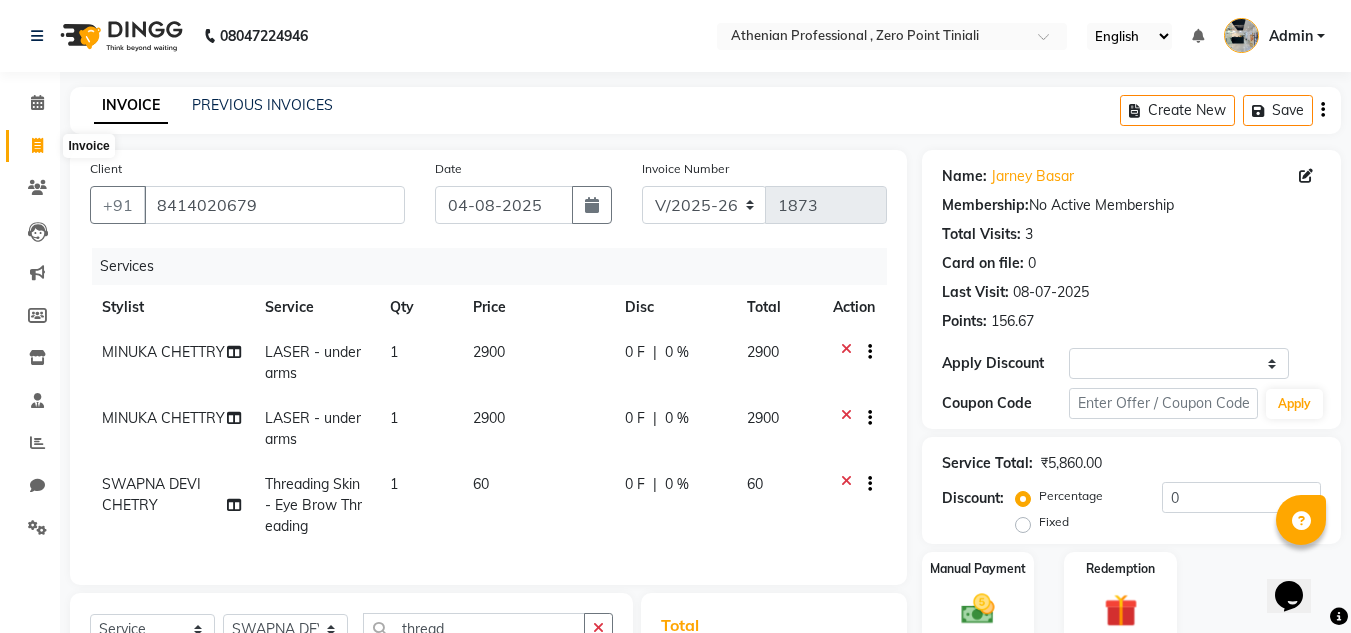 select on "service" 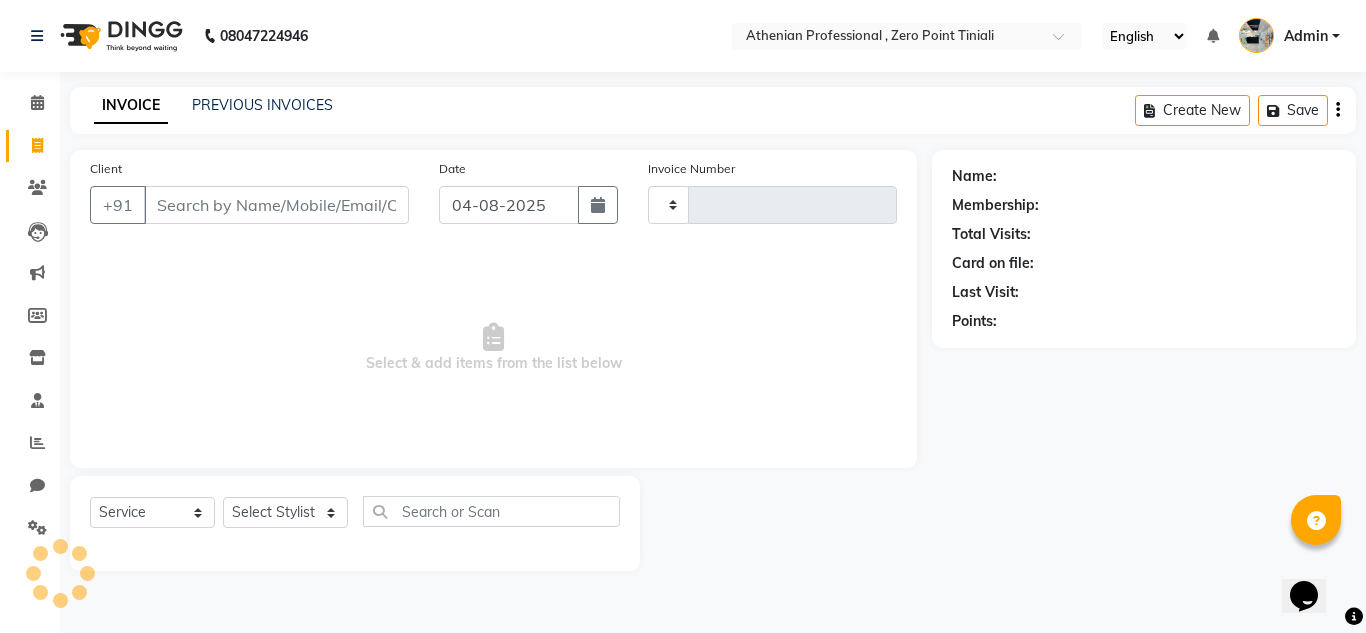 type on "1873" 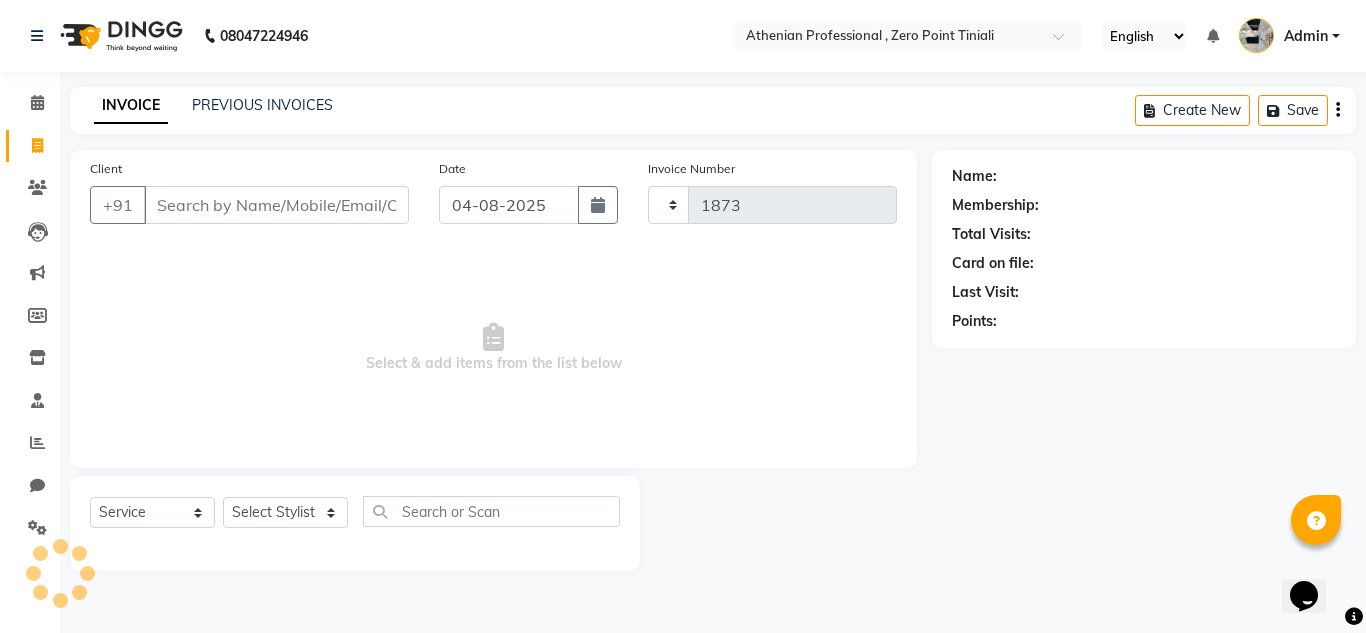 select on "8300" 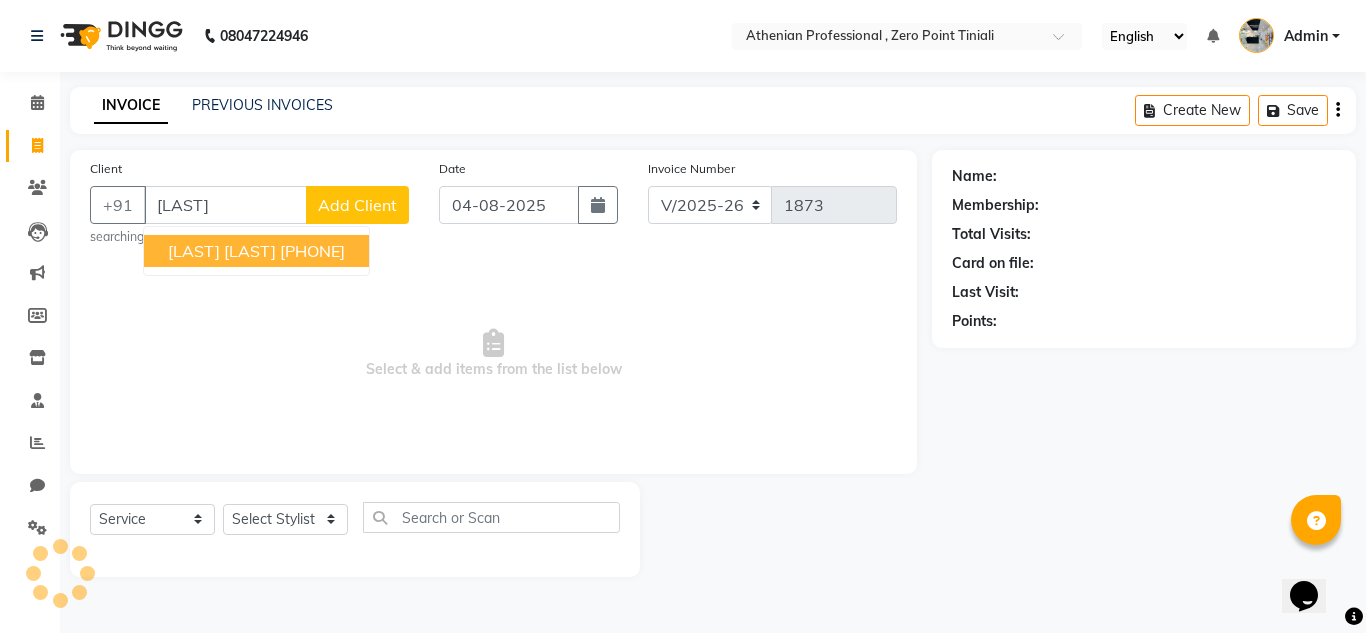 type on "N" 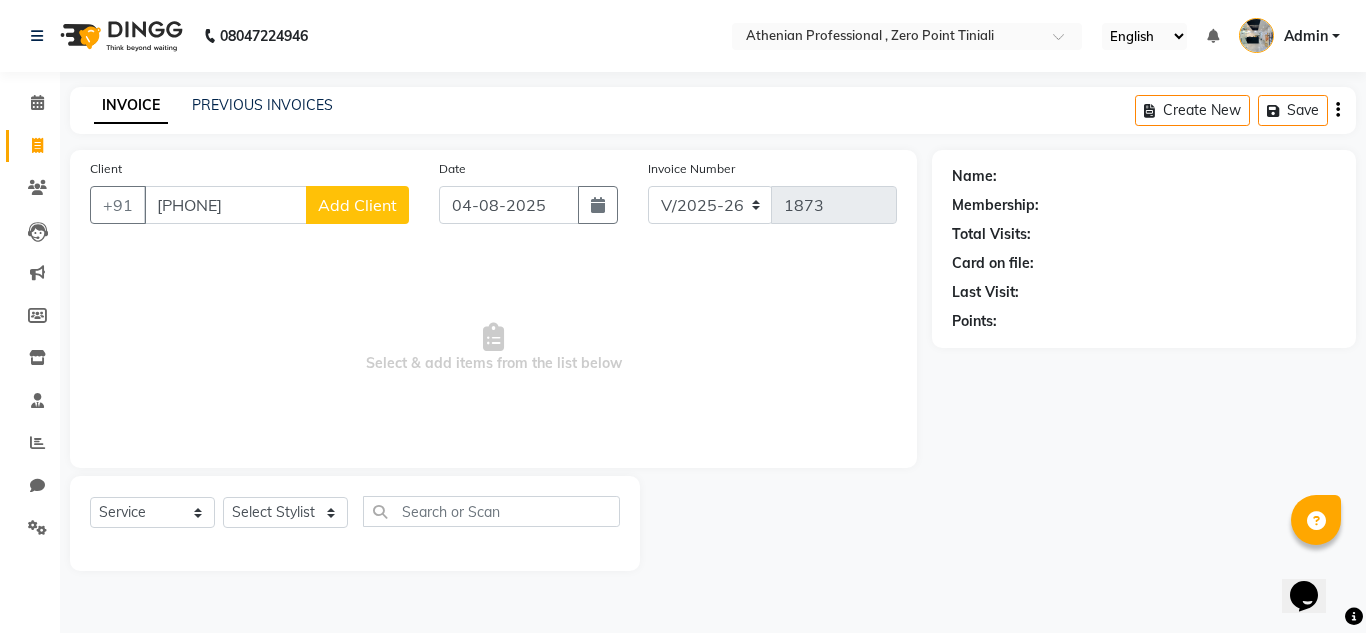 type on "[PHONE]" 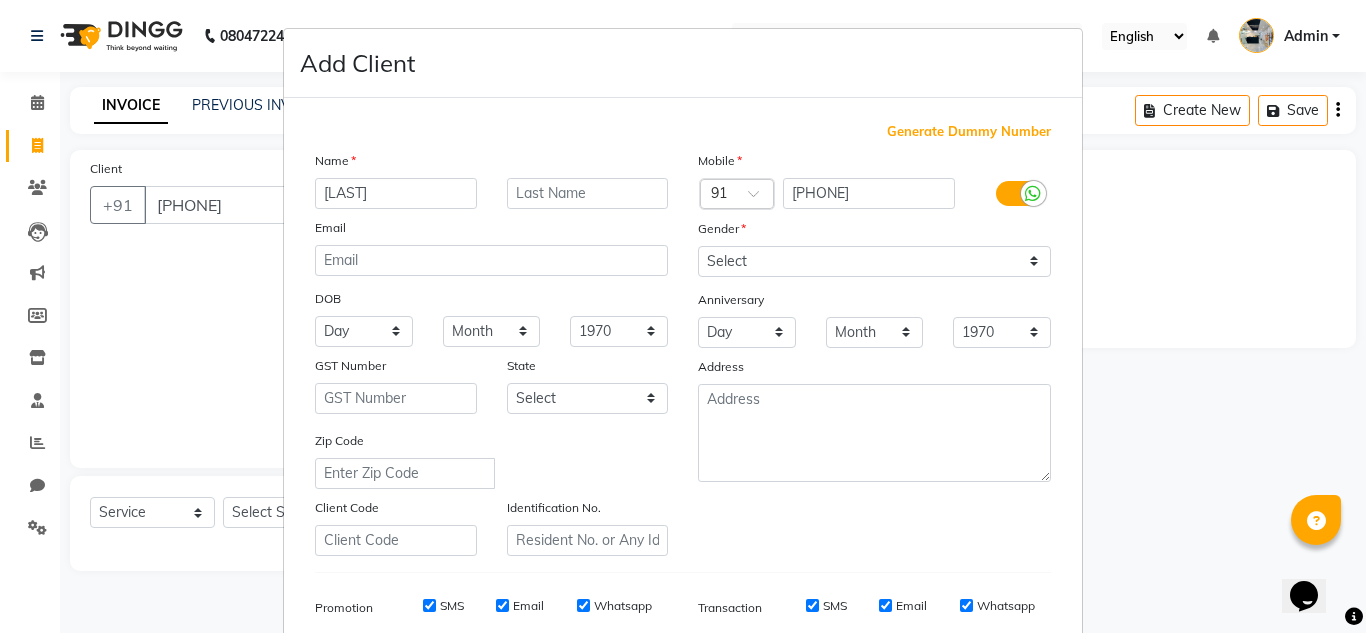 type on "[LAST]" 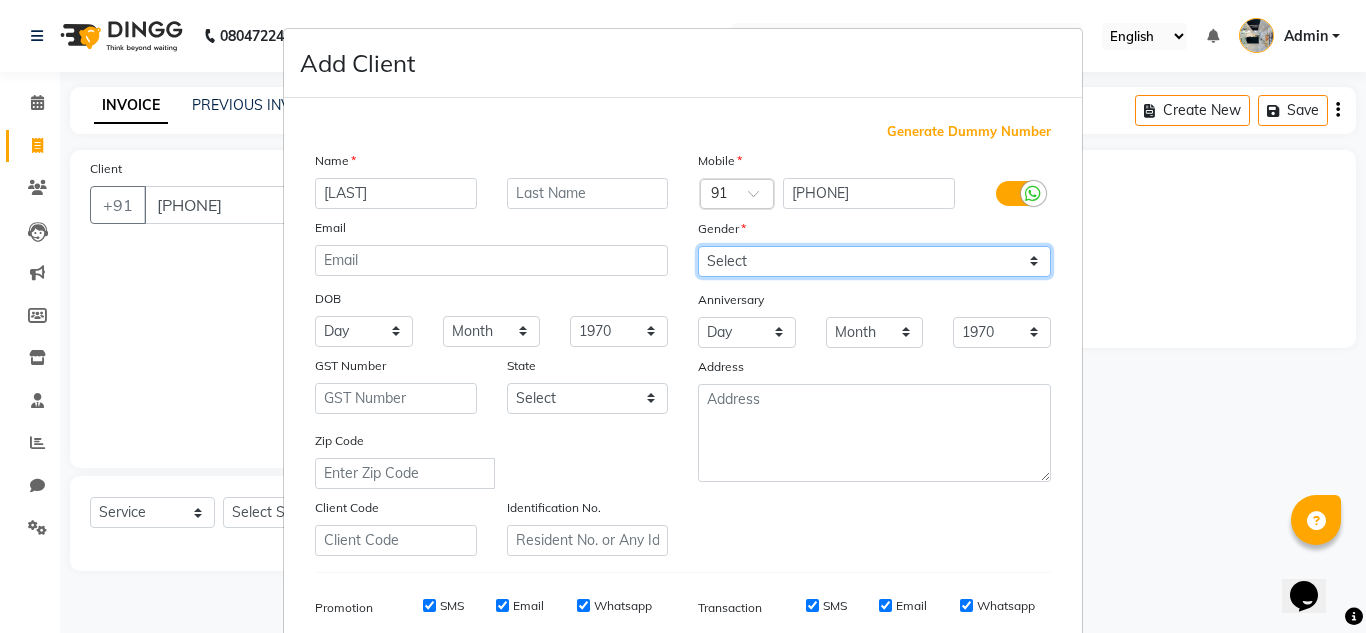 click on "Select Male Female Other Prefer Not To Say" at bounding box center [874, 261] 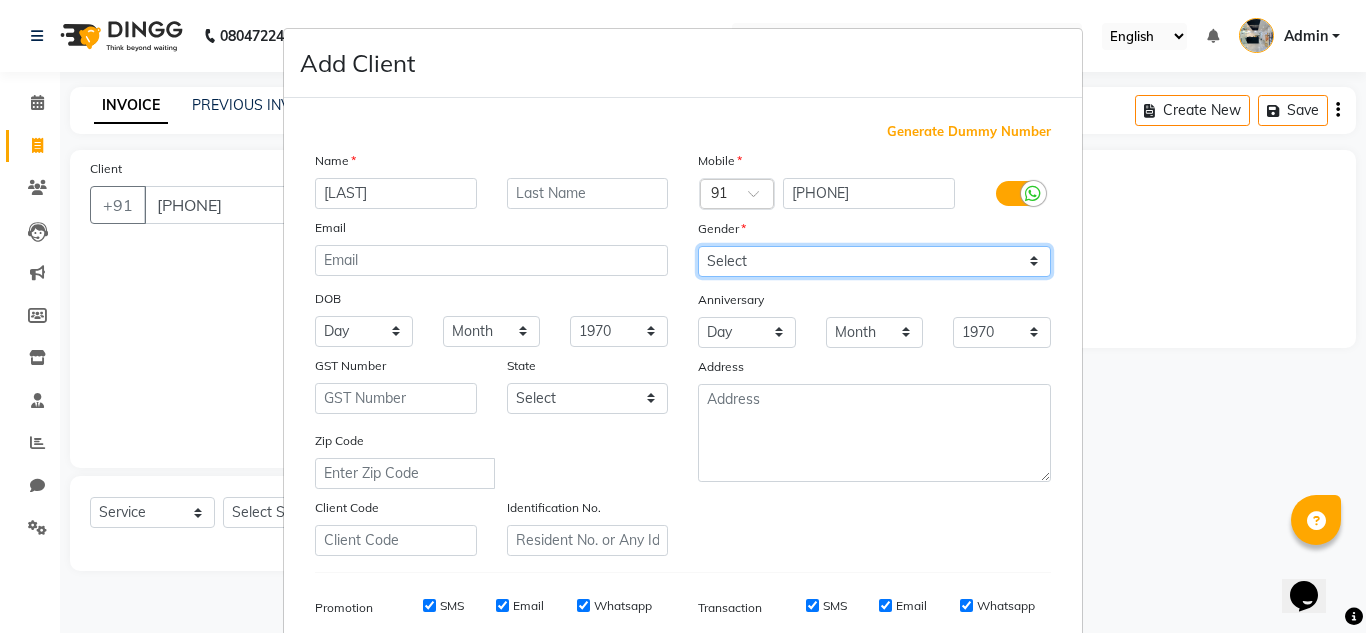 select on "female" 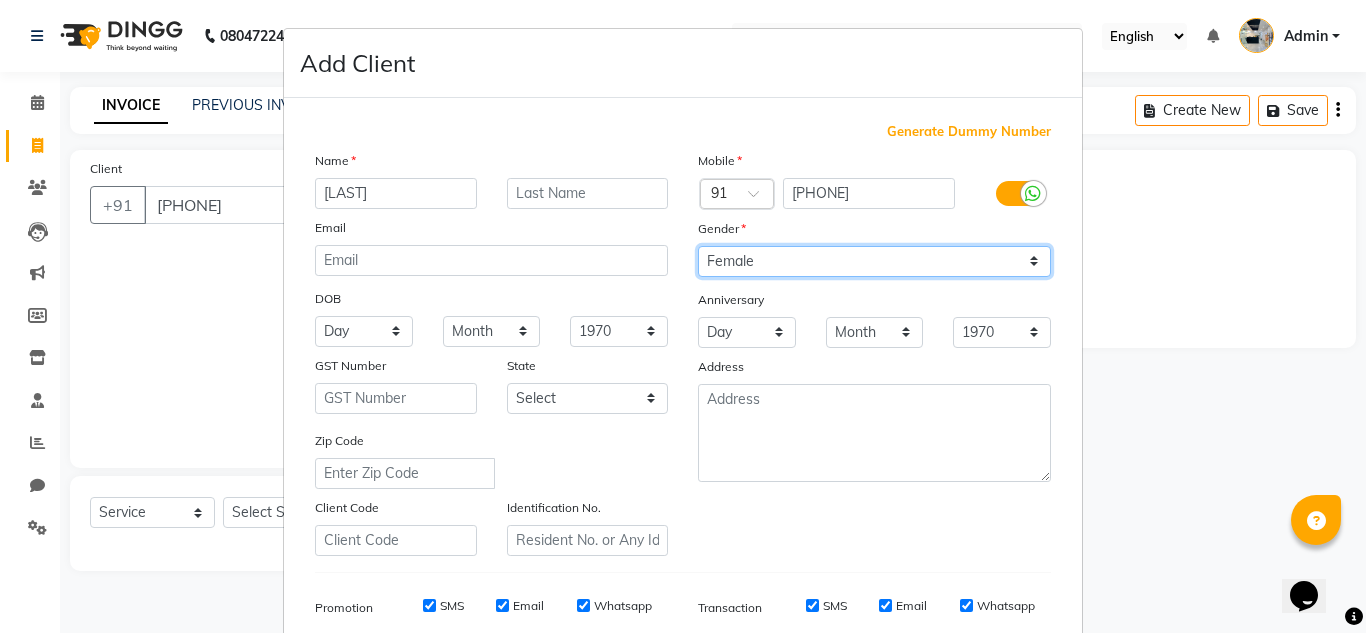 click on "Select Male Female Other Prefer Not To Say" at bounding box center [874, 261] 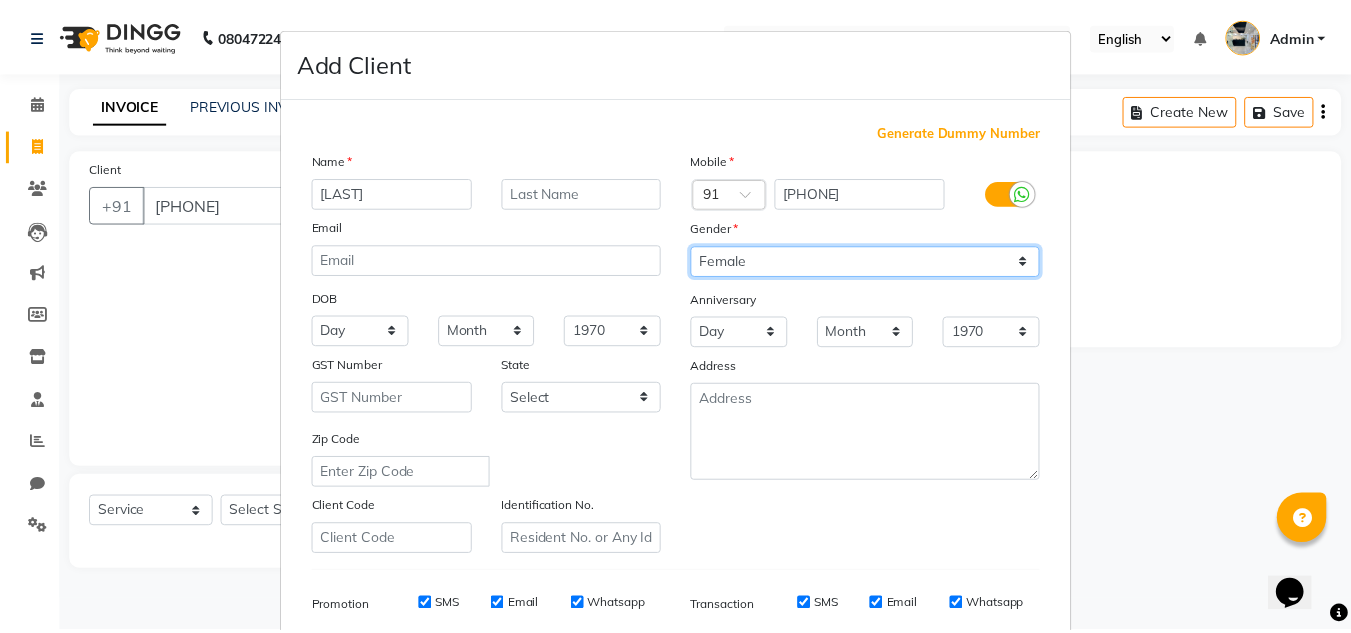 scroll, scrollTop: 290, scrollLeft: 0, axis: vertical 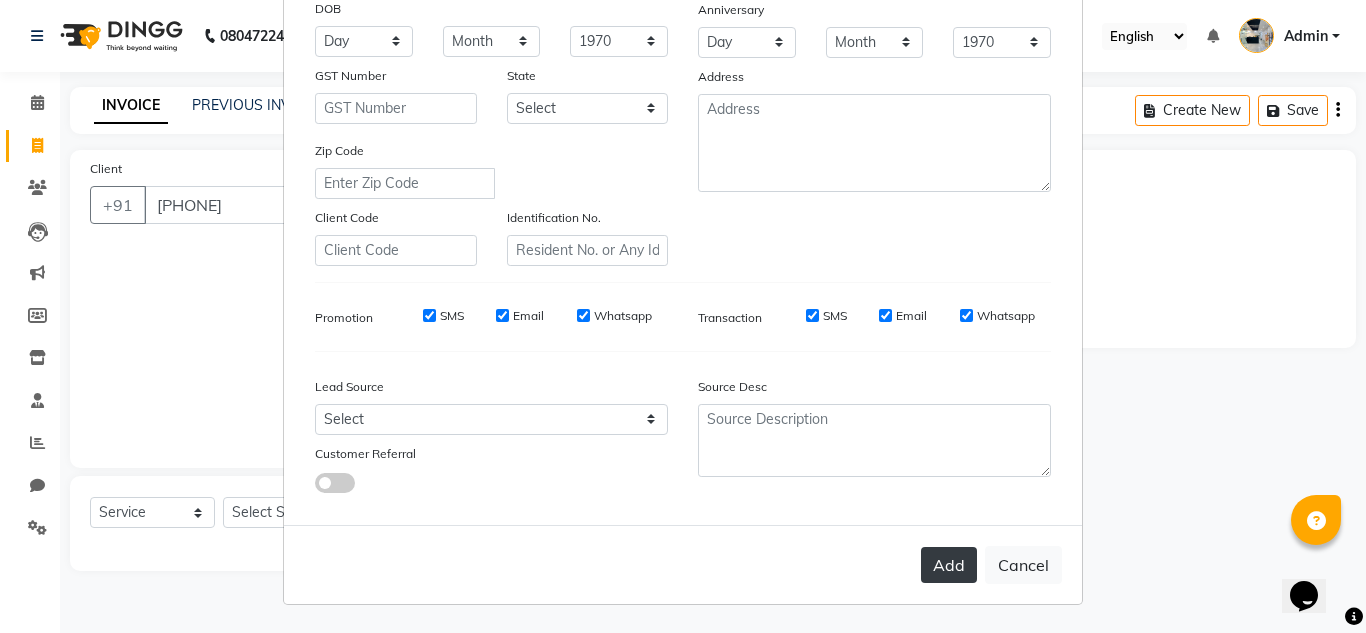 click on "Add" at bounding box center (949, 565) 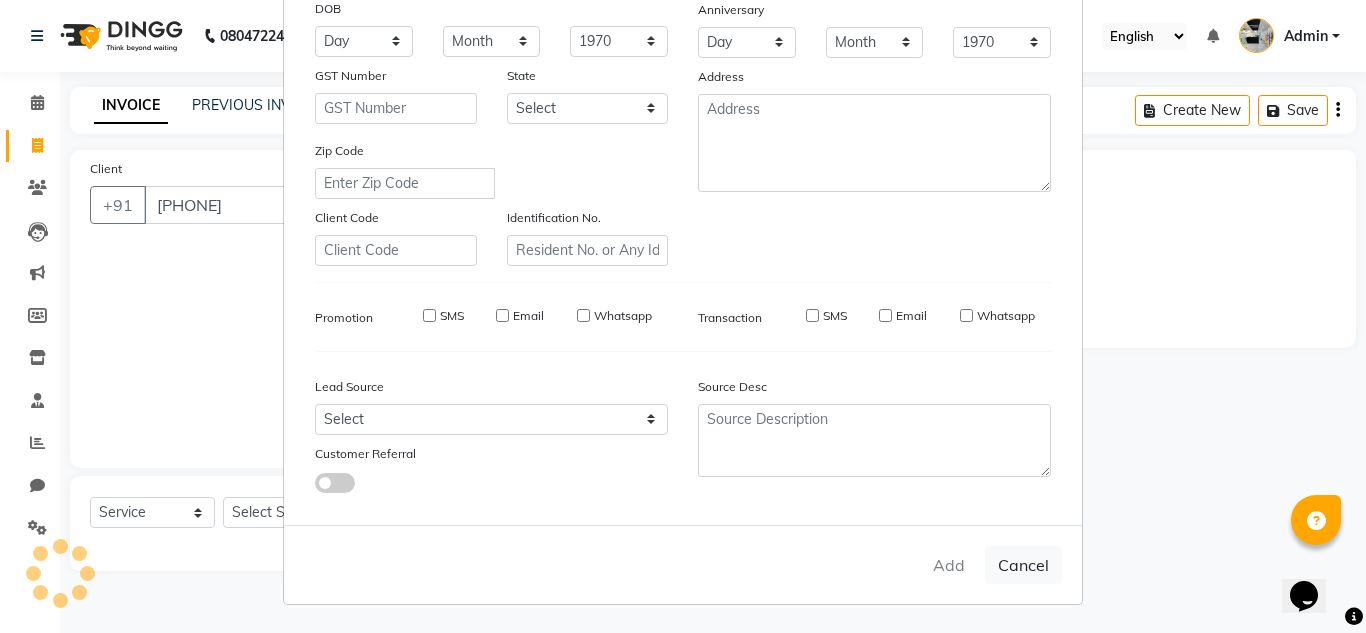 type 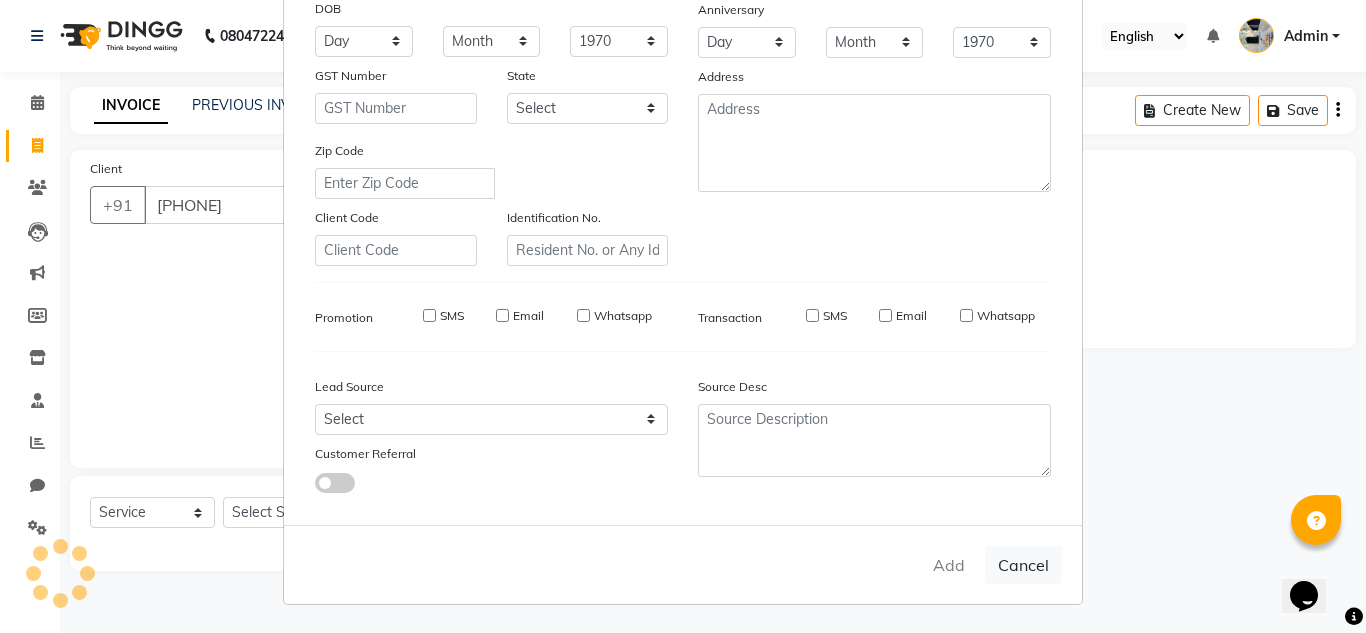 select 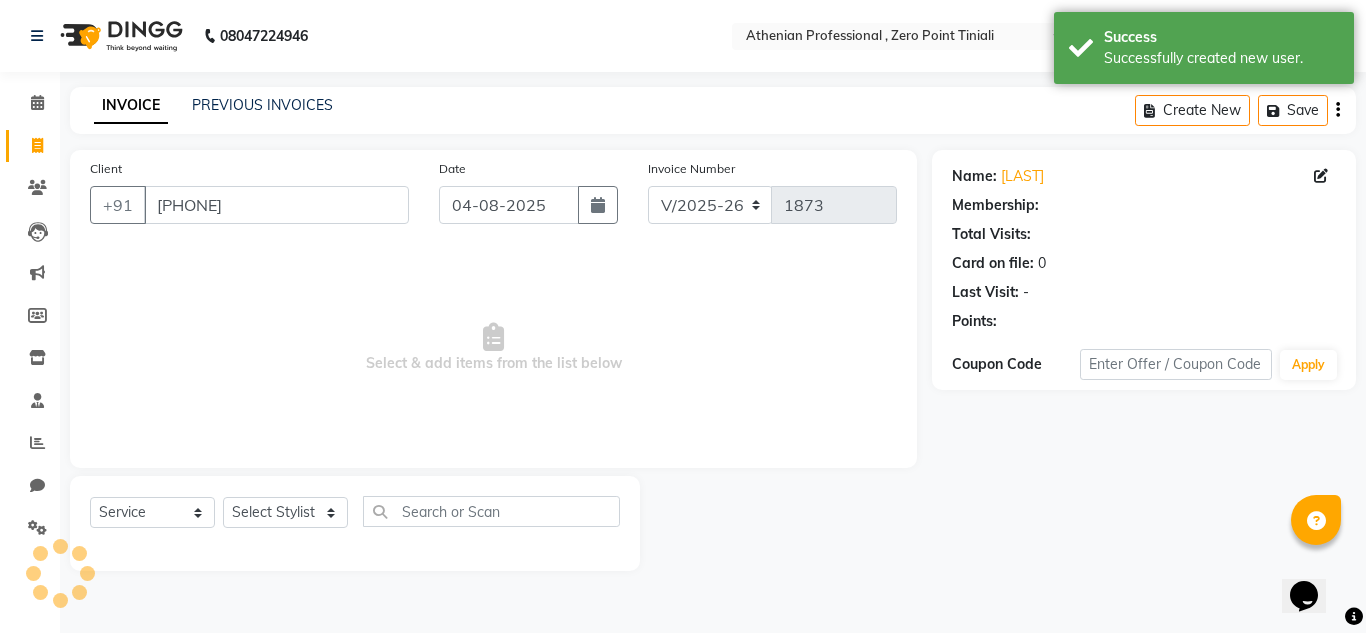 select on "1: Object" 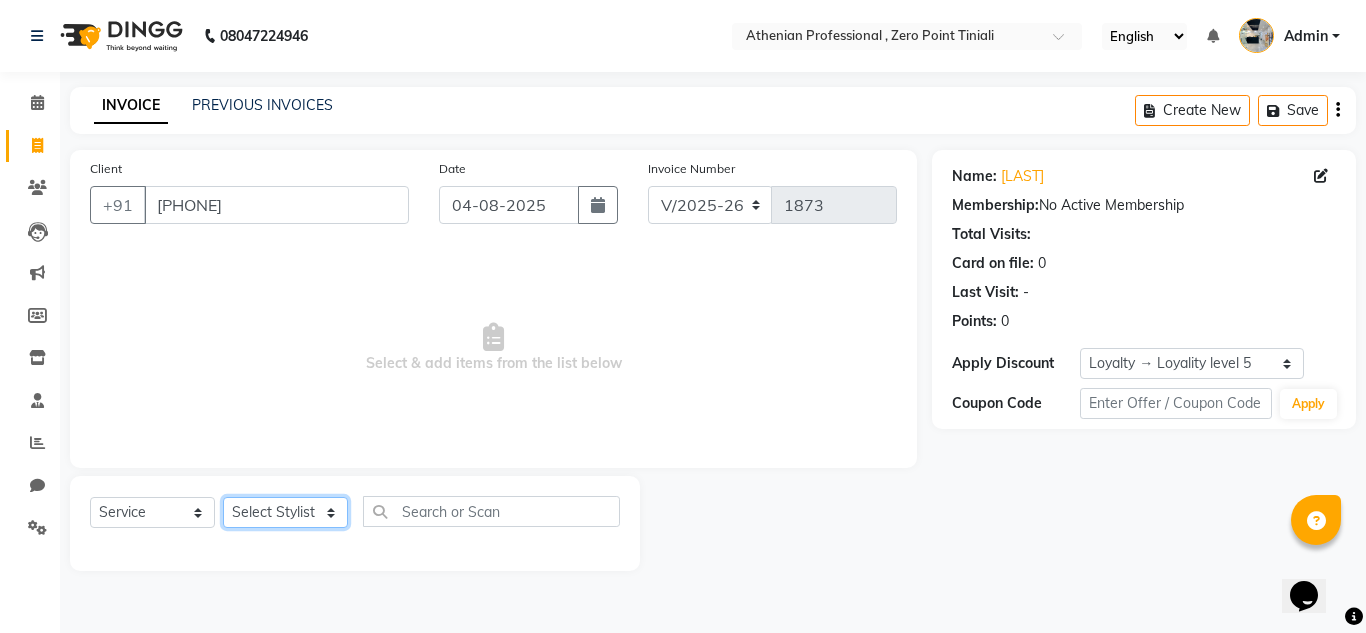 click on "Select Stylist Abin Mili Admin JAVED ANSARI KOSHEH BIHAM LINDUM NEME MAHINDRA BASUMATARY Manager MANJU MANHAM MINUKA CHETTRY NGAMNON RALONGHAM SHADAB KHAN SUMAN MAGAR SUMI BISWAS  SWAPNA DEVI CHETRY TAMCHI YAMA Toingam Jamikham YELLI LIKHA" 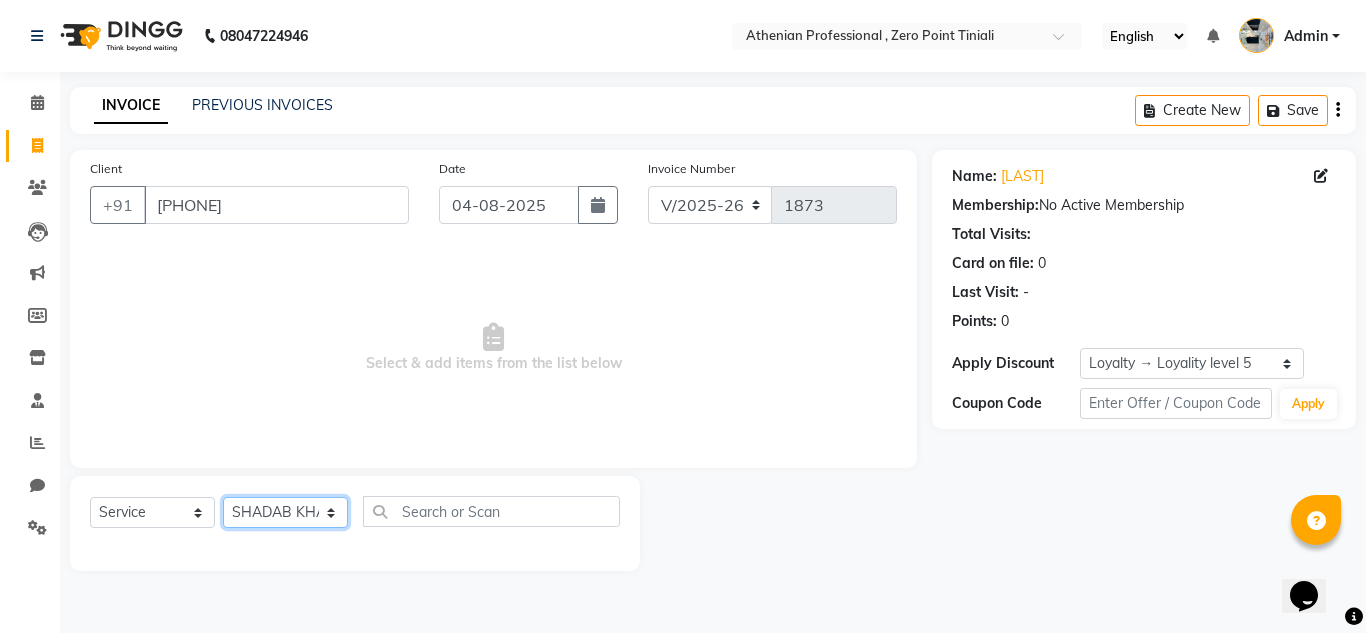 click on "Select Stylist Abin Mili Admin JAVED ANSARI KOSHEH BIHAM LINDUM NEME MAHINDRA BASUMATARY Manager MANJU MANHAM MINUKA CHETTRY NGAMNON RALONGHAM SHADAB KHAN SUMAN MAGAR SUMI BISWAS  SWAPNA DEVI CHETRY TAMCHI YAMA Toingam Jamikham YELLI LIKHA" 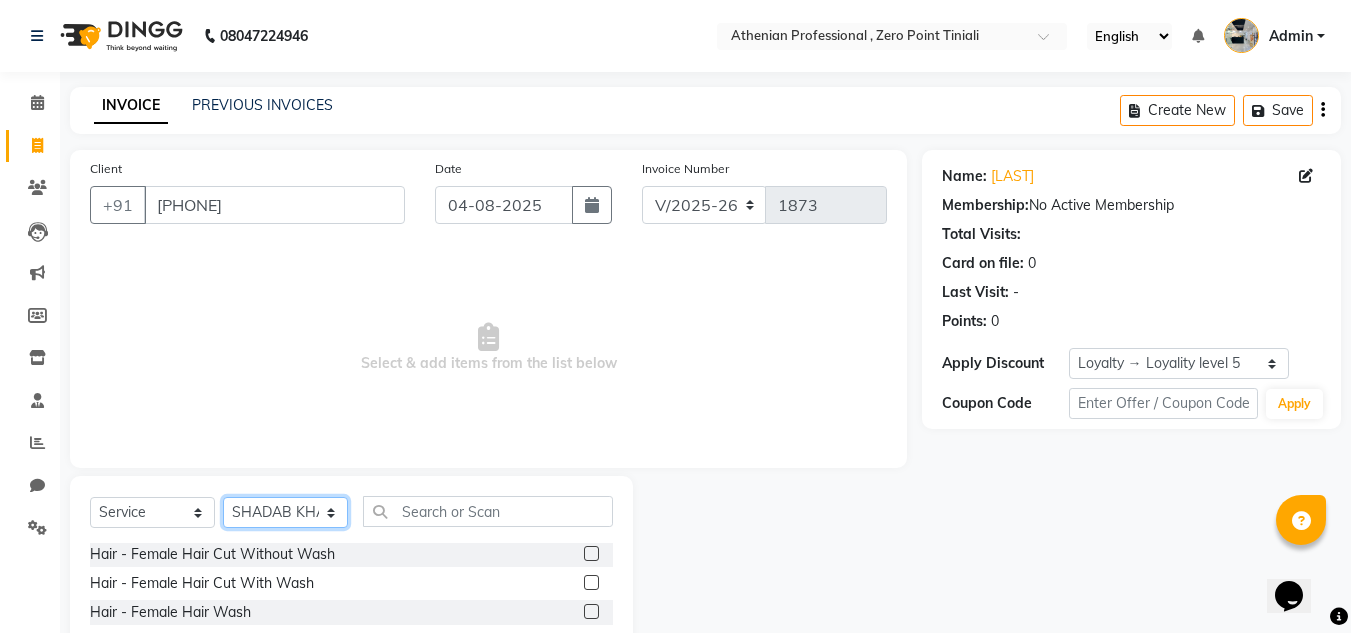 scroll, scrollTop: 65, scrollLeft: 0, axis: vertical 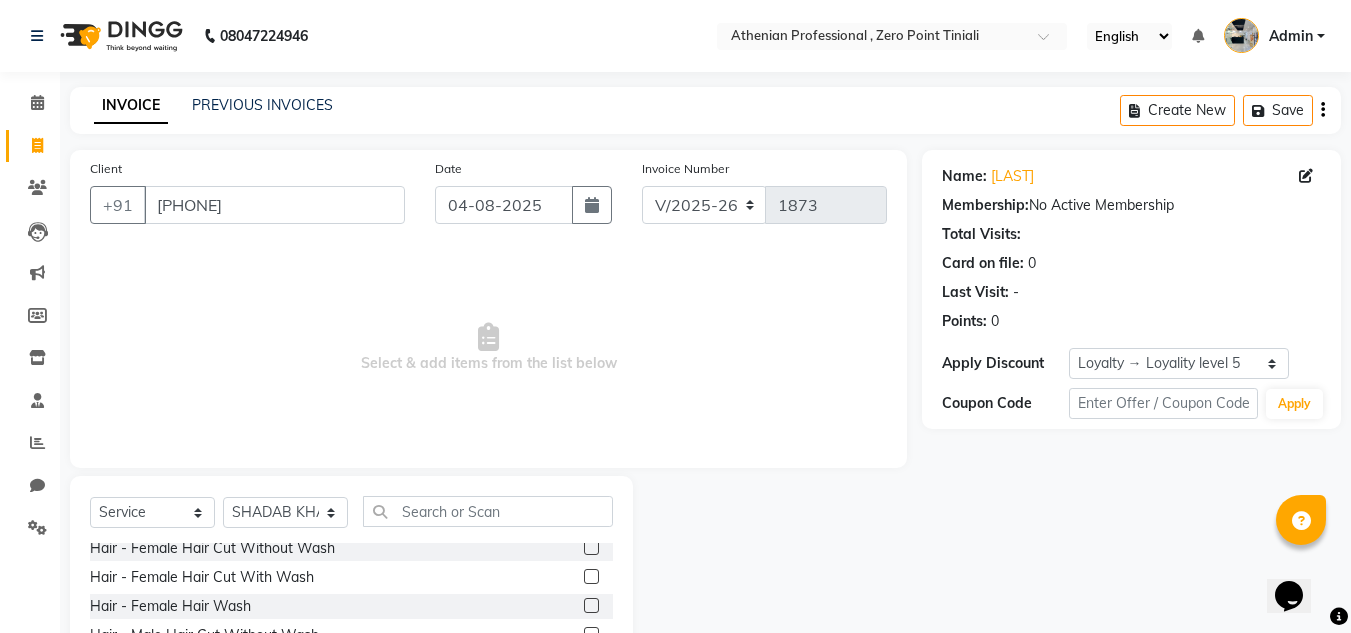 click 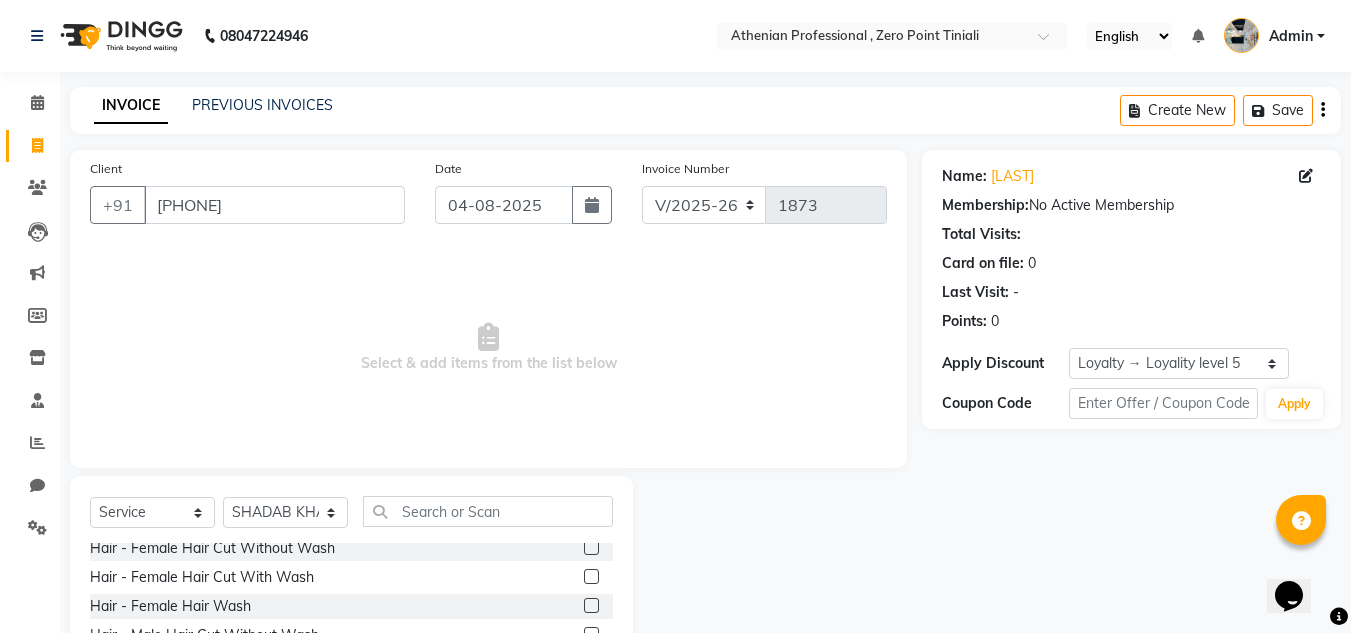 click 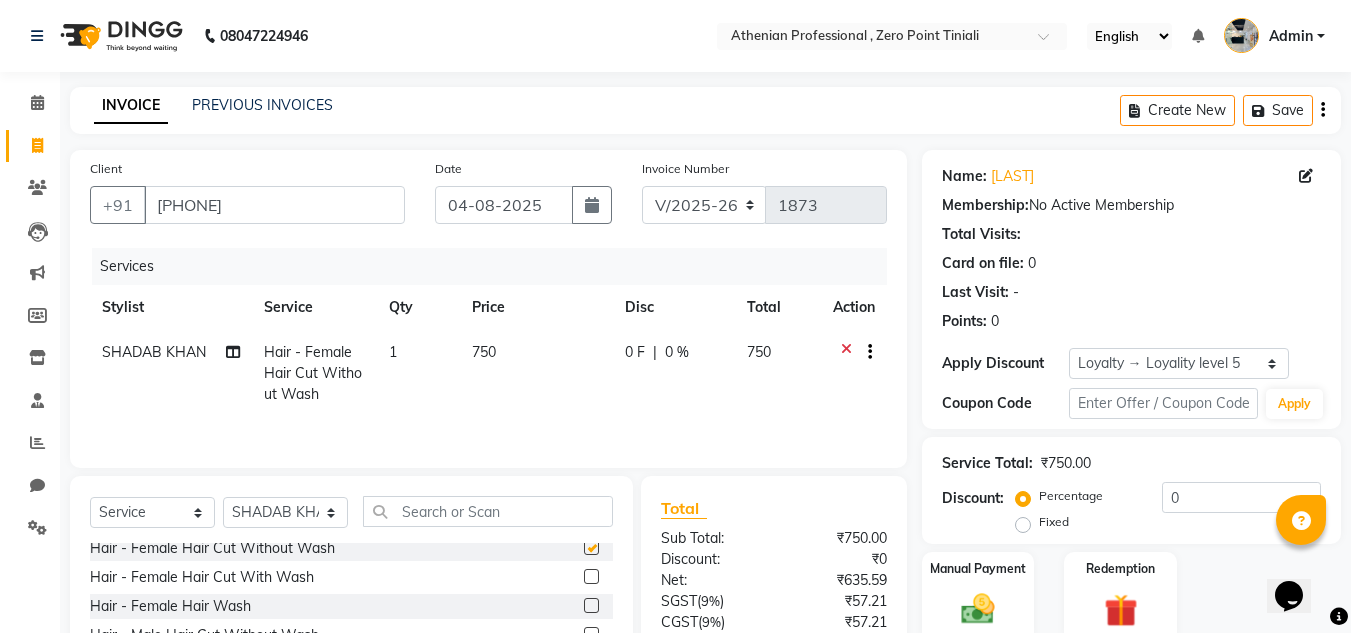 checkbox on "false" 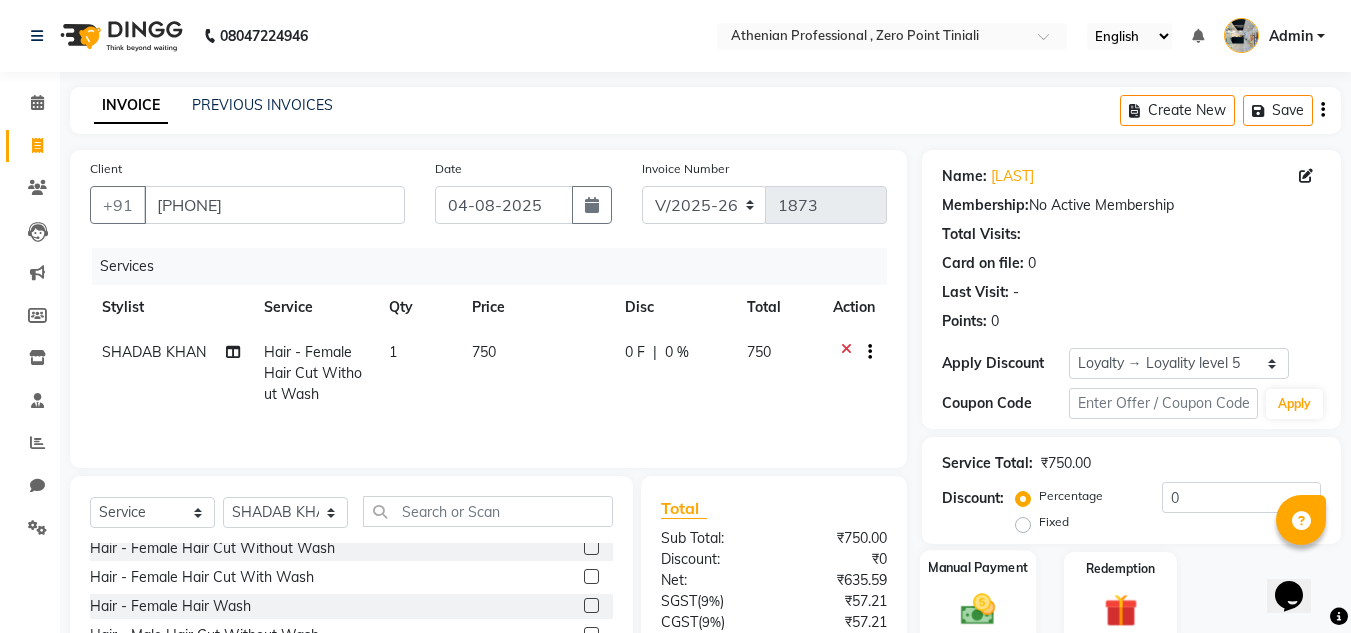 scroll, scrollTop: 168, scrollLeft: 0, axis: vertical 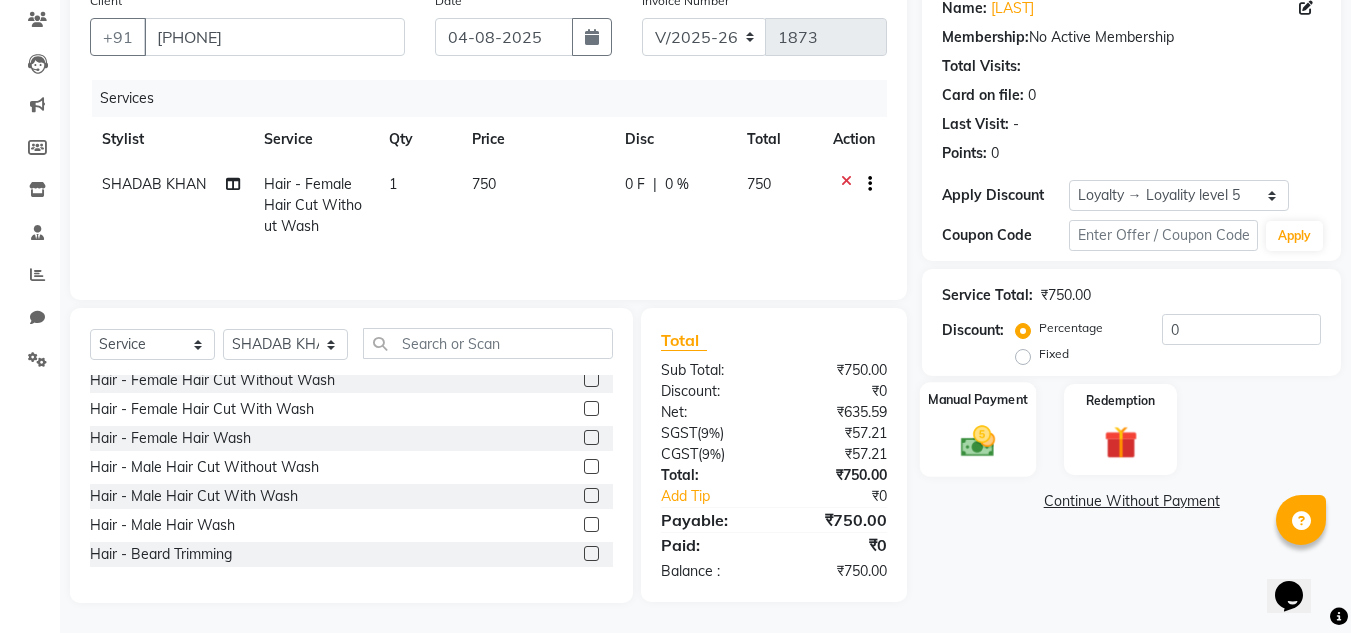click 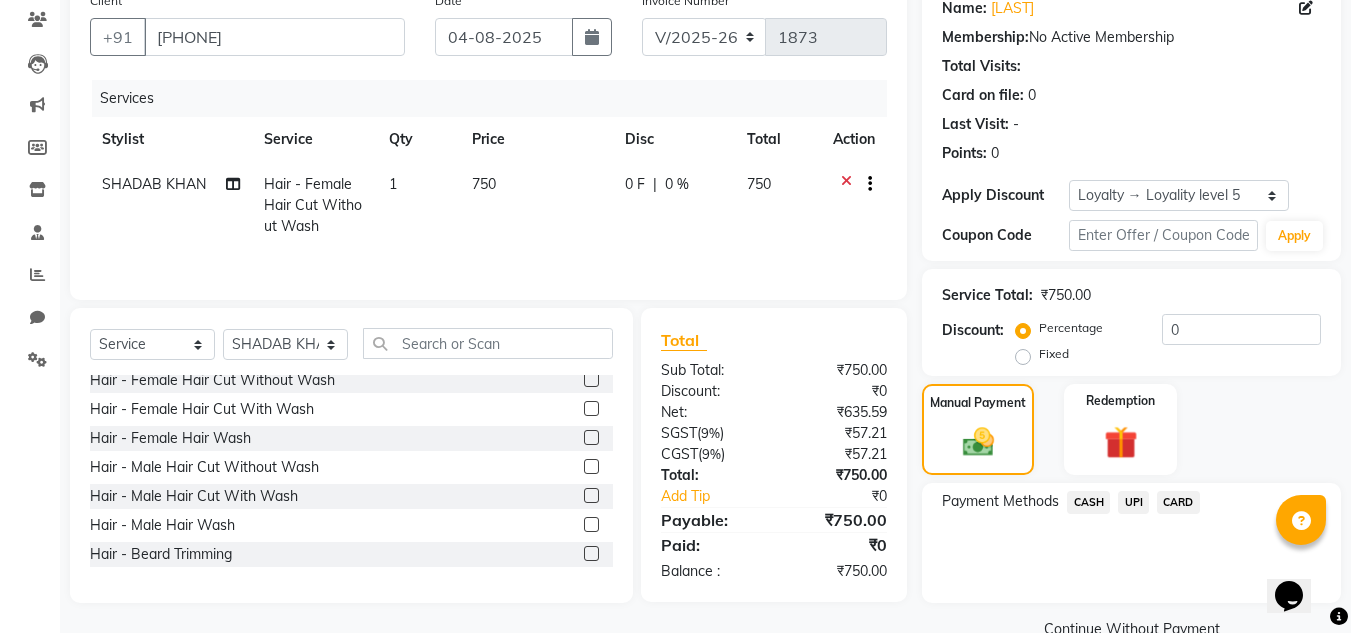 click on "UPI" 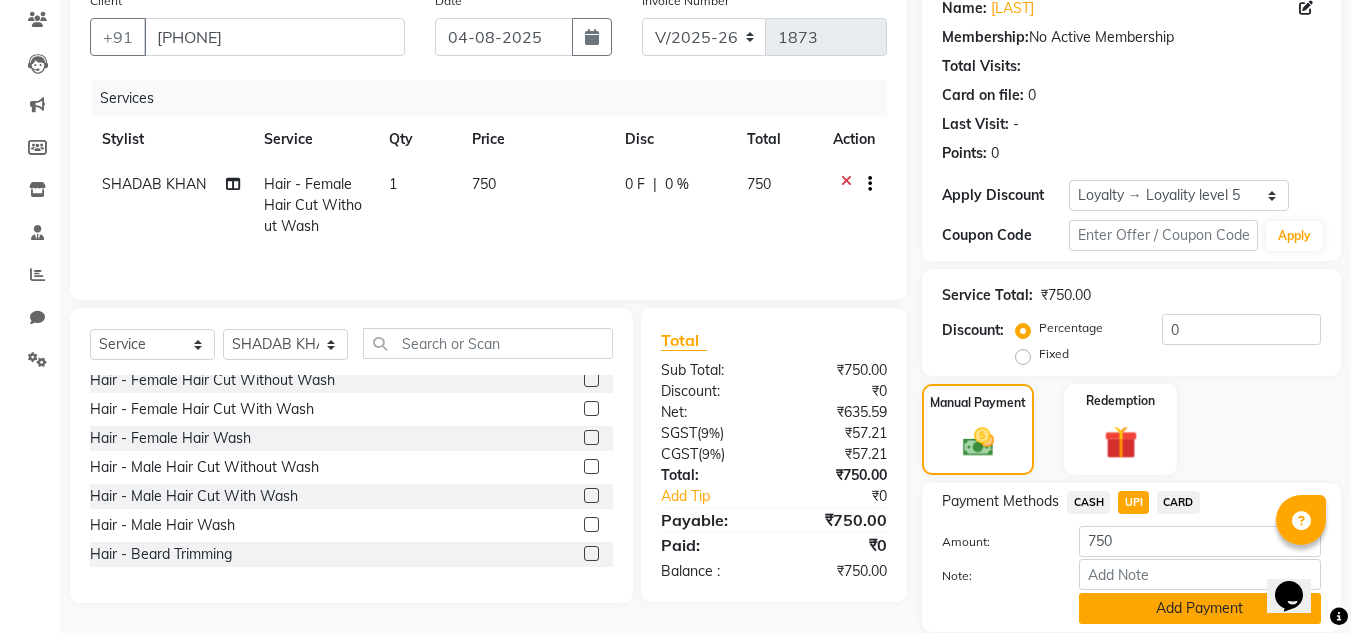 click on "Add Payment" 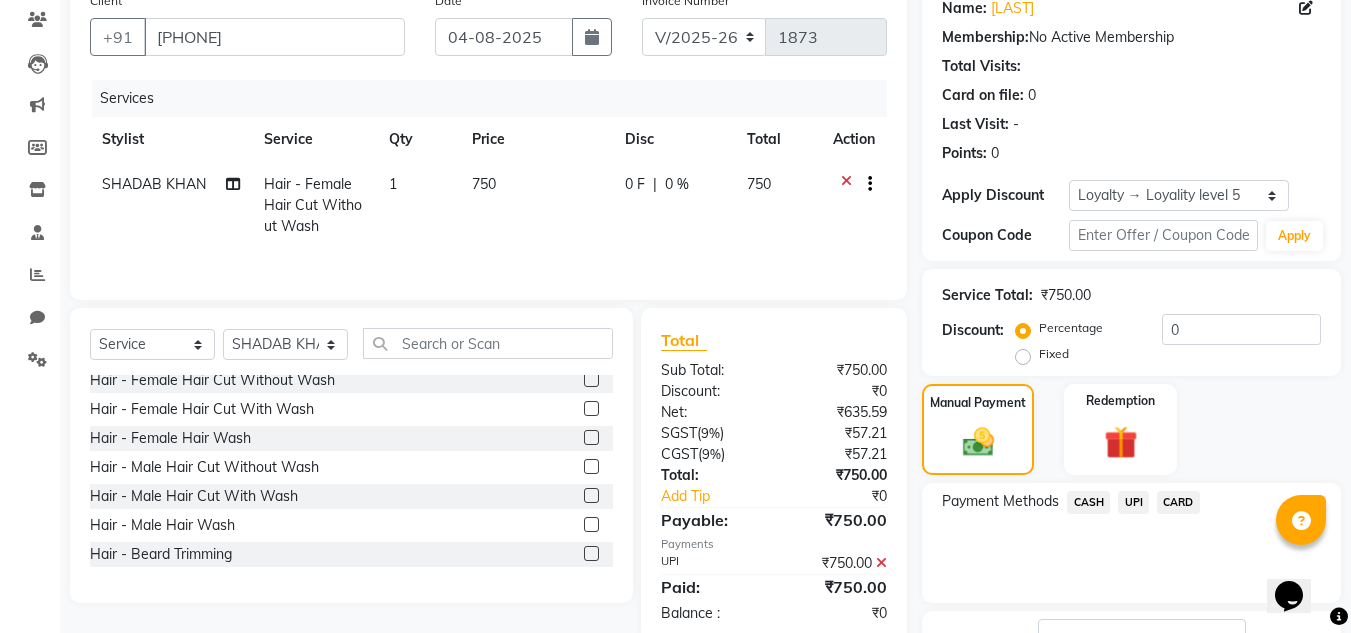 scroll, scrollTop: 322, scrollLeft: 0, axis: vertical 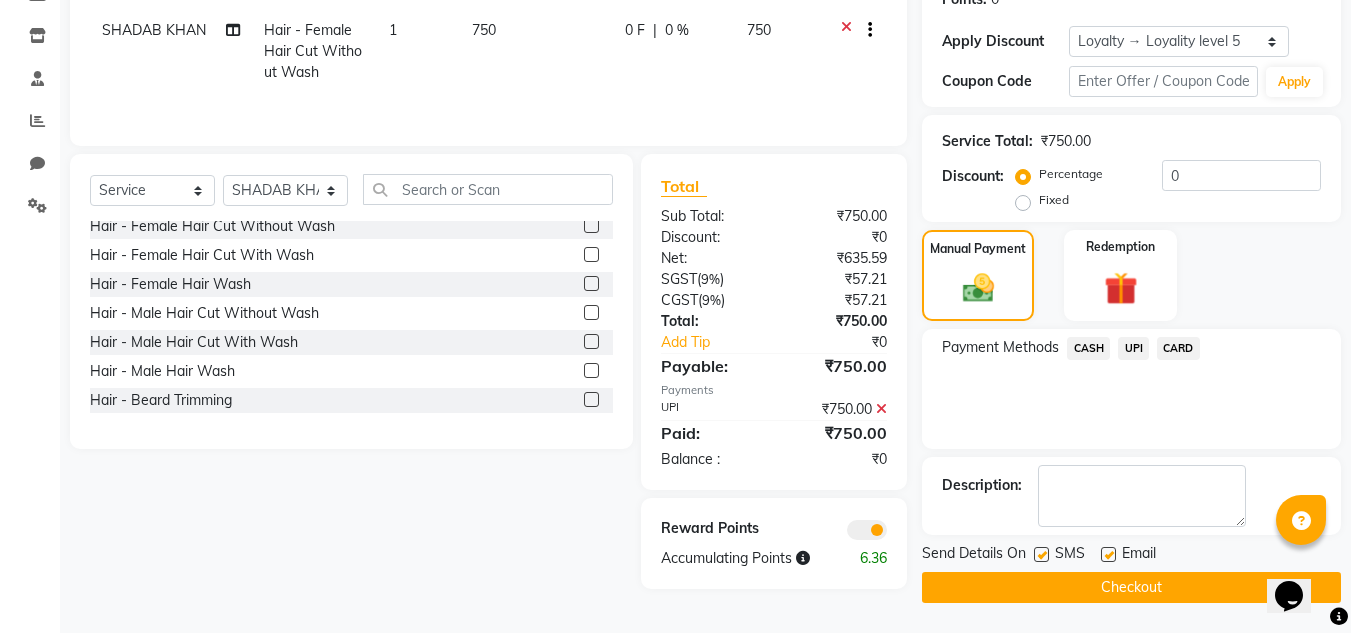 click 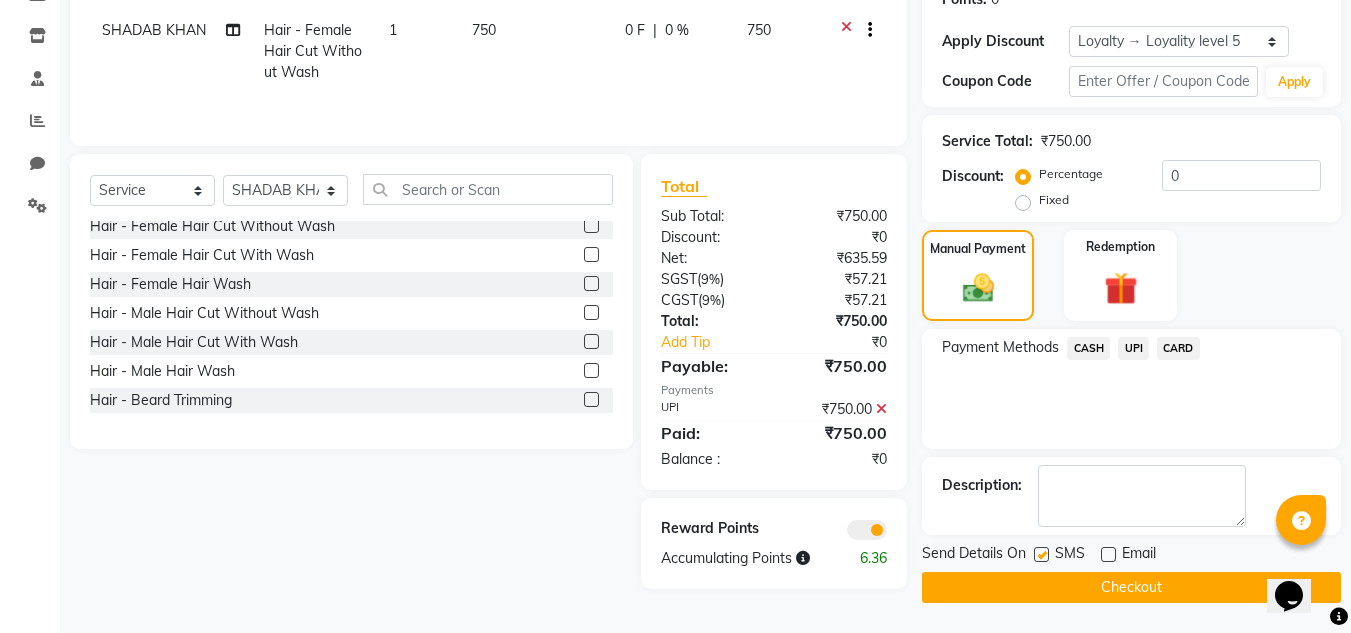 click on "Checkout" 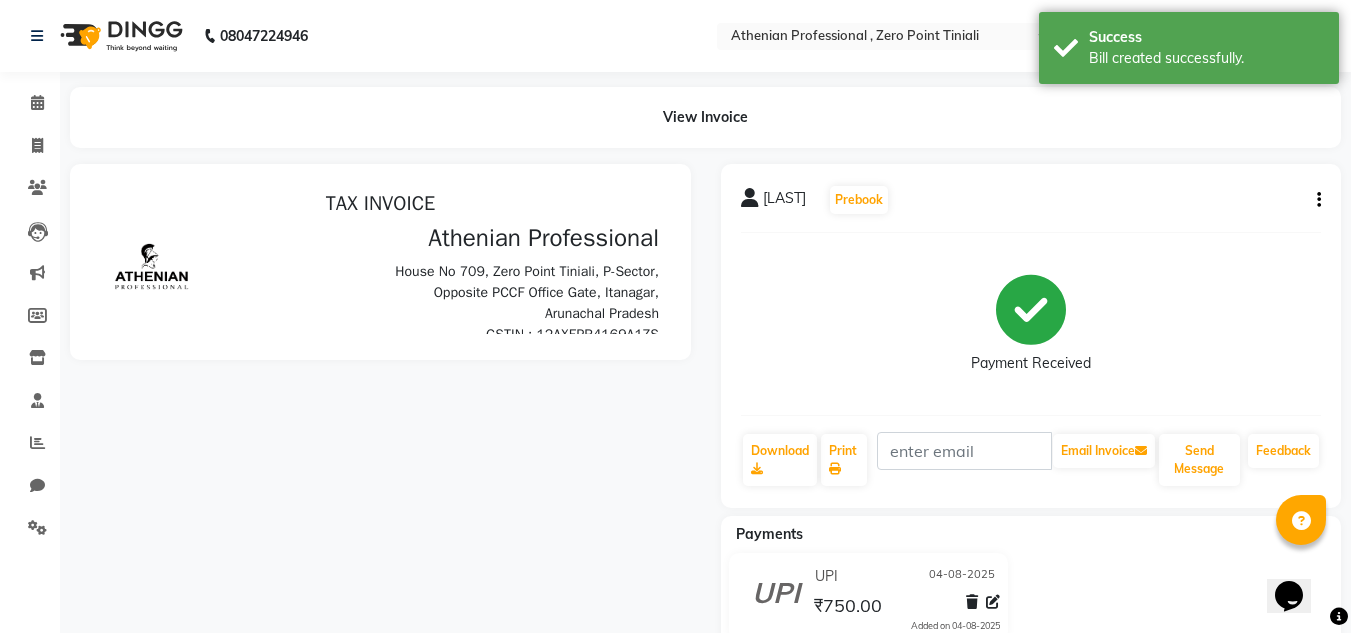 scroll, scrollTop: 0, scrollLeft: 0, axis: both 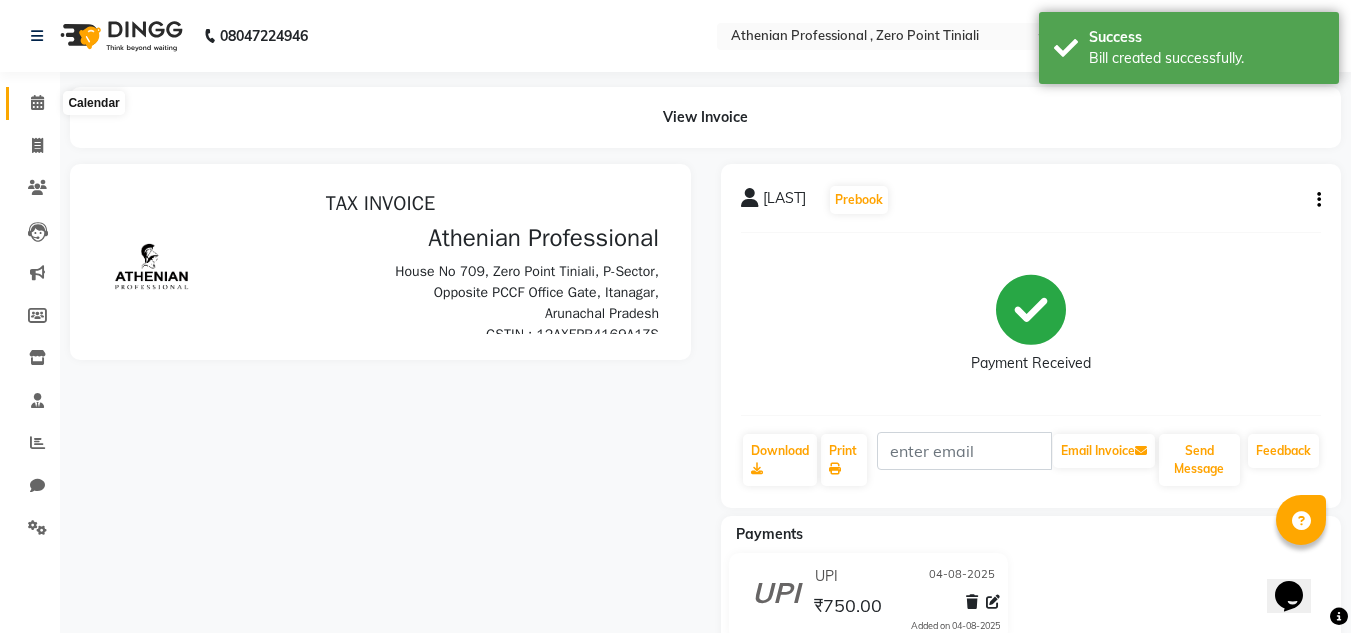 click 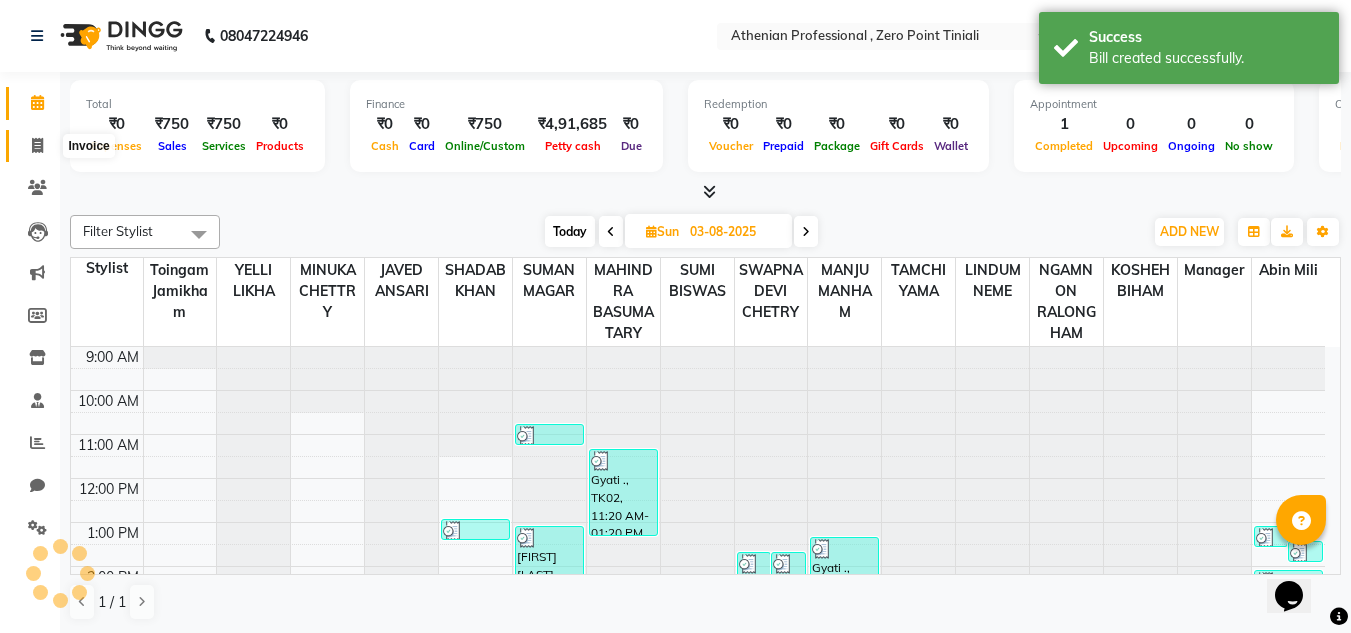 scroll, scrollTop: 0, scrollLeft: 0, axis: both 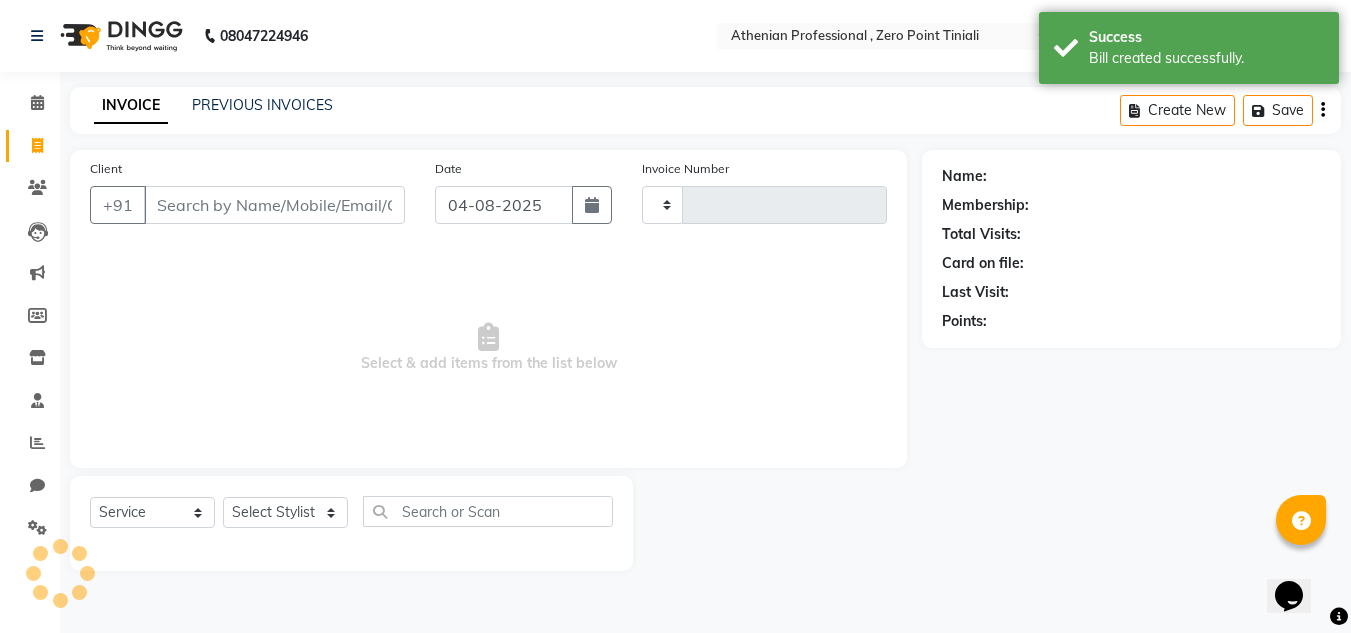 type on "1874" 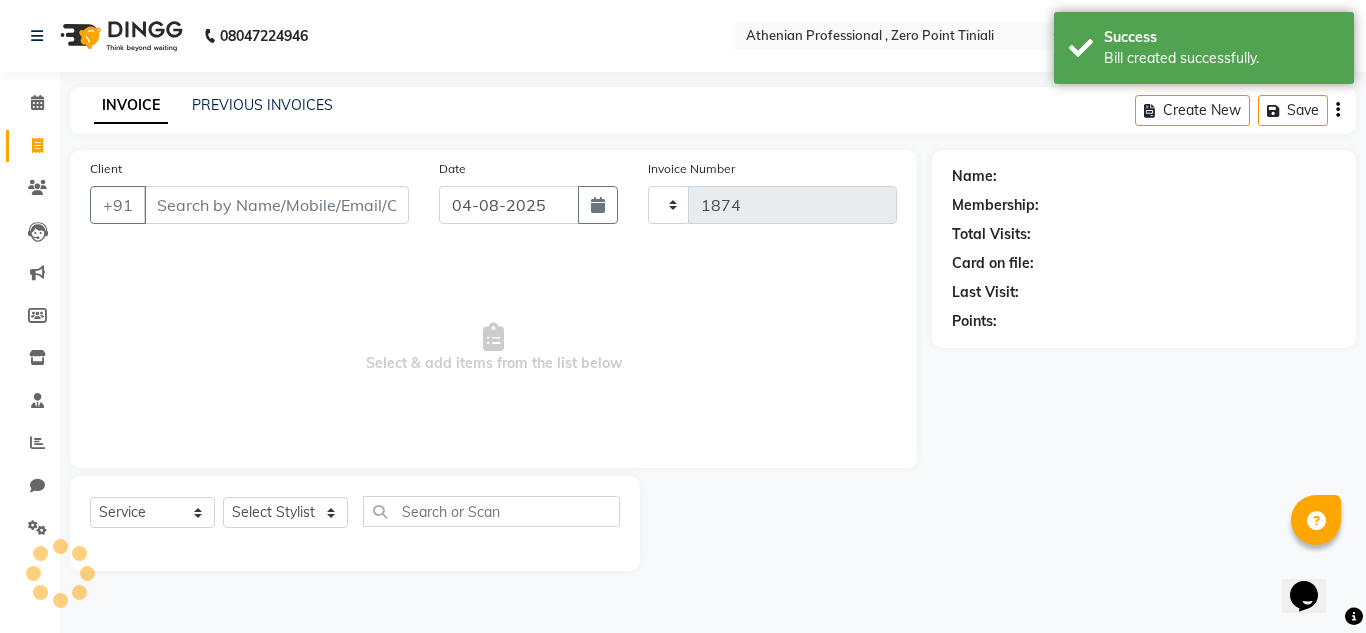 select on "8300" 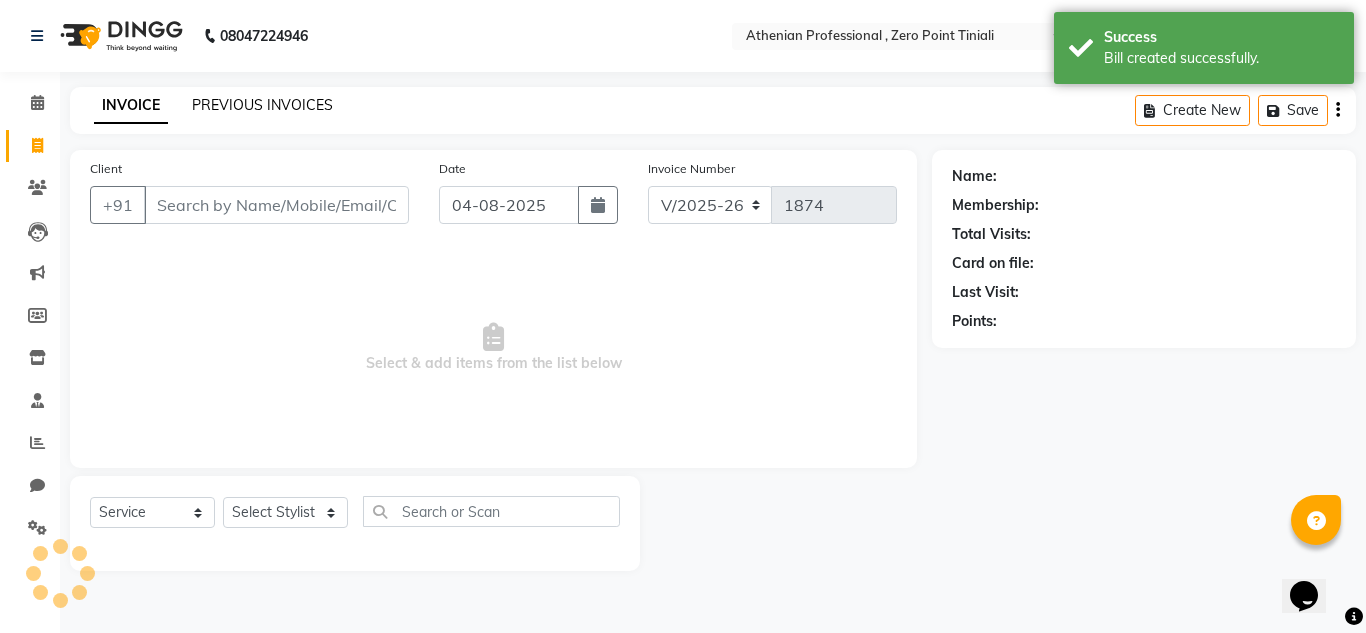 click on "PREVIOUS INVOICES" 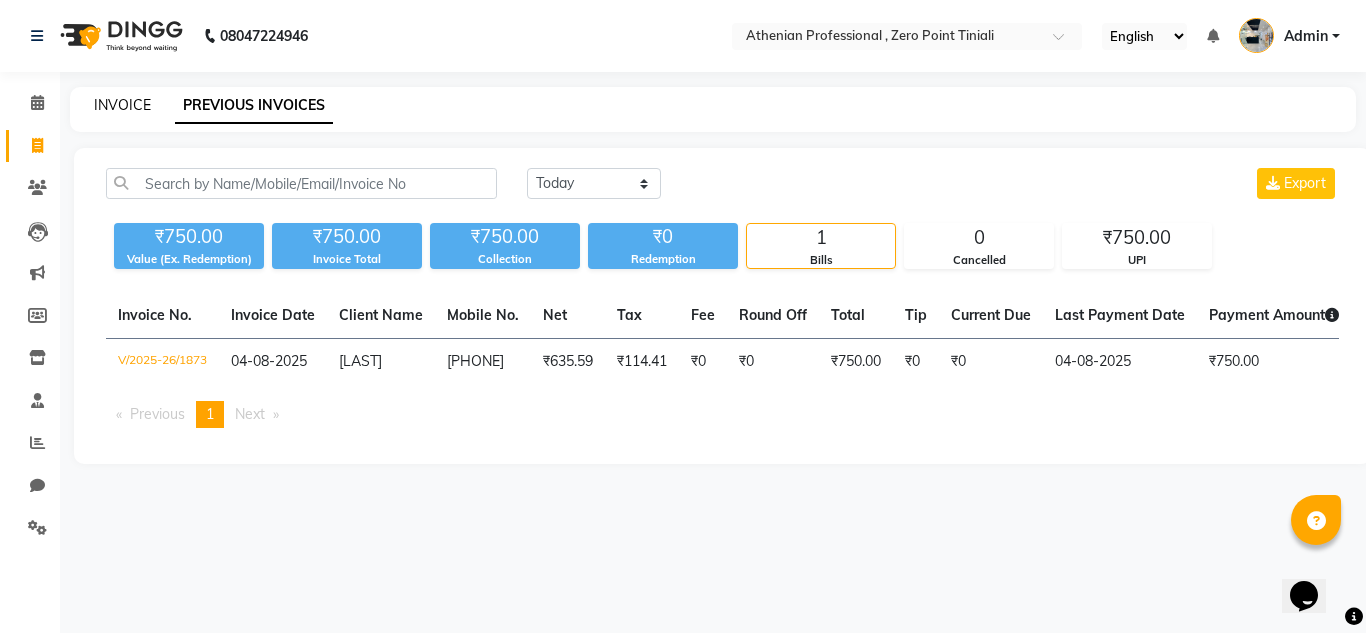 click on "INVOICE" 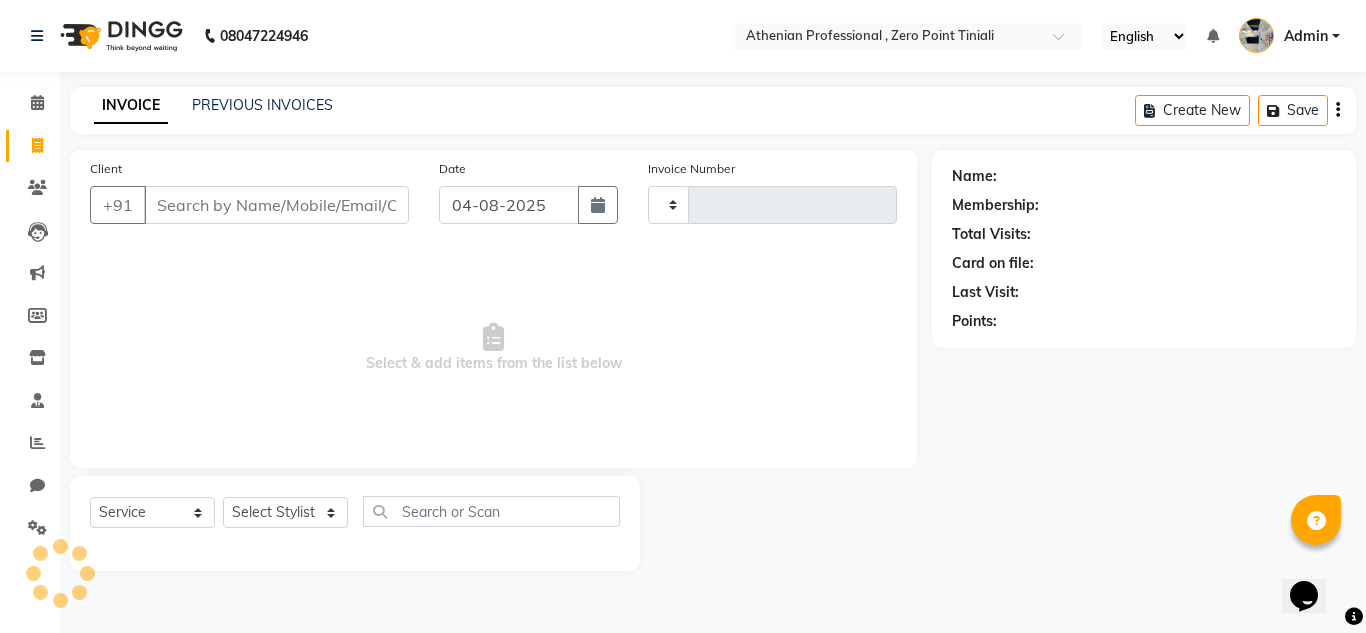 type on "1874" 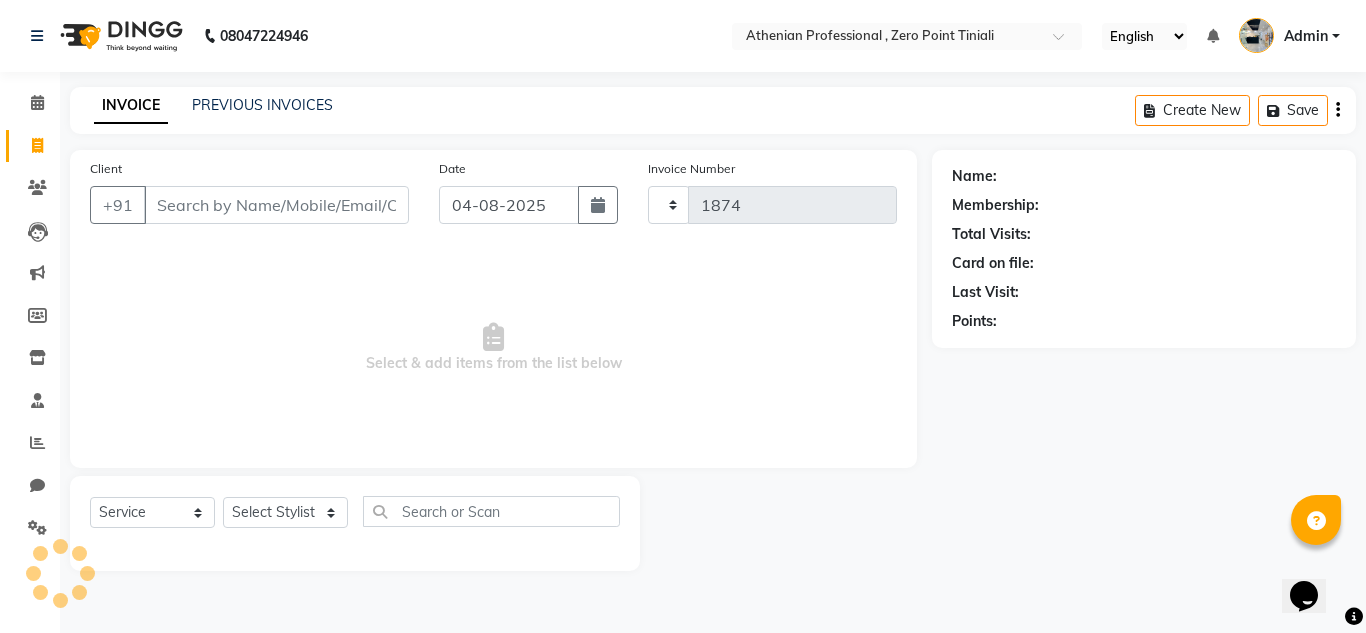 select on "8300" 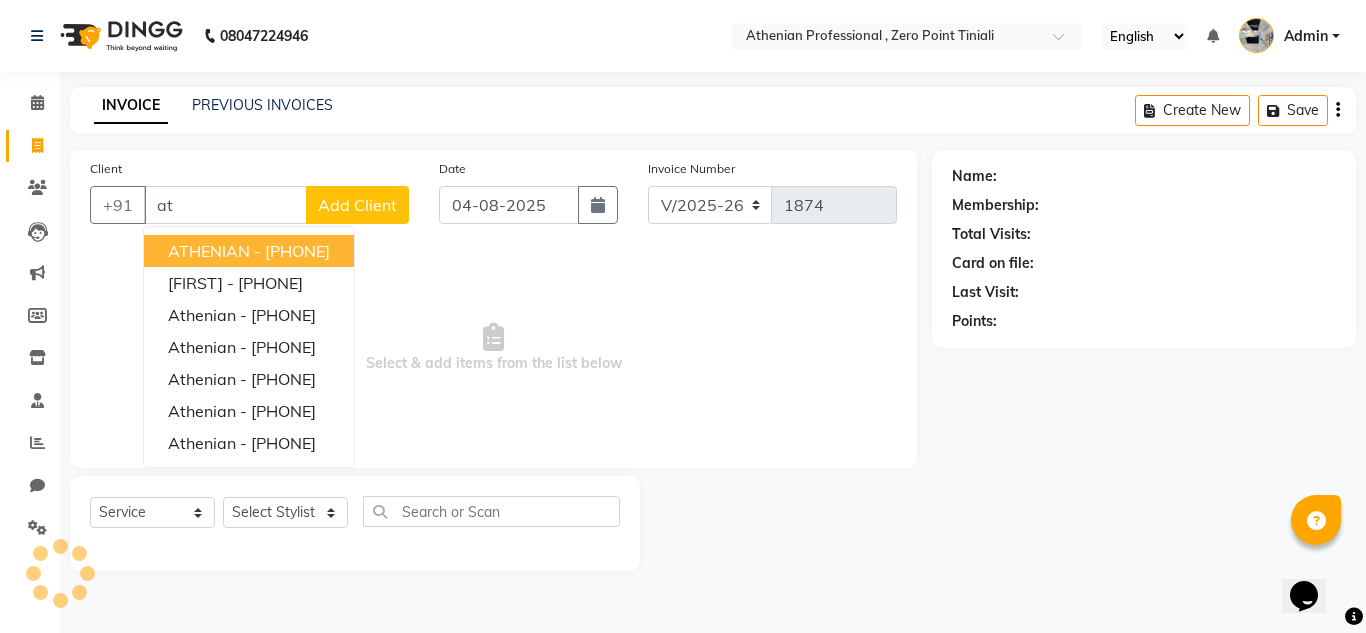 type on "a" 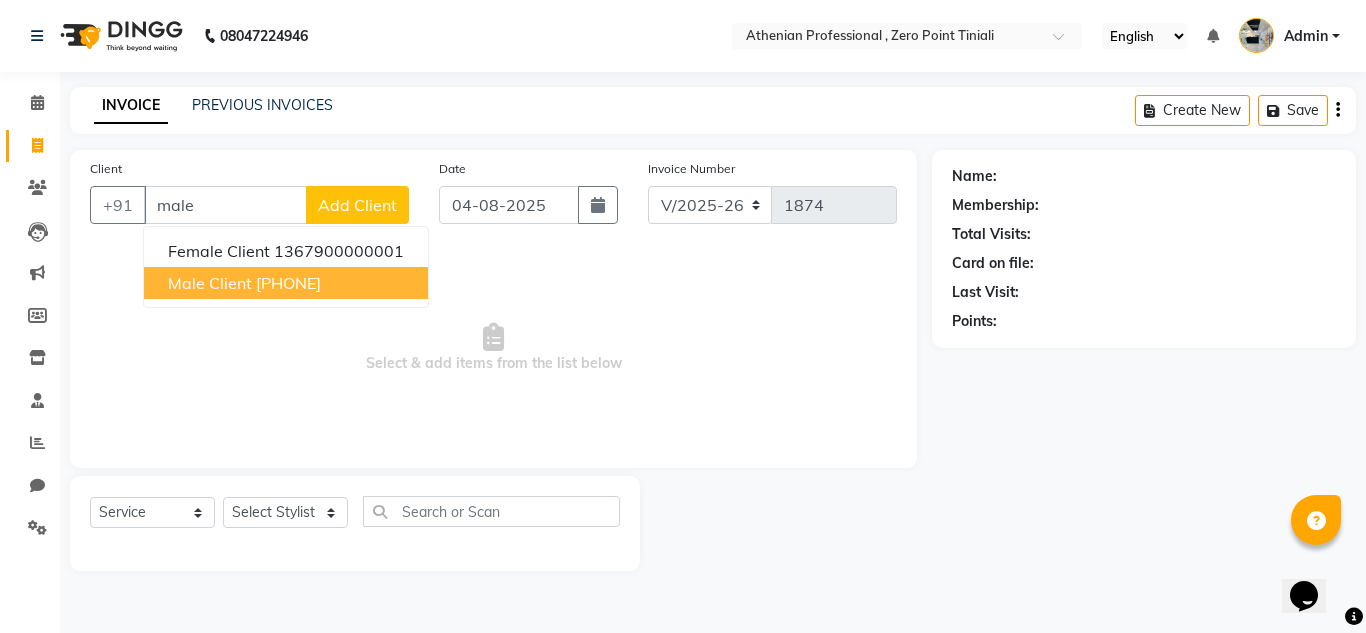 click on "Male Client" at bounding box center (210, 283) 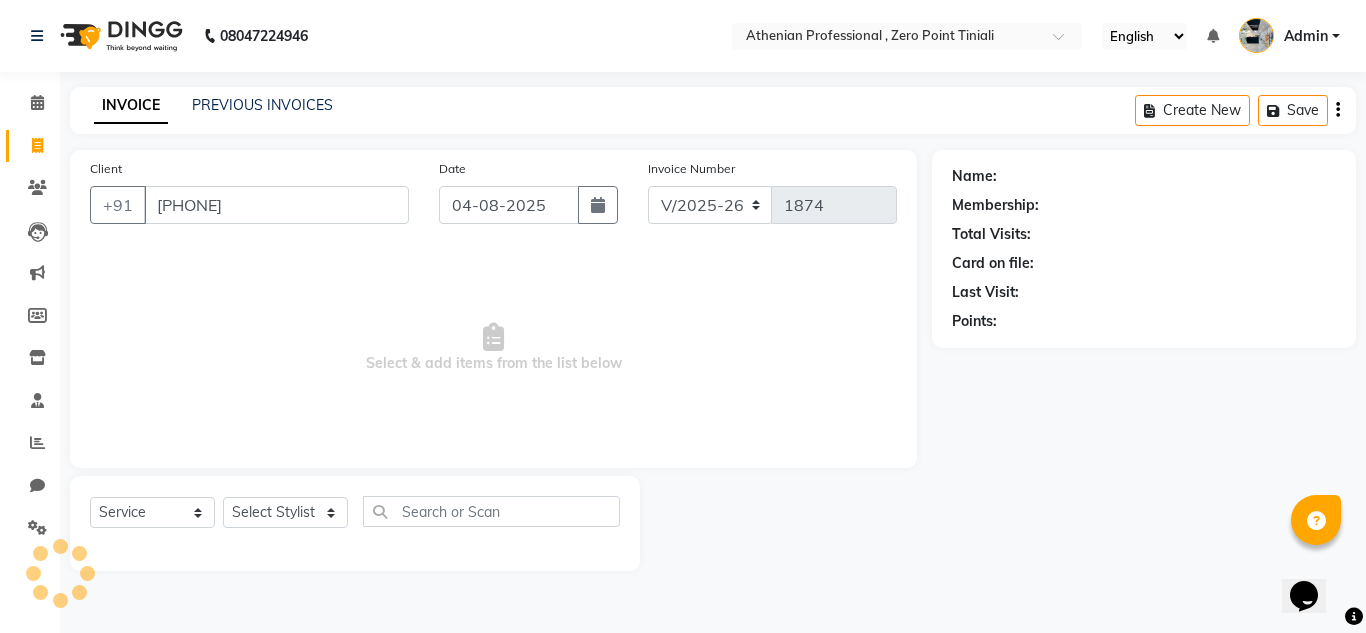 type on "[PHONE]" 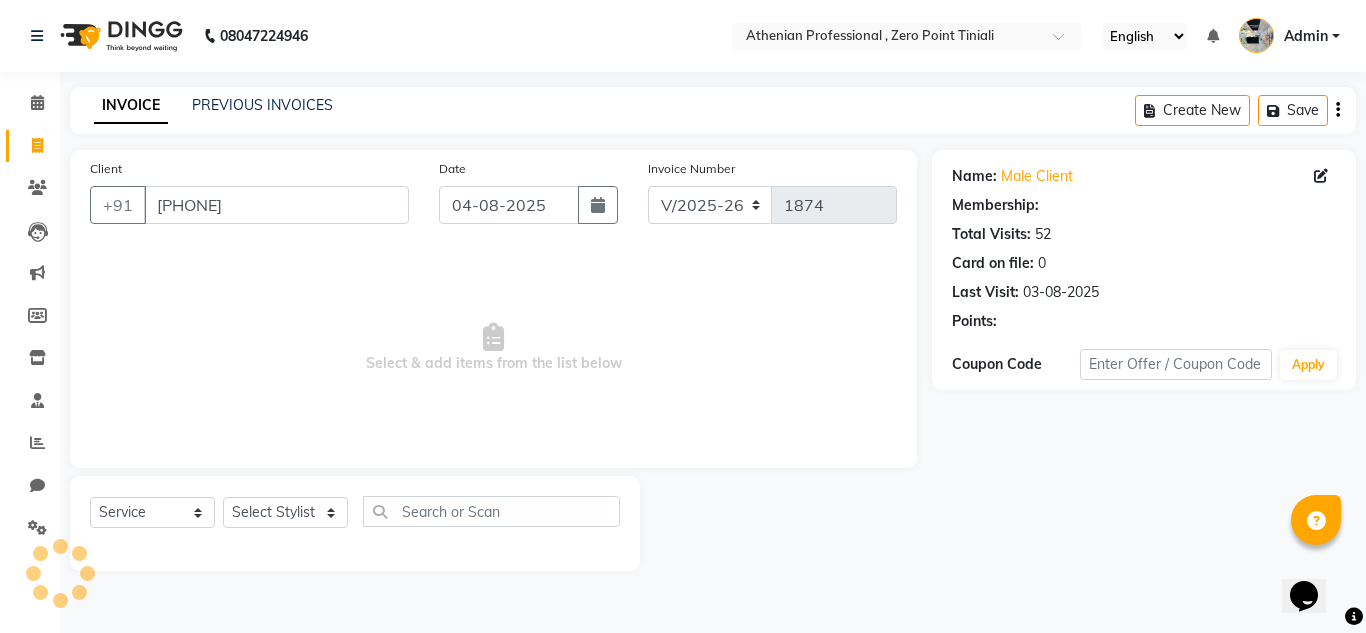 select on "1: Object" 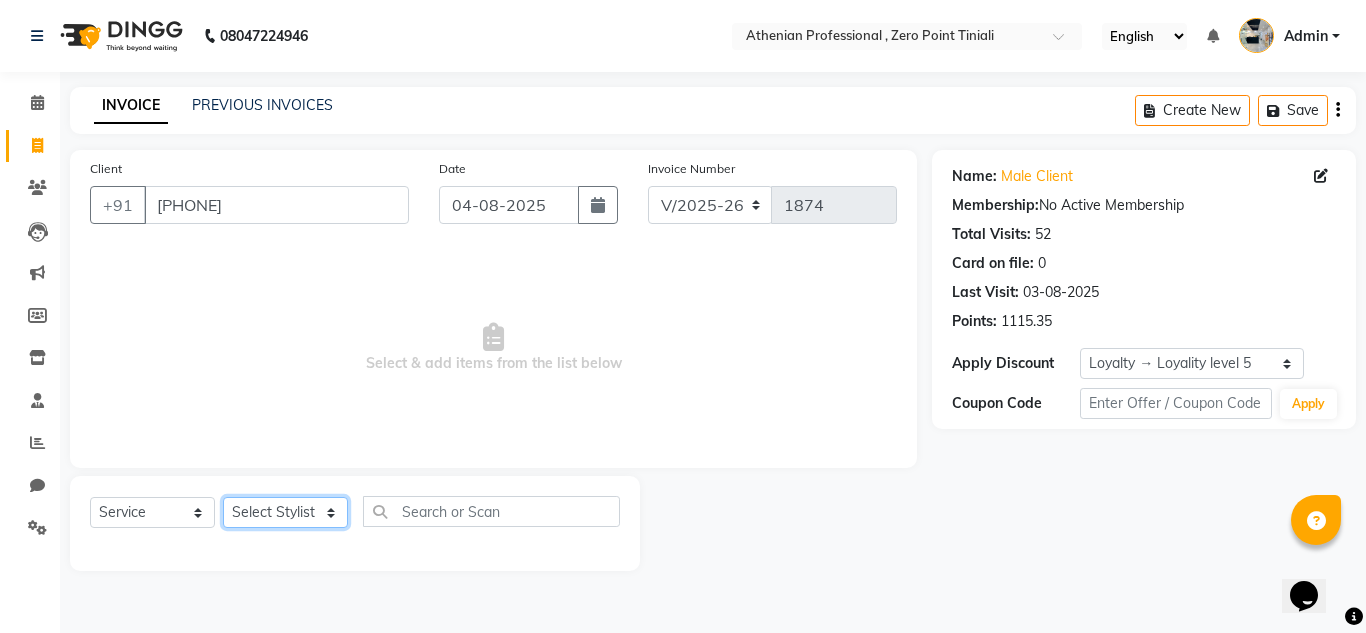 click on "Select Stylist Abin Mili Admin JAVED ANSARI KOSHEH BIHAM LINDUM NEME MAHINDRA BASUMATARY Manager MANJU MANHAM MINUKA CHETTRY NGAMNON RALONGHAM SHADAB KHAN SUMAN MAGAR SUMI BISWAS  SWAPNA DEVI CHETRY TAMCHI YAMA Toingam Jamikham YELLI LIKHA" 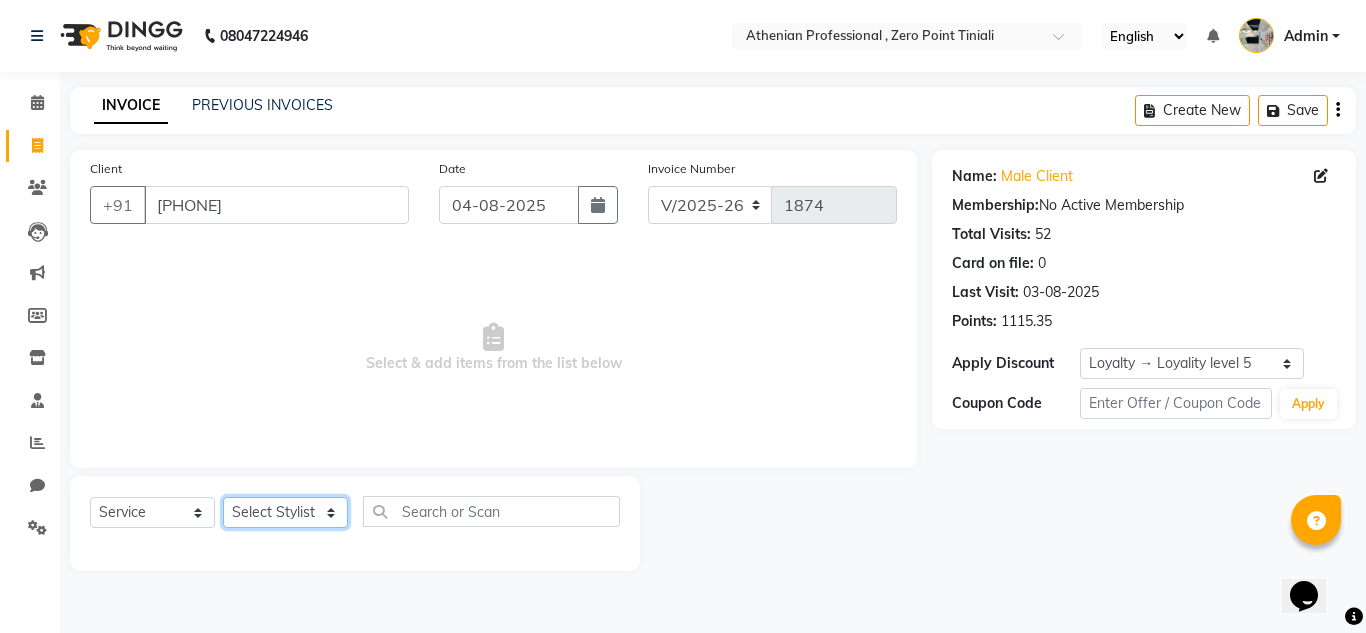 select on "80201" 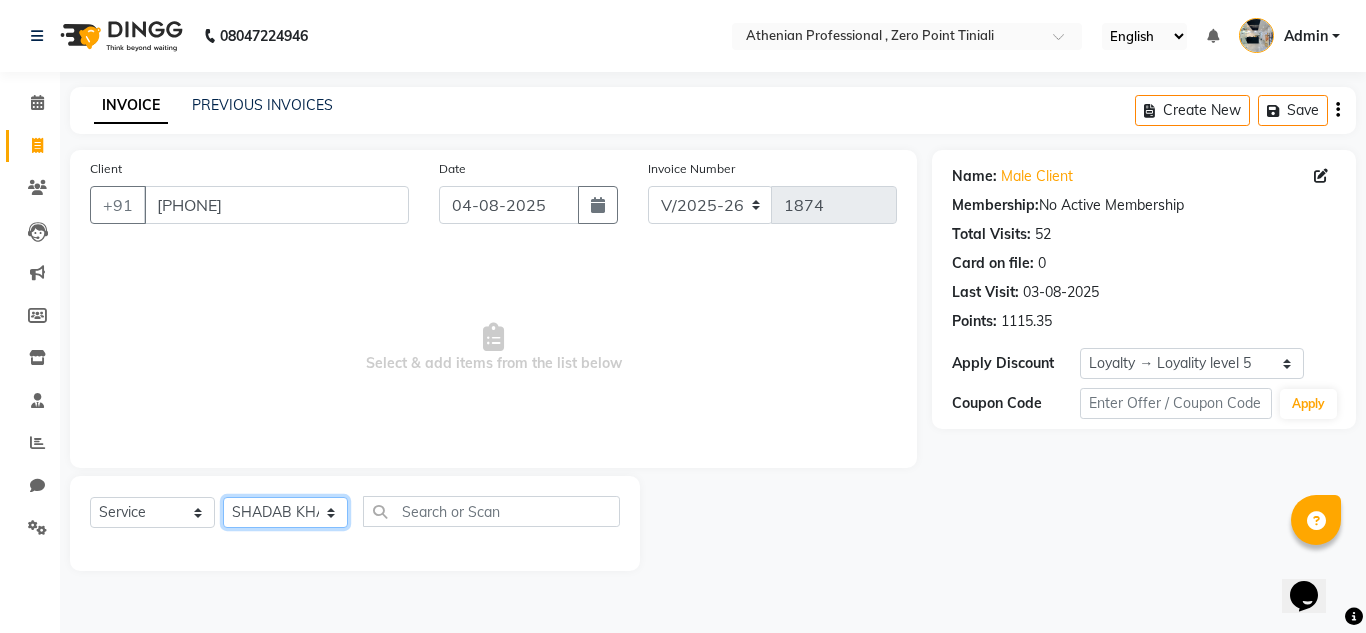 click on "Select Stylist Abin Mili Admin JAVED ANSARI KOSHEH BIHAM LINDUM NEME MAHINDRA BASUMATARY Manager MANJU MANHAM MINUKA CHETTRY NGAMNON RALONGHAM SHADAB KHAN SUMAN MAGAR SUMI BISWAS  SWAPNA DEVI CHETRY TAMCHI YAMA Toingam Jamikham YELLI LIKHA" 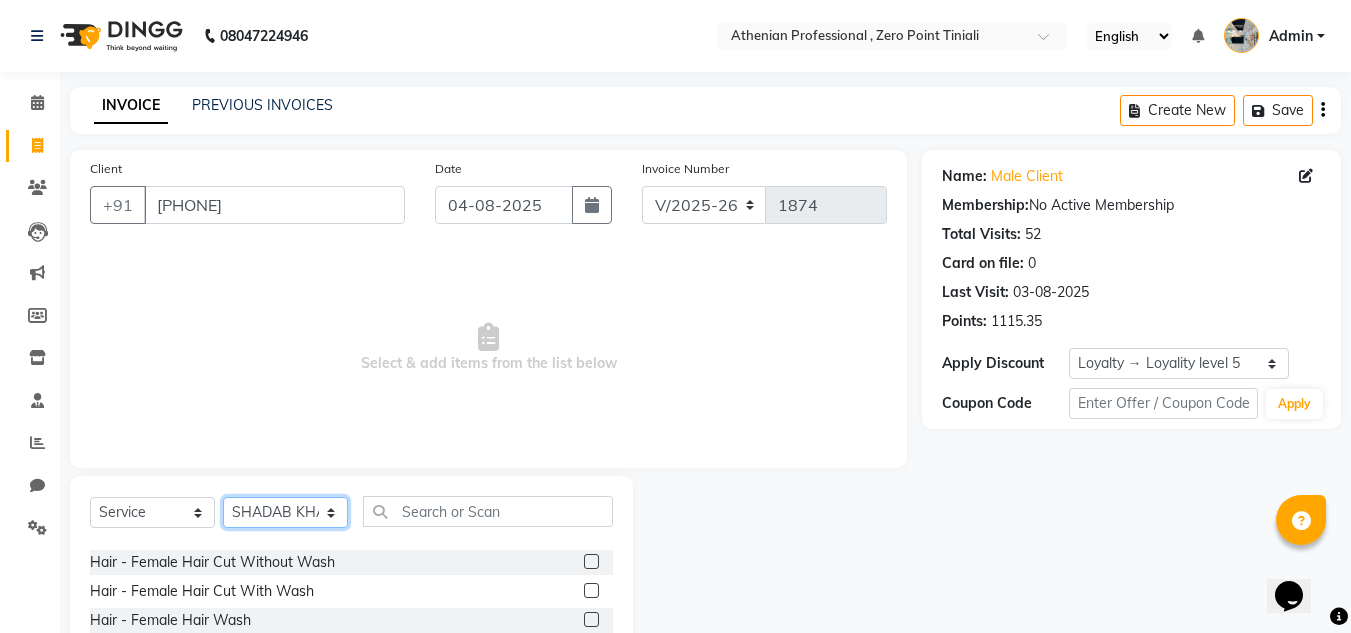 scroll, scrollTop: 52, scrollLeft: 0, axis: vertical 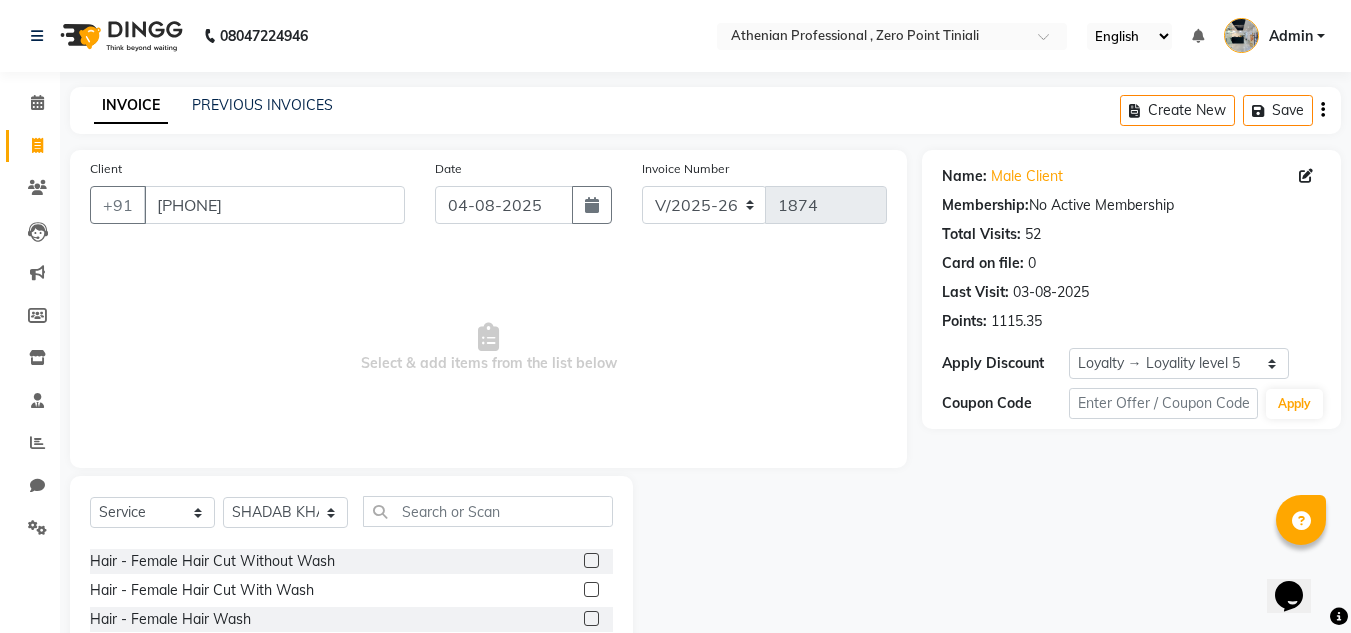 click 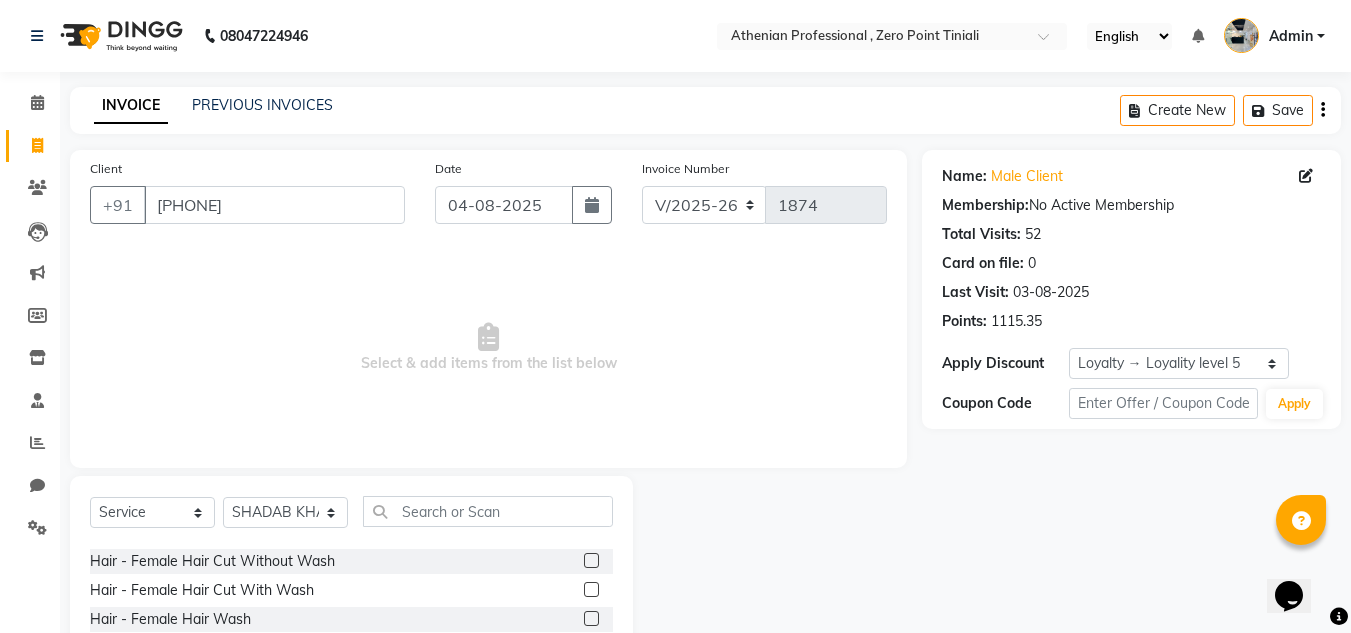 click 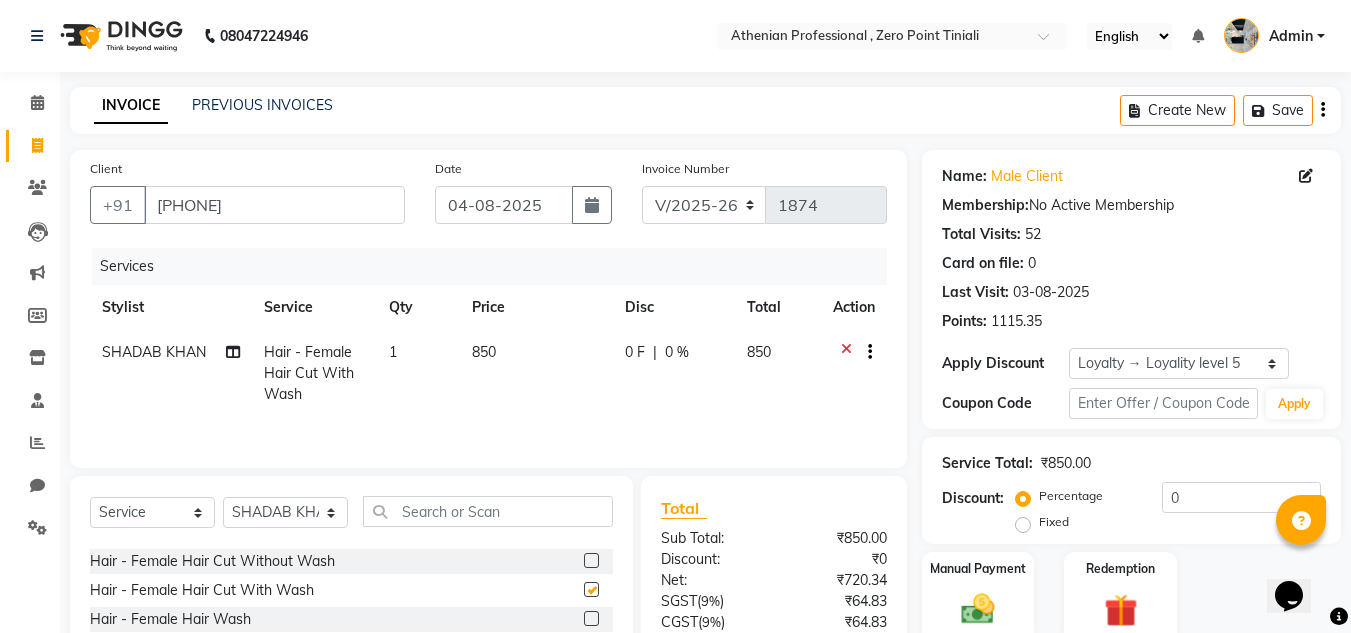 checkbox on "false" 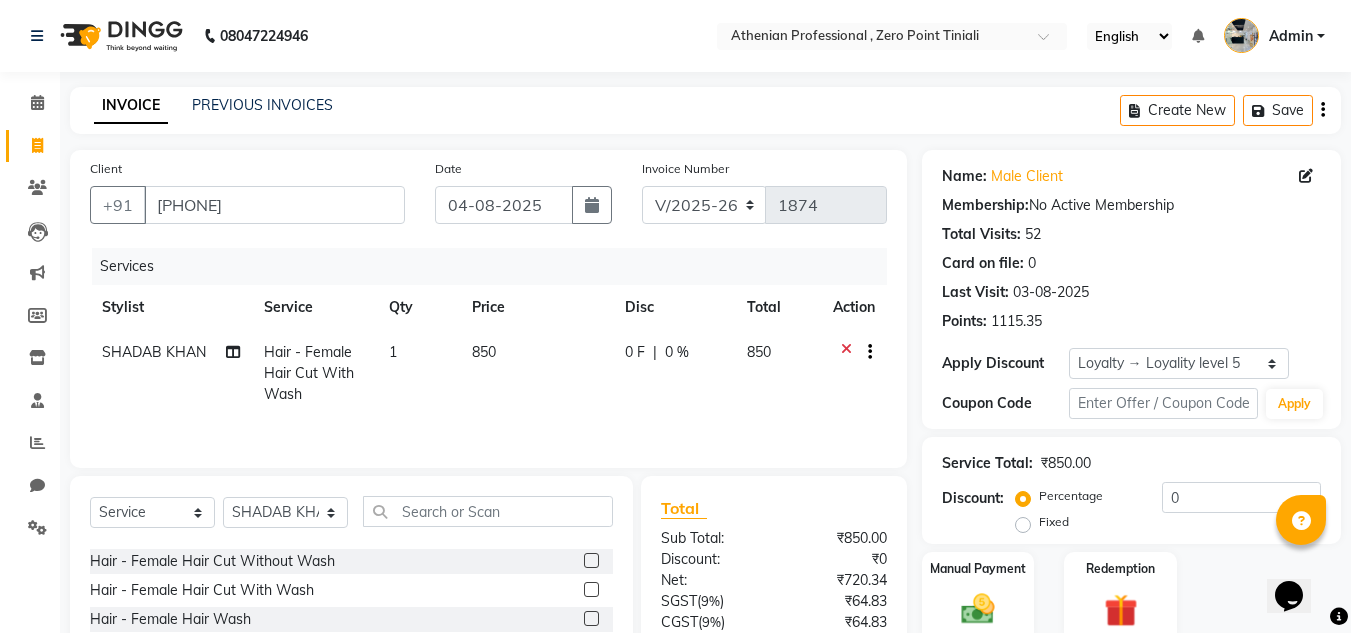 click 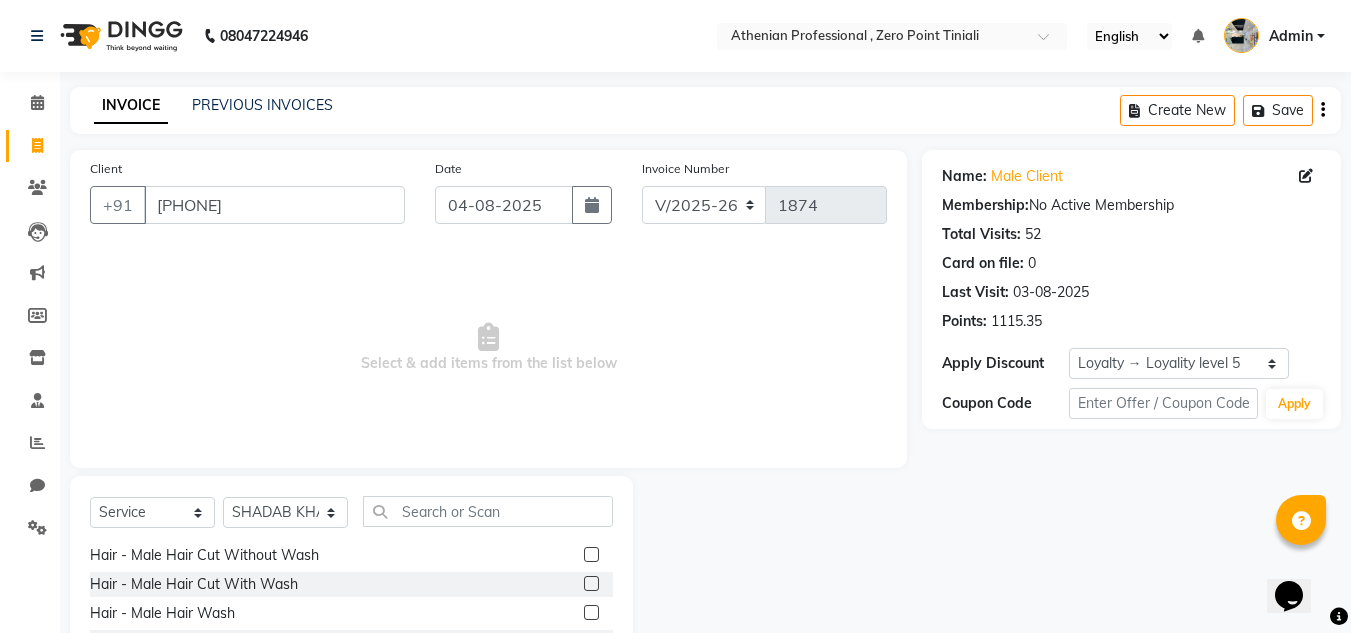 scroll, scrollTop: 155, scrollLeft: 0, axis: vertical 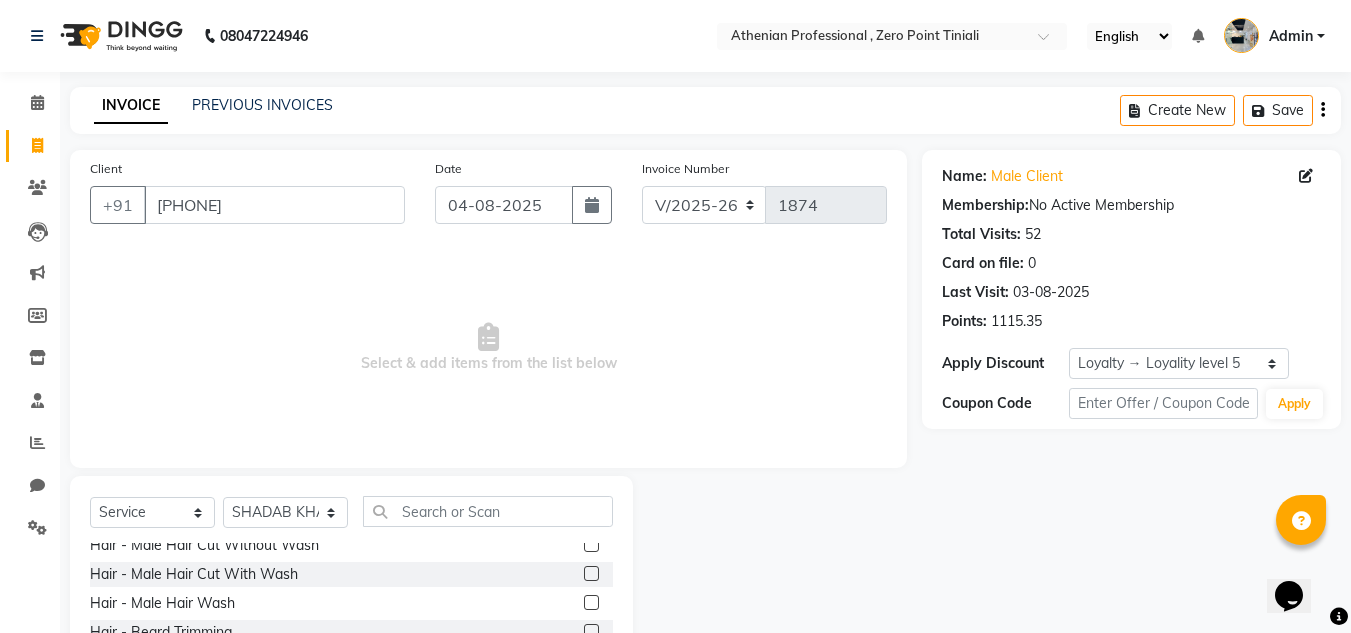 click 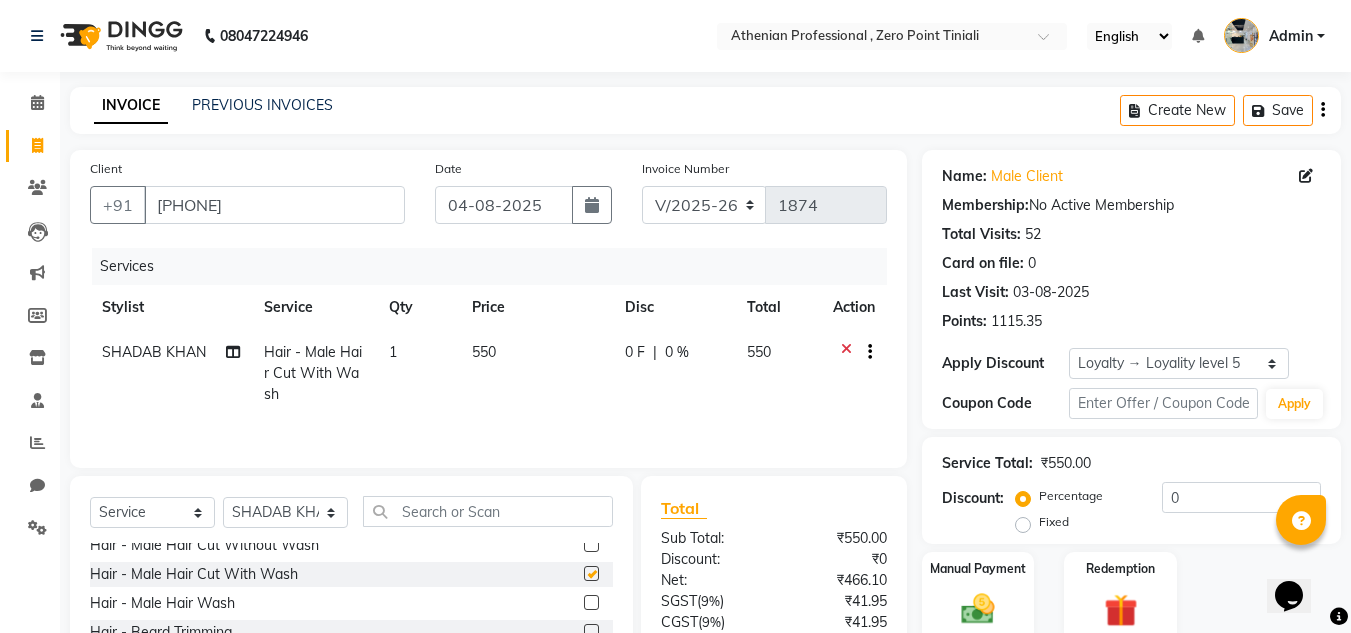 checkbox on "false" 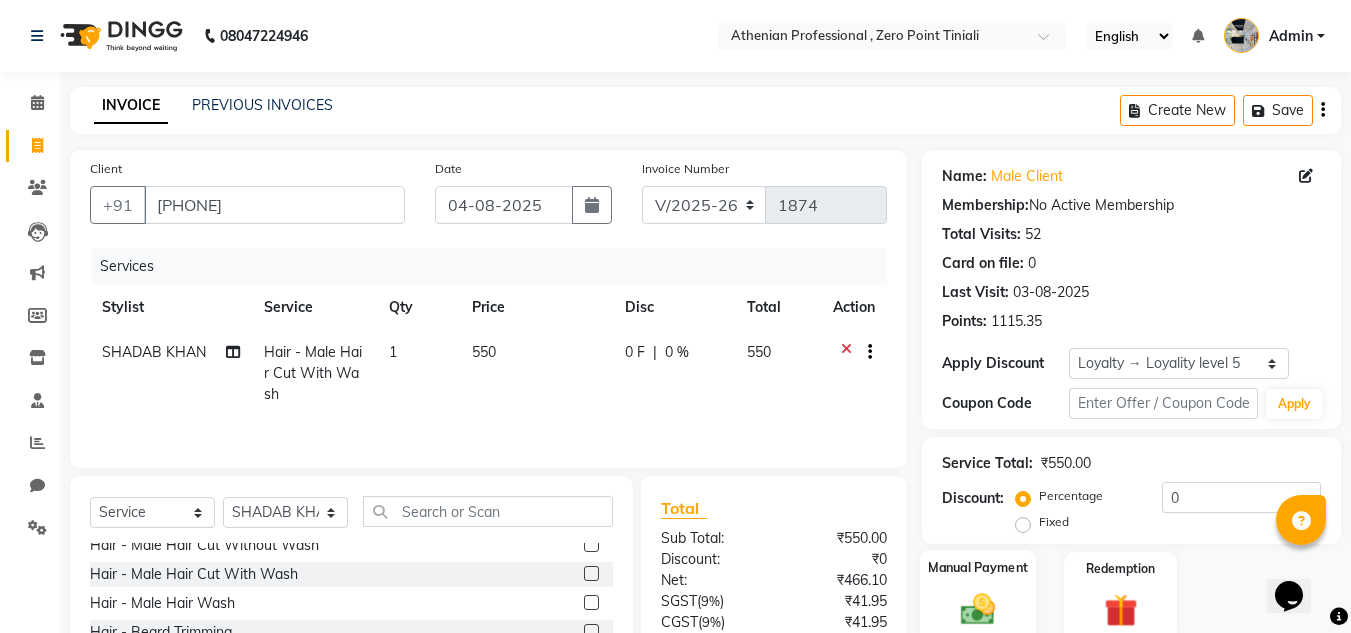 click on "Manual Payment" 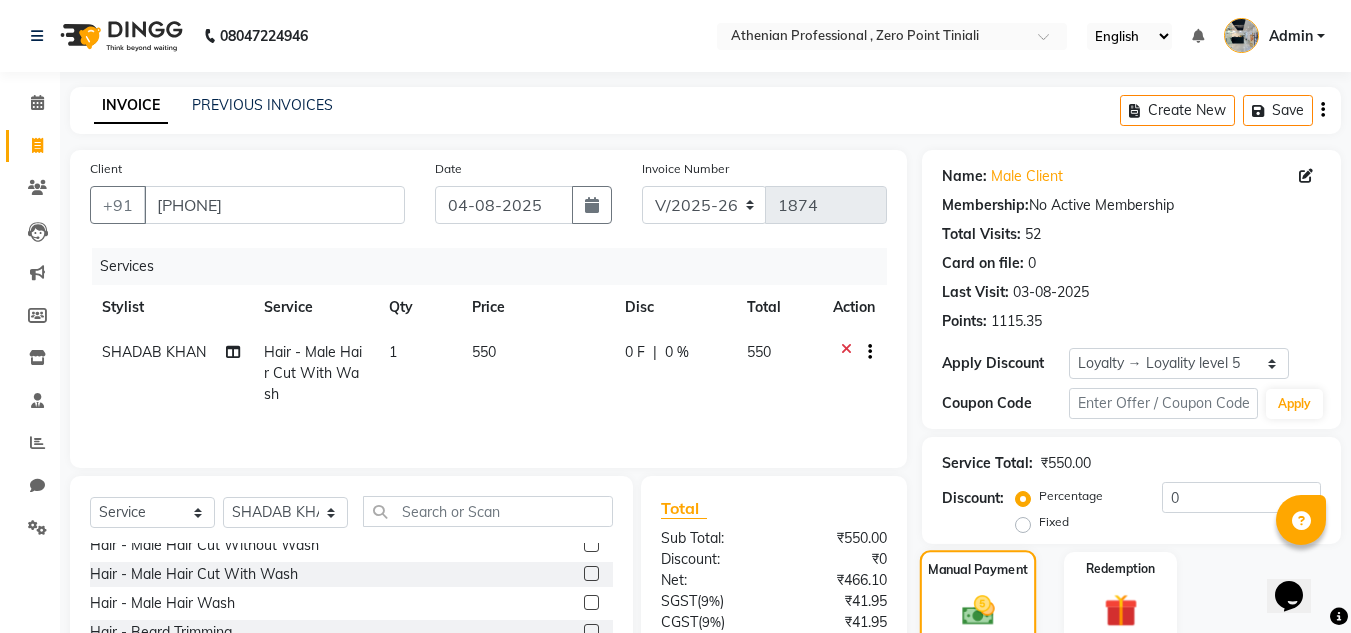 scroll, scrollTop: 209, scrollLeft: 0, axis: vertical 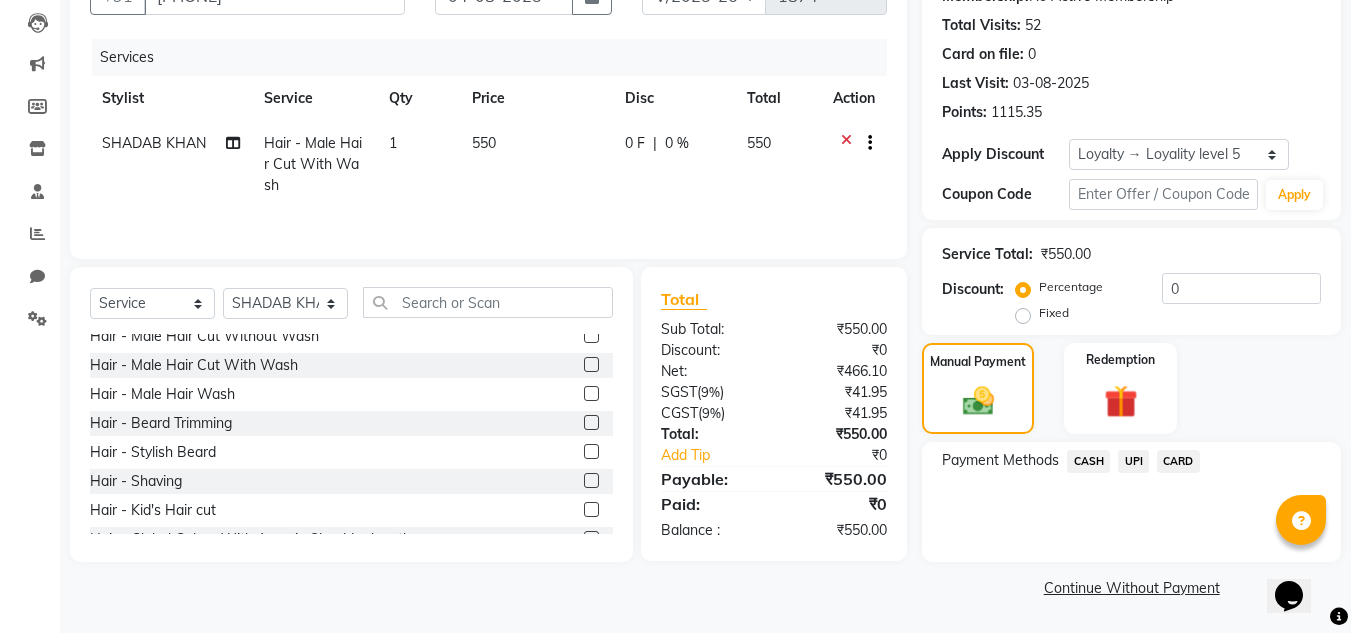 click on "UPI" 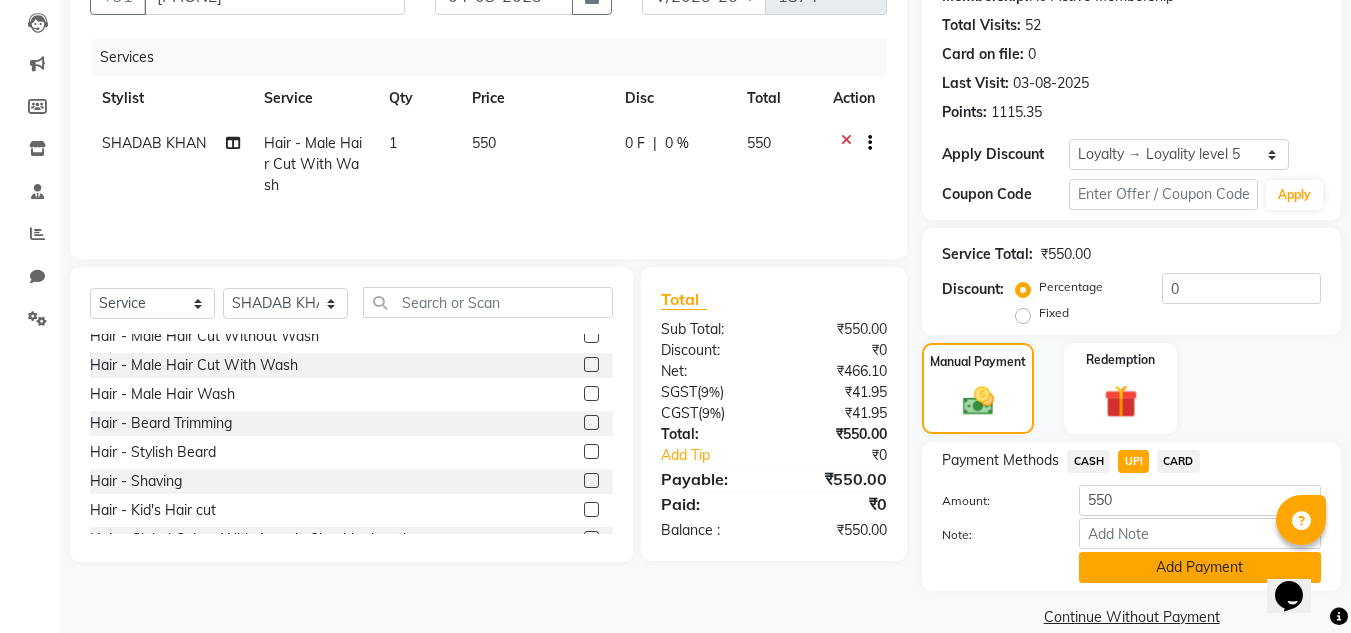 click on "Add Payment" 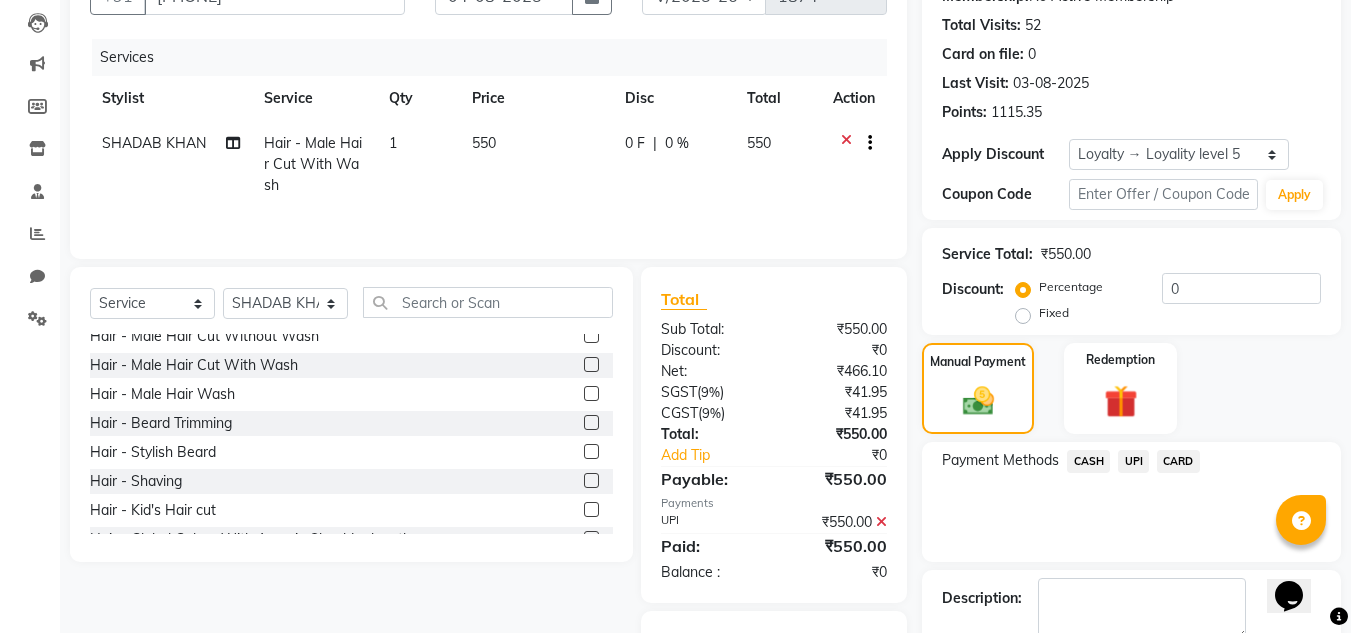 scroll, scrollTop: 322, scrollLeft: 0, axis: vertical 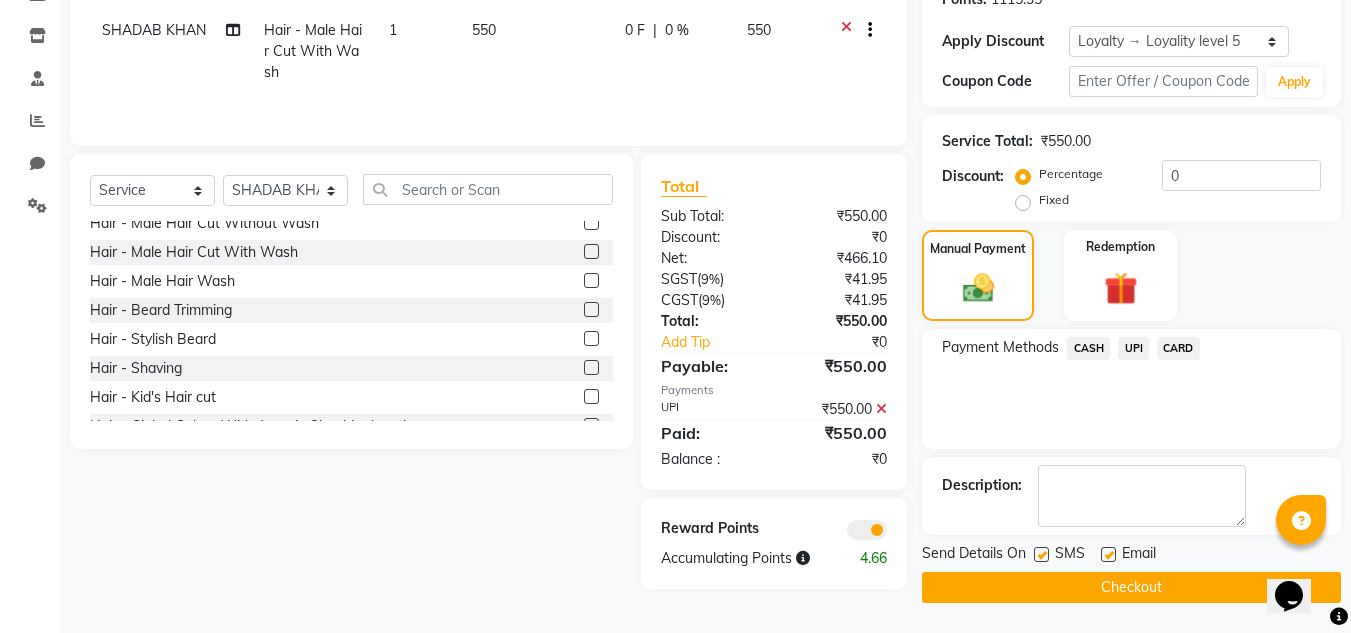 click 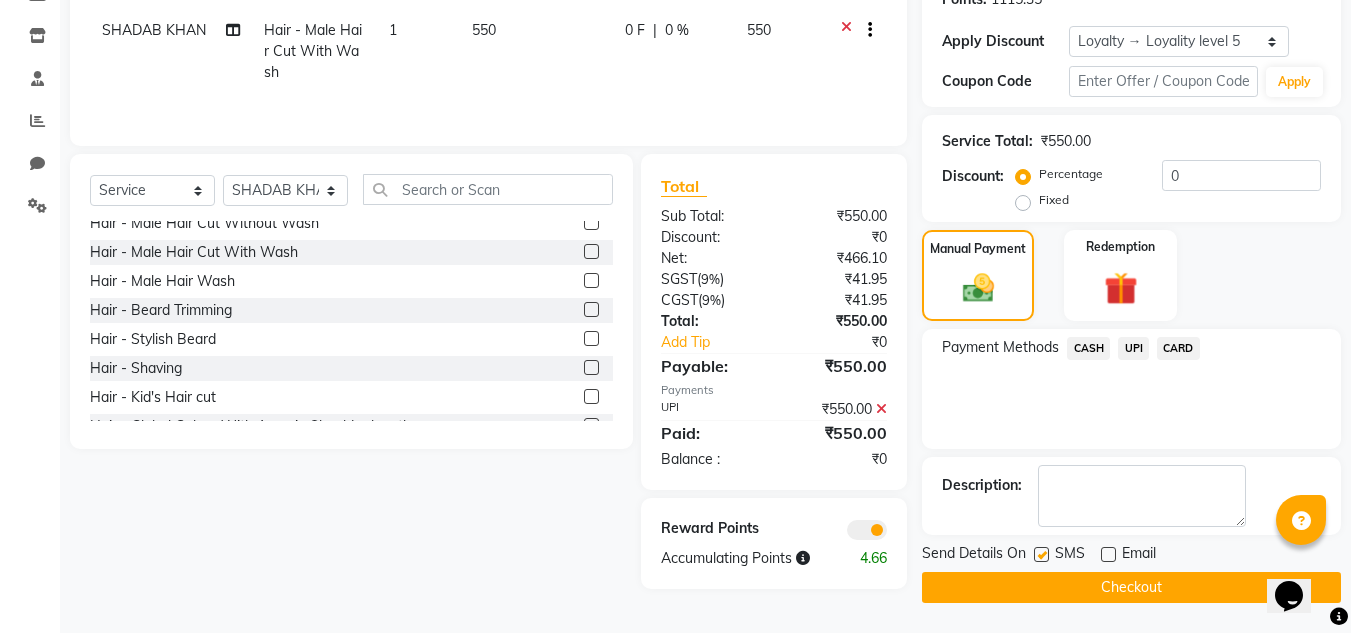 click 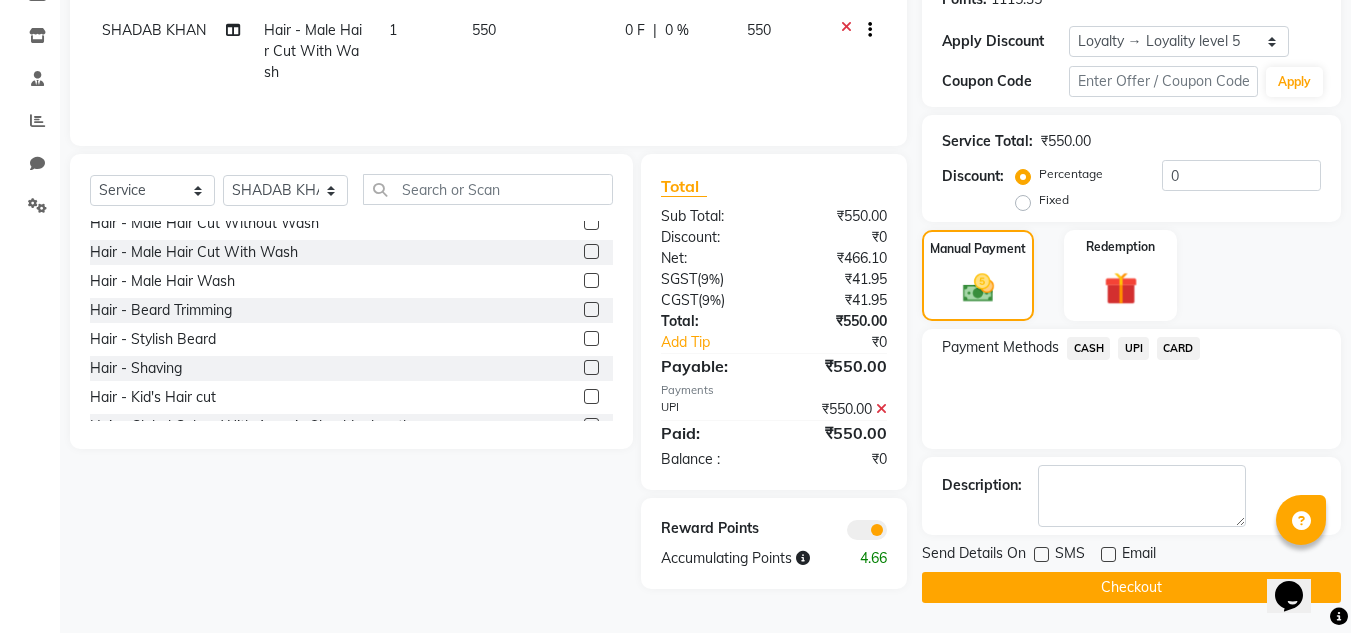 click on "Checkout" 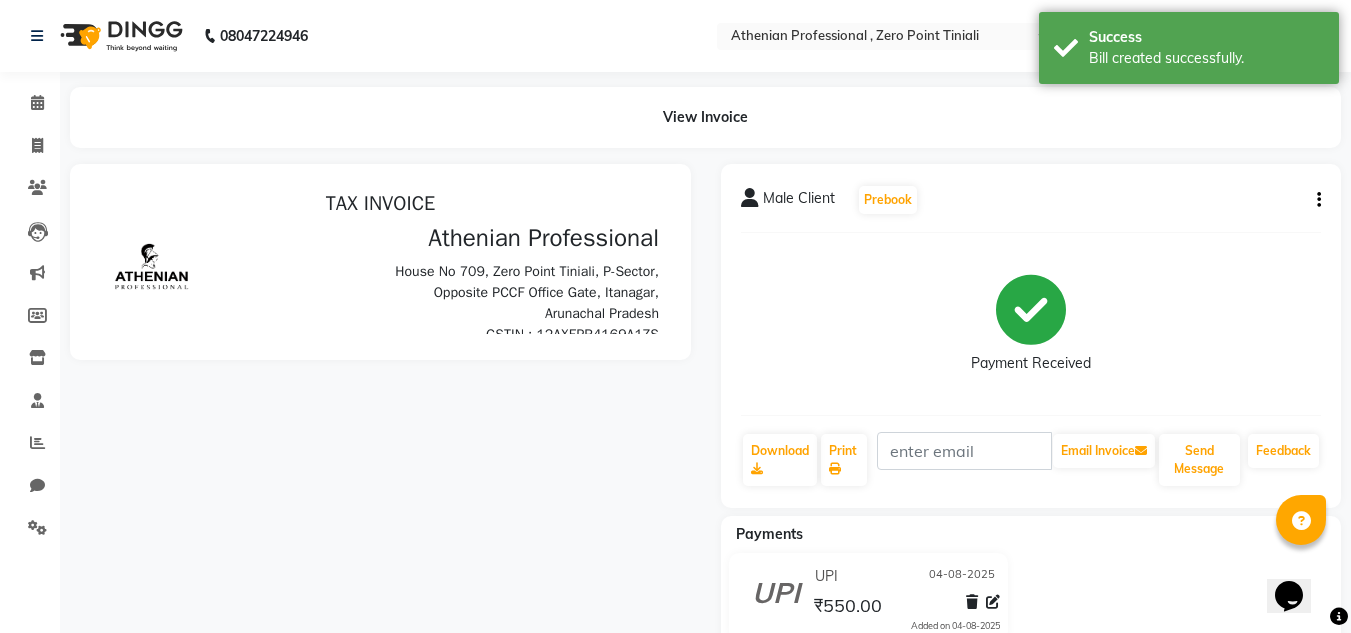 scroll, scrollTop: 0, scrollLeft: 0, axis: both 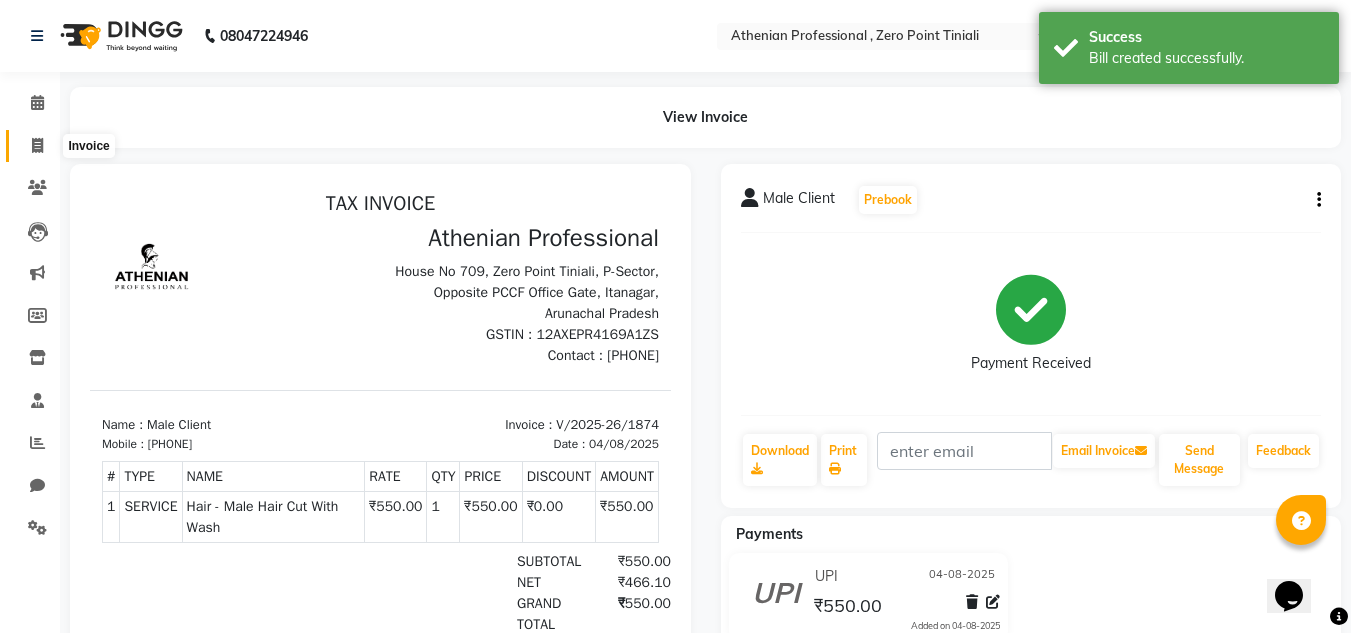 click 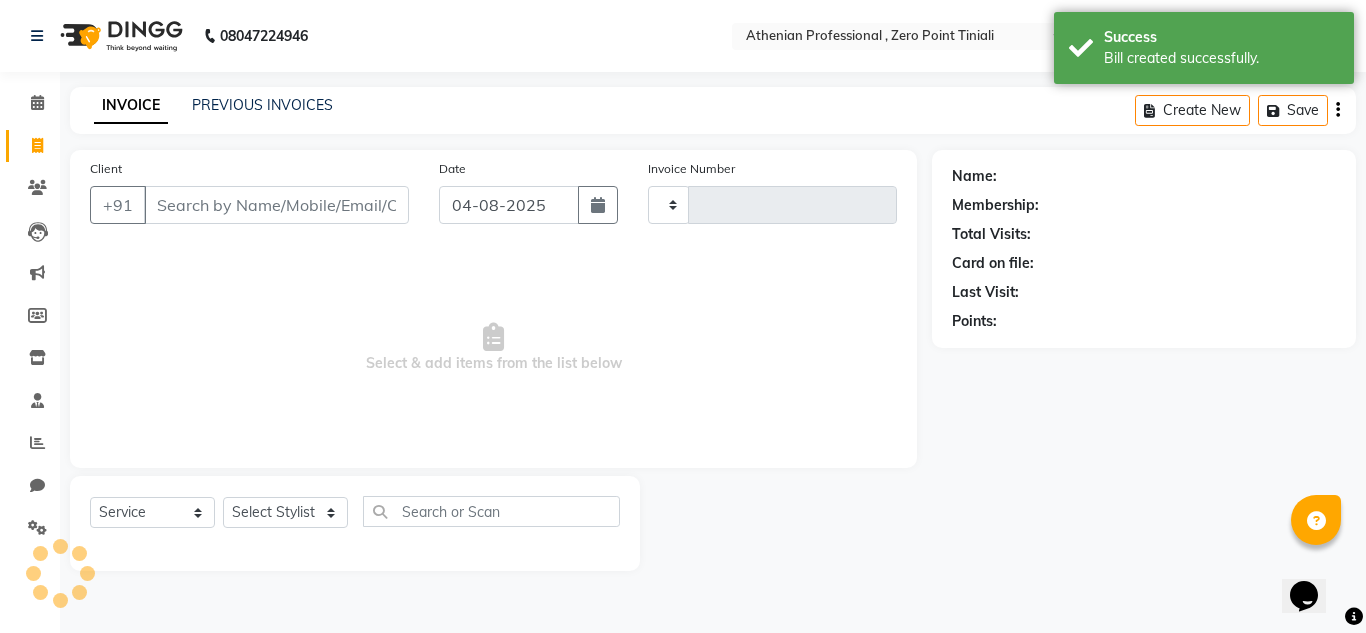type on "1875" 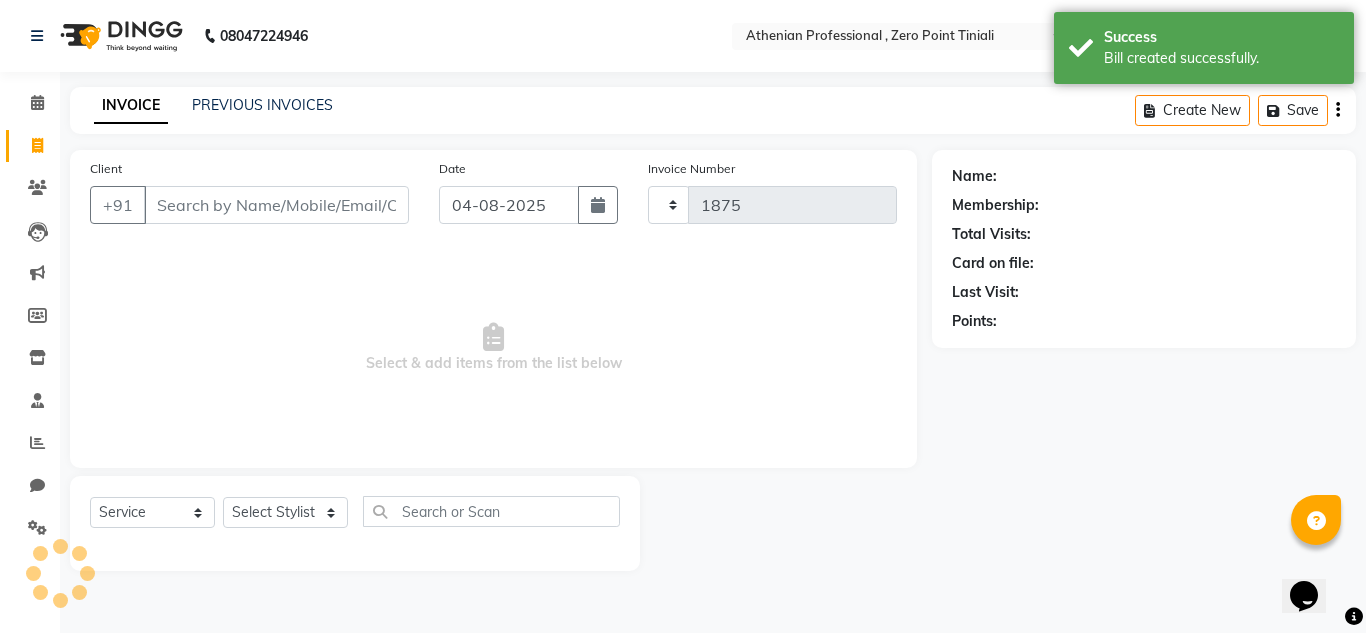 select on "8300" 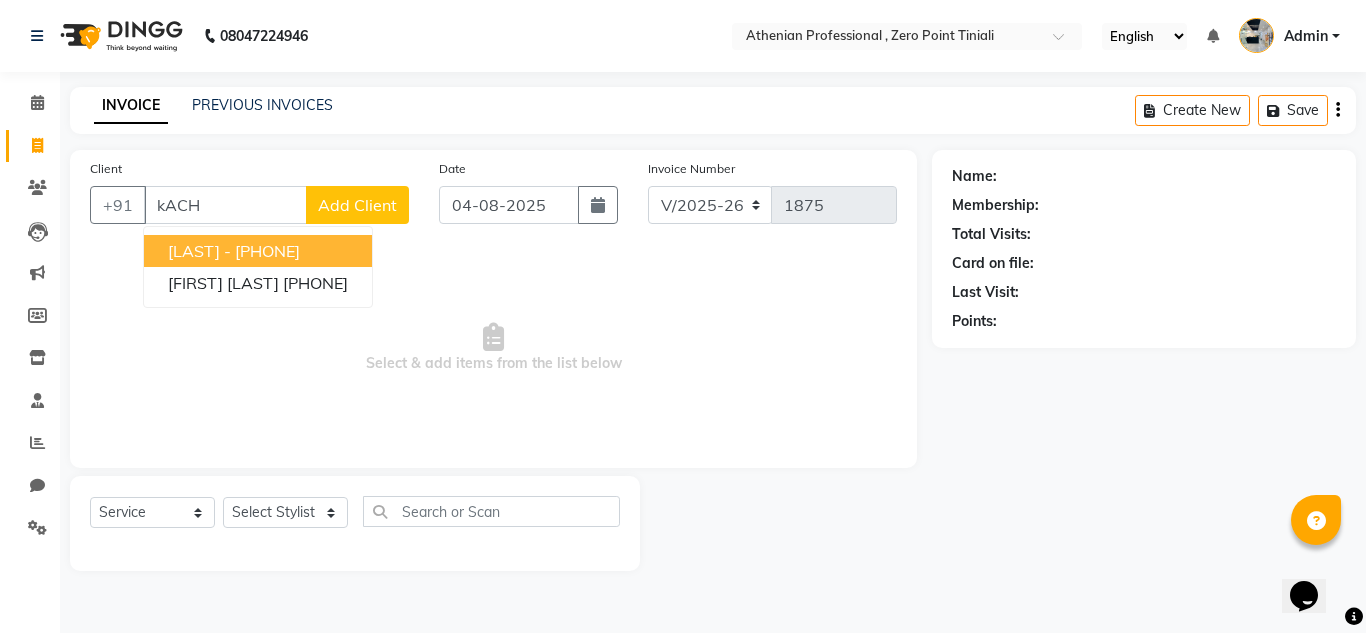 click on "[LAST] - [PHONE]" at bounding box center [258, 251] 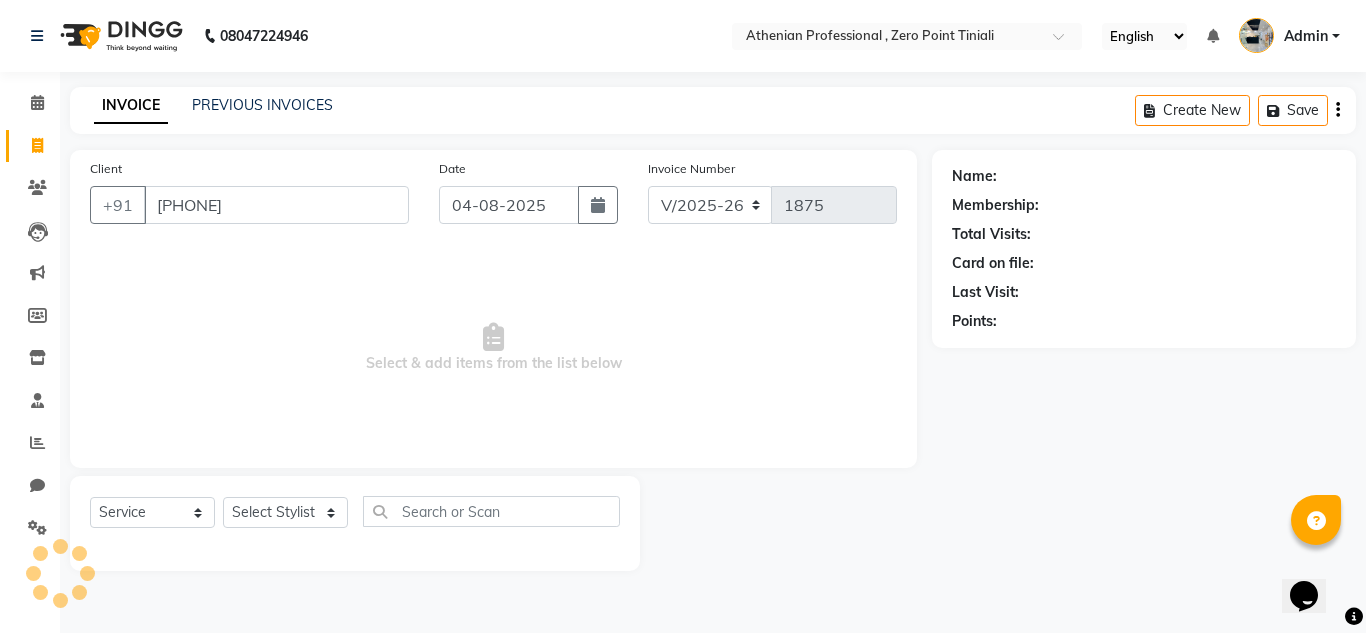 type on "[PHONE]" 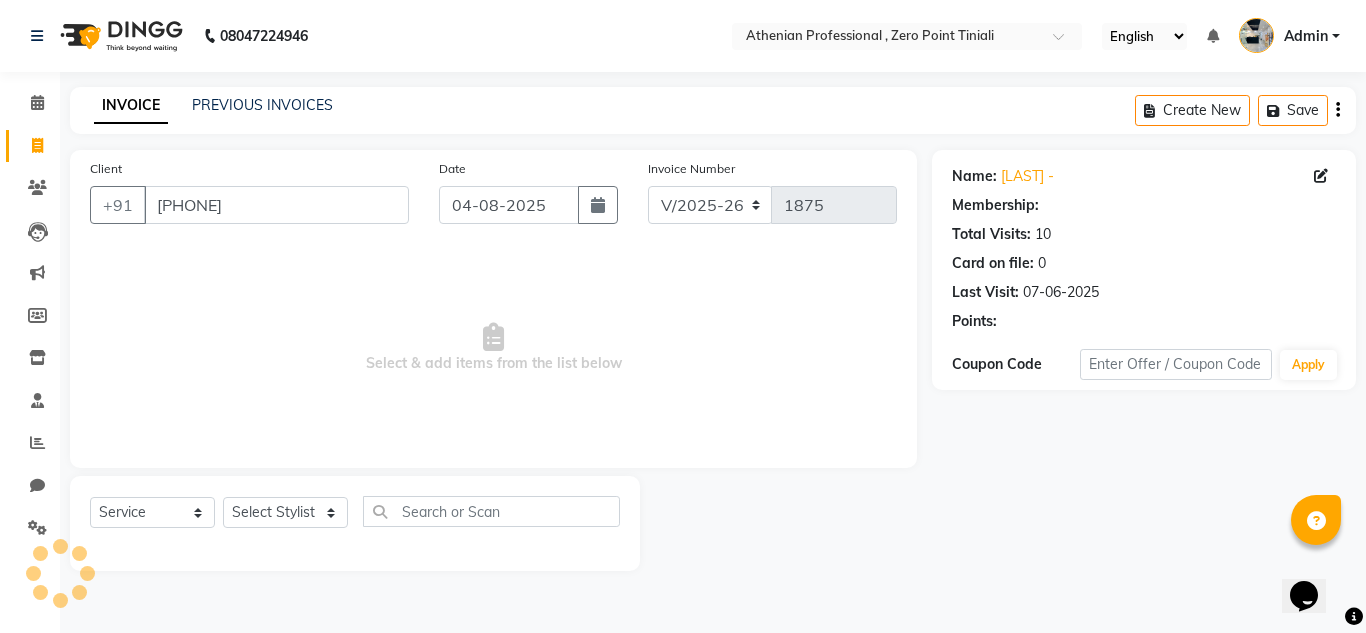 select on "1: Object" 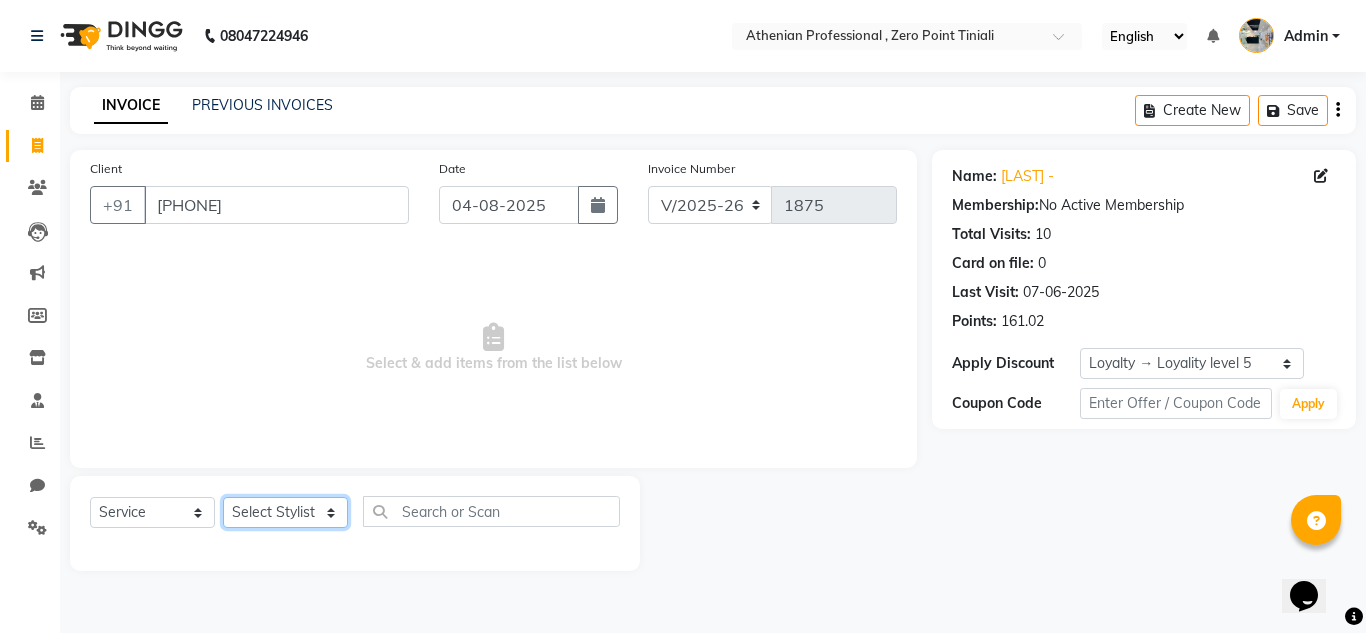 click on "Select Stylist Abin Mili Admin JAVED ANSARI KOSHEH BIHAM LINDUM NEME MAHINDRA BASUMATARY Manager MANJU MANHAM MINUKA CHETTRY NGAMNON RALONGHAM SHADAB KHAN SUMAN MAGAR SUMI BISWAS  SWAPNA DEVI CHETRY TAMCHI YAMA Toingam Jamikham YELLI LIKHA" 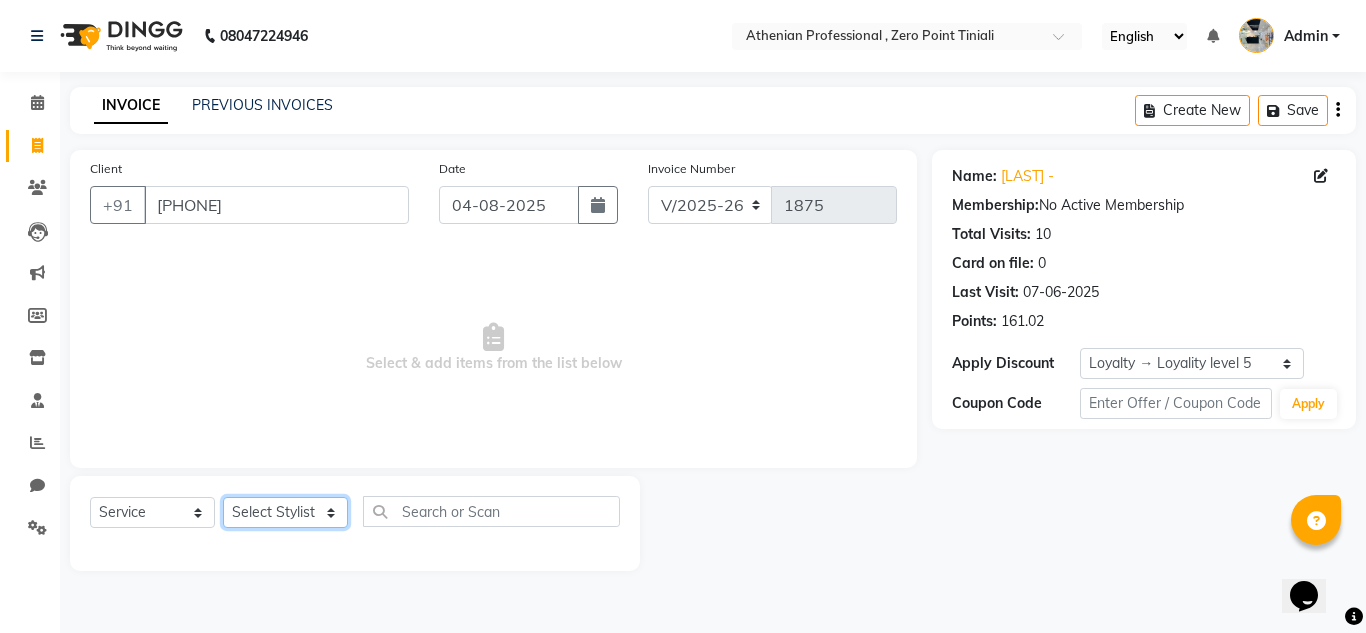 select on "80207" 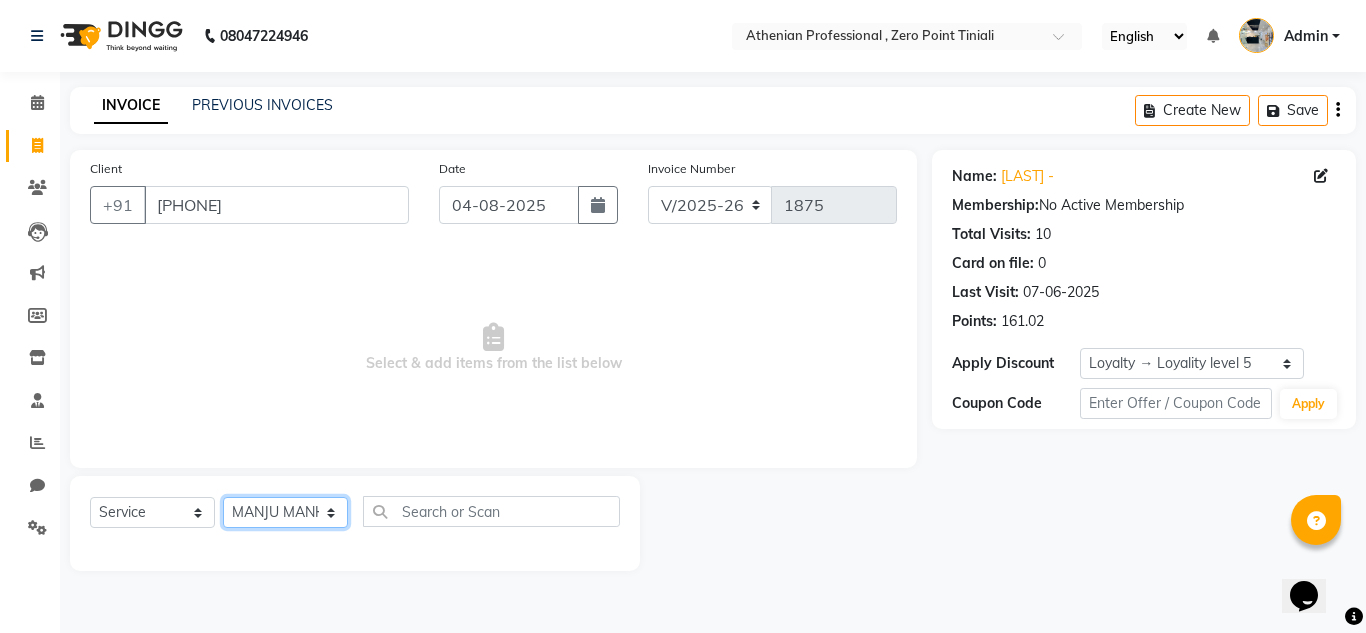 click on "Select Stylist Abin Mili Admin JAVED ANSARI KOSHEH BIHAM LINDUM NEME MAHINDRA BASUMATARY Manager MANJU MANHAM MINUKA CHETTRY NGAMNON RALONGHAM SHADAB KHAN SUMAN MAGAR SUMI BISWAS  SWAPNA DEVI CHETRY TAMCHI YAMA Toingam Jamikham YELLI LIKHA" 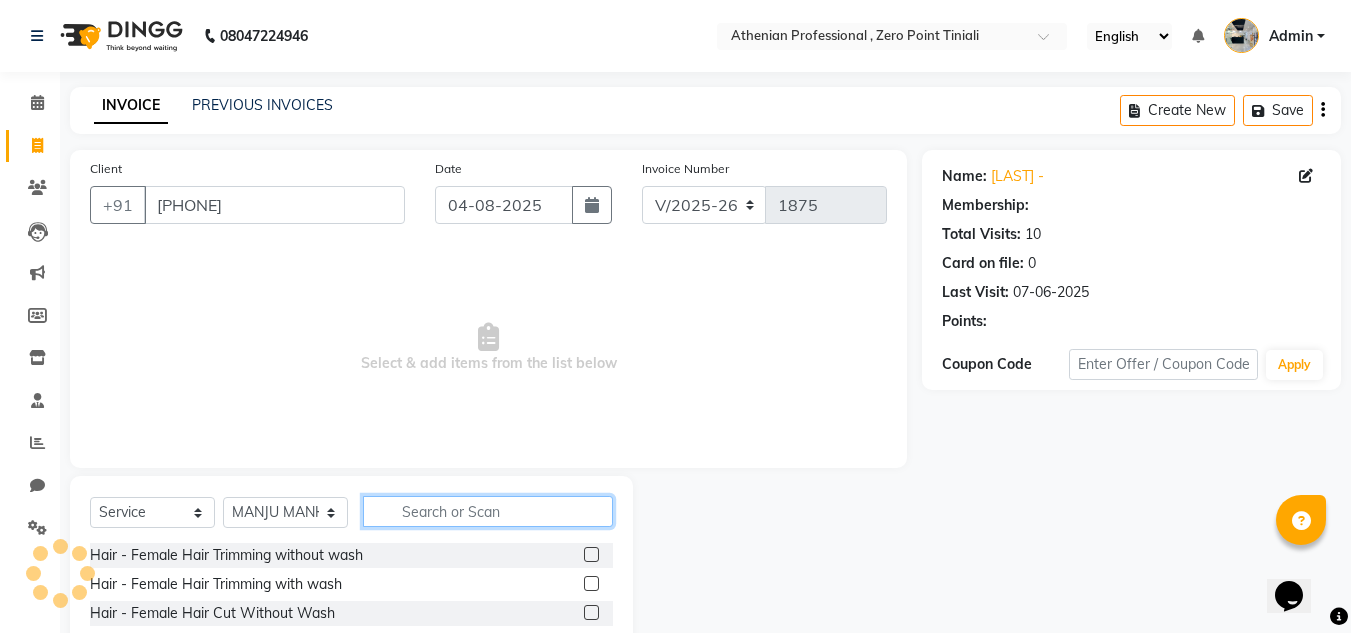 select on "1: Object" 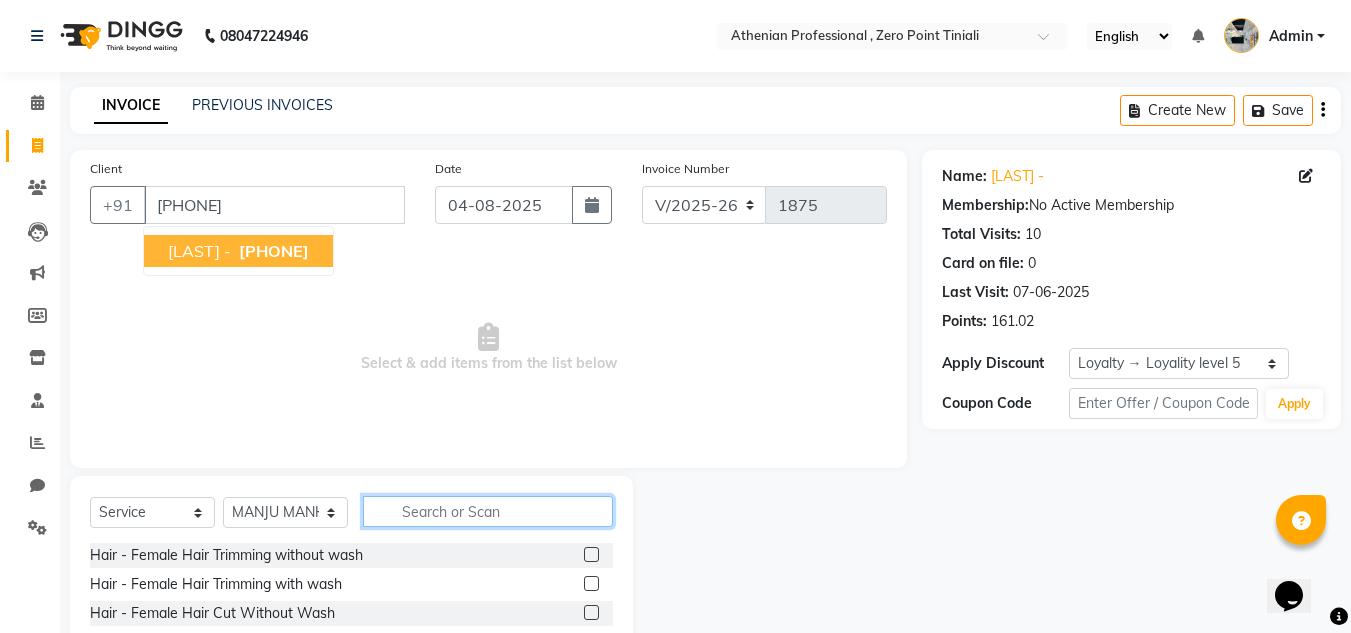 type on "P" 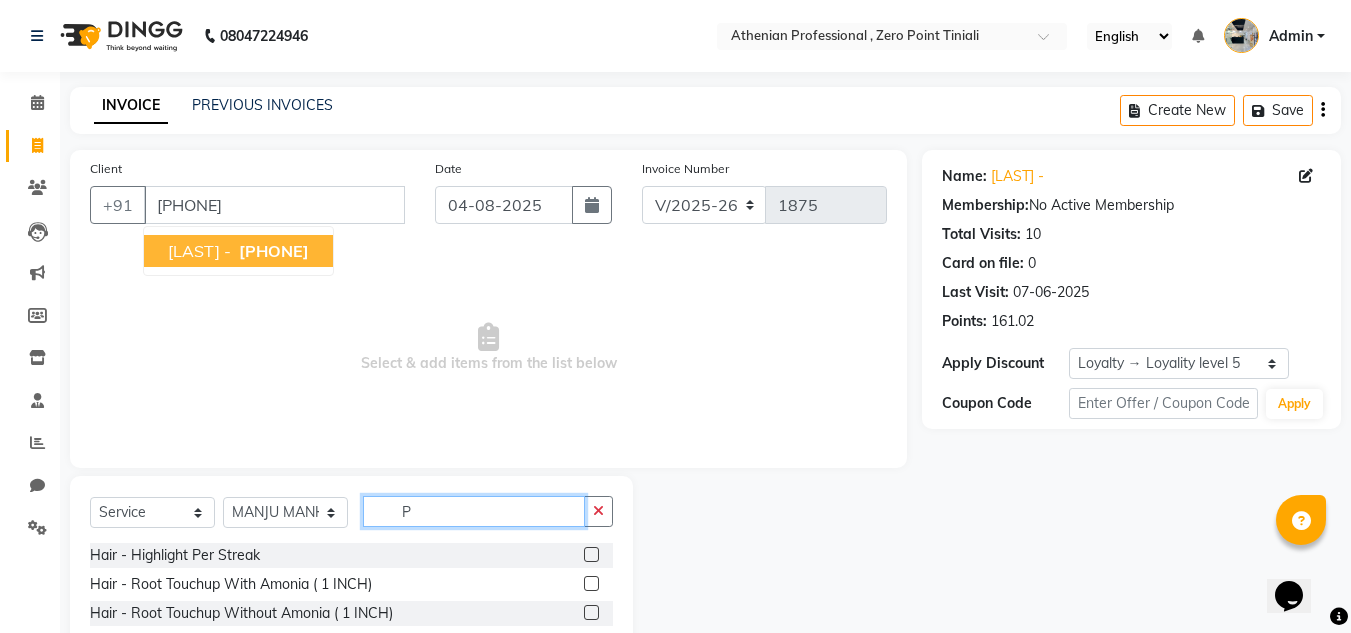 click on "[PHONE]" at bounding box center (274, 251) 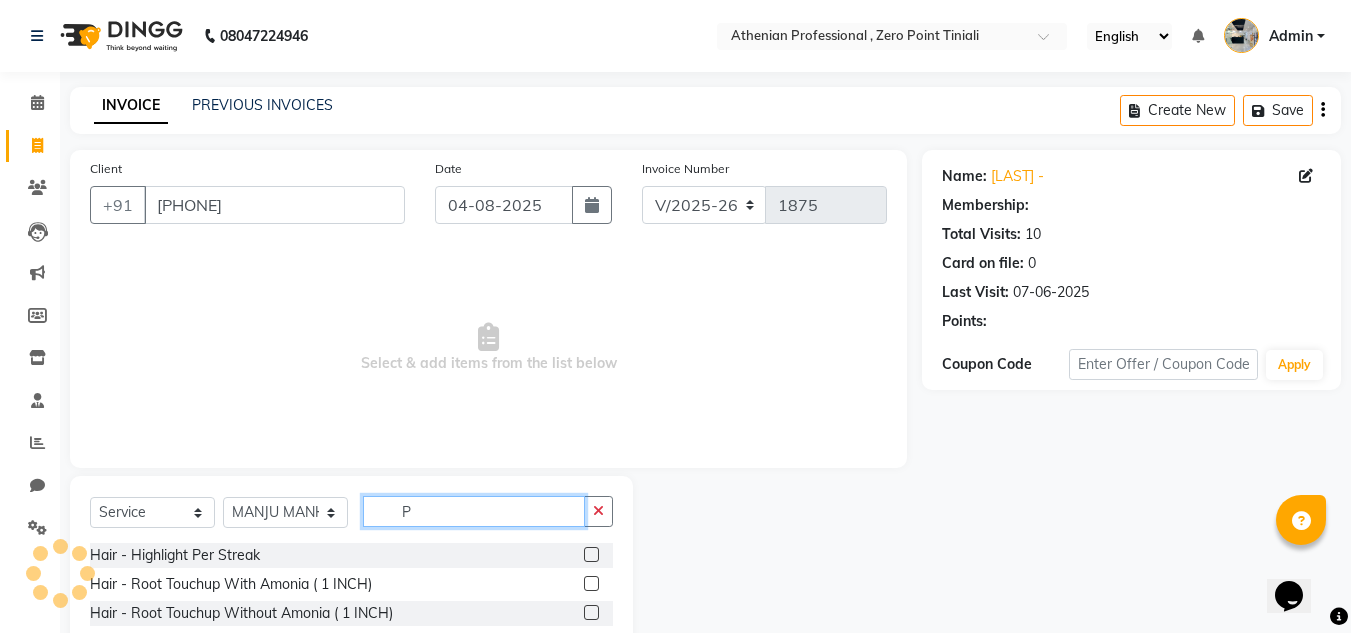 select on "1: Object" 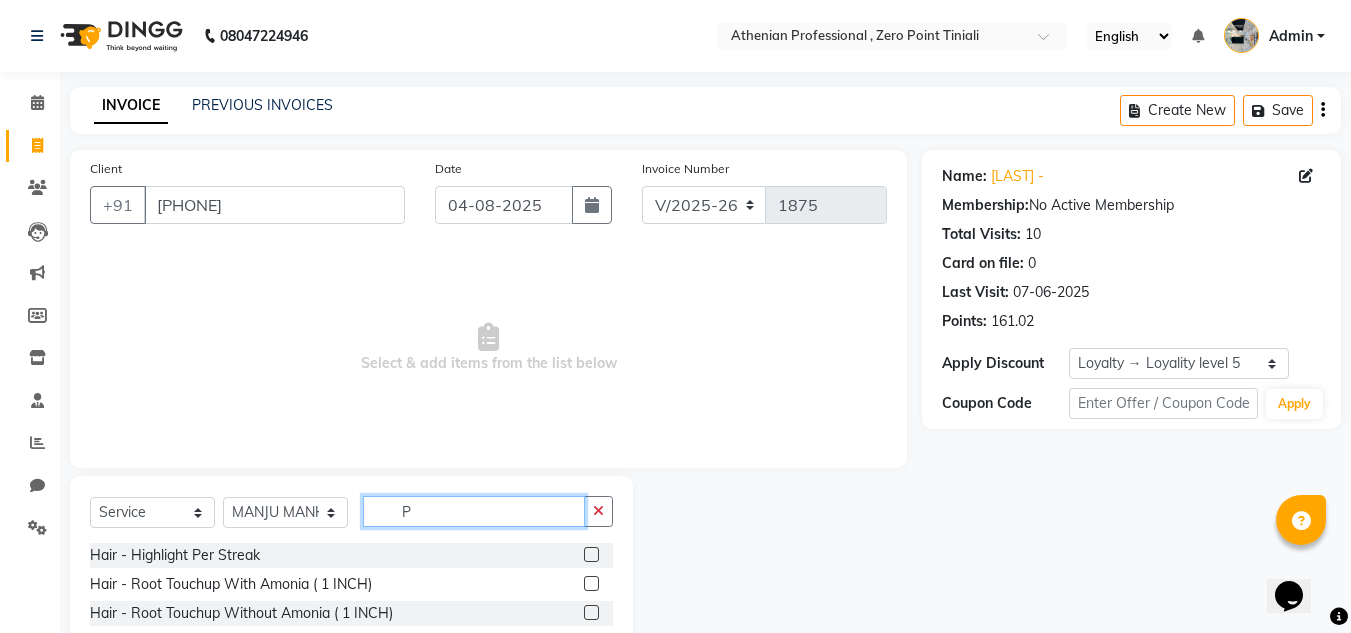 type on "P" 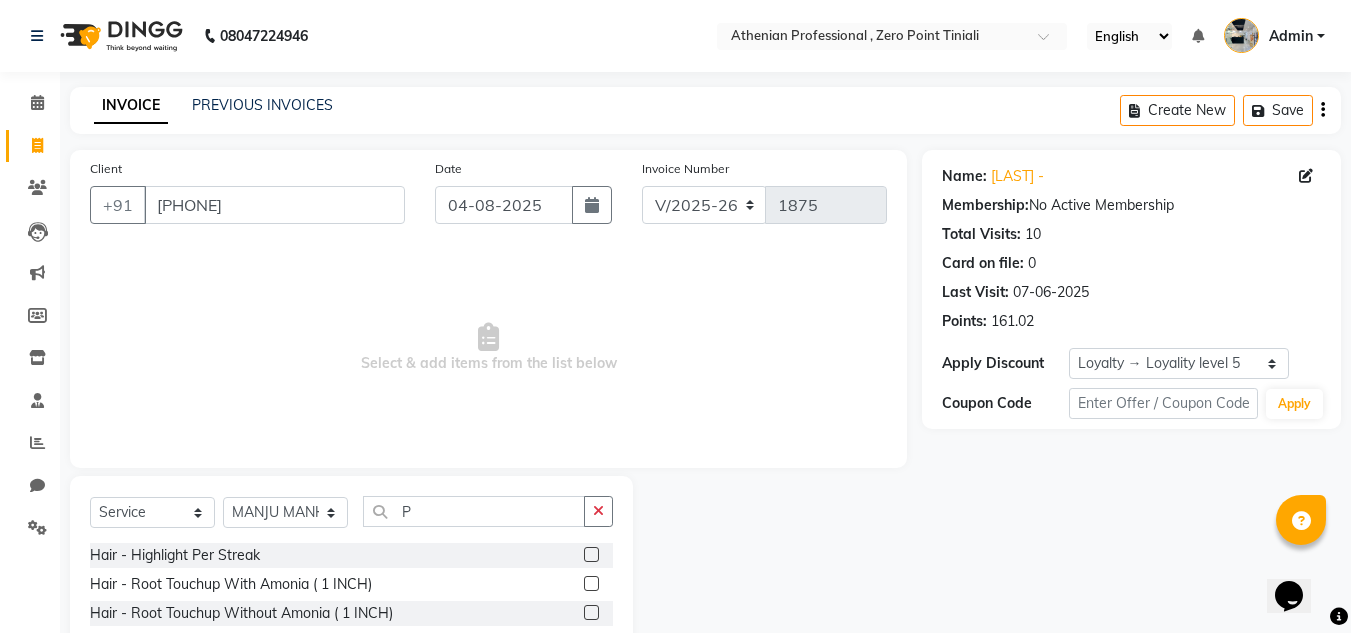 click on "Select  Service  Product  Membership  Package Voucher Prepaid Gift Card  Select Stylist Abin Mili Admin JAVED ANSARI KOSHEH BIHAM LINDUM NEME MAHINDRA BASUMATARY Manager MANJU MANHAM MINUKA CHETTRY NGAMNON RALONGHAM SHADAB KHAN SUMAN MAGAR SUMI BISWAS  SWAPNA DEVI CHETRY TAMCHI YAMA Toingam Jamikham YELLI LIKHA P" 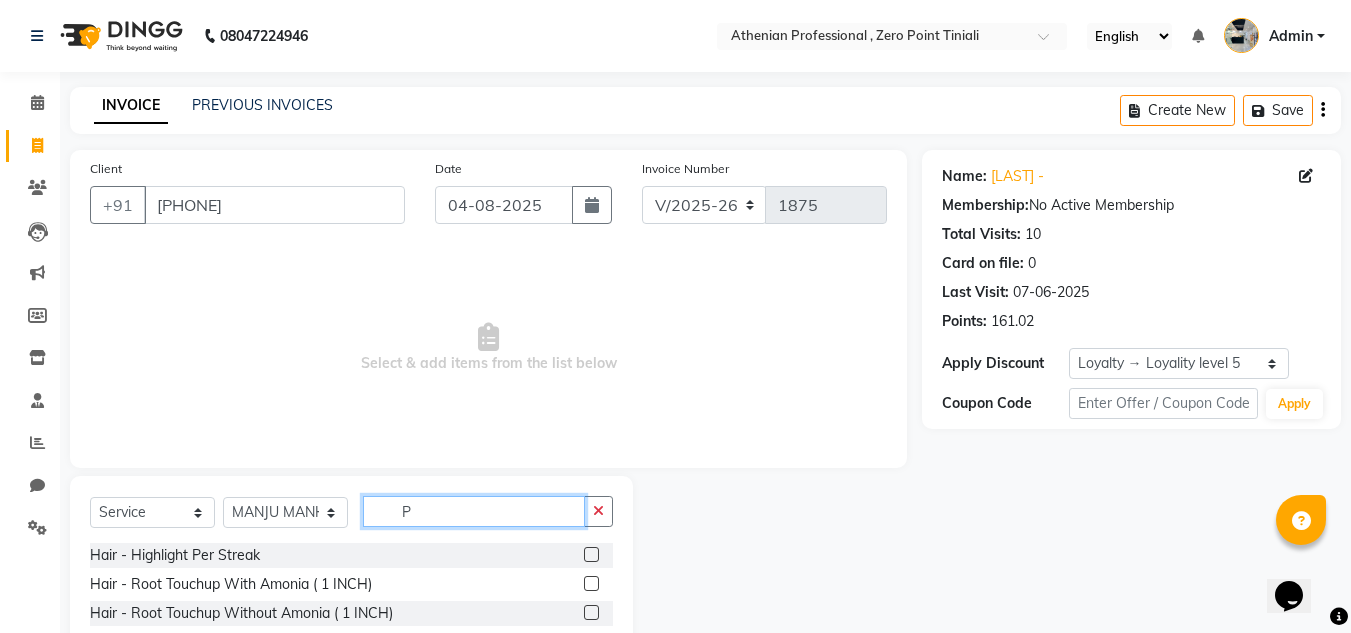 click on "P" 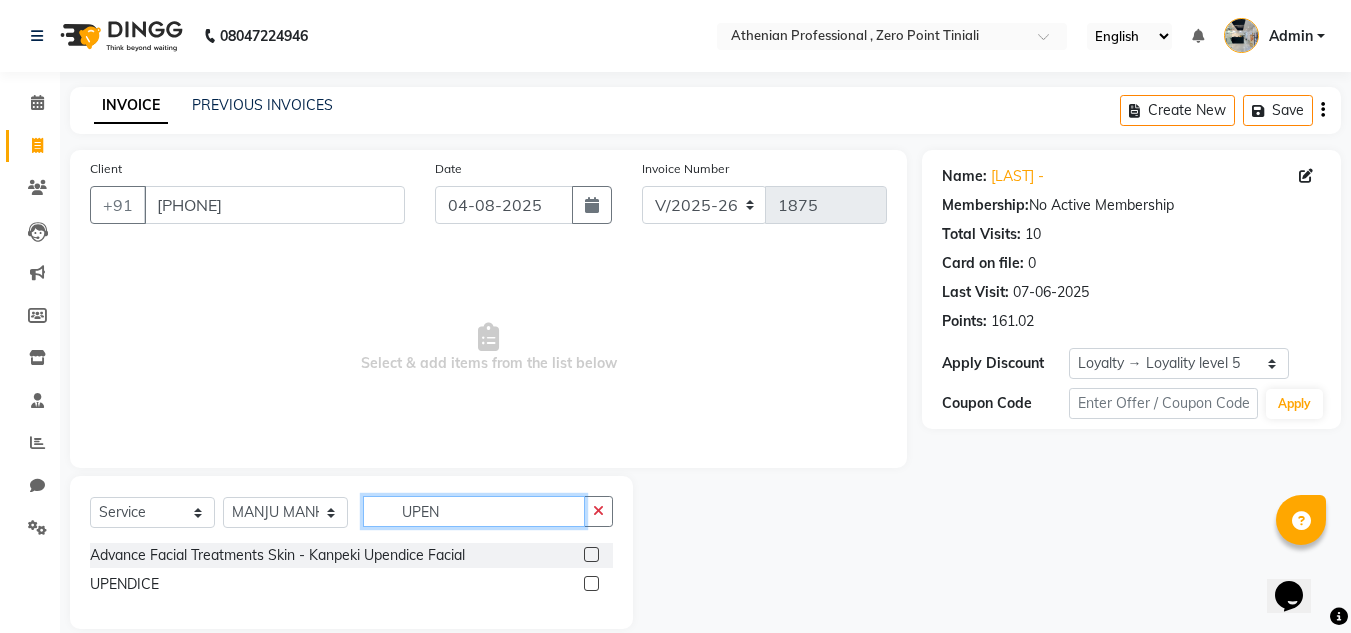 type on "UPEN" 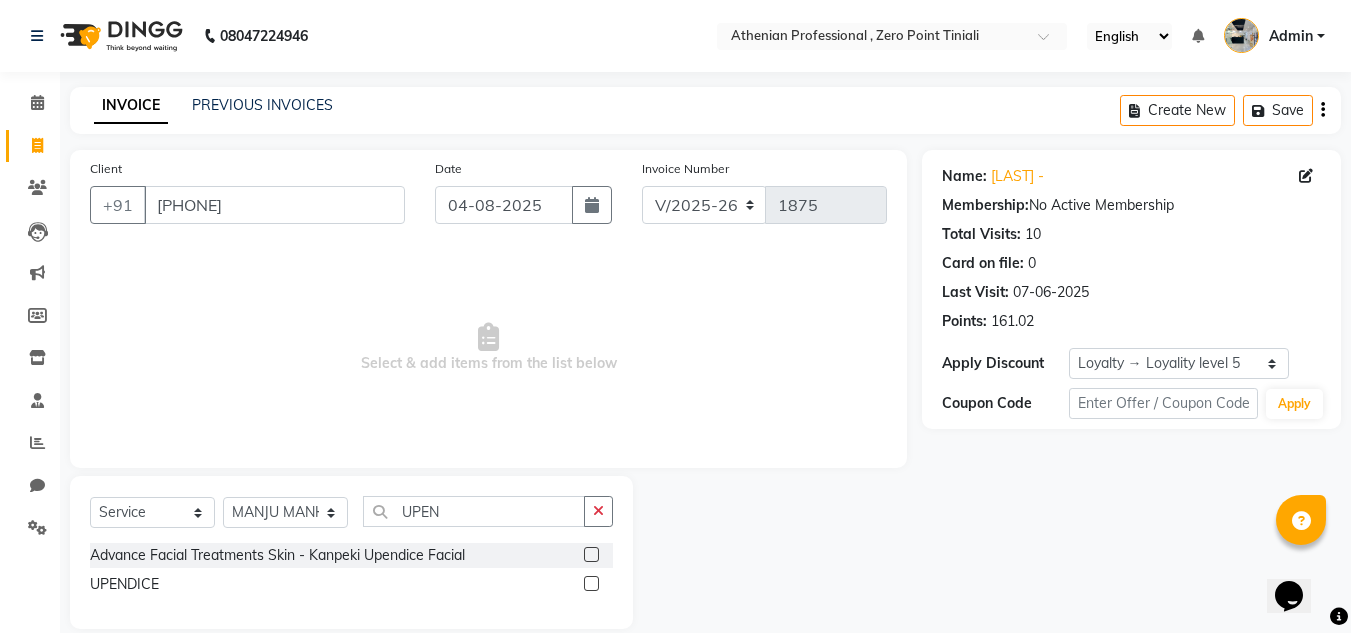 click 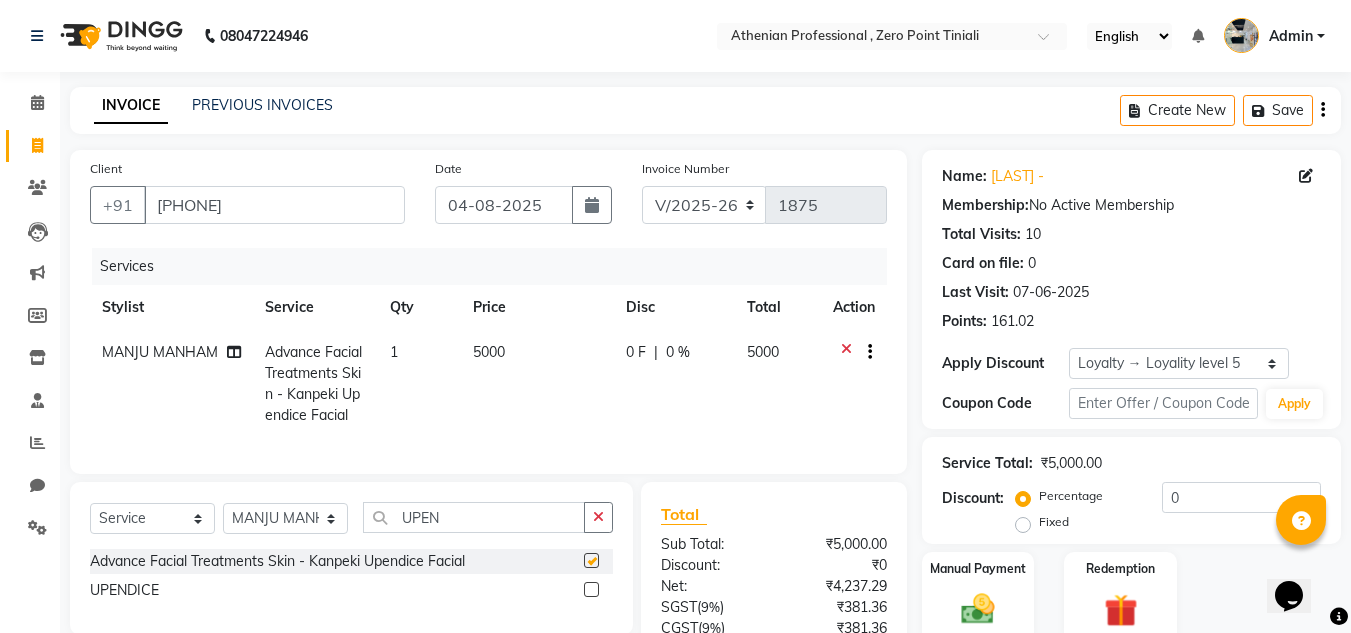 checkbox on "false" 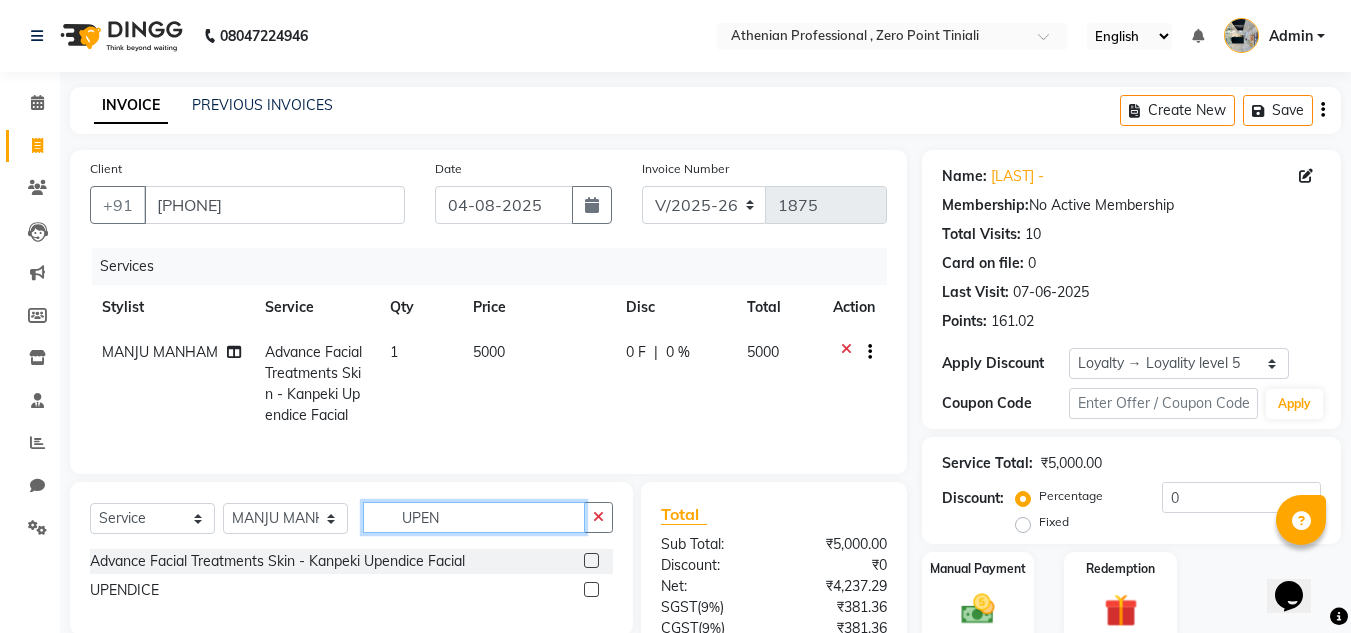 click on "UPEN" 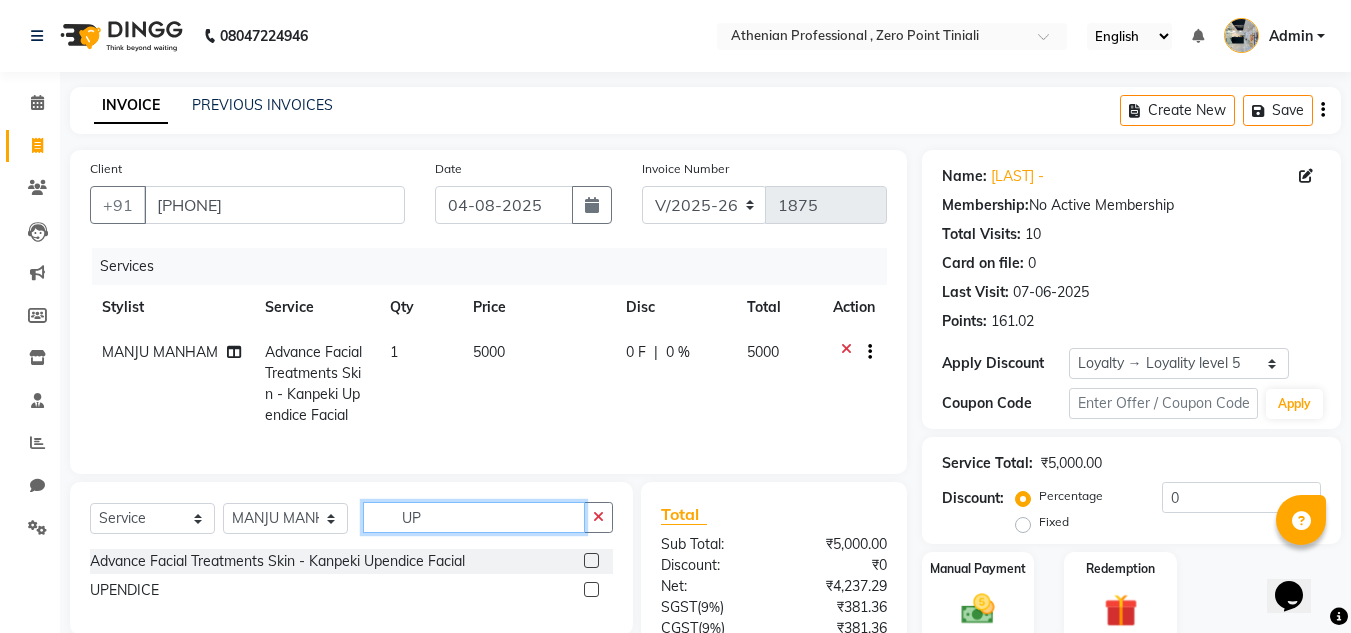 type on "U" 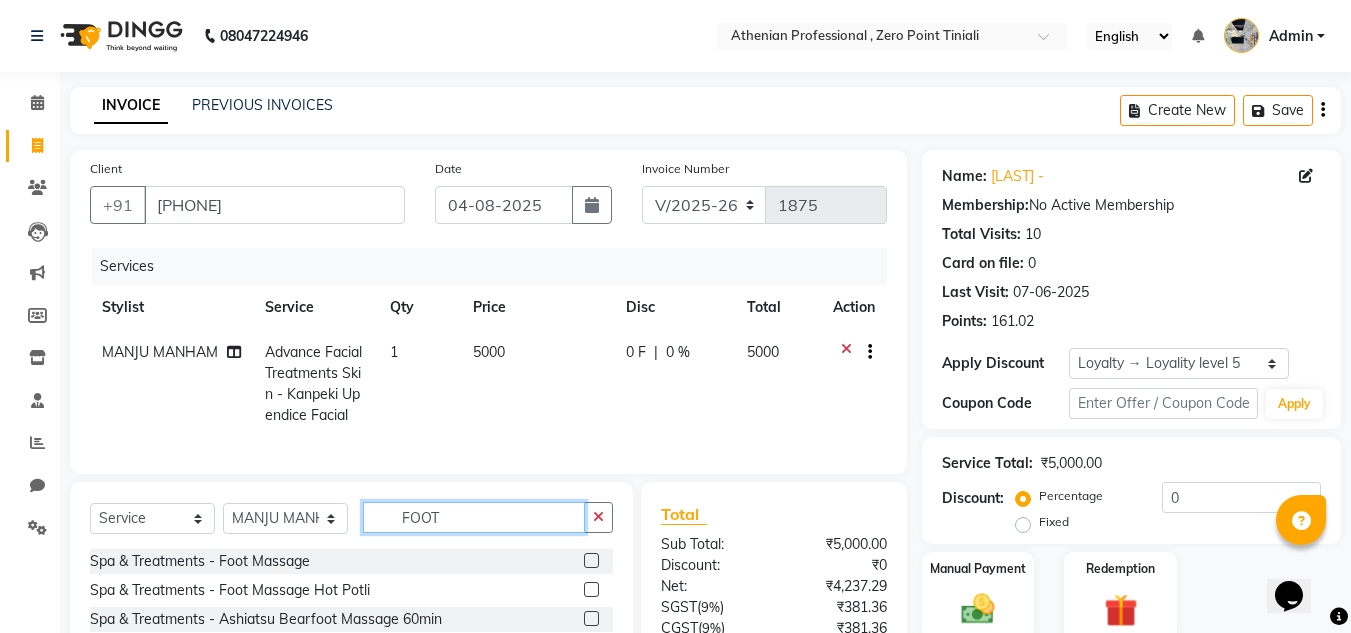 type on "FOOT" 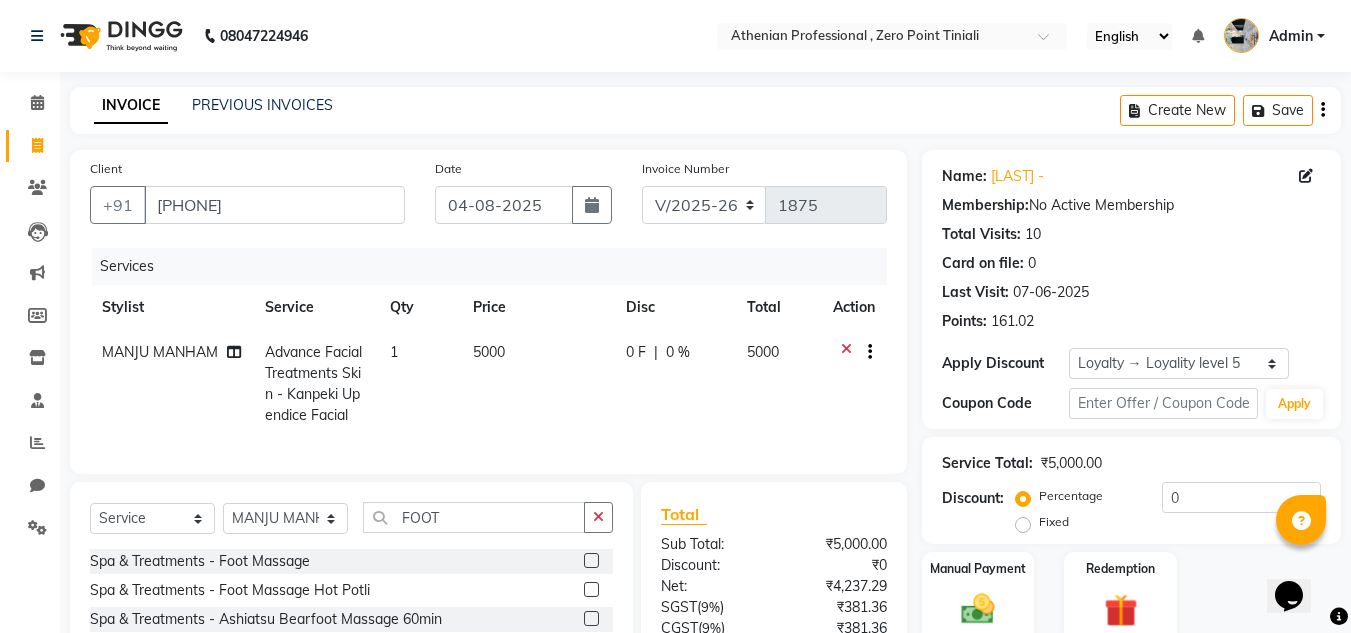 click 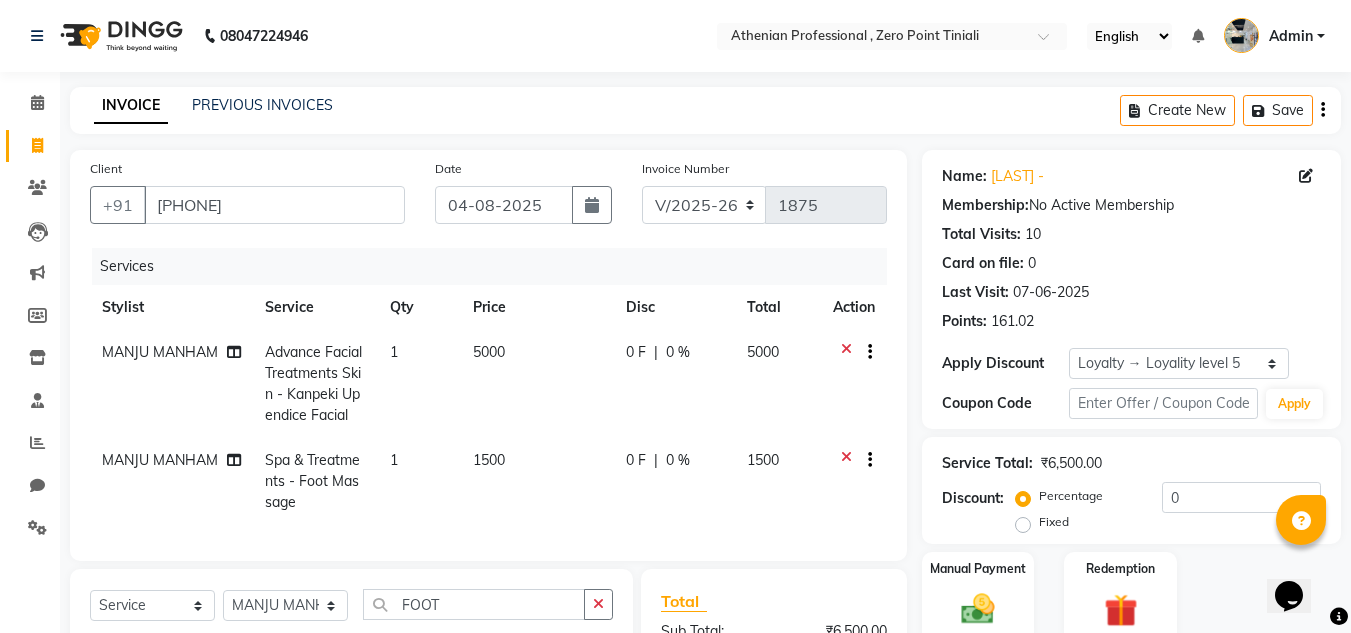 checkbox on "false" 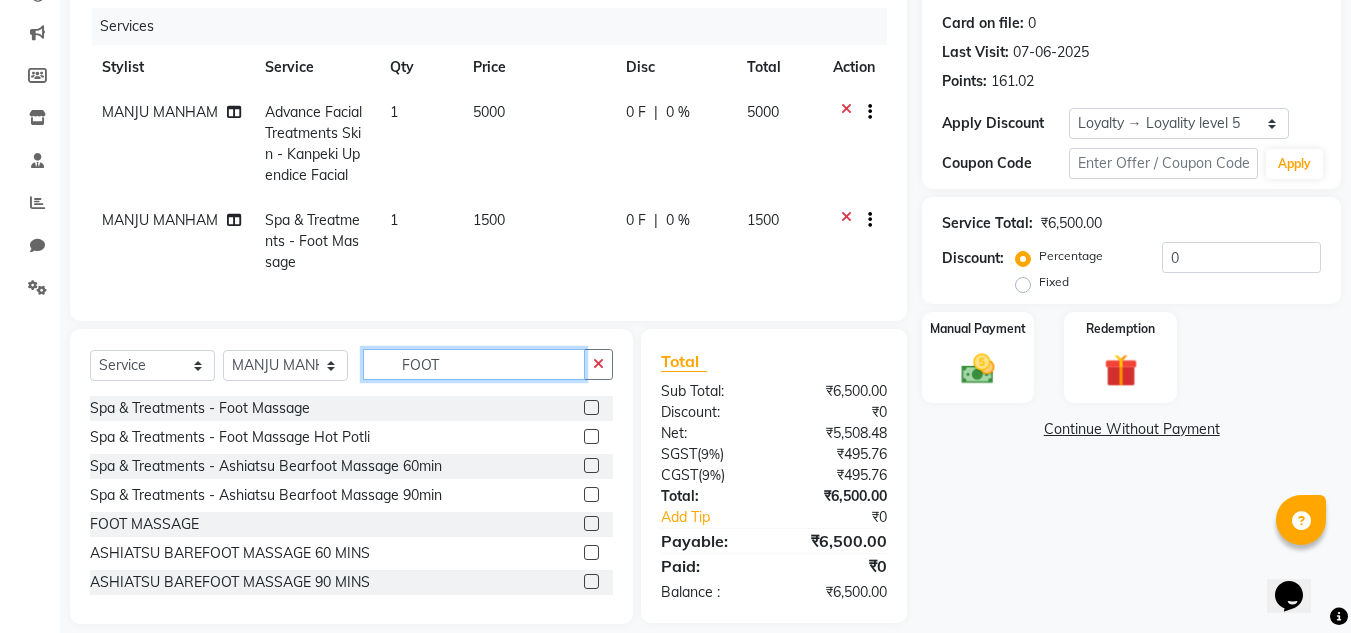 click on "FOOT" 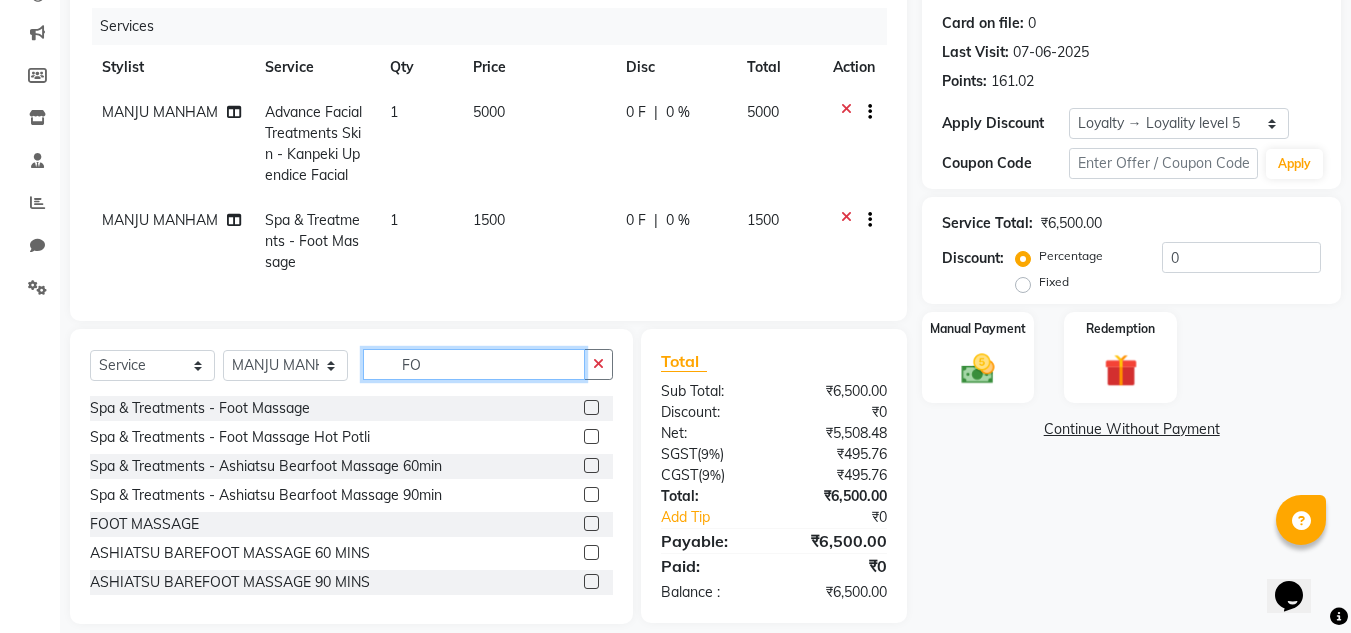 type on "F" 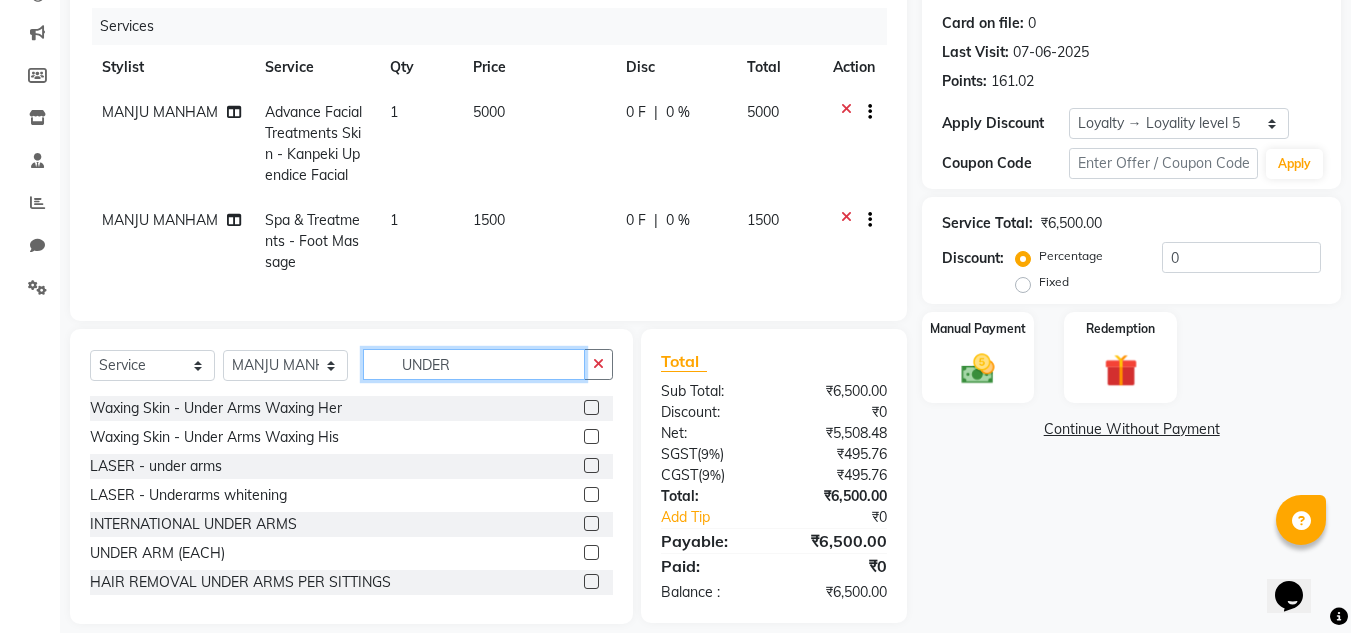 type on "UNDER" 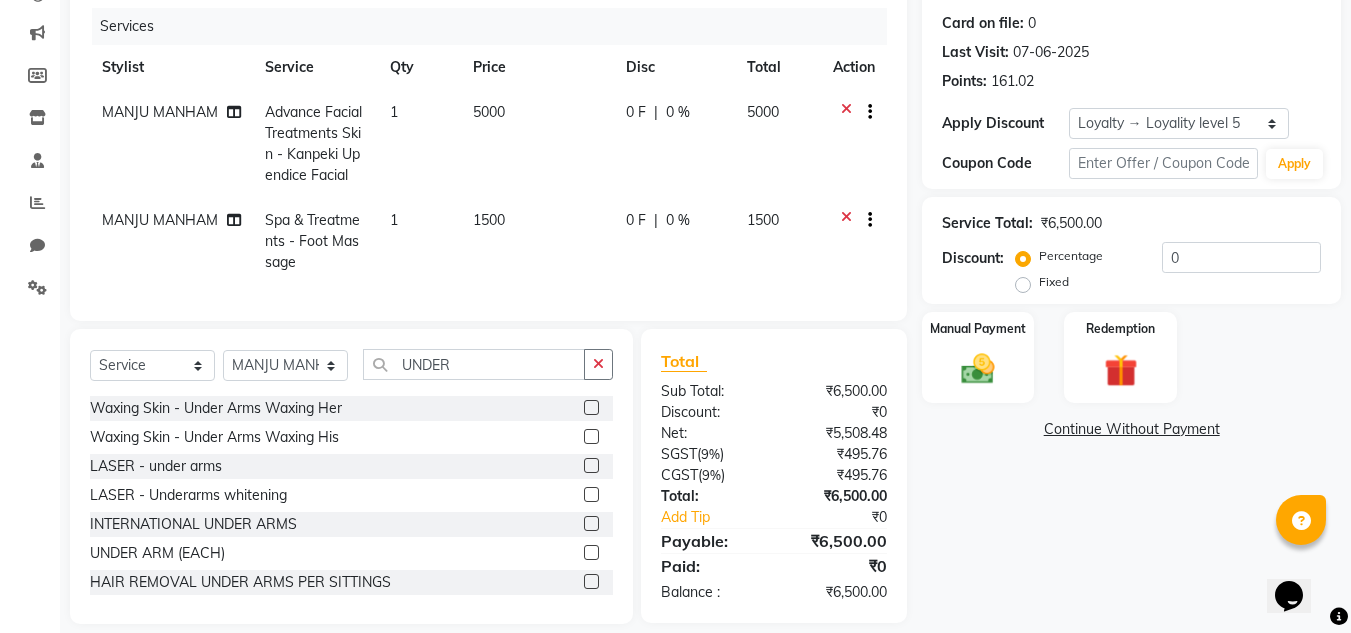 click 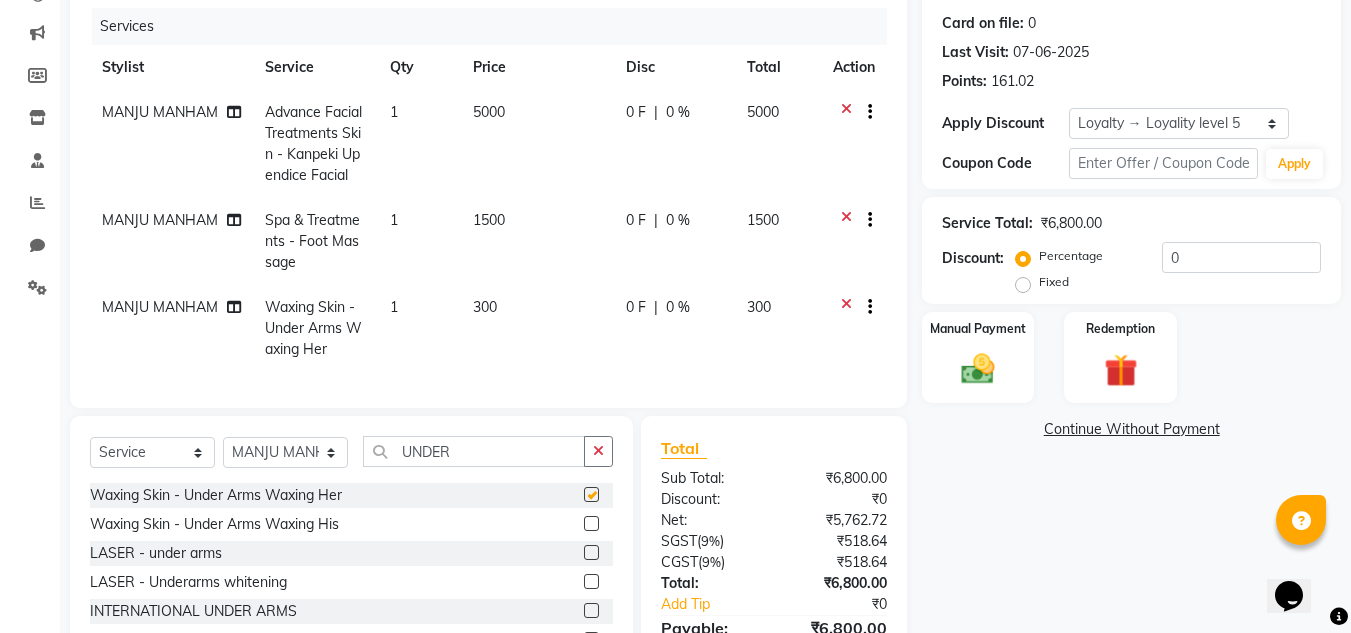 checkbox on "false" 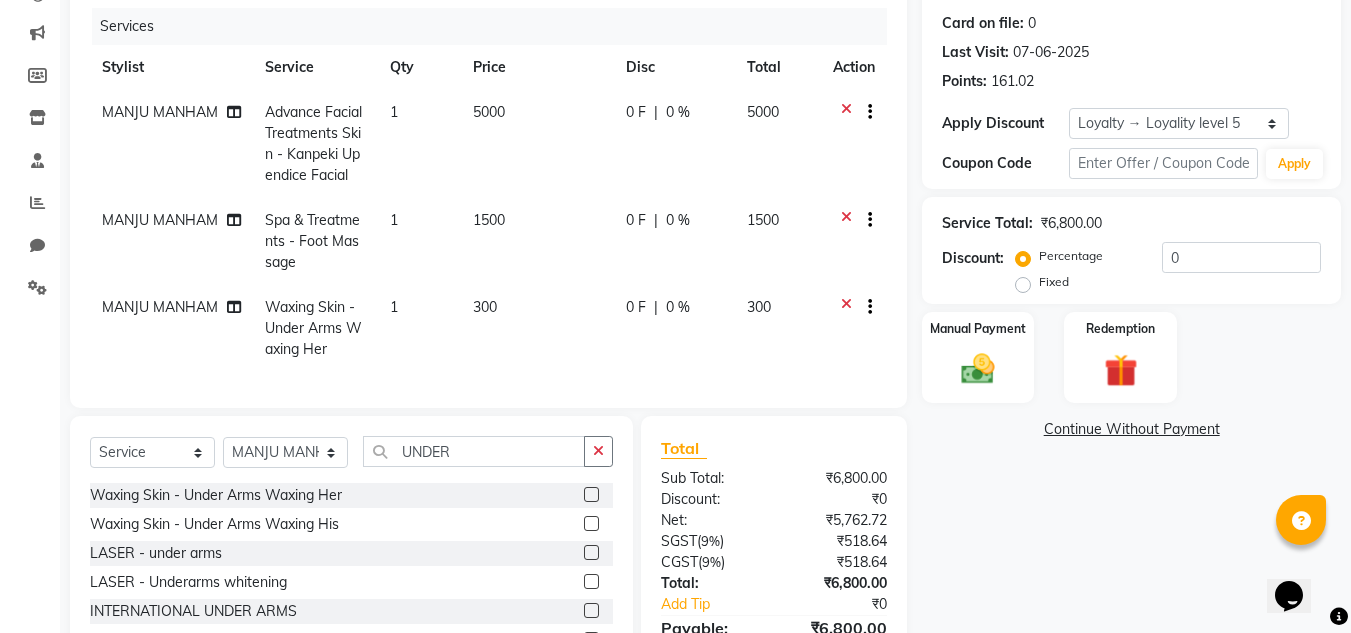 click on "MANJU MANHAM" 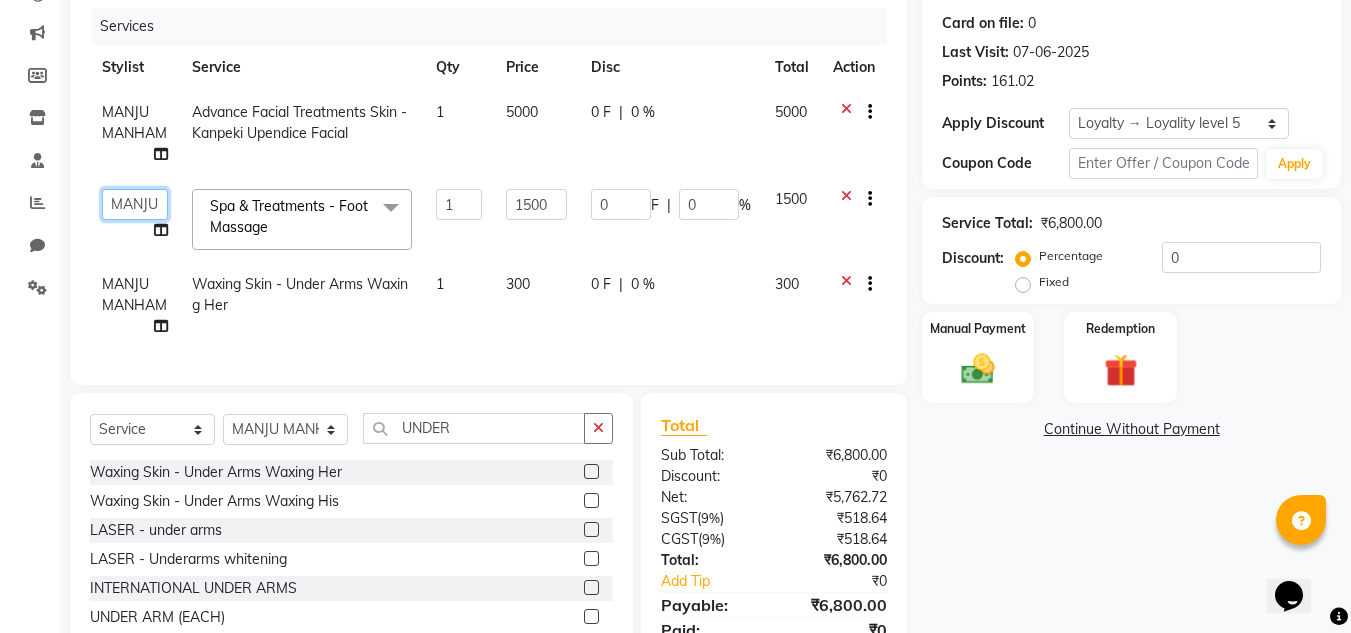click on "Abin Mili   Admin   JAVED ANSARI   KOSHEH BIHAM   LINDUM NEME   MAHINDRA BASUMATARY   Manager   MANJU MANHAM   MINUKA CHETTRY   NGAMNON RALONGHAM   SHADAB KHAN   SUMAN MAGAR   SUMI BISWAS    SWAPNA DEVI CHETRY   TAMCHI YAMA   Toingam Jamikham   YELLI LIKHA" 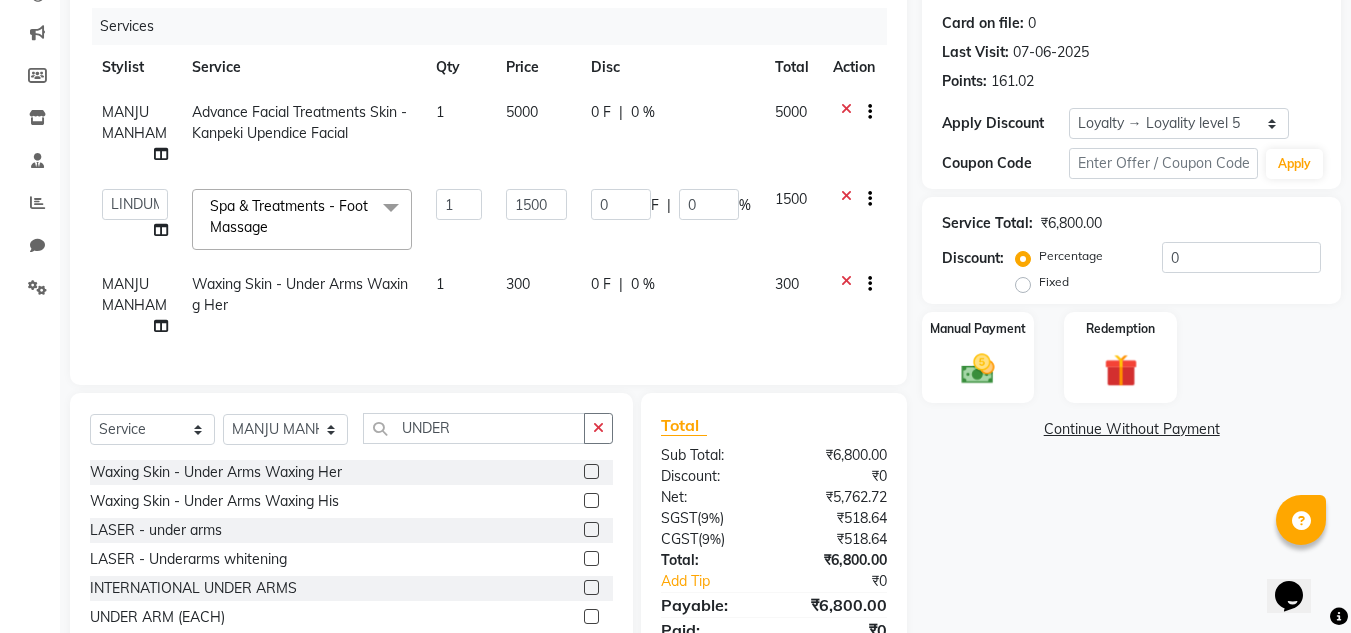 select on "80210" 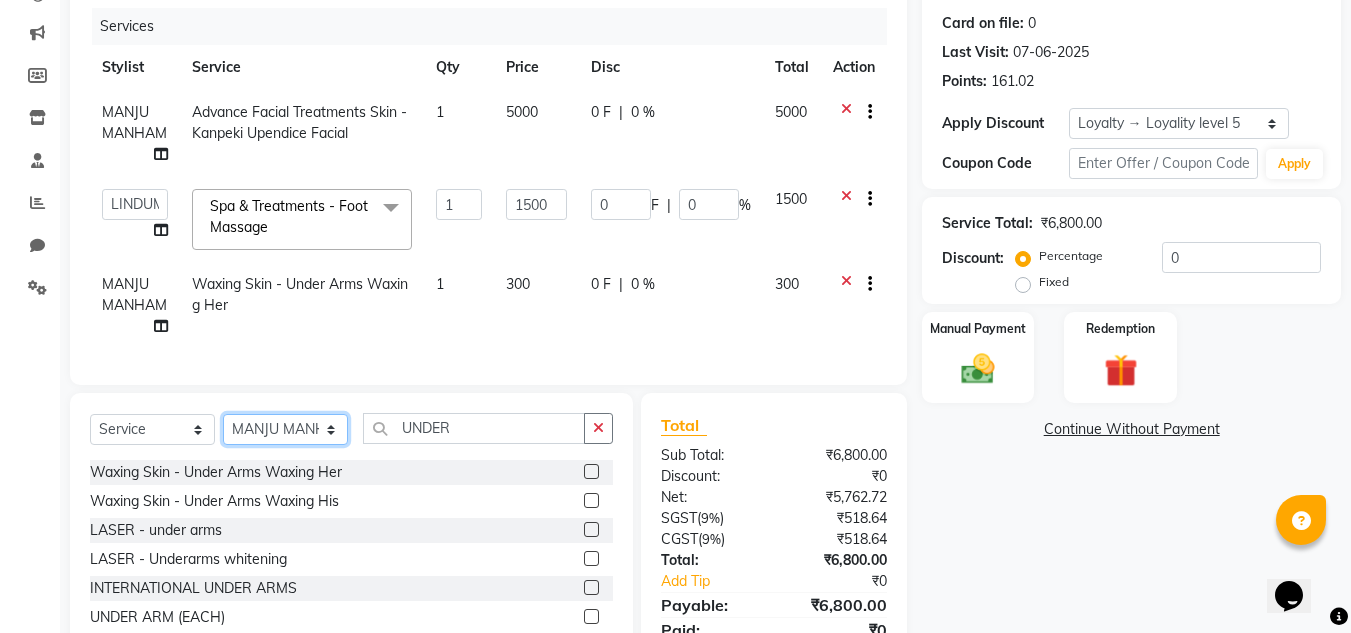 click on "Select Stylist Abin Mili Admin JAVED ANSARI KOSHEH BIHAM LINDUM NEME MAHINDRA BASUMATARY Manager MANJU MANHAM MINUKA CHETTRY NGAMNON RALONGHAM SHADAB KHAN SUMAN MAGAR SUMI BISWAS  SWAPNA DEVI CHETRY TAMCHI YAMA Toingam Jamikham YELLI LIKHA" 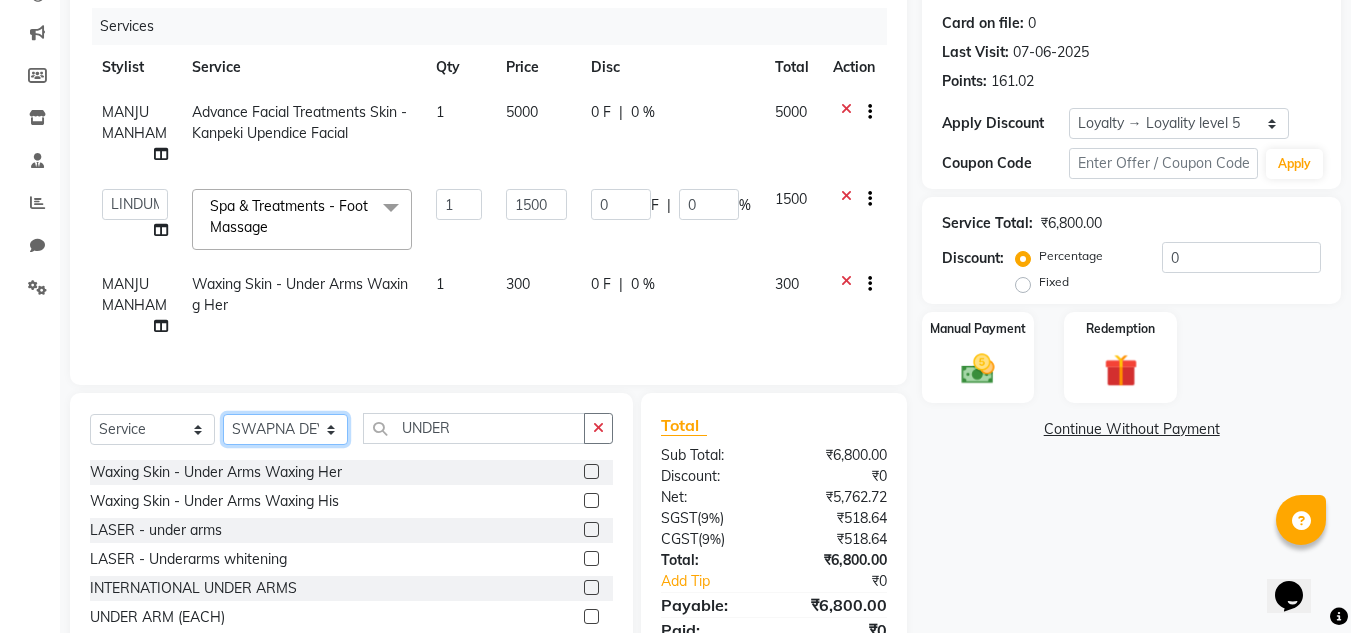 click on "Select Stylist Abin Mili Admin JAVED ANSARI KOSHEH BIHAM LINDUM NEME MAHINDRA BASUMATARY Manager MANJU MANHAM MINUKA CHETTRY NGAMNON RALONGHAM SHADAB KHAN SUMAN MAGAR SUMI BISWAS  SWAPNA DEVI CHETRY TAMCHI YAMA Toingam Jamikham YELLI LIKHA" 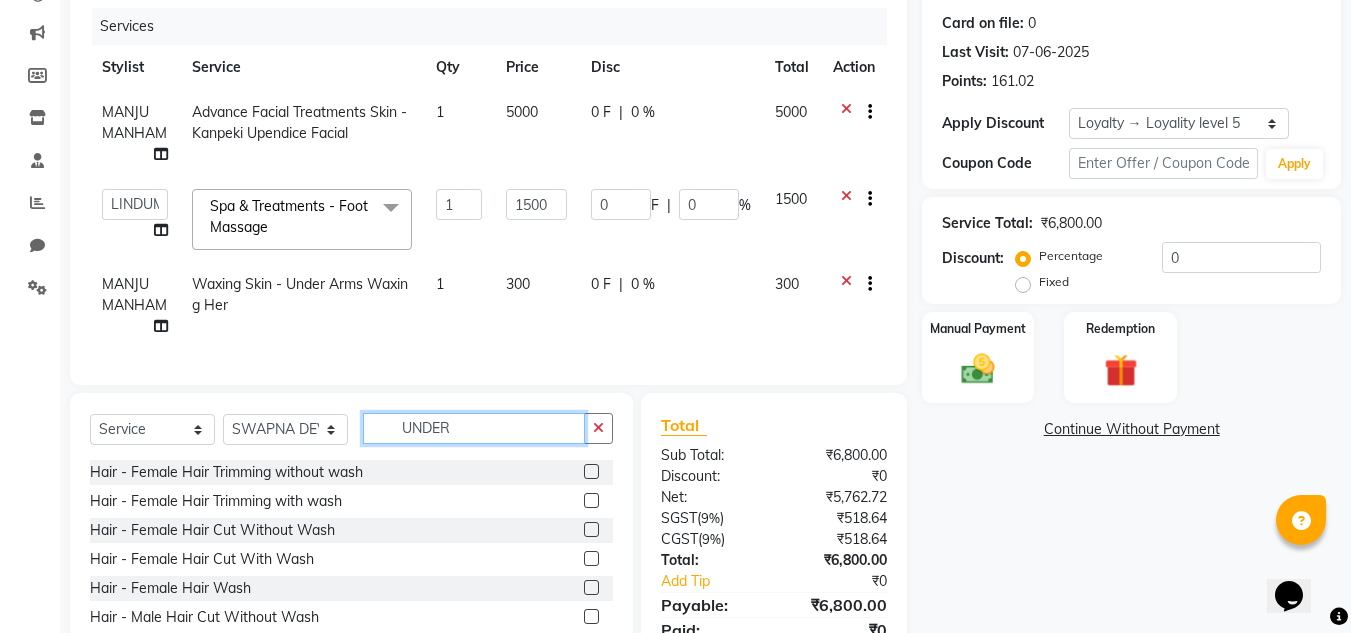 click on "UNDER" 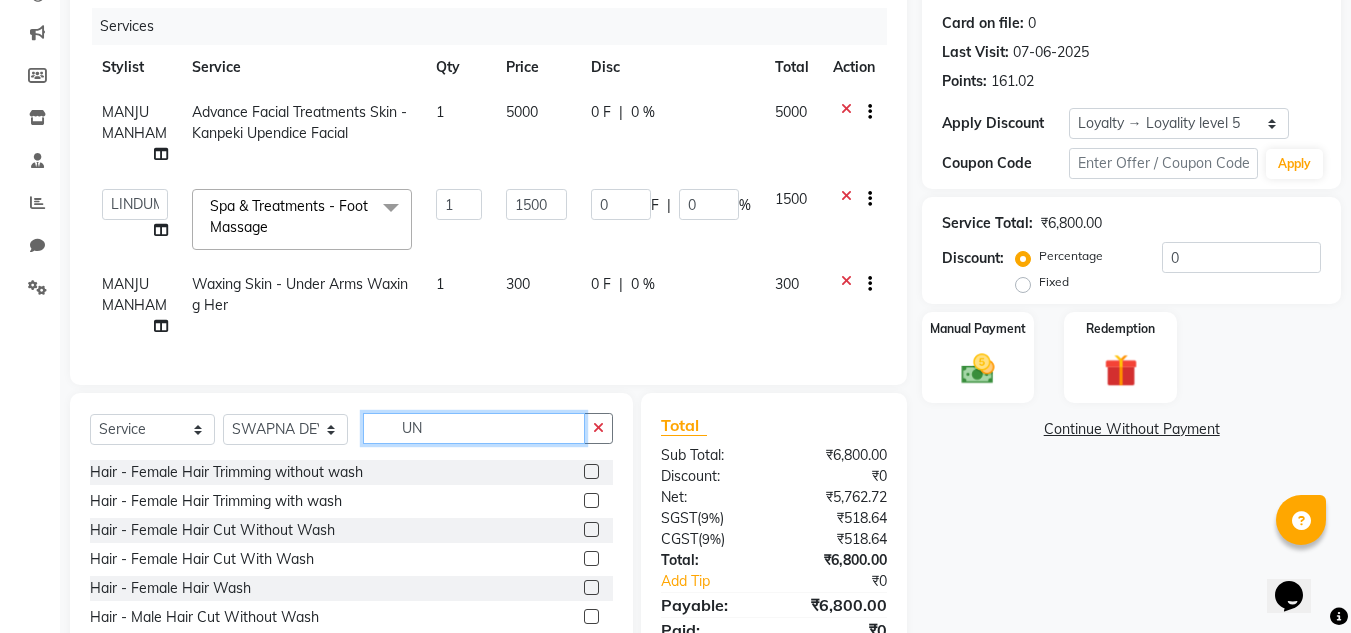 type on "U" 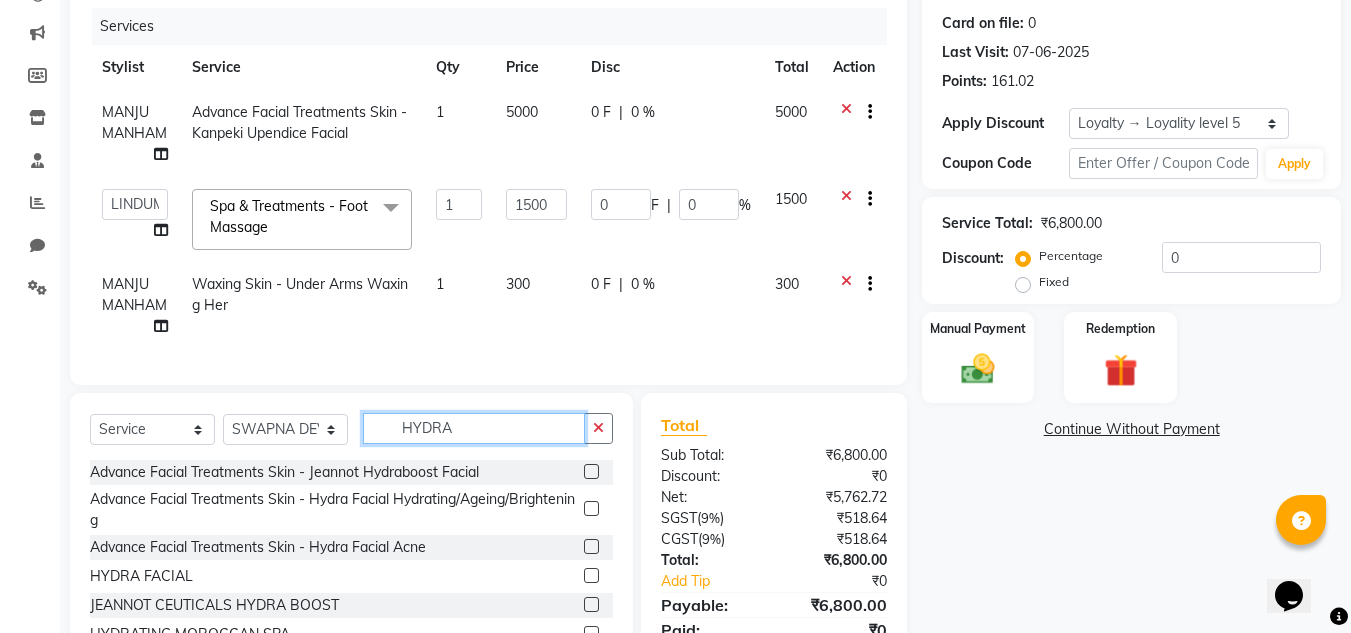 type on "HYDRA" 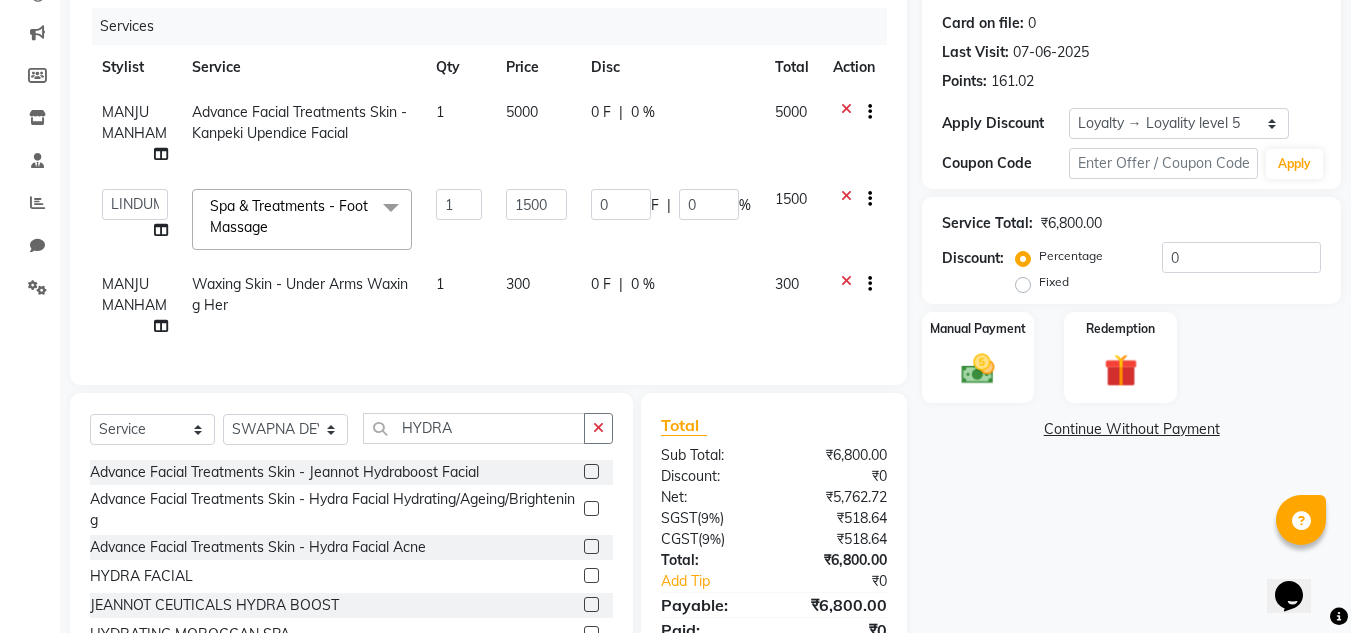 click 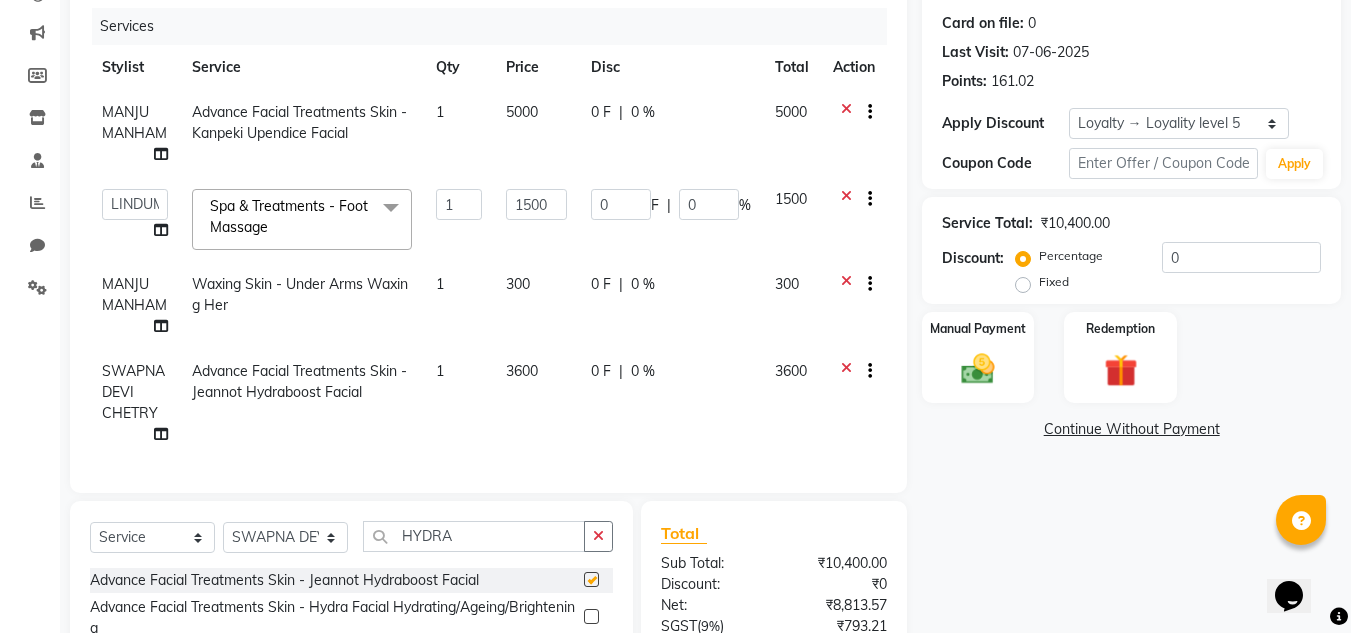 checkbox on "false" 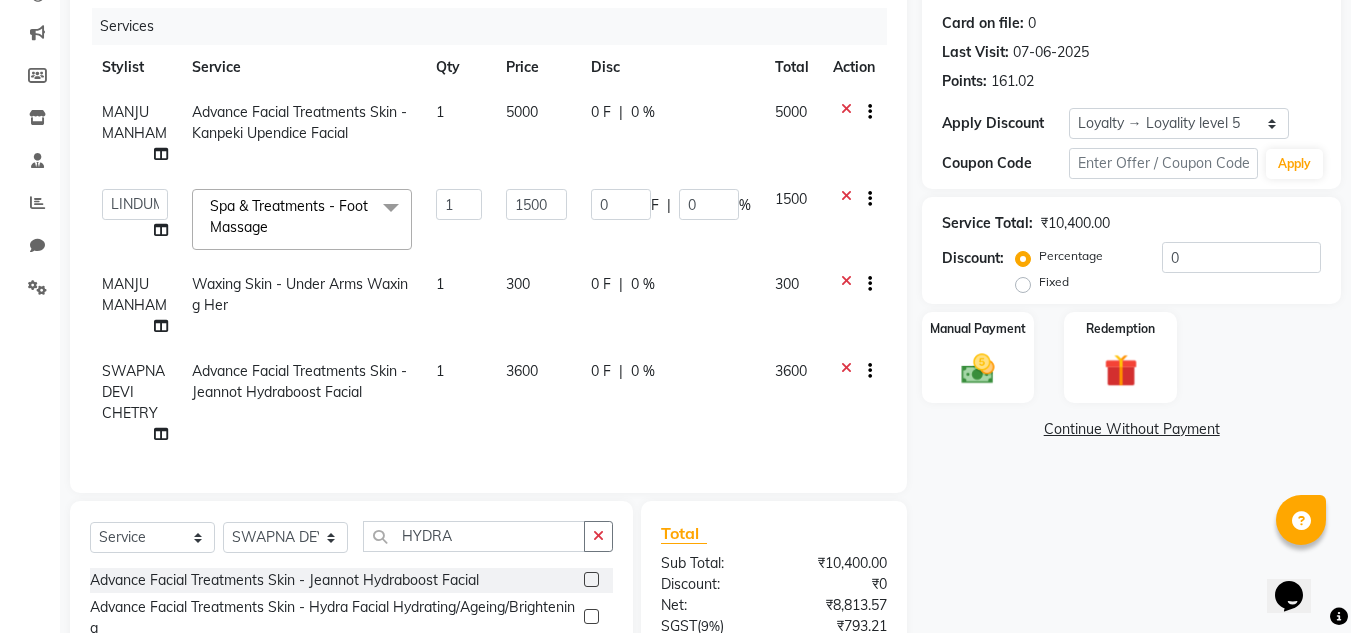 scroll, scrollTop: 362, scrollLeft: 0, axis: vertical 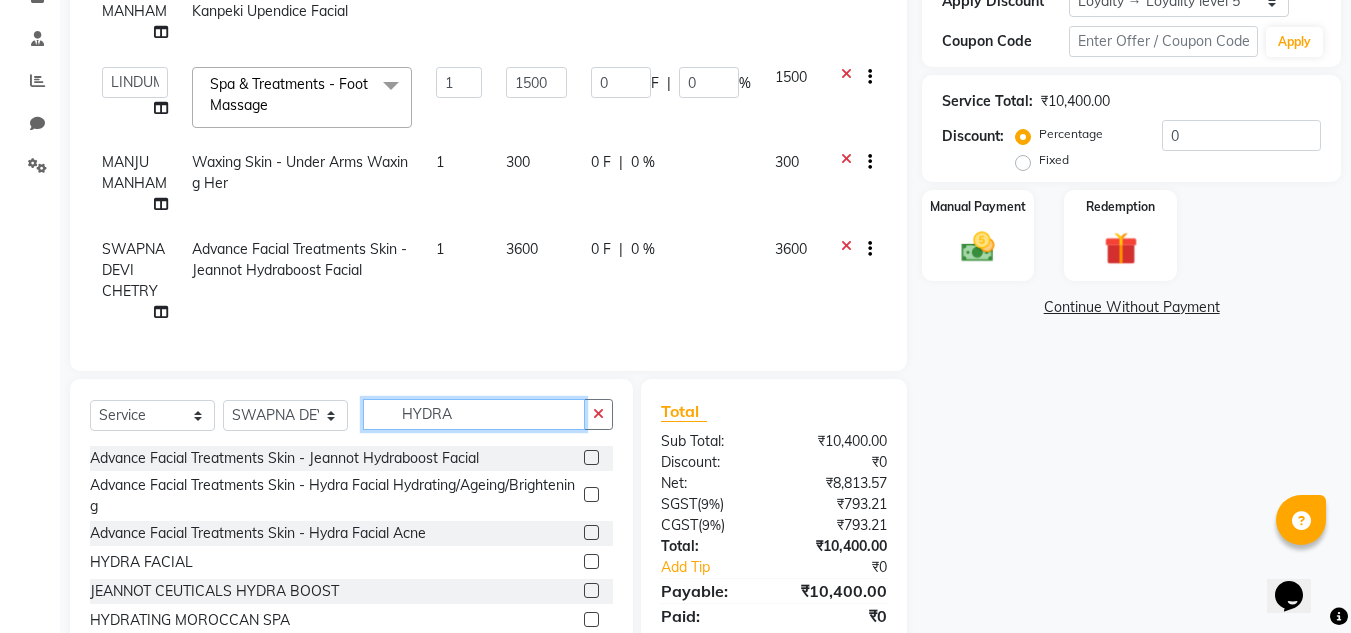 click on "HYDRA" 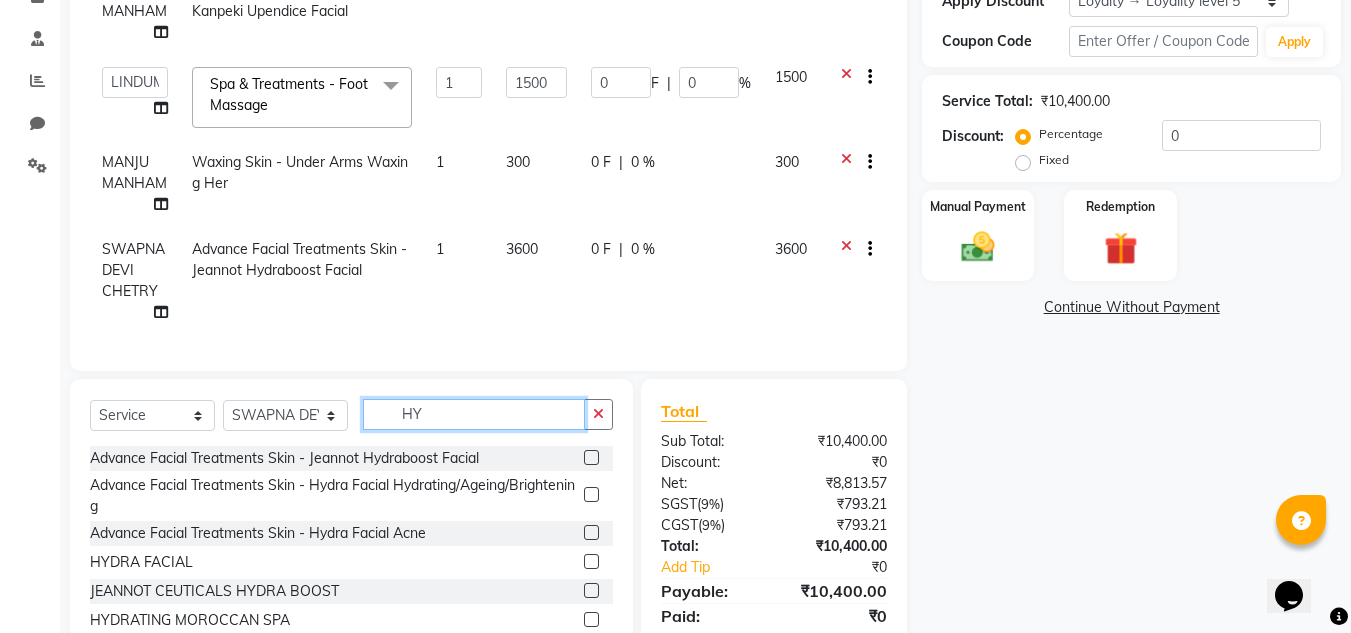 type on "H" 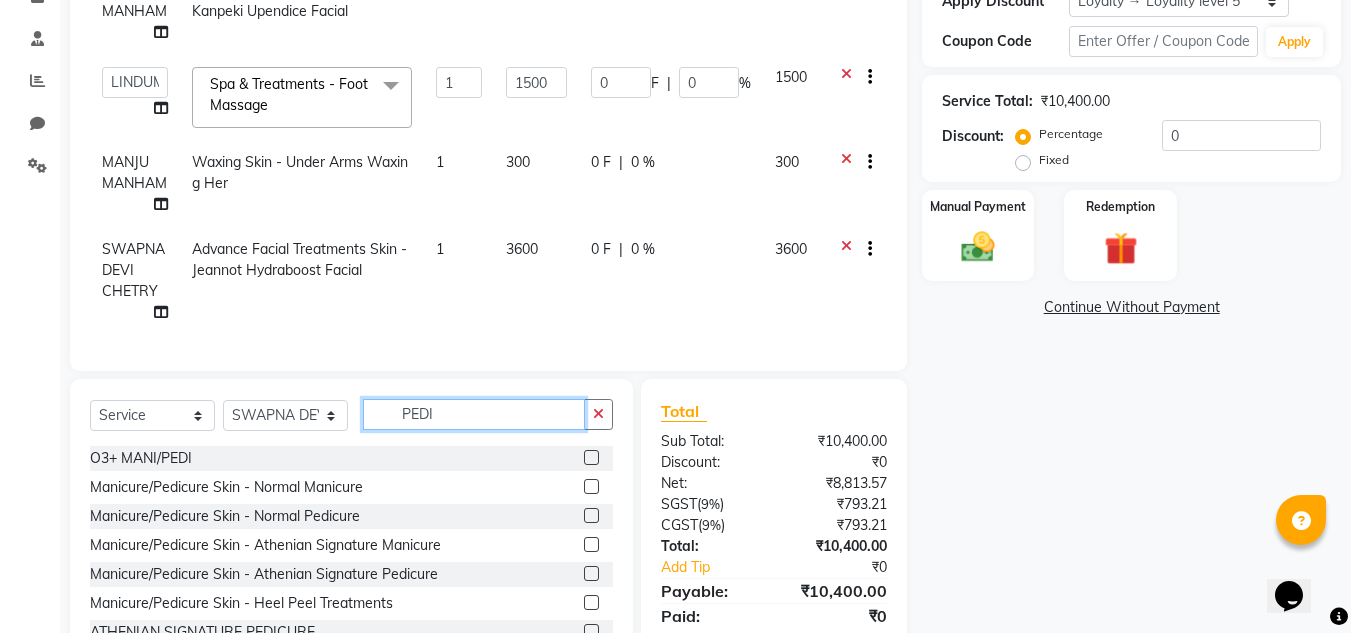 type on "PEDI" 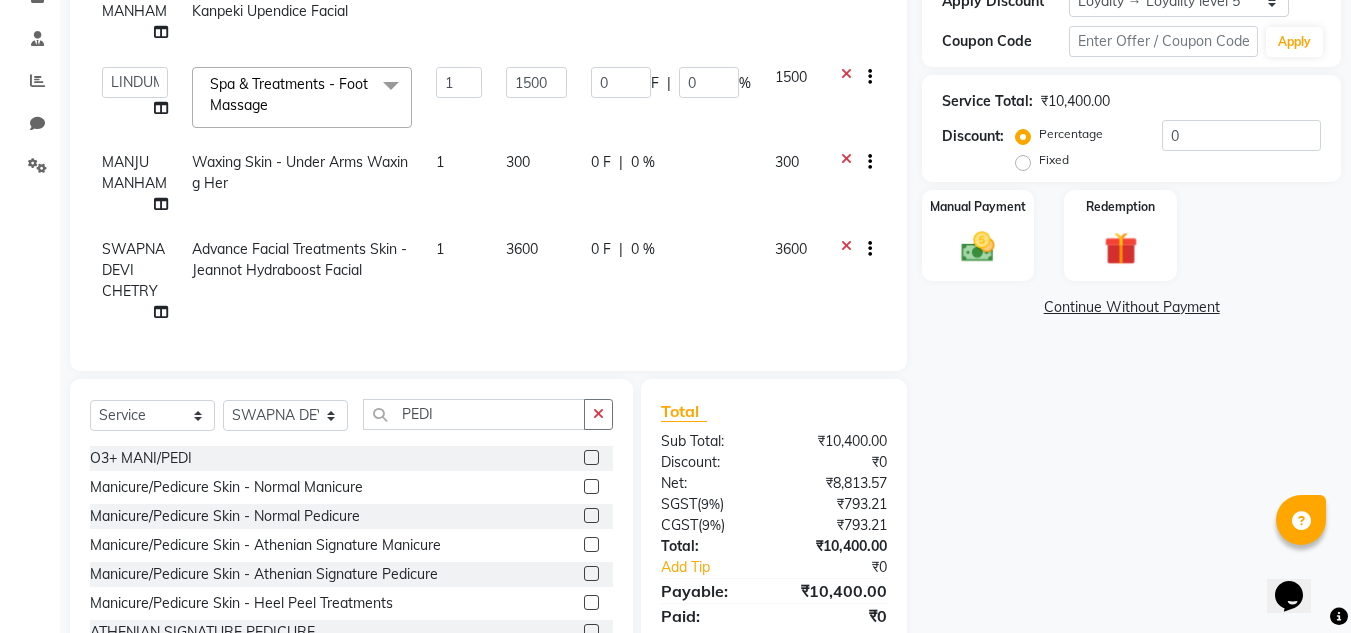click 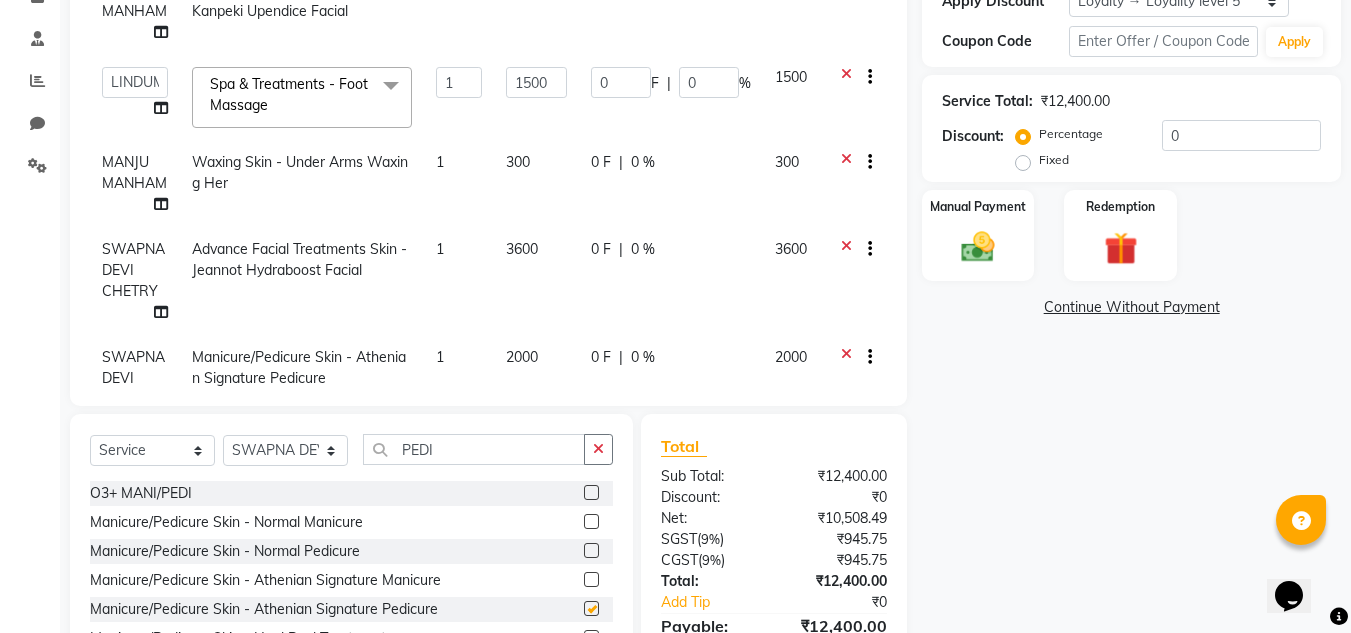 checkbox on "false" 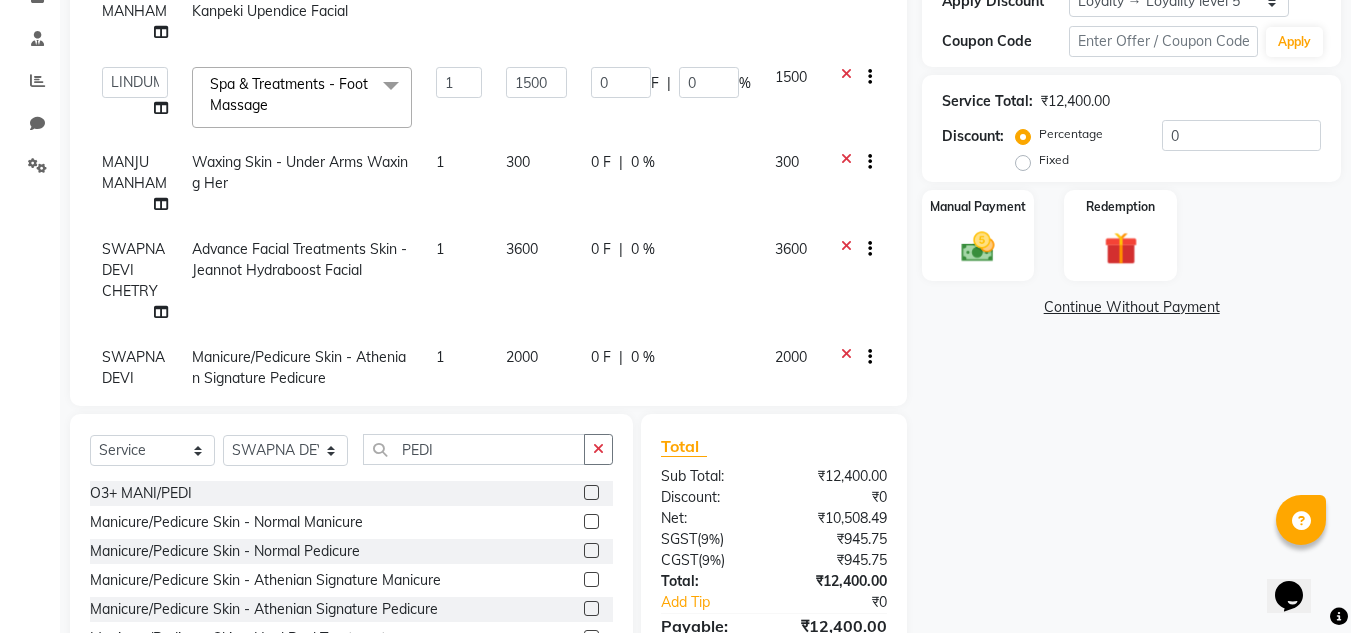 scroll, scrollTop: 88, scrollLeft: 0, axis: vertical 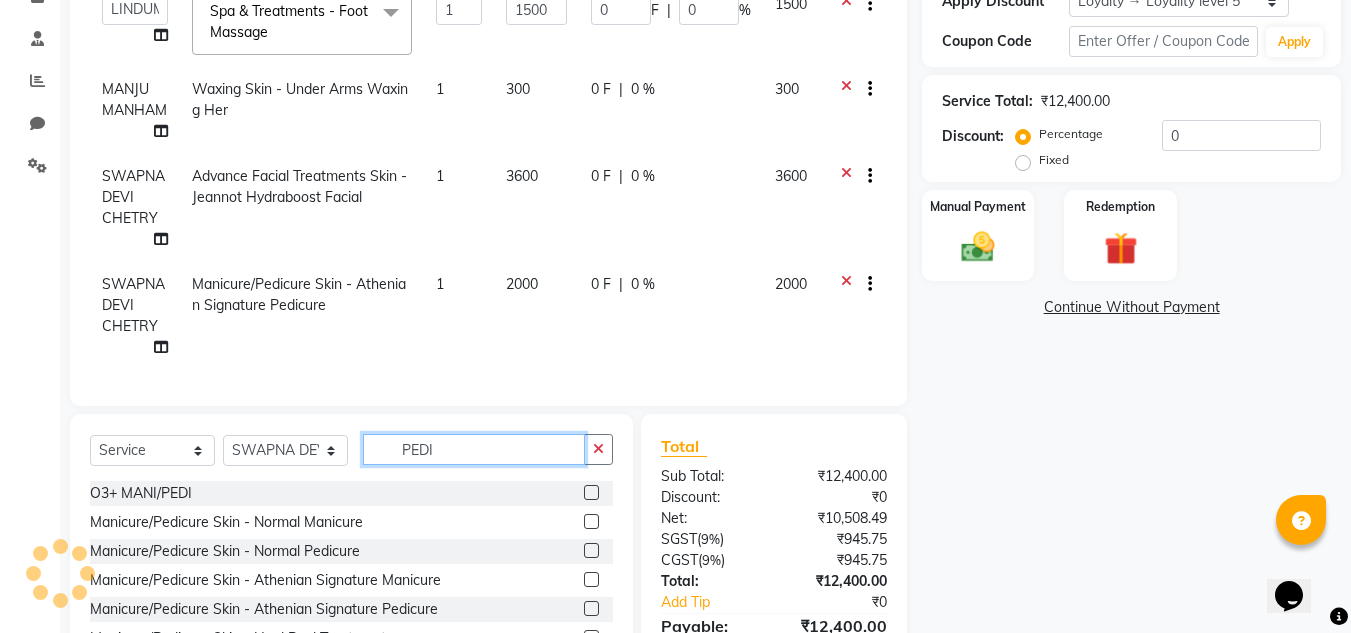 click on "PEDI" 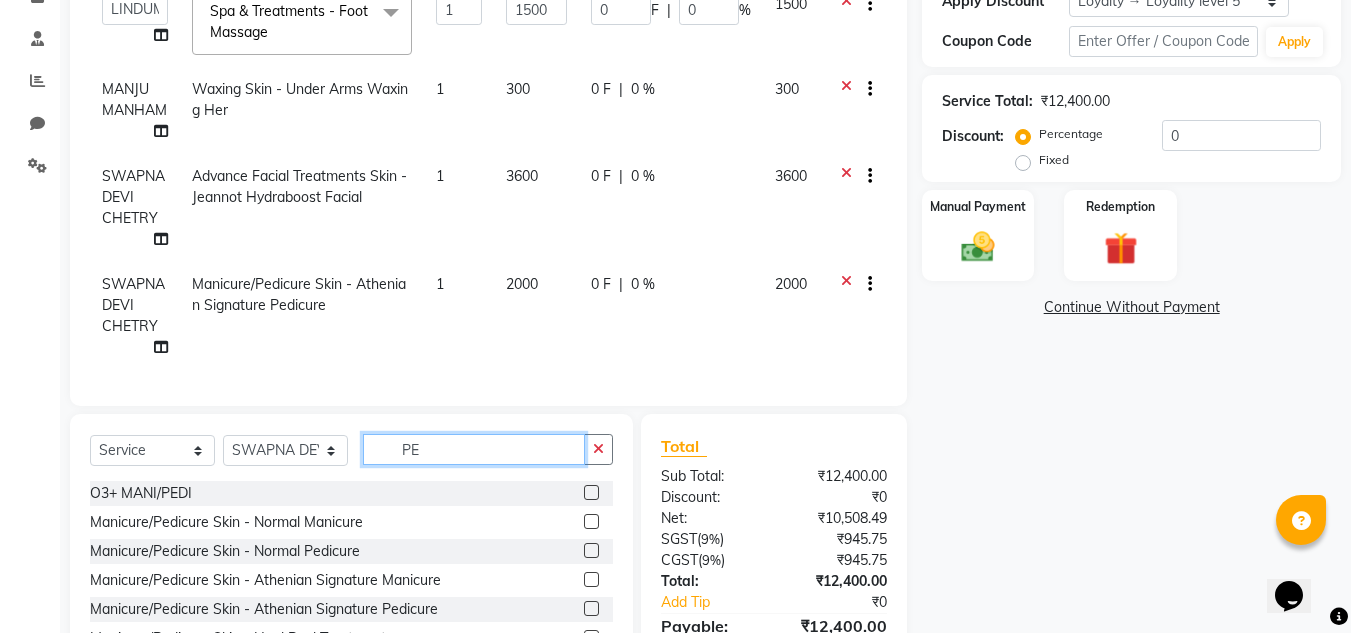 type on "P" 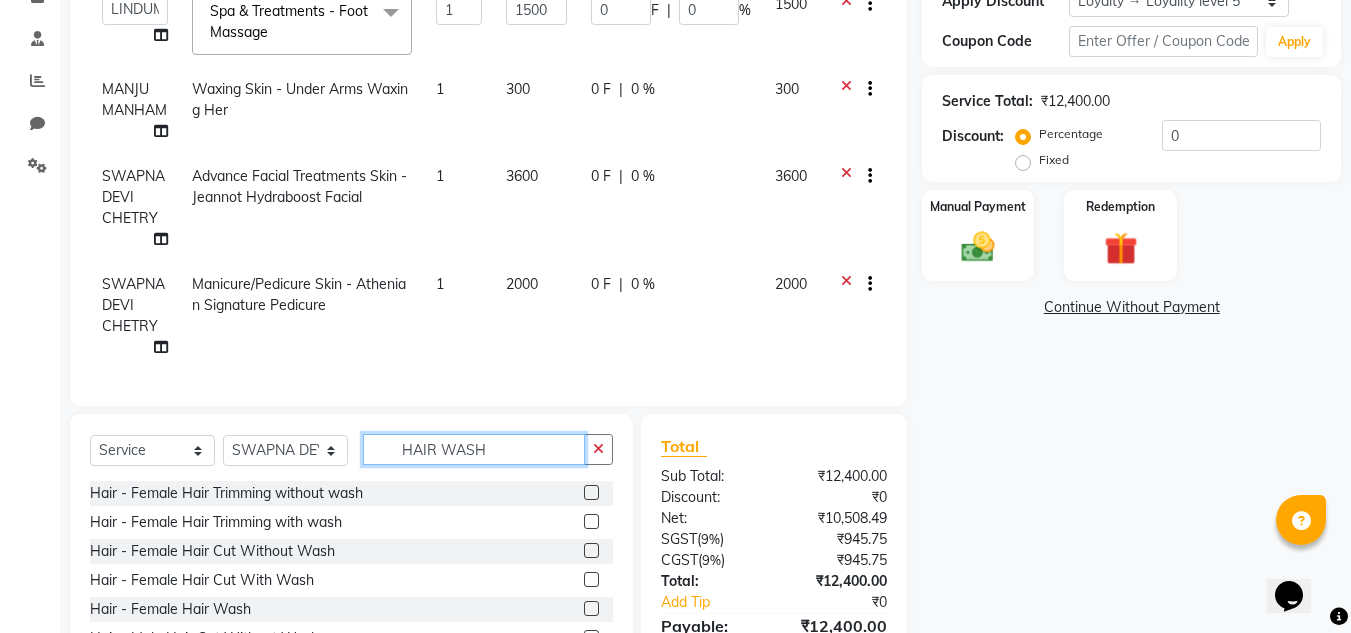 type on "HAIR WASH" 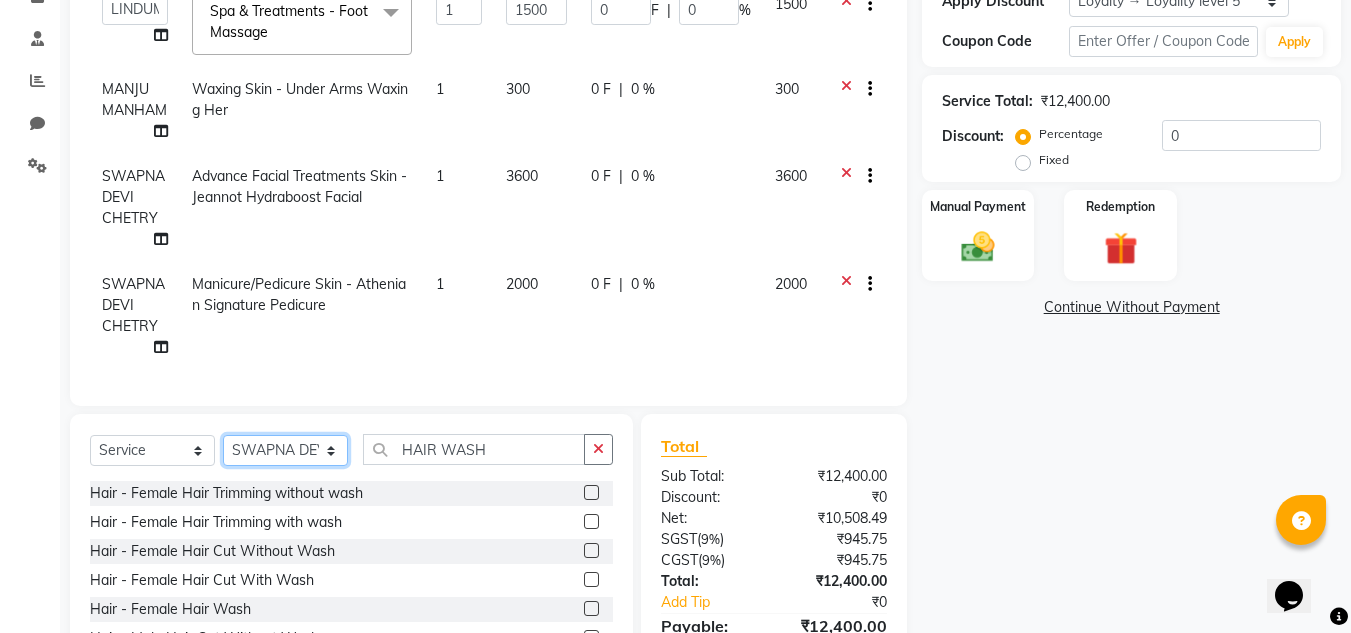 click on "Select Stylist Abin Mili Admin JAVED ANSARI KOSHEH BIHAM LINDUM NEME MAHINDRA BASUMATARY Manager MANJU MANHAM MINUKA CHETTRY NGAMNON RALONGHAM SHADAB KHAN SUMAN MAGAR SUMI BISWAS  SWAPNA DEVI CHETRY TAMCHI YAMA Toingam Jamikham YELLI LIKHA" 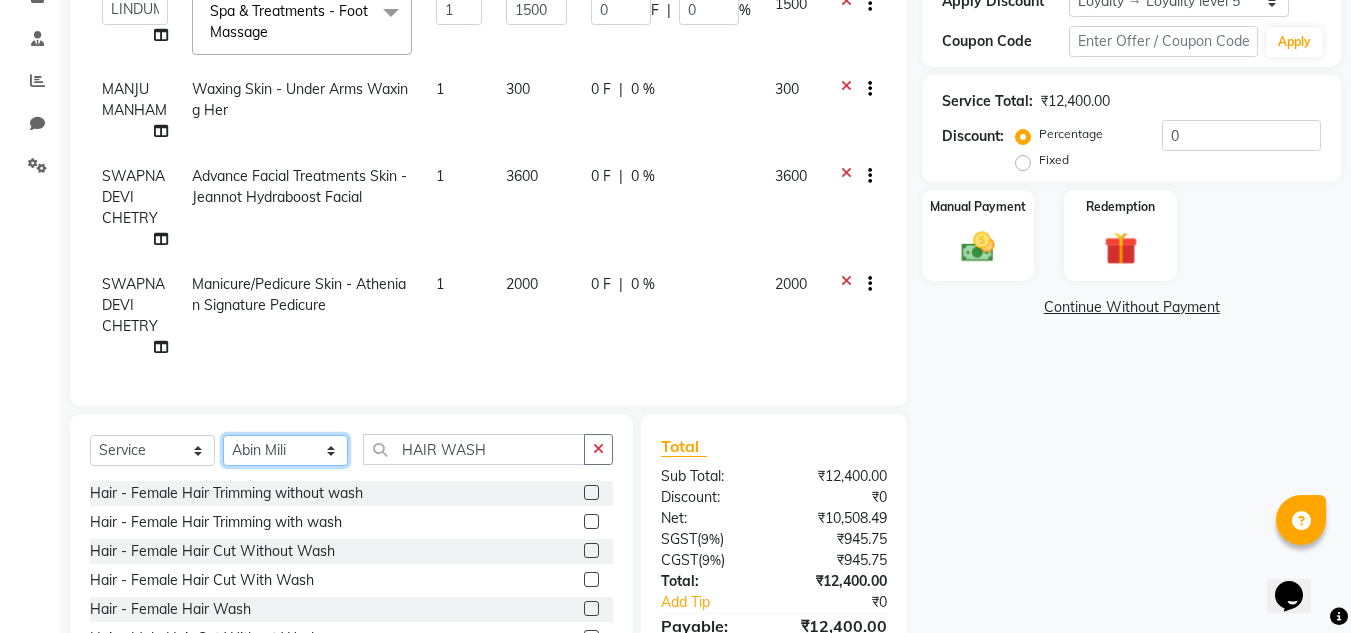 click on "Select Stylist Abin Mili Admin JAVED ANSARI KOSHEH BIHAM LINDUM NEME MAHINDRA BASUMATARY Manager MANJU MANHAM MINUKA CHETTRY NGAMNON RALONGHAM SHADAB KHAN SUMAN MAGAR SUMI BISWAS  SWAPNA DEVI CHETRY TAMCHI YAMA Toingam Jamikham YELLI LIKHA" 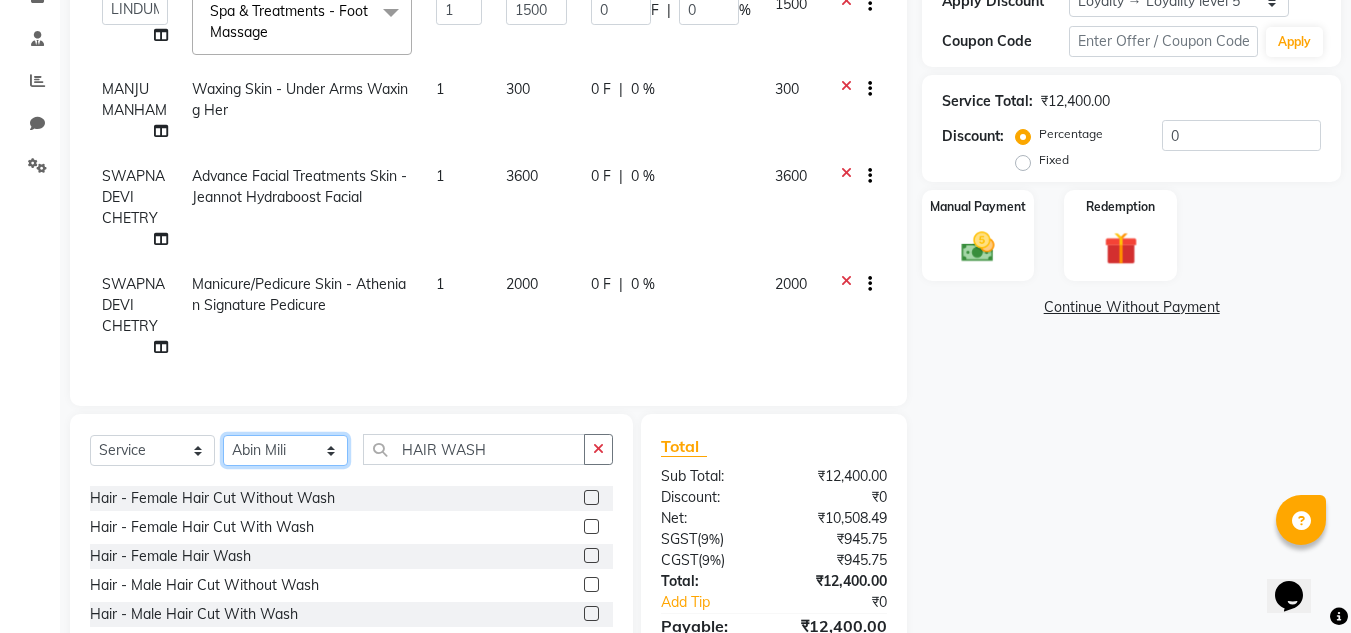 scroll, scrollTop: 54, scrollLeft: 0, axis: vertical 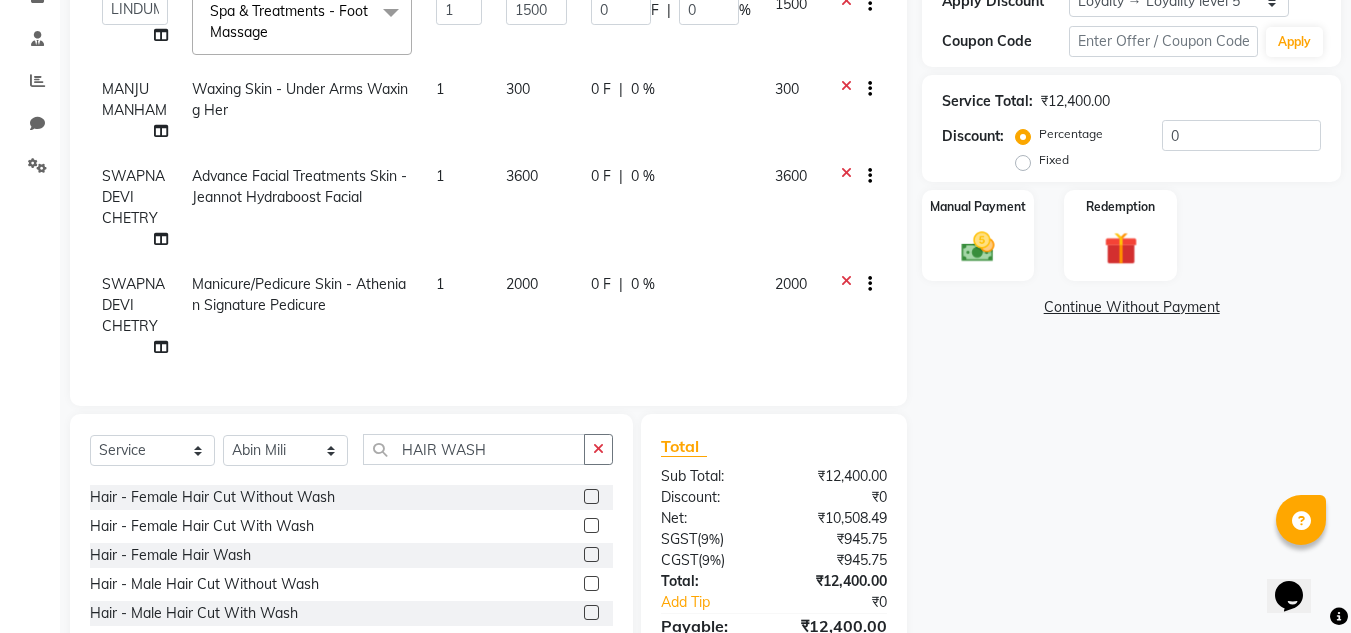 click 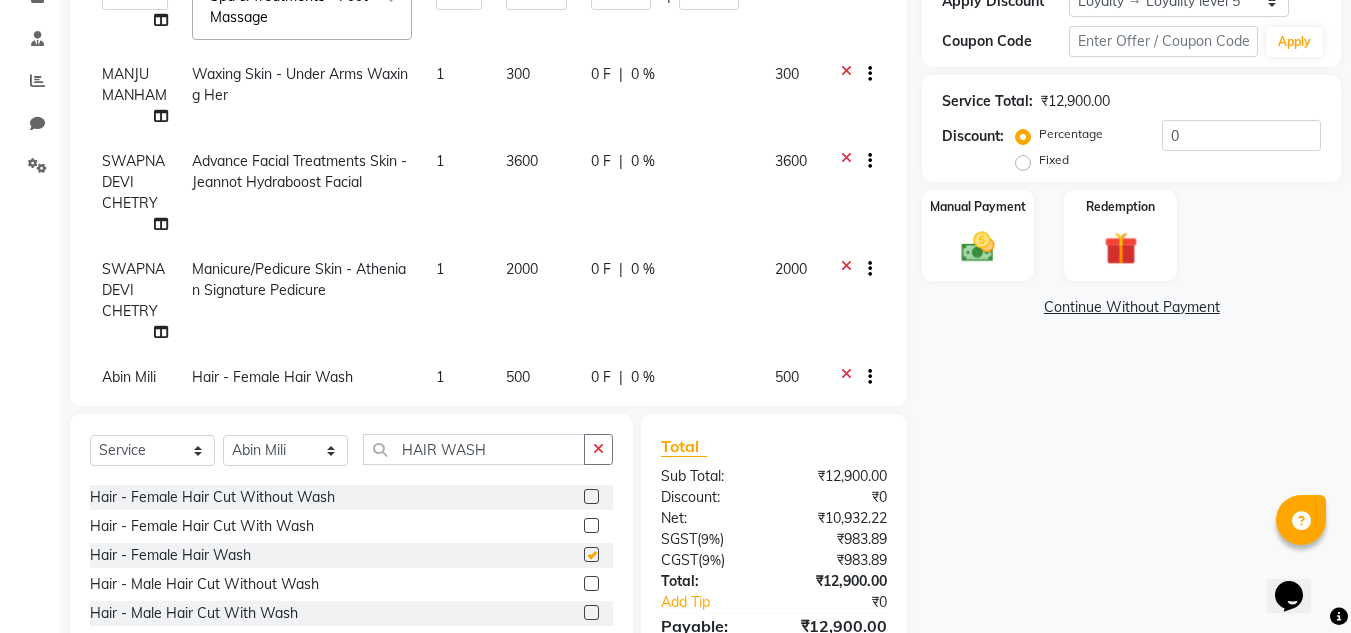 checkbox on "false" 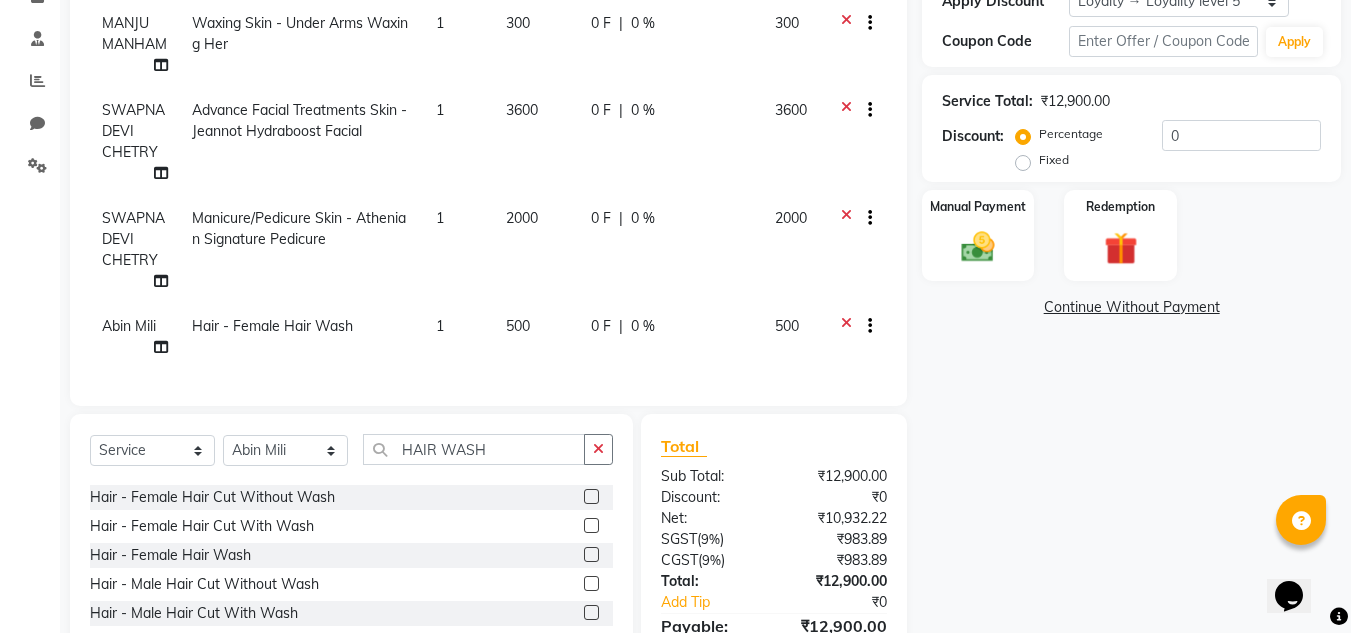 scroll, scrollTop: 0, scrollLeft: 0, axis: both 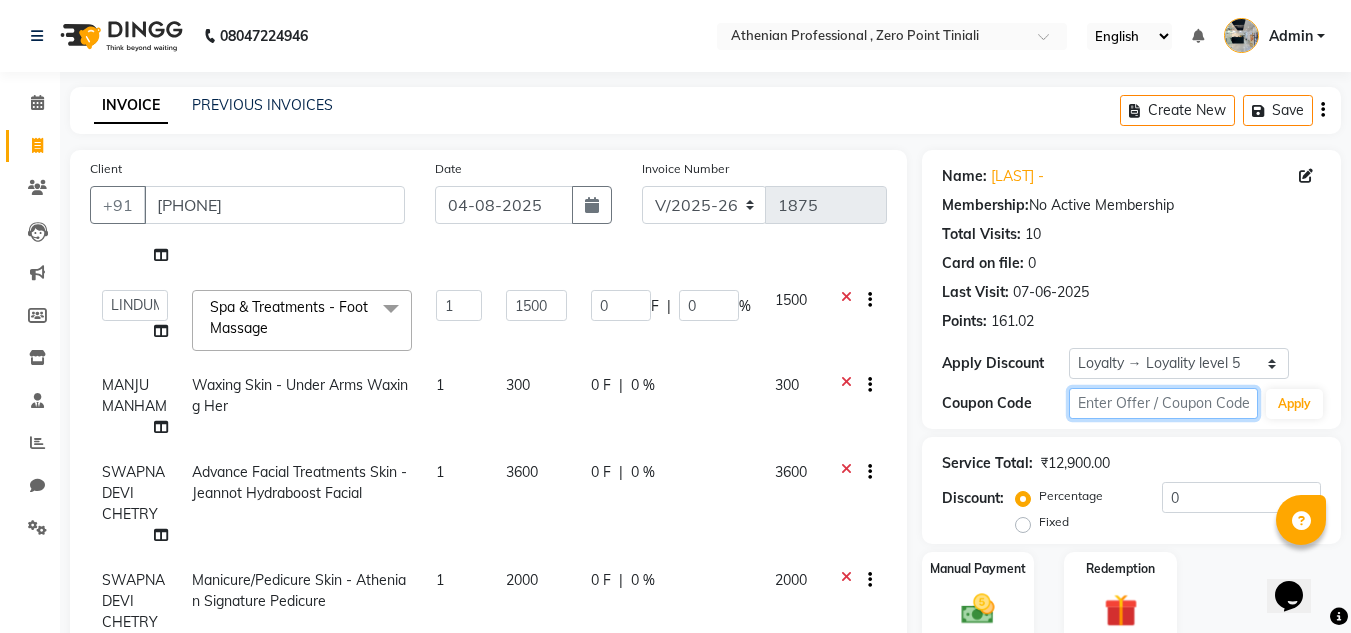 click 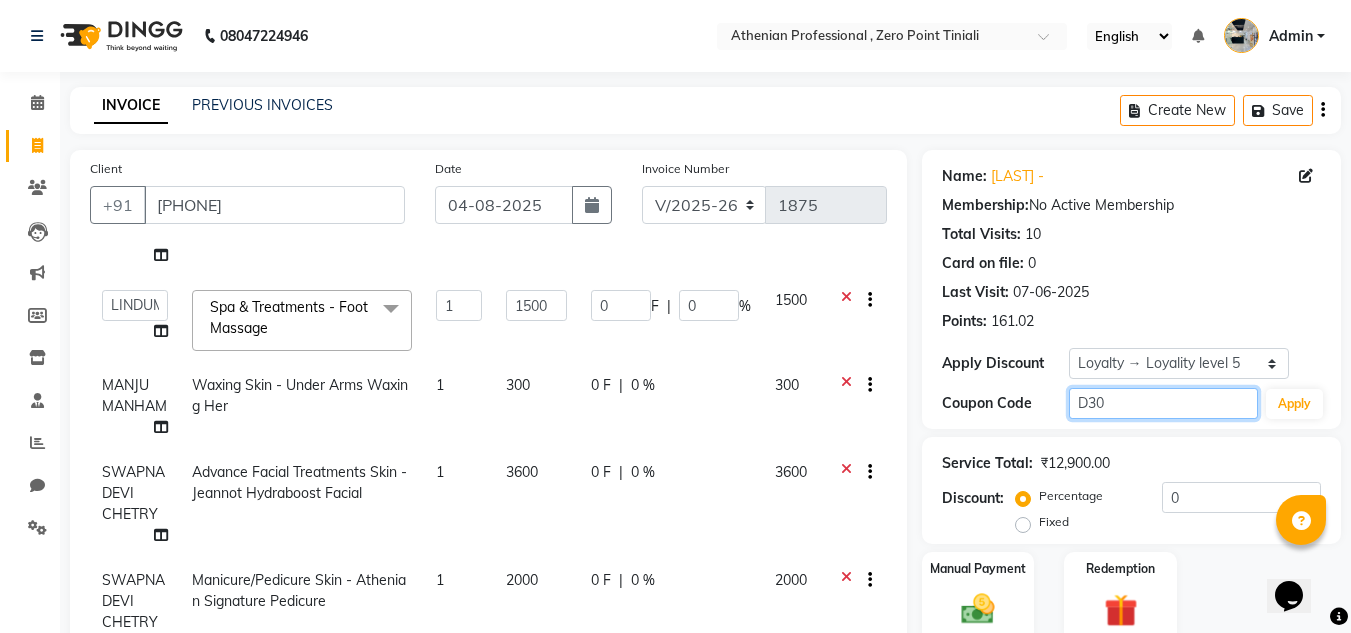 click on "D30" 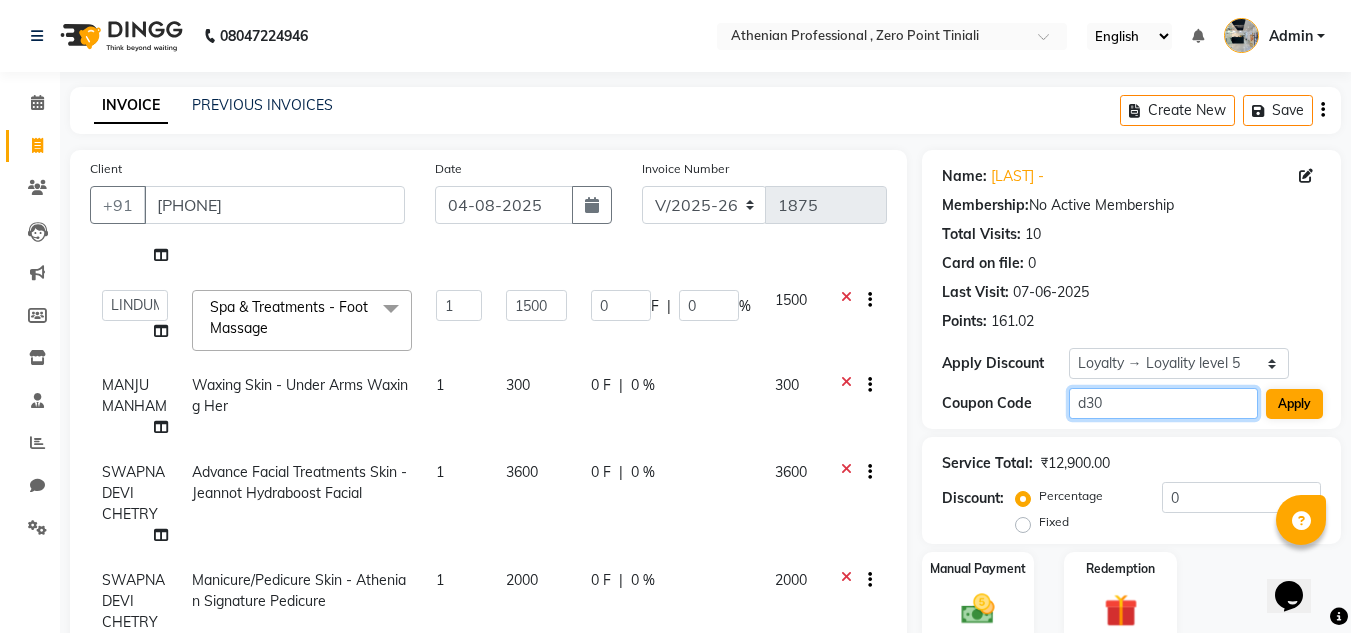 type on "d30" 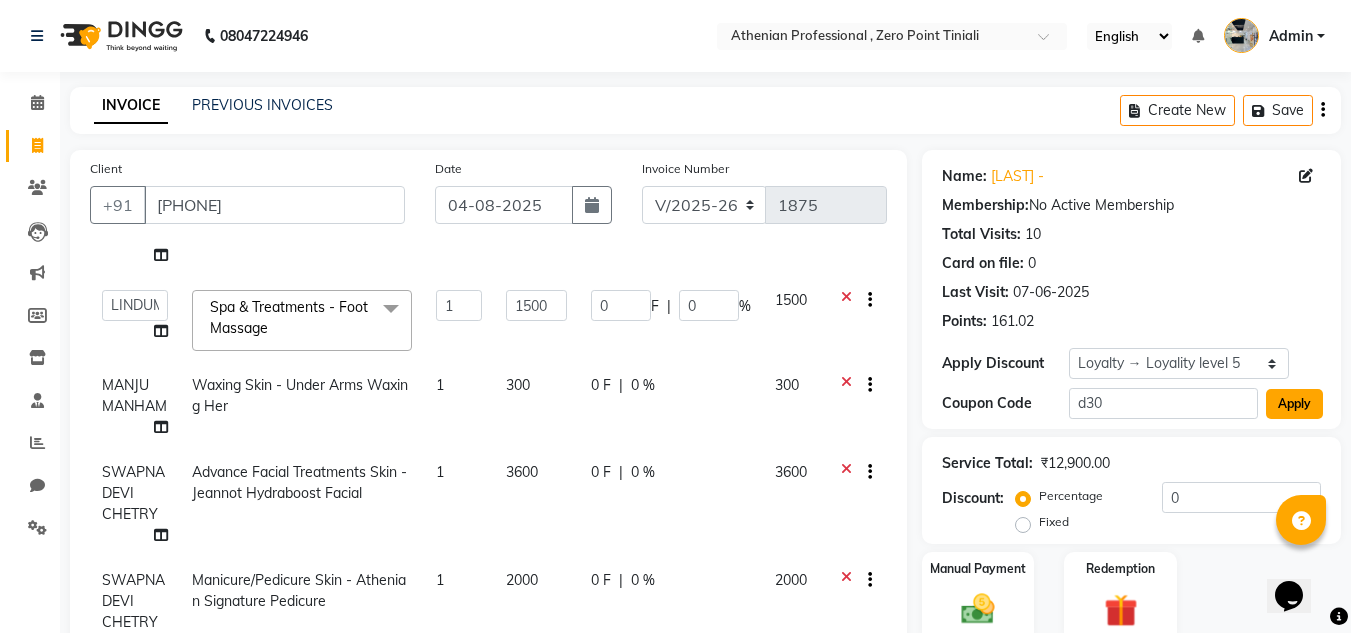 click on "Apply" 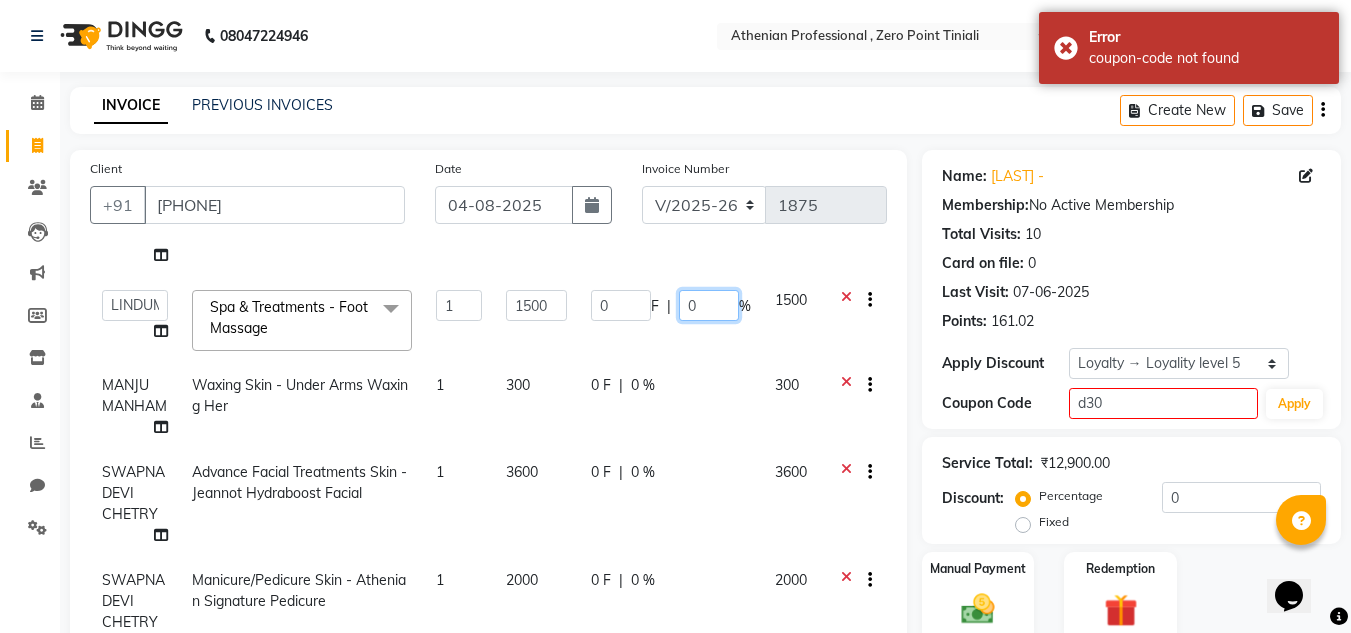 click on "0" 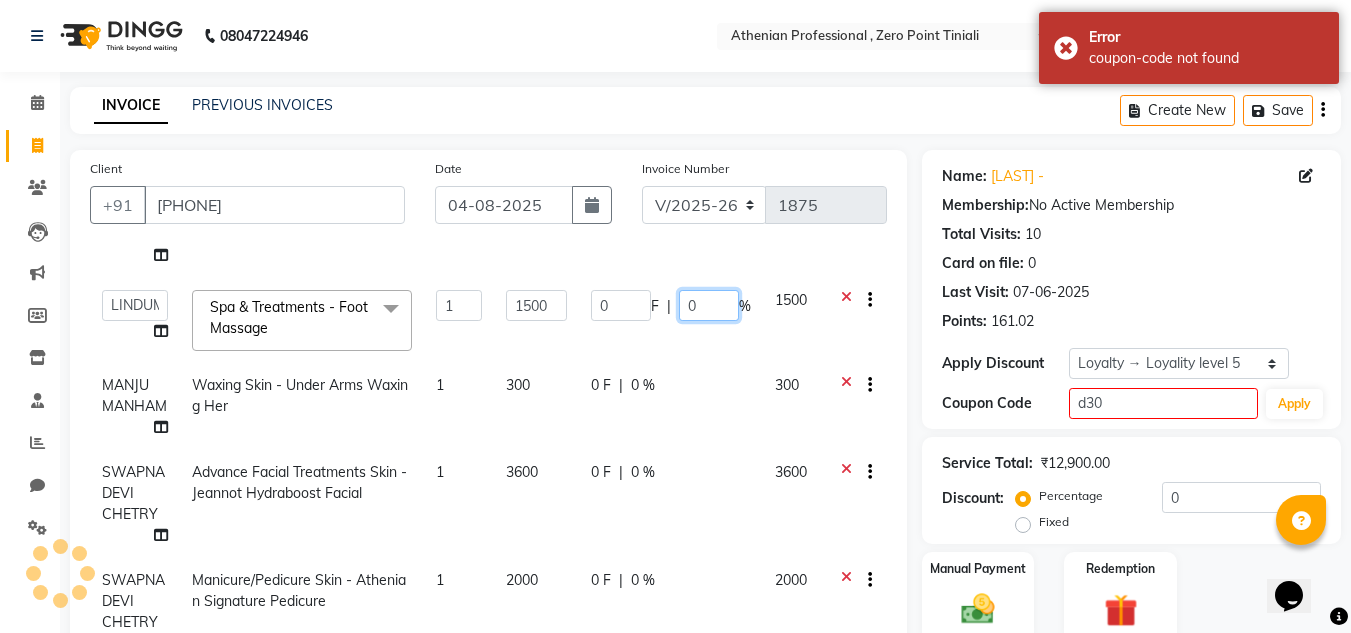 click on "0" 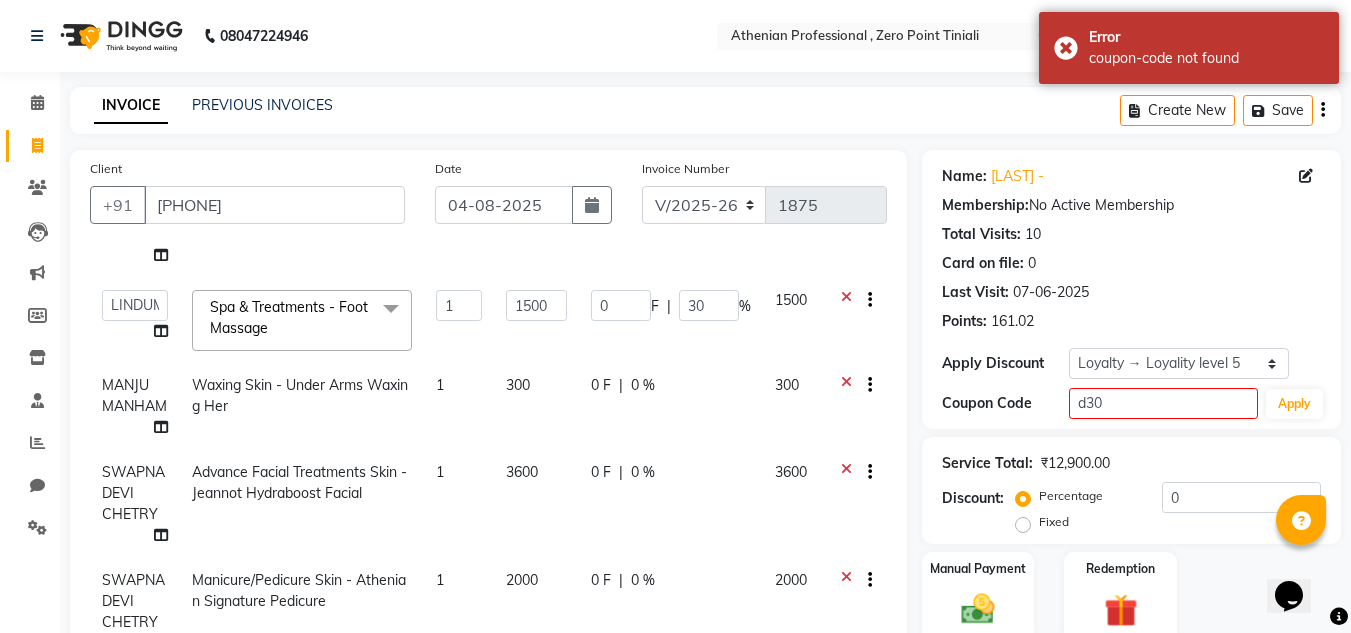 click on "MANJU MANHAM Advance Facial Treatments Skin - Kanpeki Upendice Facial 1 5000 0 F | 0 % 5000  Abin Mili   Admin   JAVED ANSARI   KOSHEH BIHAM   LINDUM NEME   MAHINDRA BASUMATARY   Manager   MANJU MANHAM   MINUKA CHETTRY   NGAMNON RALONGHAM   SHADAB KHAN   SUMAN MAGAR   SUMI BISWAS    SWAPNA DEVI CHETRY   TAMCHI YAMA   Toingam Jamikham   YELLI LIKHA  Spa & Treatments - Foot Massage  x Hair - Female Hair Trimming without wash Hair - Female Hair Trimming with wash Hair - Female Hair Cut Without Wash Hair - Female Hair Cut With Wash Hair - Female Hair Wash Hair - Male Hair Cut Without Wash Hair - Male Hair Cut With Wash Hair - Male Hair Wash Hair - Beard Trimming Hair - Stylish Beard Hair - Shaving Hair - Kid's Hair cut Hair - Global Colour With Amonia Shoulder length Hair - Global Colour With Amonia Mid length Hair - Global Colour With Amonia Waist length Hair - Global Colour Without Amonia Shoulder length Hair - Ash/Funky Colour for Male Eye makeup" 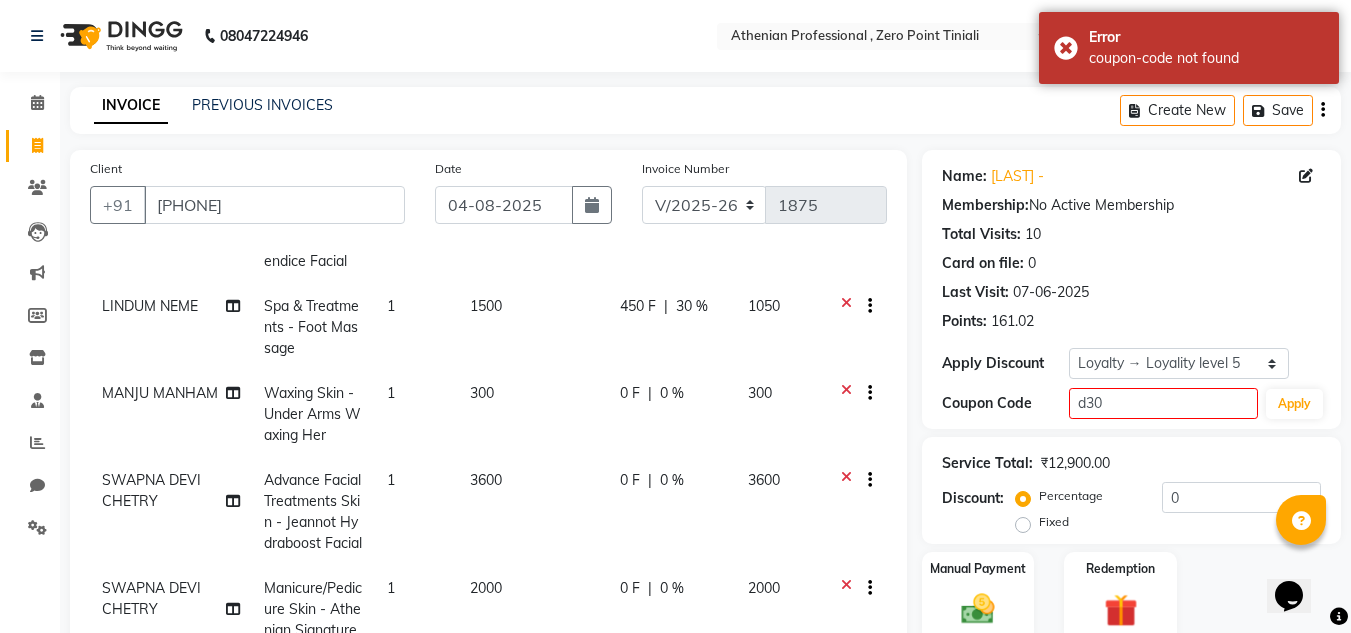 scroll, scrollTop: 112, scrollLeft: 0, axis: vertical 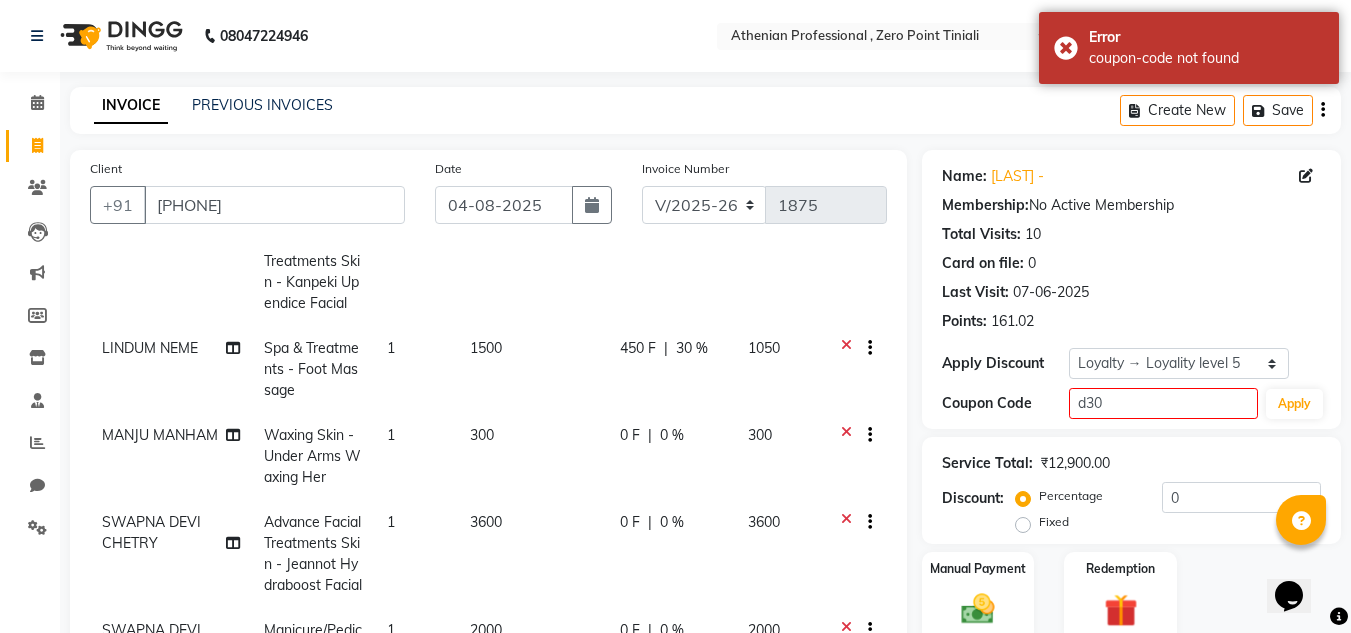 click on "0 %" 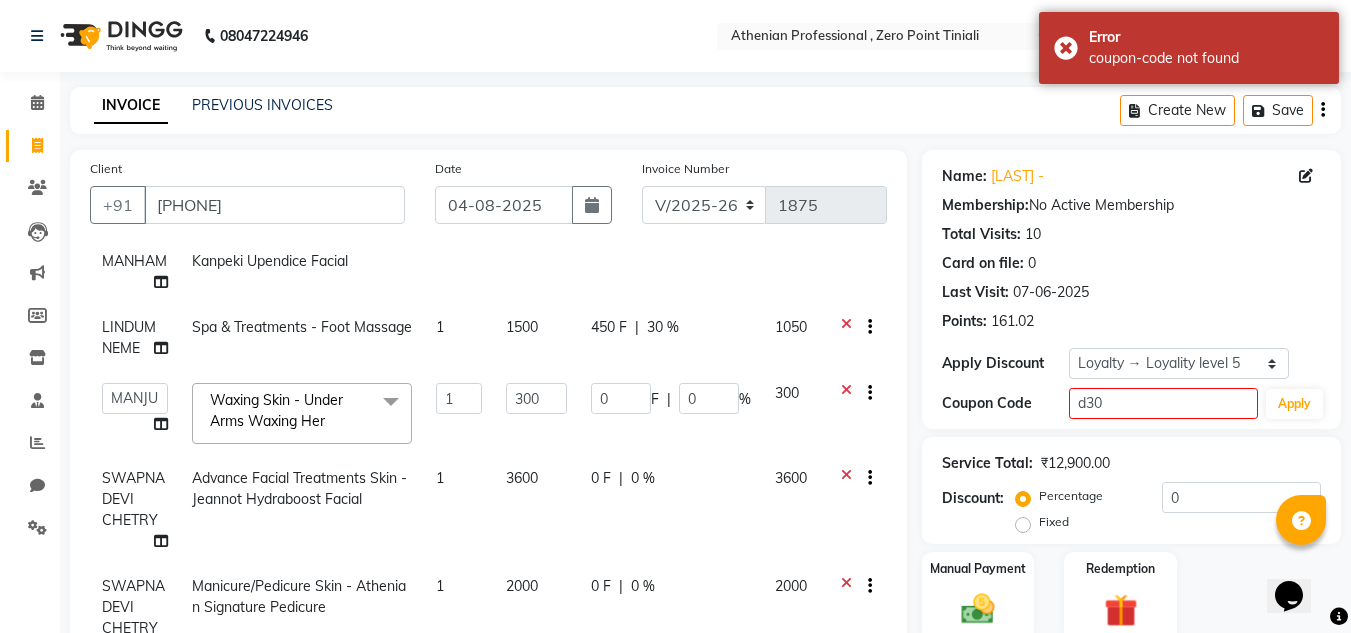 scroll, scrollTop: 133, scrollLeft: 0, axis: vertical 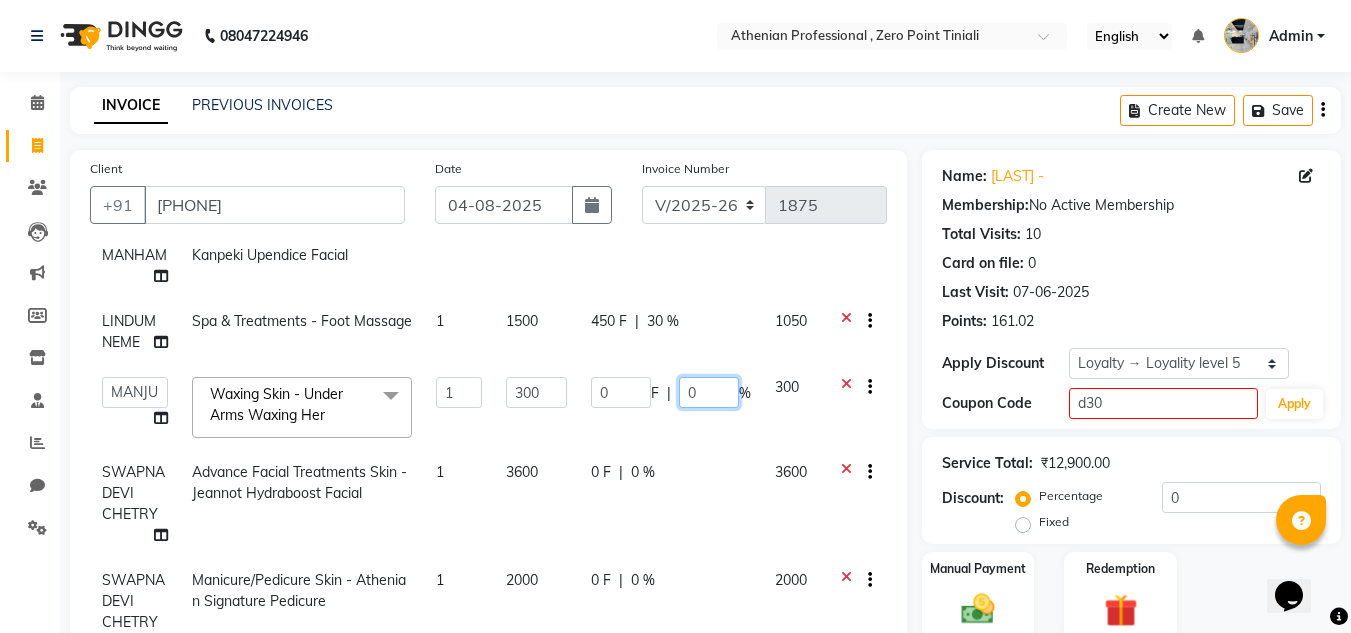 click on "0" 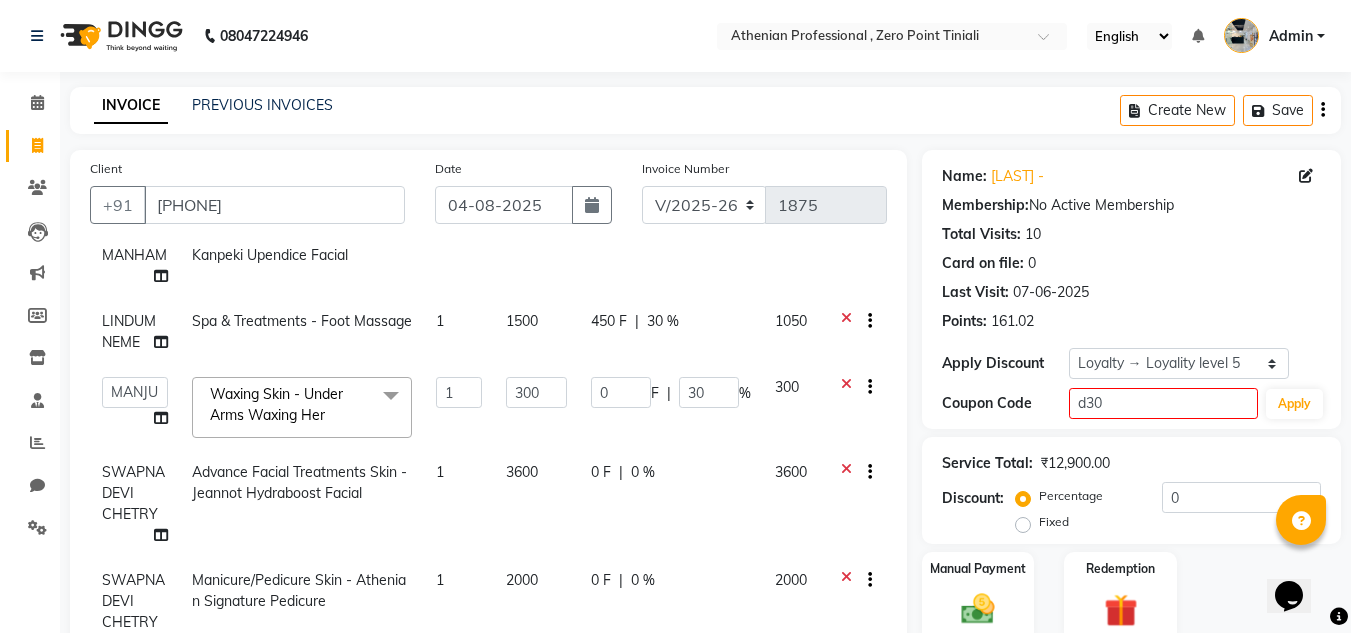 click on "MANJU MANHAM Advance Facial Treatments Skin - Kanpeki Upendice Facial  x Hair - Female Hair Trimming without wash Hair - Female Hair Trimming with wash Hair - Female Hair Cut Without Wash Hair - Female Hair Cut With Wash Hair - Female Hair Wash Hair - Male Hair Cut Without Wash Hair - Male Hair Cut With Wash Hair - Male Hair Wash Hair - Beard Trimming Hair - Stylish Beard Hair - Shaving Hair - Kid's Hair cut Hair - Global Colour With Amonia Shoulder length Hair - Global Colour With Amonia Mid length Hair - Global Colour With Amonia Waist length Hair - Global Colour Without Amonia Shoulder length Hair - Ash/Funky Colour for Male  Hair - Ash/Funky Colour Mid length Nail prep" 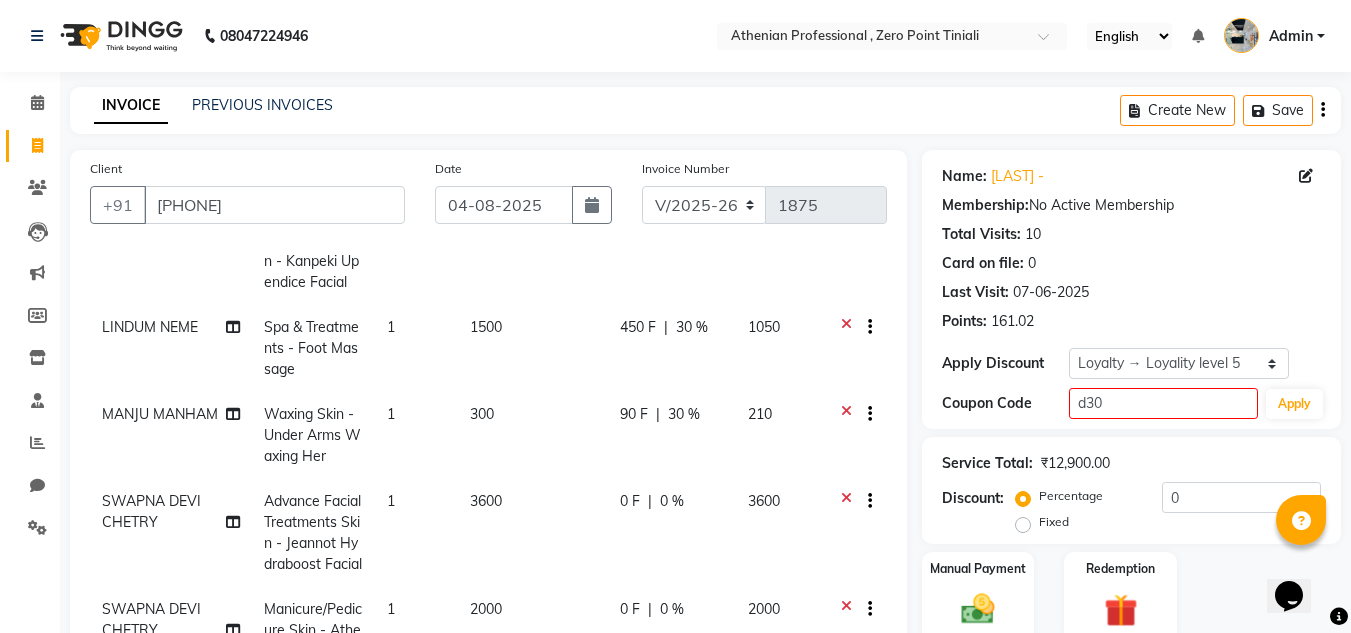 scroll, scrollTop: 219, scrollLeft: 0, axis: vertical 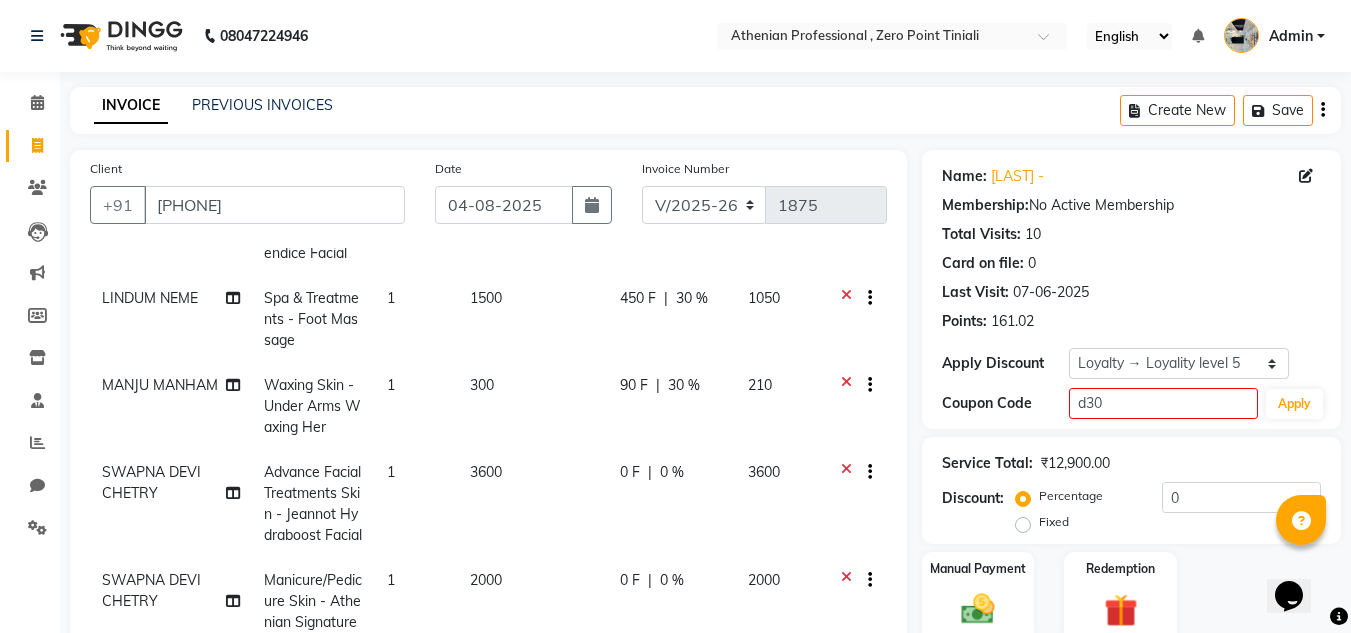 click on "0 %" 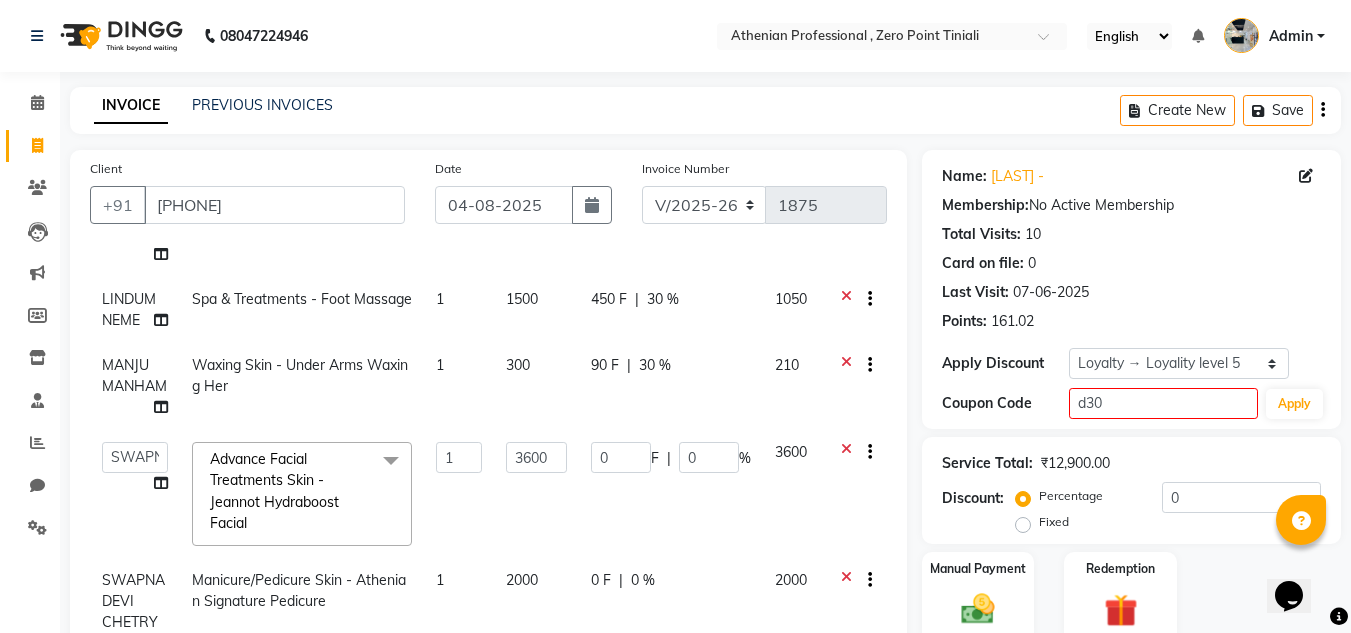 scroll, scrollTop: 155, scrollLeft: 0, axis: vertical 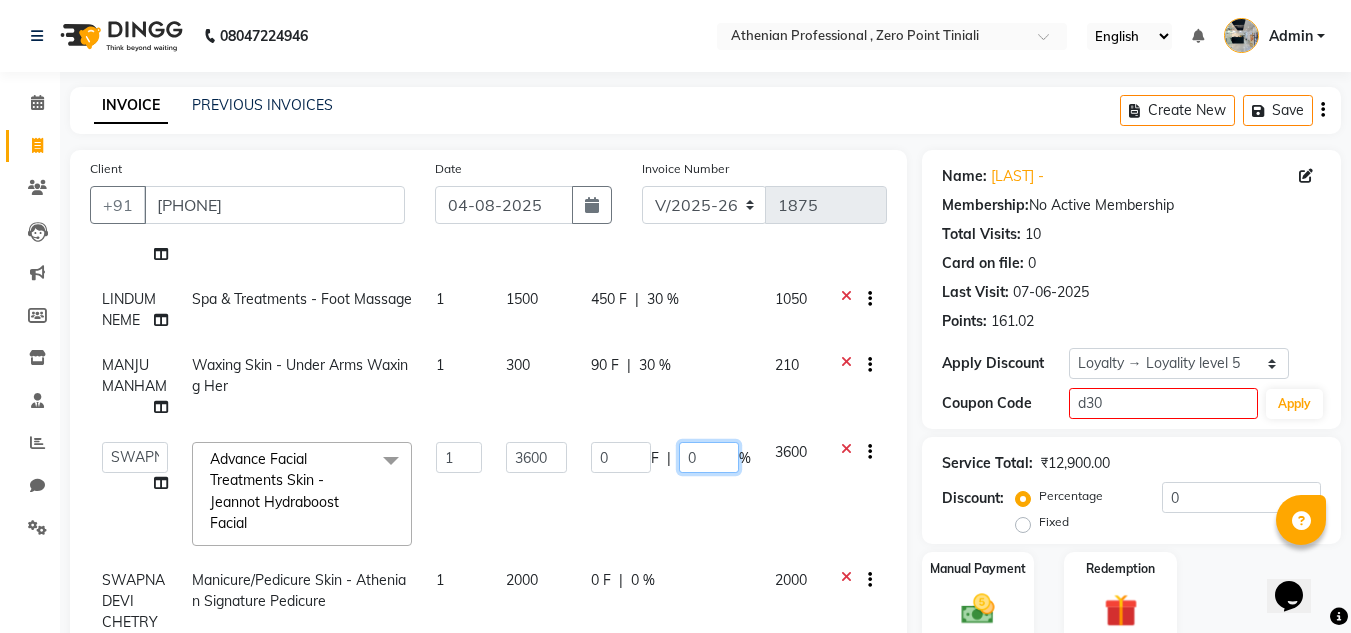 click on "0" 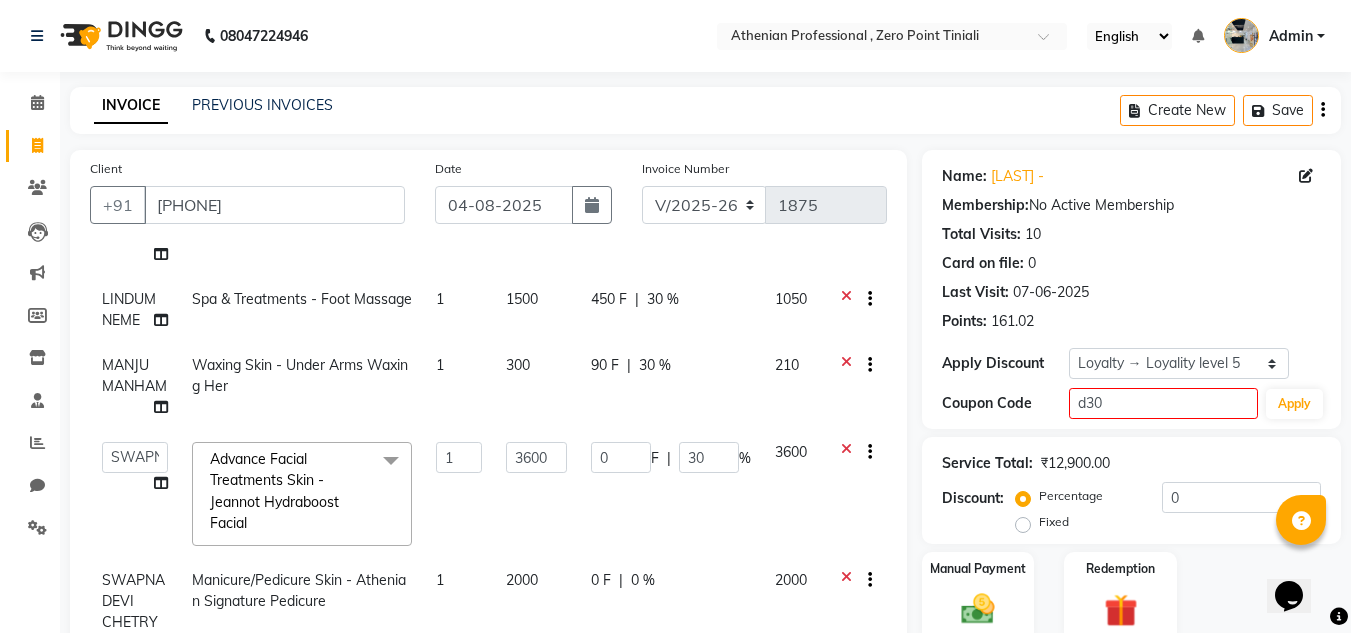 click on "0 F | 30 %" 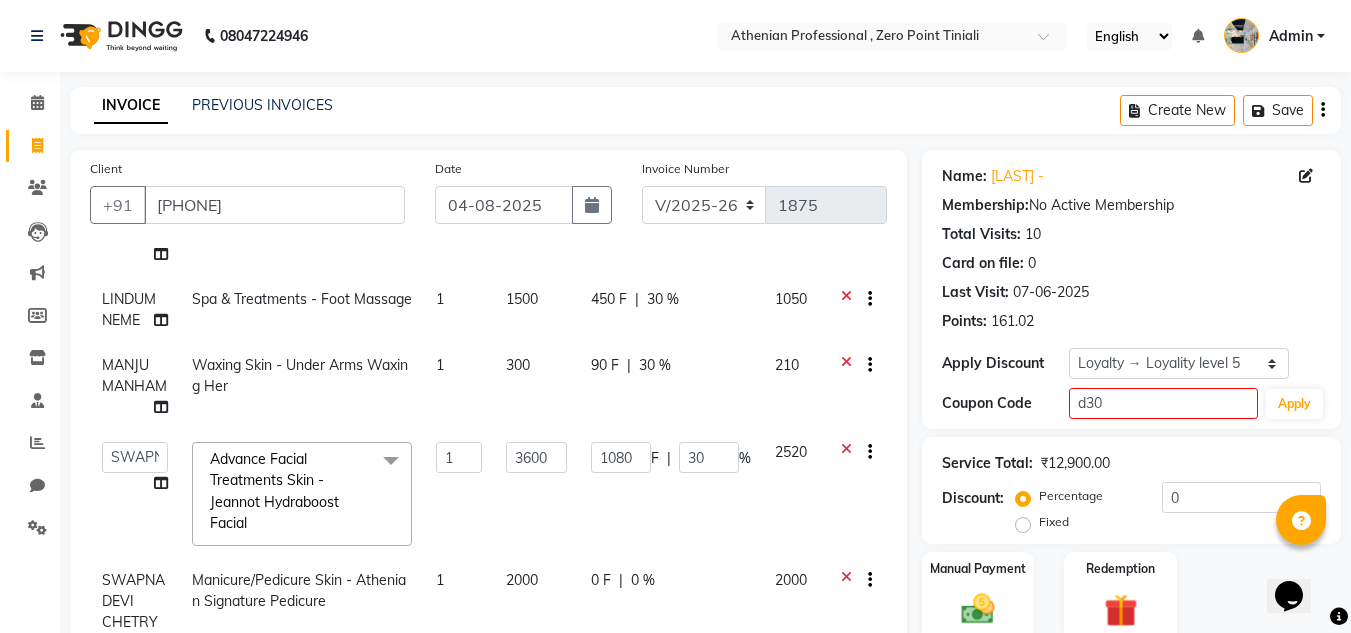 scroll, scrollTop: 155, scrollLeft: 0, axis: vertical 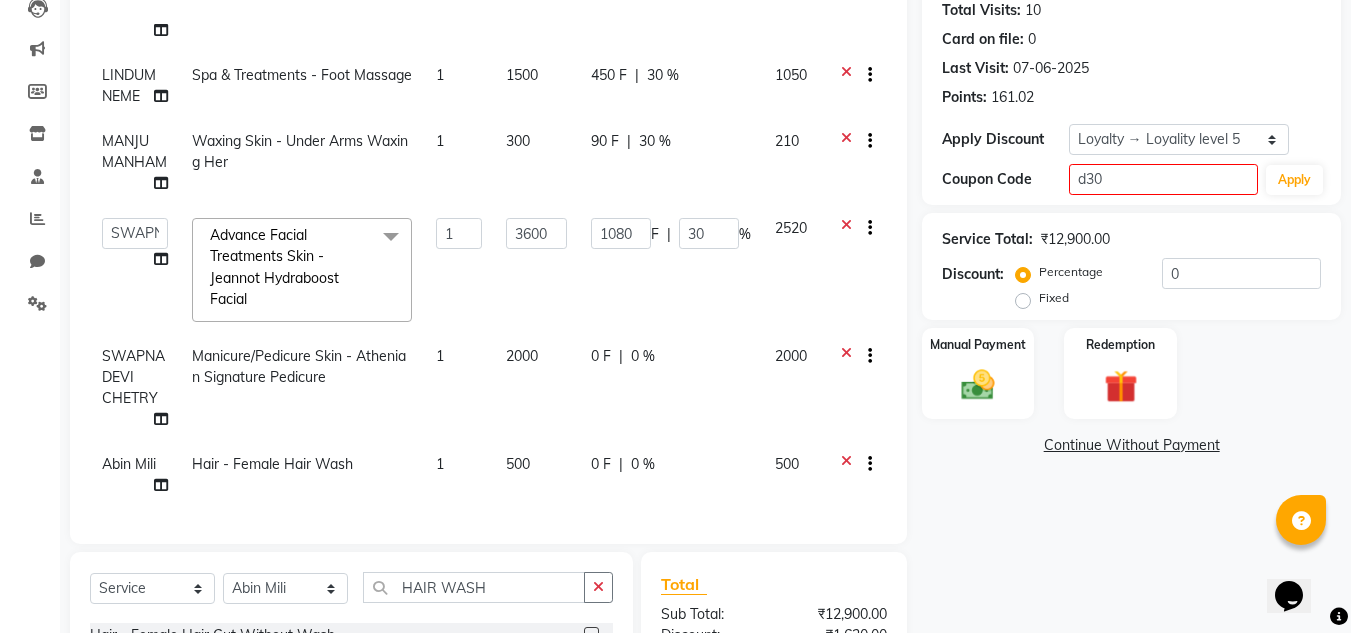 click on "0 F | 0 %" 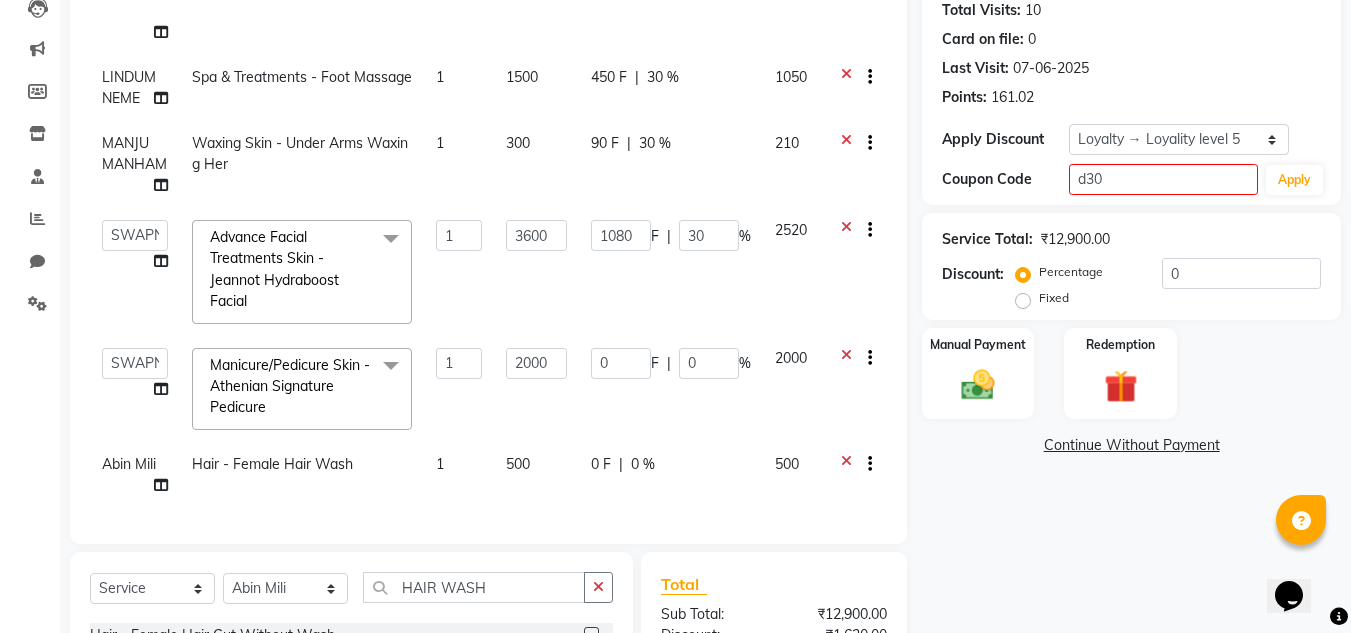 scroll, scrollTop: 153, scrollLeft: 0, axis: vertical 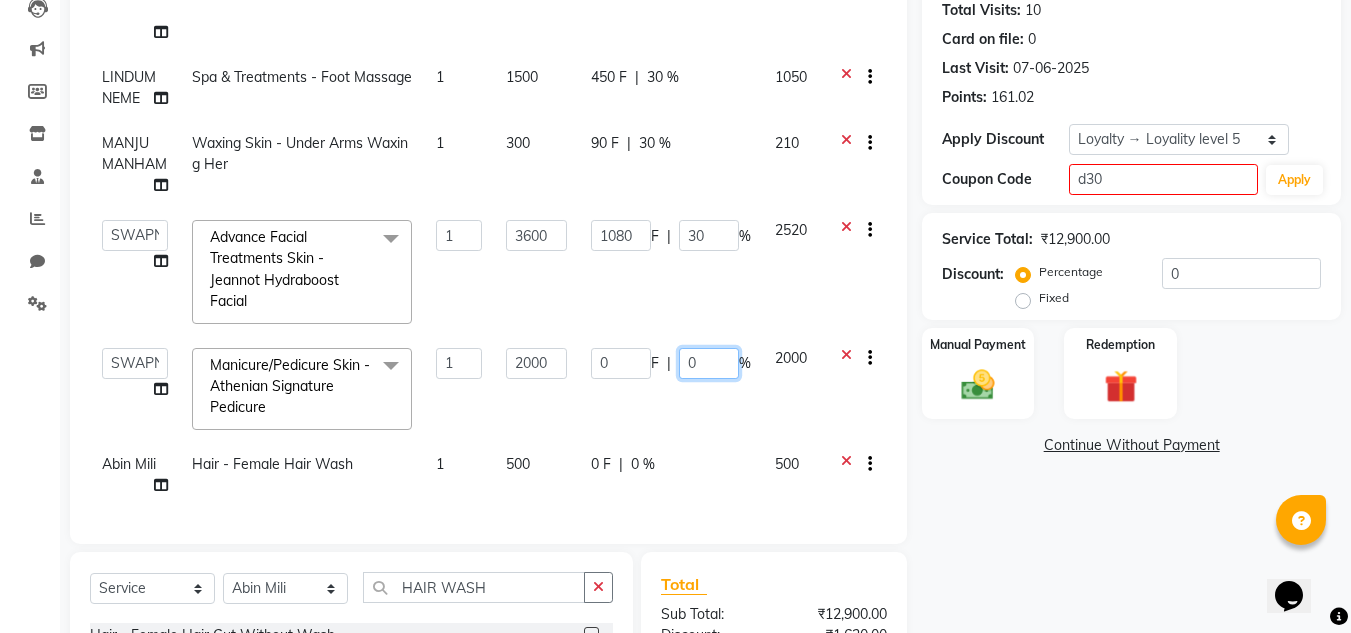click on "0" 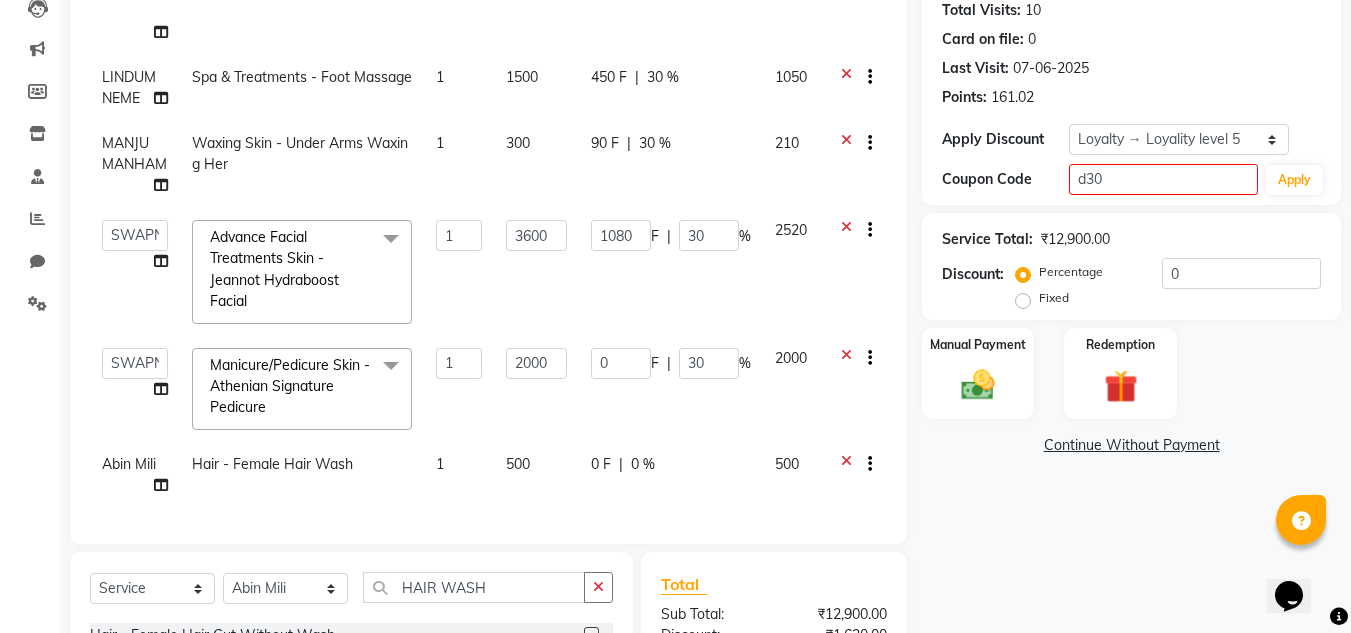 click on "0 %" 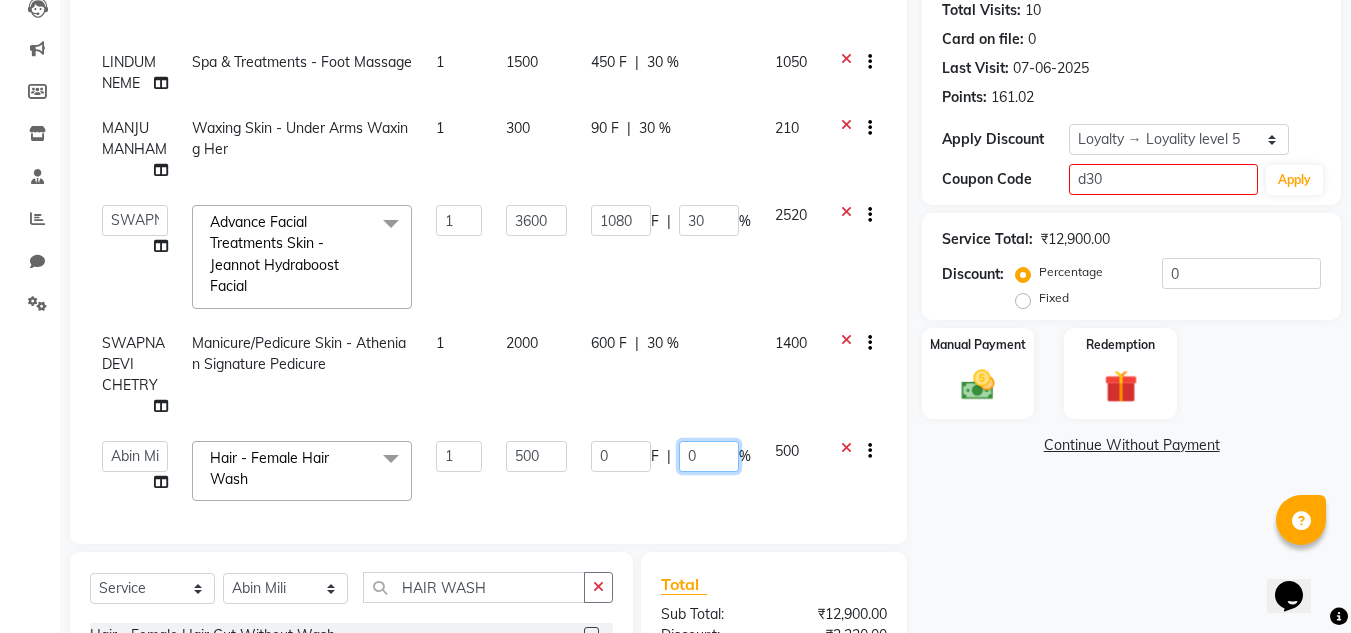 click on "0" 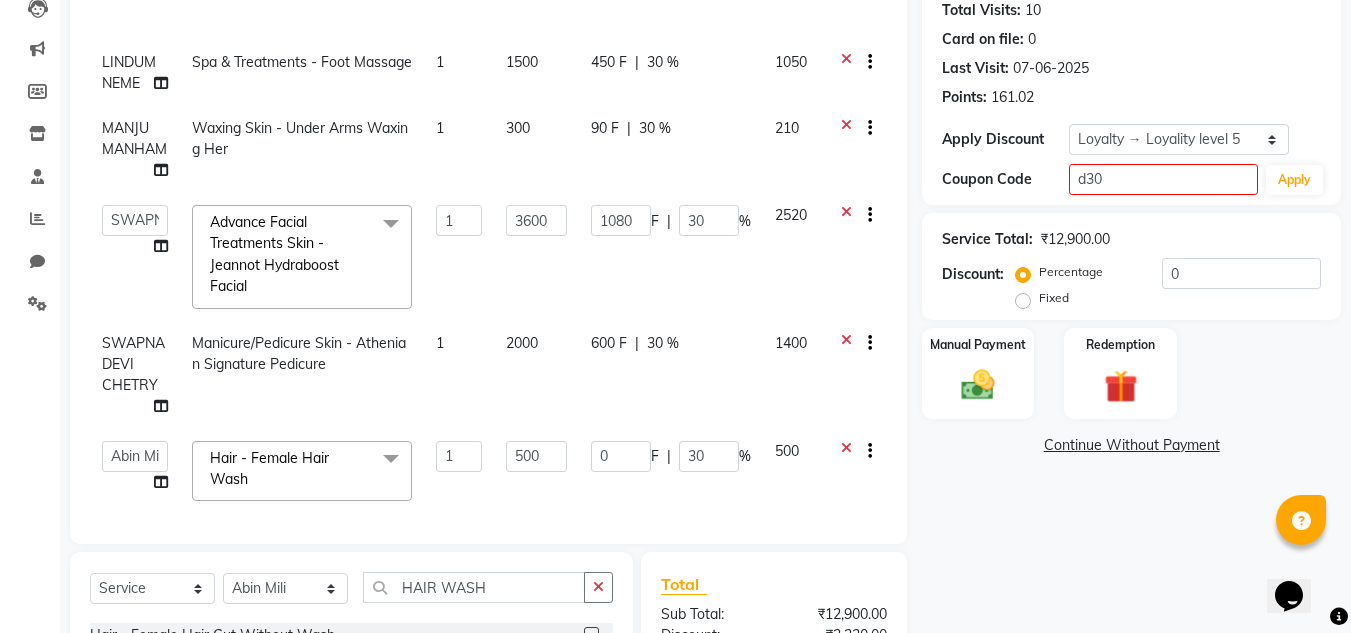 click on "600 F | 30 %" 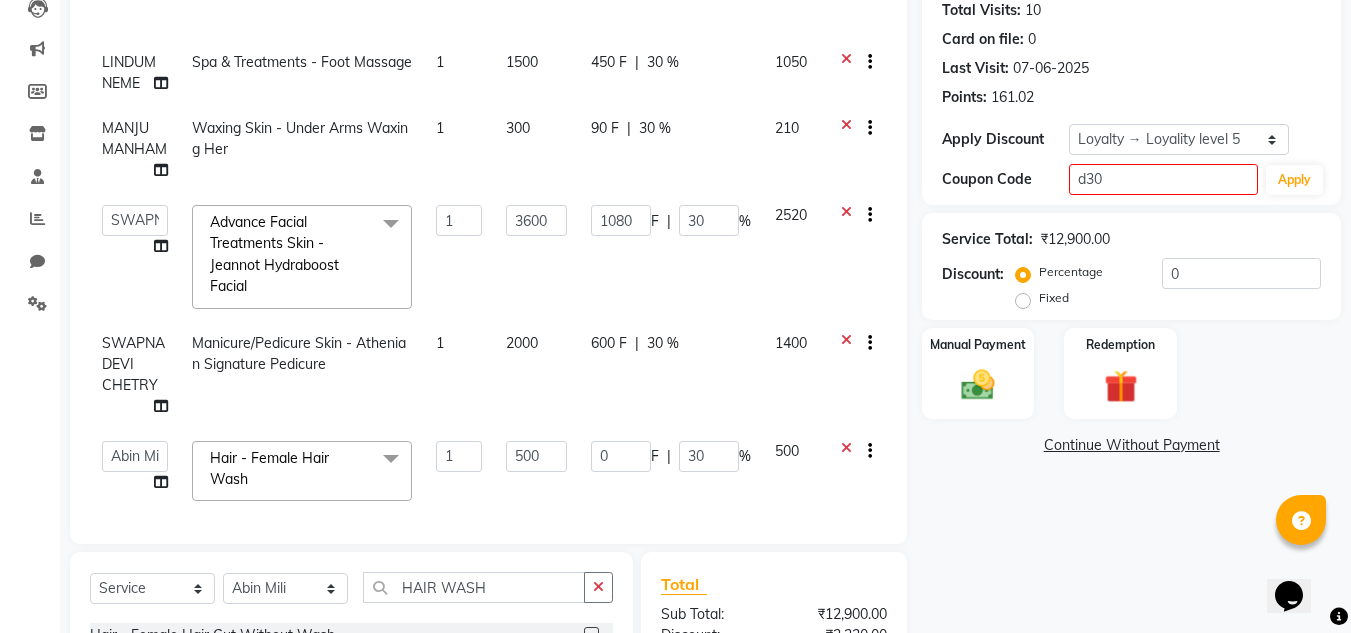 select on "80206" 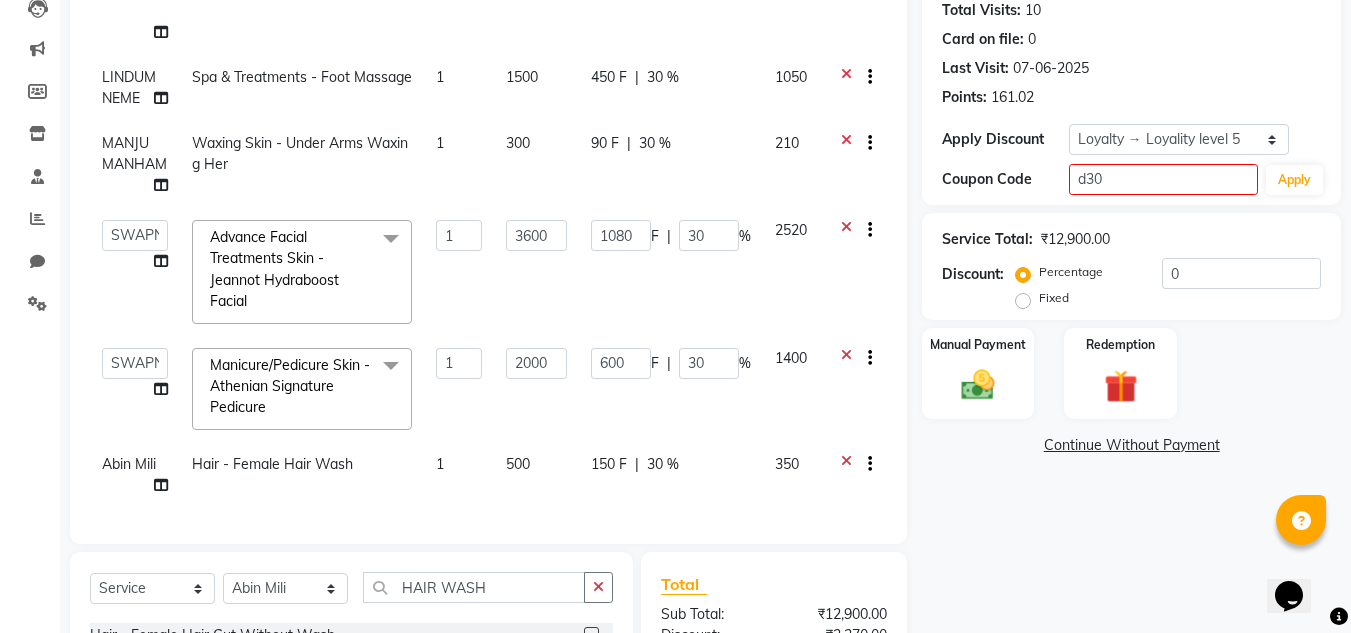 scroll, scrollTop: 468, scrollLeft: 0, axis: vertical 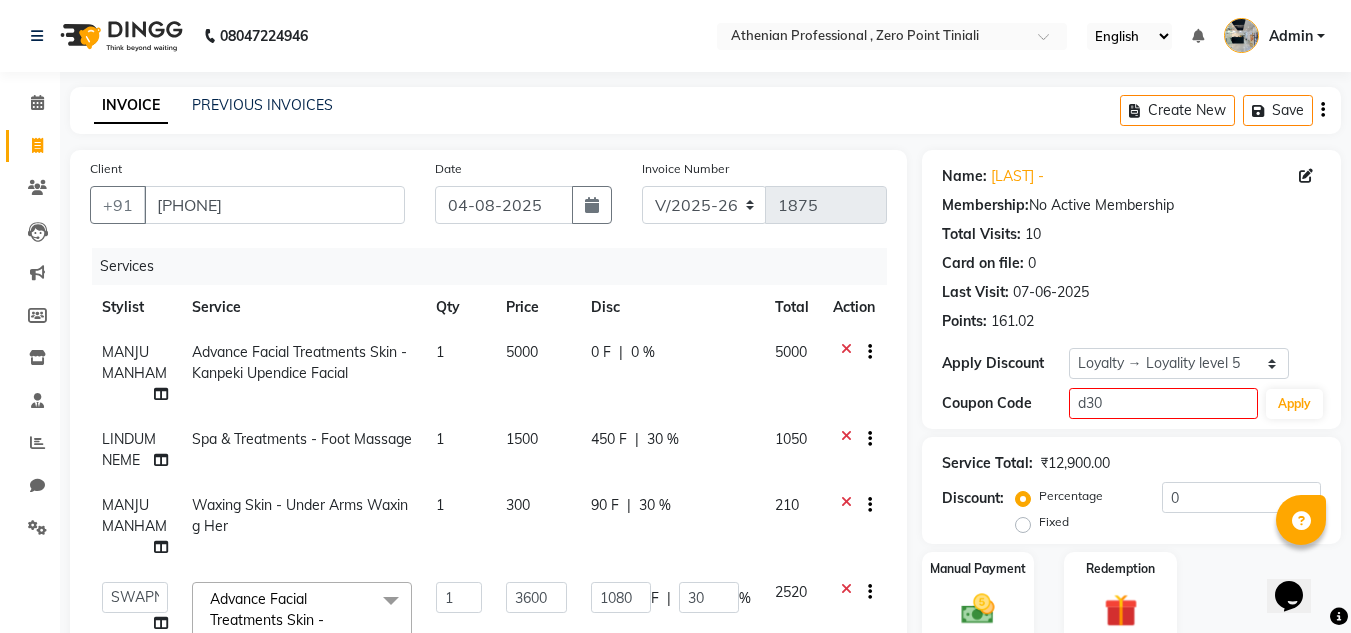 click on "0 F | 0 %" 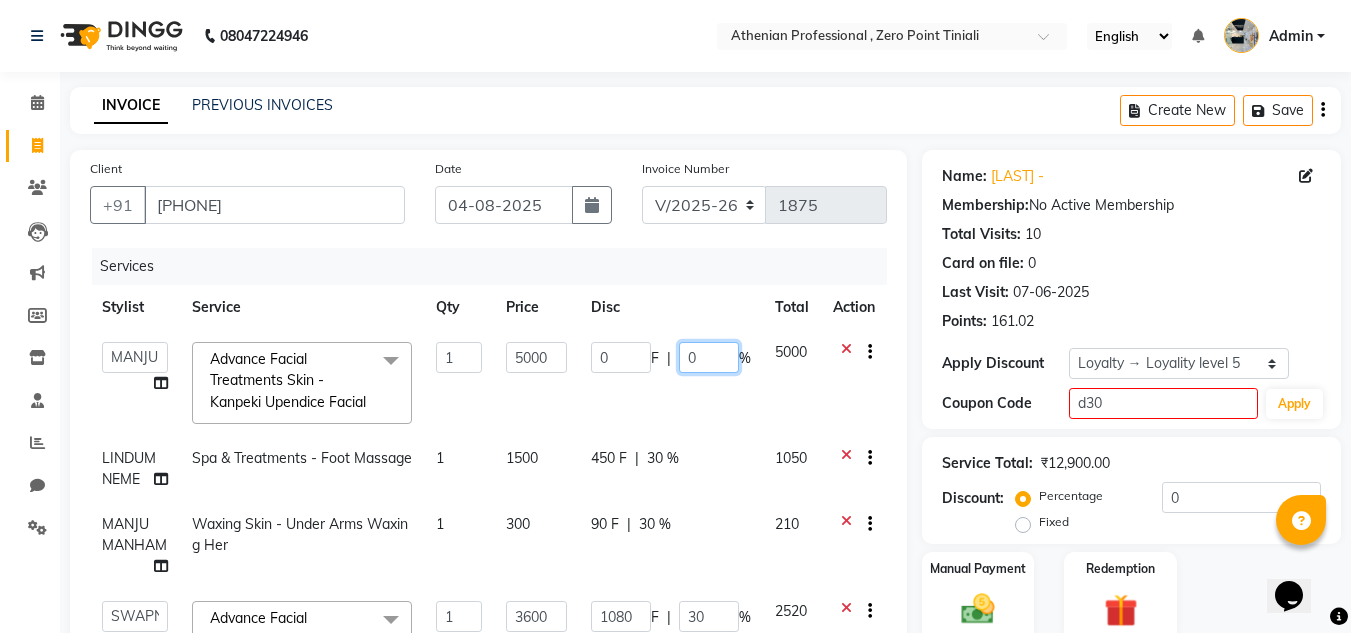 click on "0" 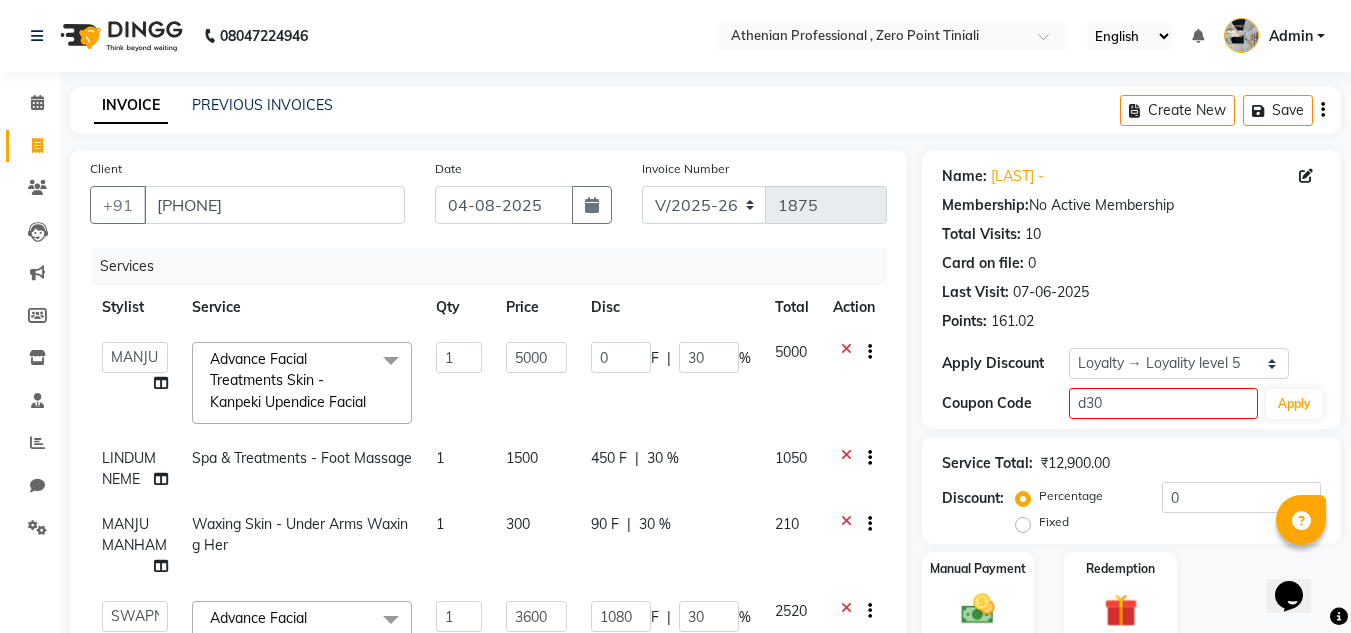 click on "Abin Mili   Admin   JAVED ANSARI   KOSHEH BIHAM   LINDUM NEME   MAHINDRA BASUMATARY   Manager   MANJU MANHAM   MINUKA CHETTRY   NGAMNON RALONGHAM   SHADAB KHAN   SUMAN MAGAR   SUMI BISWAS    SWAPNA DEVI CHETRY   TAMCHI YAMA   Toingam Jamikham   YELLI LIKHA  Advance Facial Treatments Skin - Kanpeki Upendice Facial  x Hair - Female Hair Trimming without wash Hair - Female Hair Trimming with wash Hair - Female Hair Cut Without Wash Hair - Female Hair Cut With Wash Hair - Female Hair Wash Hair - Male Hair Cut Without Wash Hair - Male Hair Cut With Wash Hair - Male Hair Wash Hair - Beard Trimming Hair - Stylish Beard Hair - Shaving Hair - Kid's Hair cut Hair - Global Colour With Amonia Shoulder length Hair - Global Colour With Amonia Mid length Hair - Global Colour With Amonia Waist length Hair - Global Colour Without Amonia Shoulder length Hair - Ash/Funky Colour for Male  Hair - Ash/Funky Colour Mid length Nail prep" 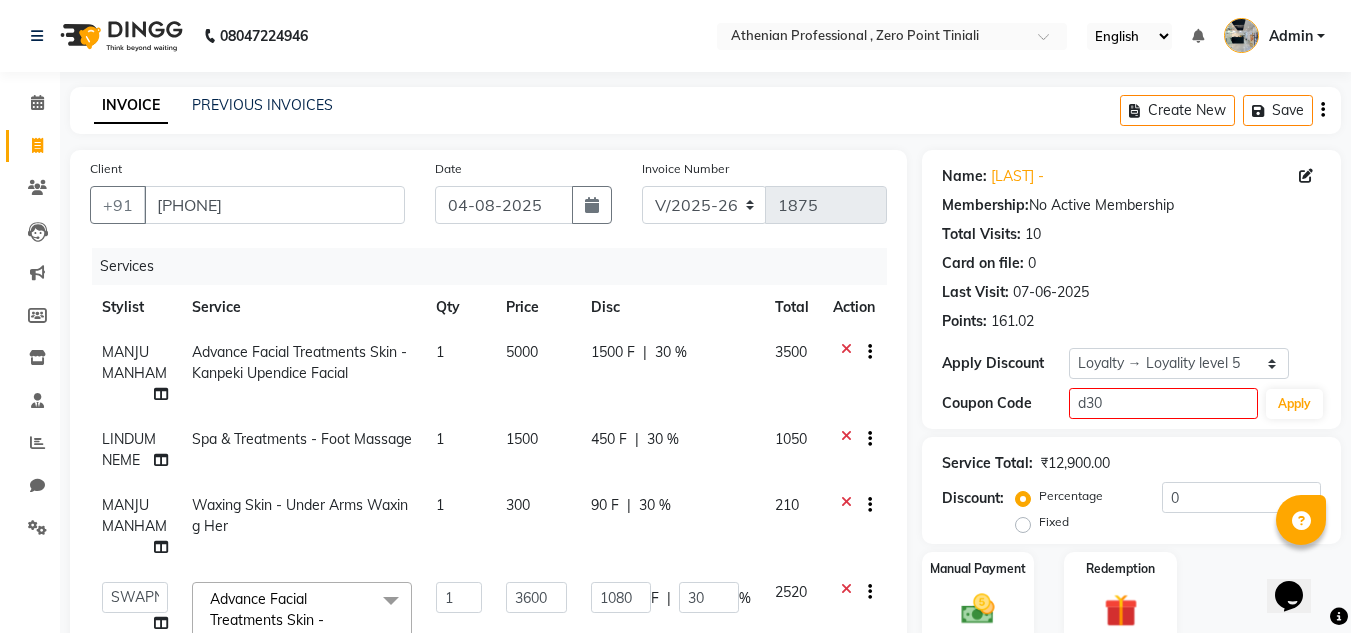 scroll, scrollTop: 153, scrollLeft: 0, axis: vertical 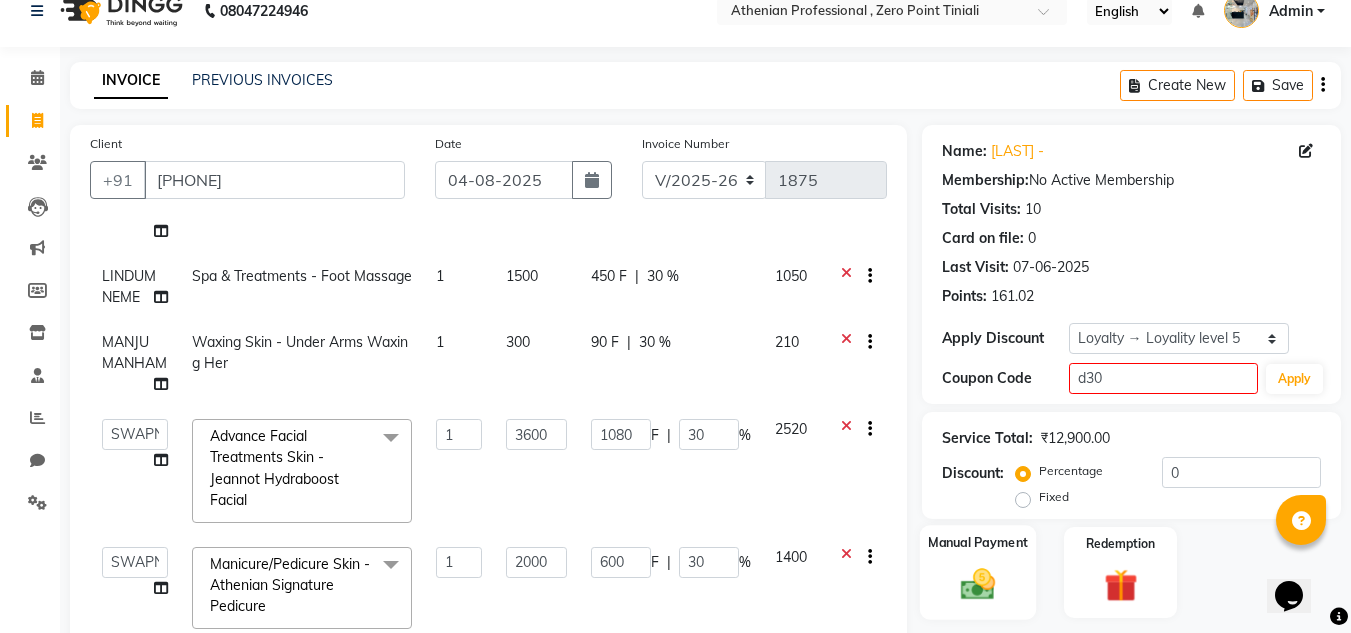 click 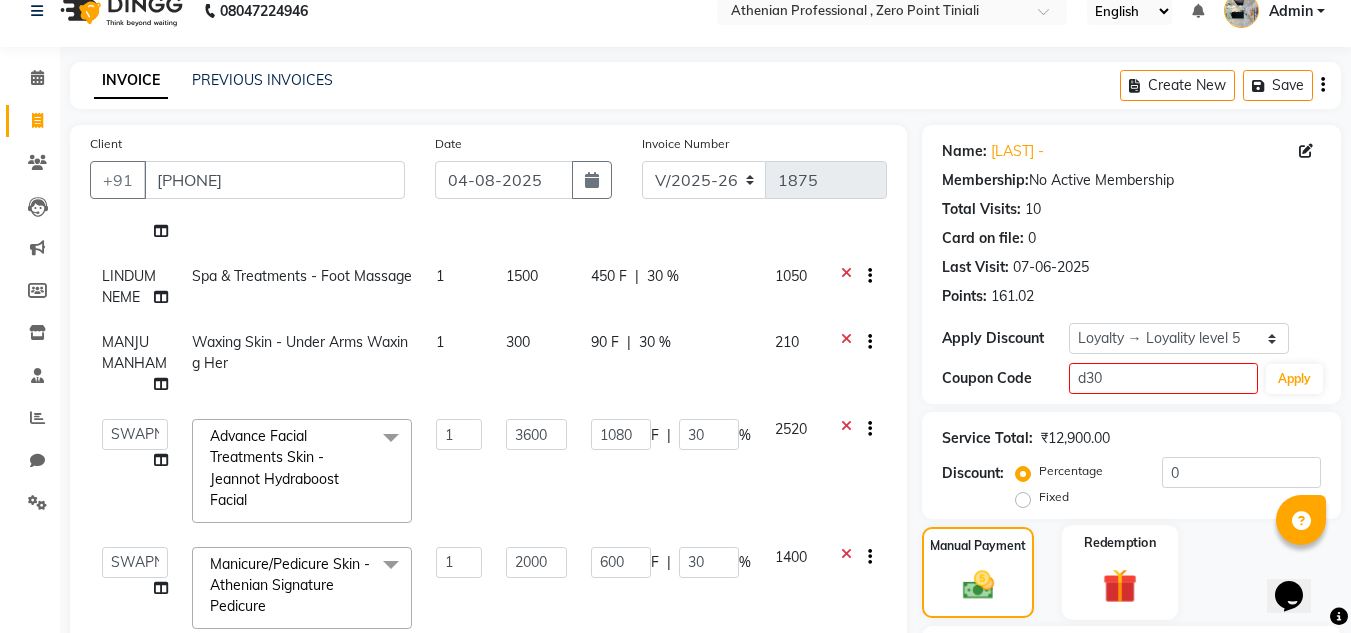 scroll, scrollTop: 468, scrollLeft: 0, axis: vertical 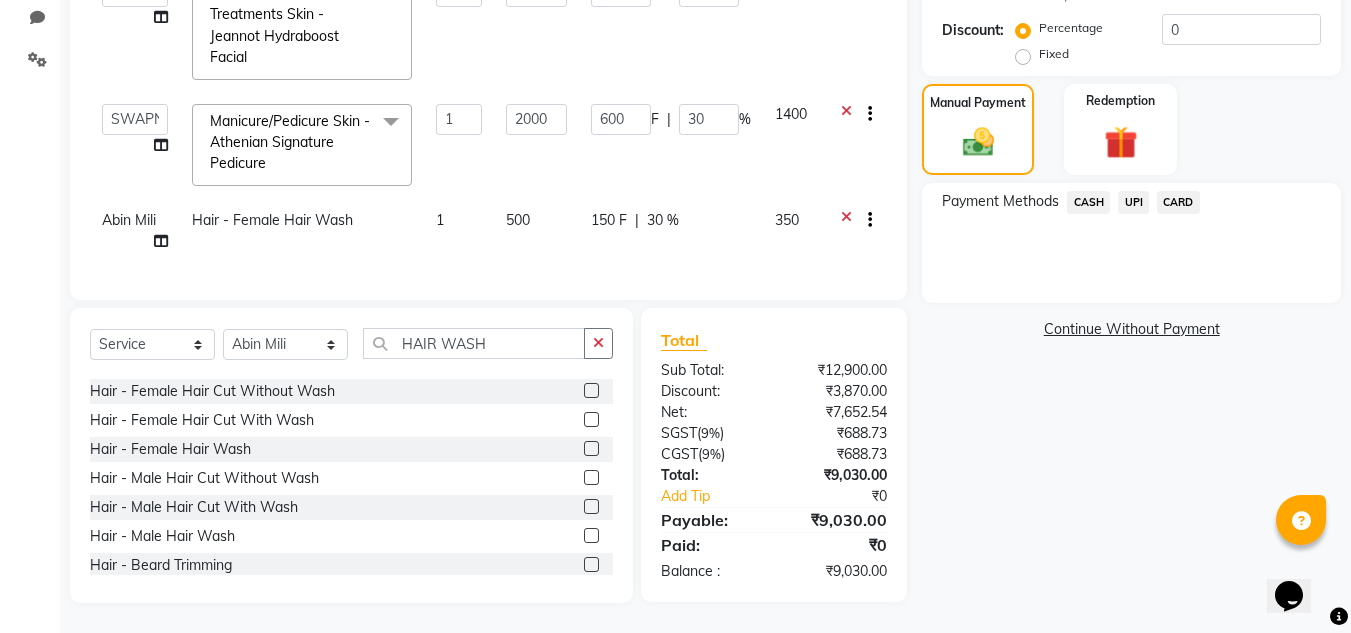 click on "UPI" 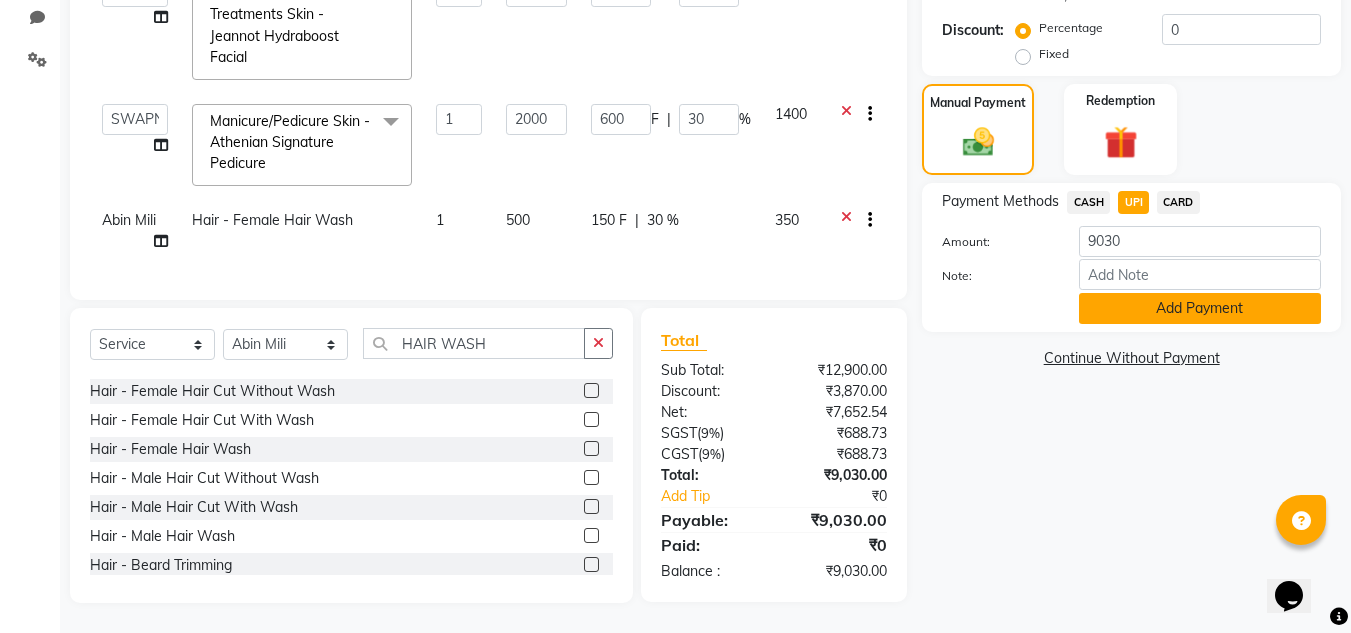 click on "Add Payment" 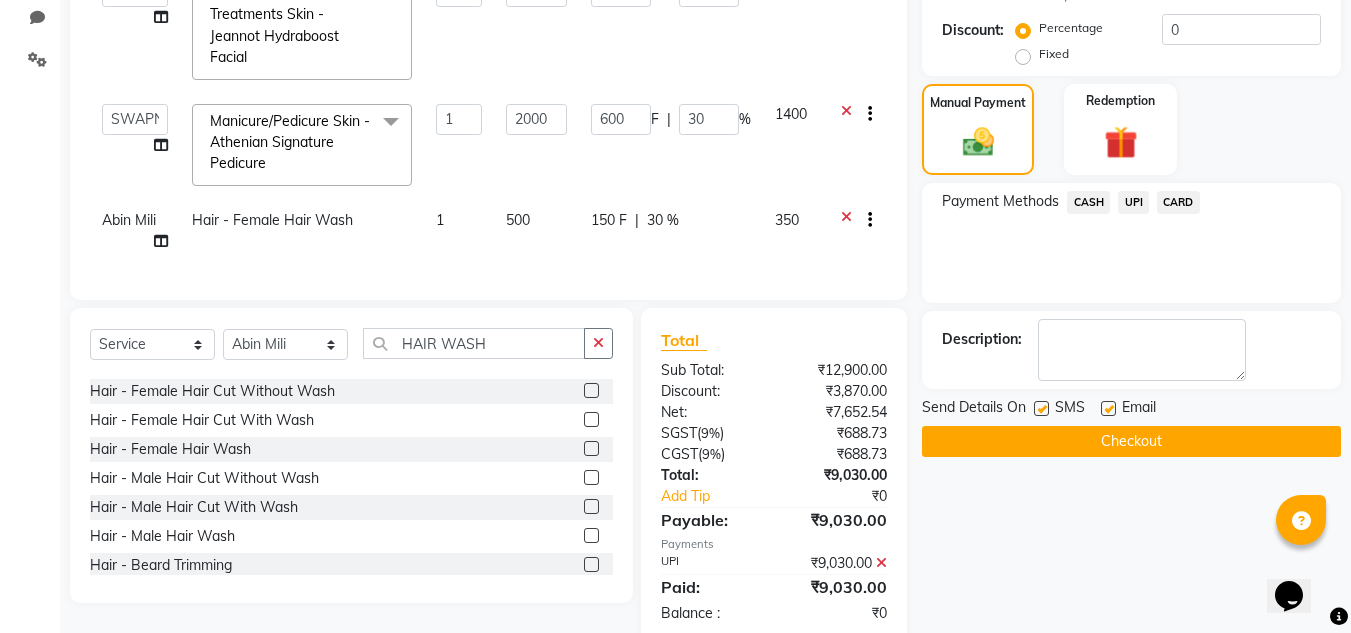 click 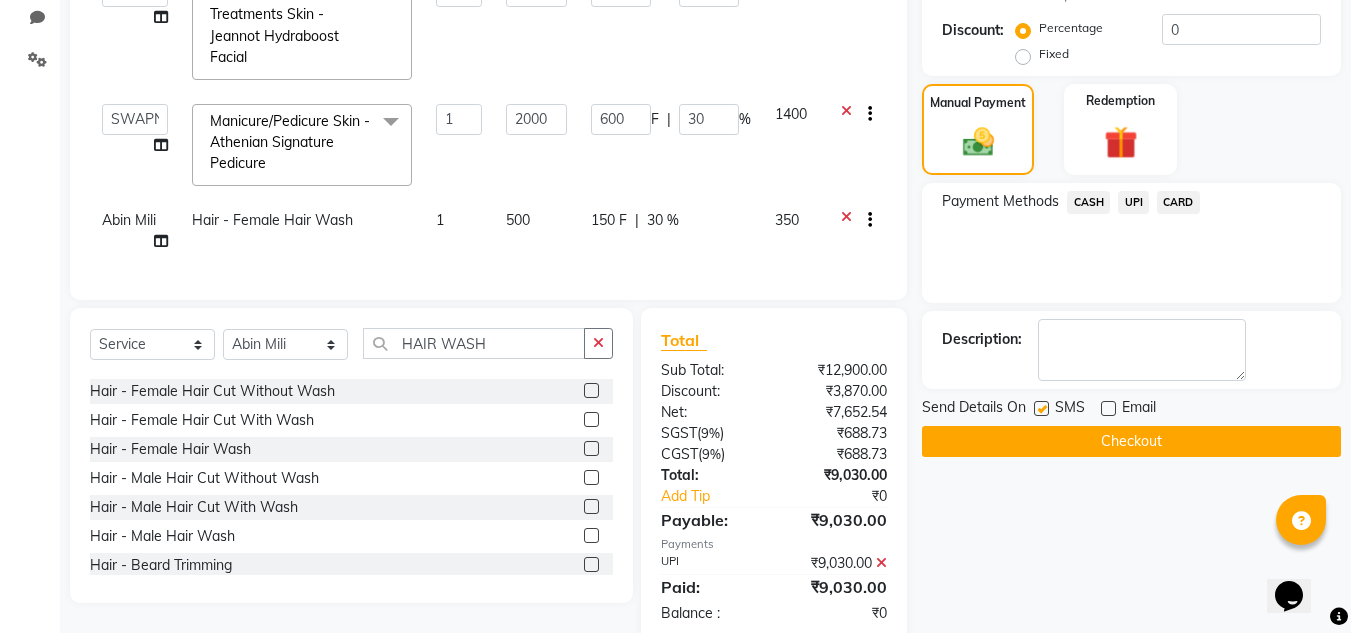 click on "Checkout" 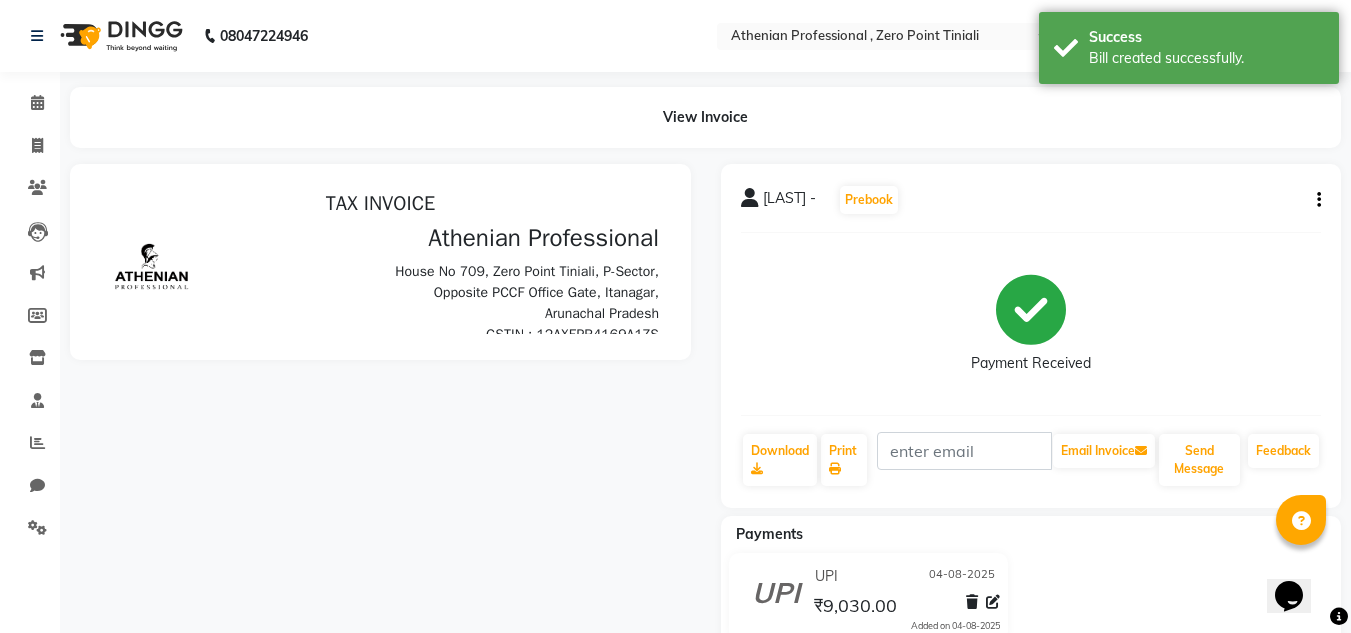 scroll, scrollTop: 0, scrollLeft: 0, axis: both 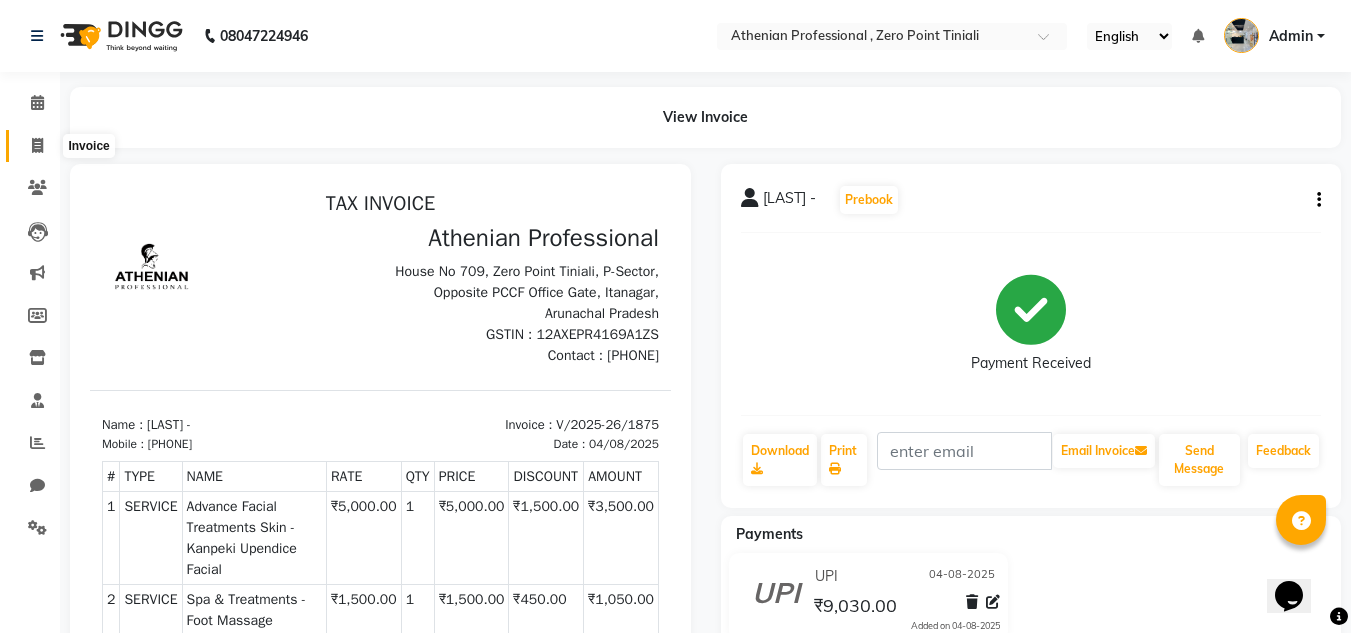 click 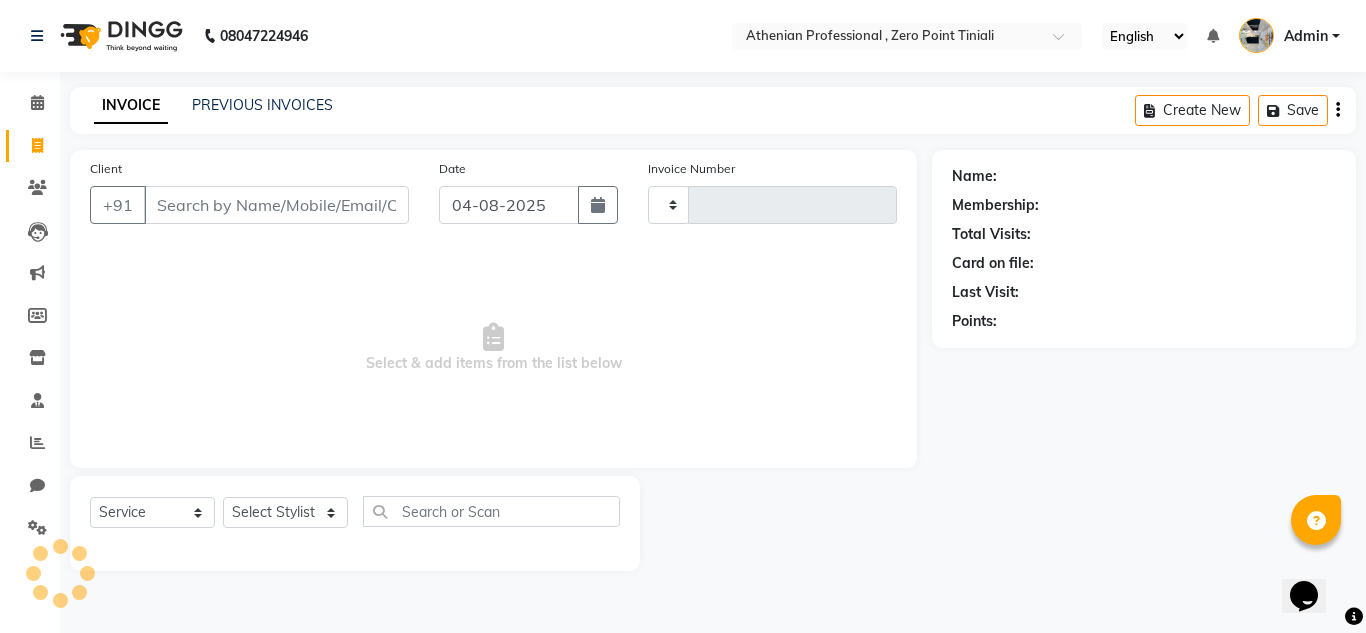 click on "Client" at bounding box center (276, 205) 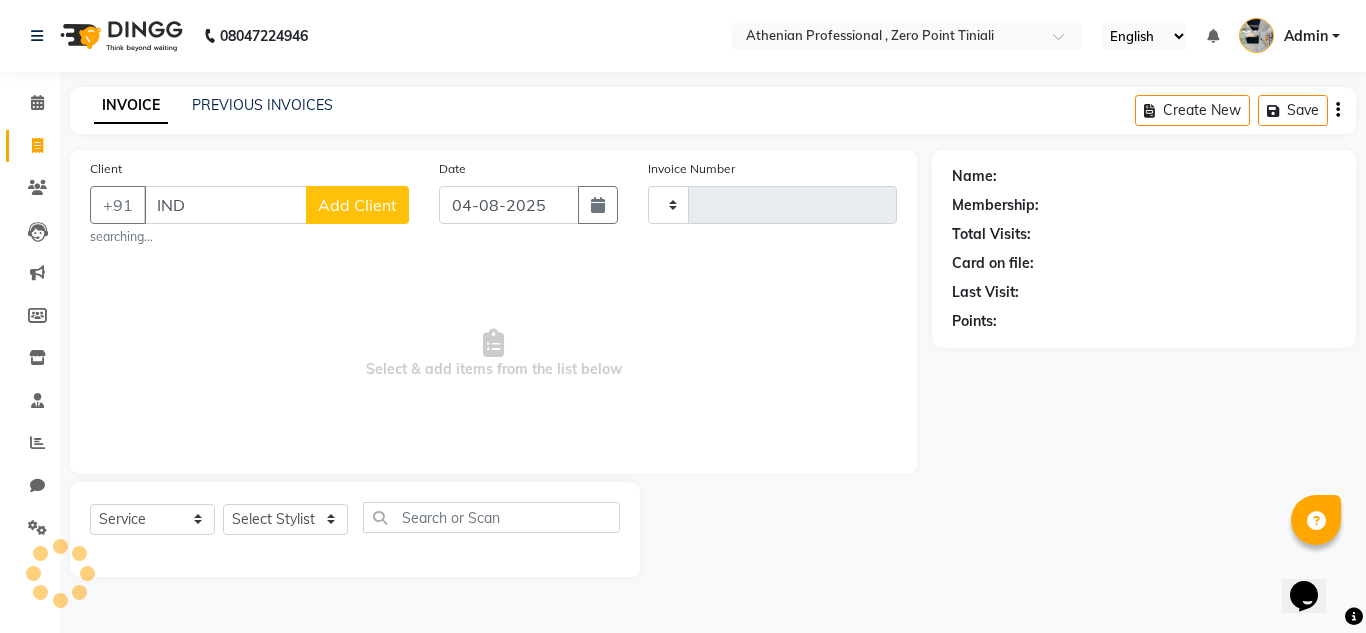 type on "INDR" 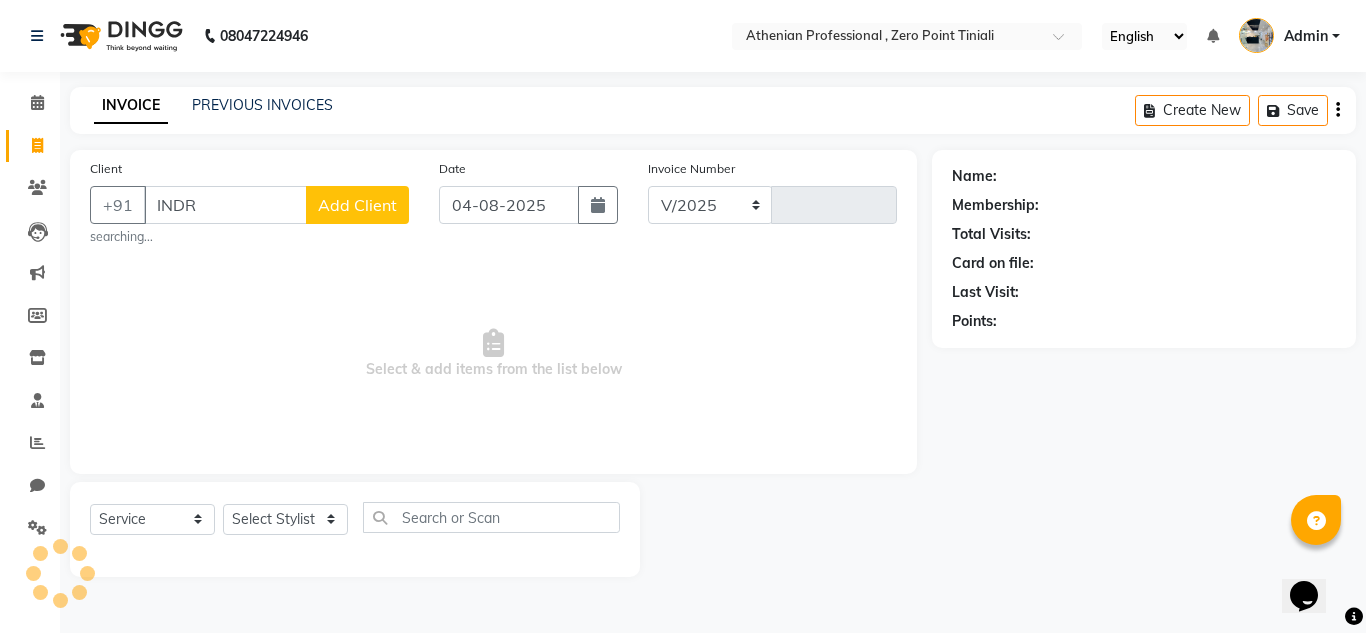 select on "8300" 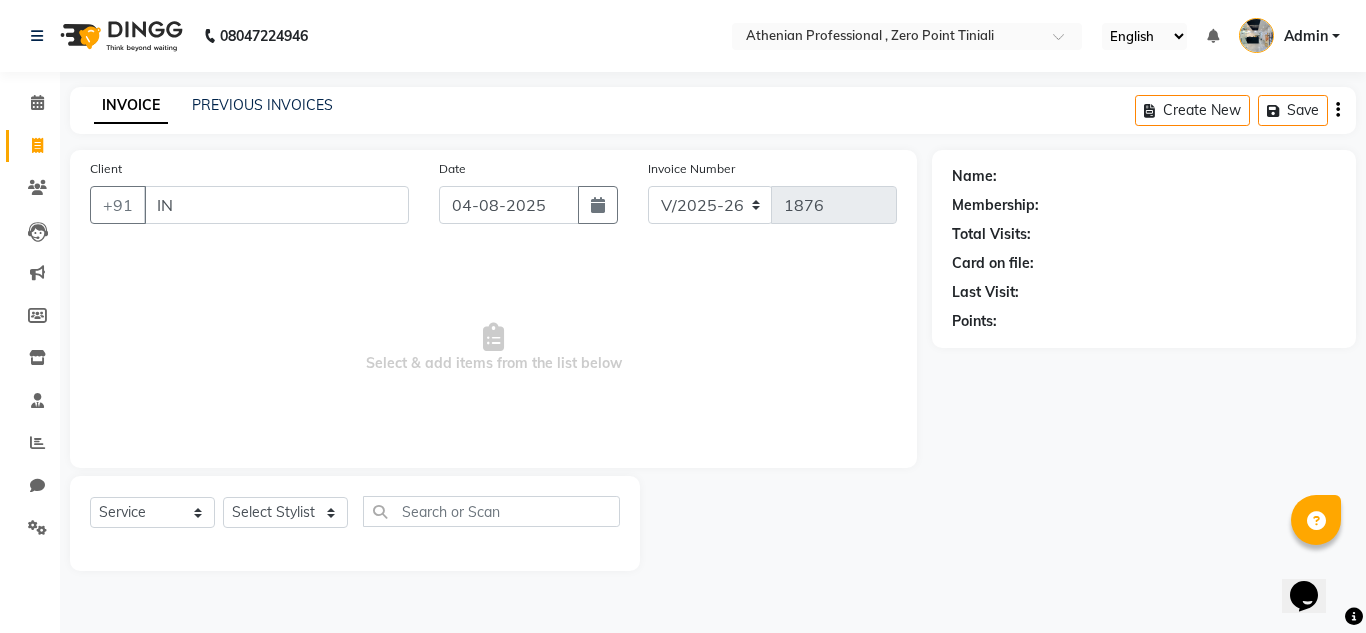 type on "I" 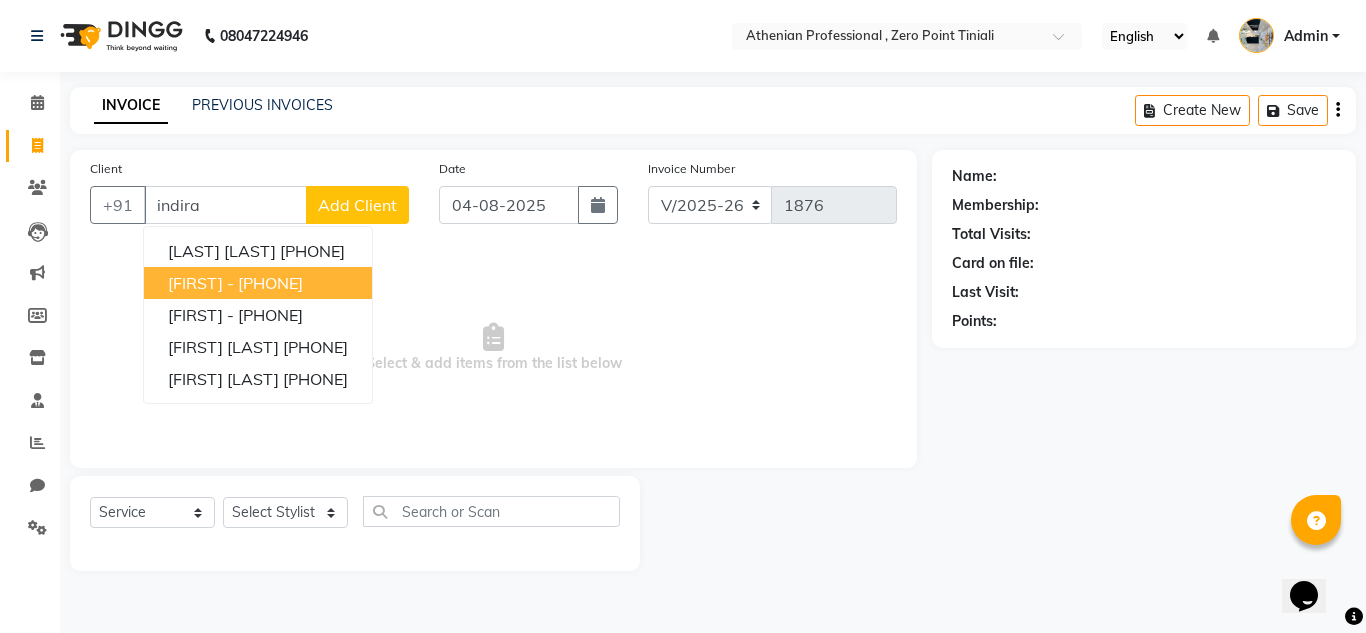 click on "[PHONE]" at bounding box center (270, 283) 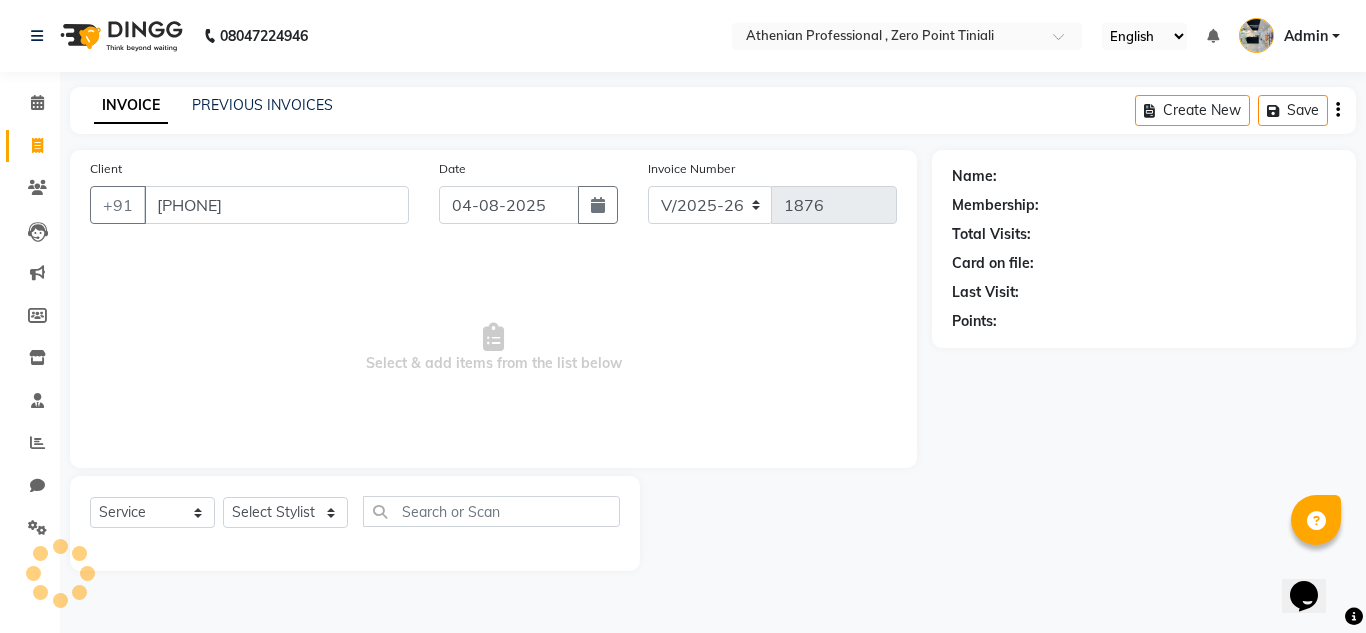 type on "[PHONE]" 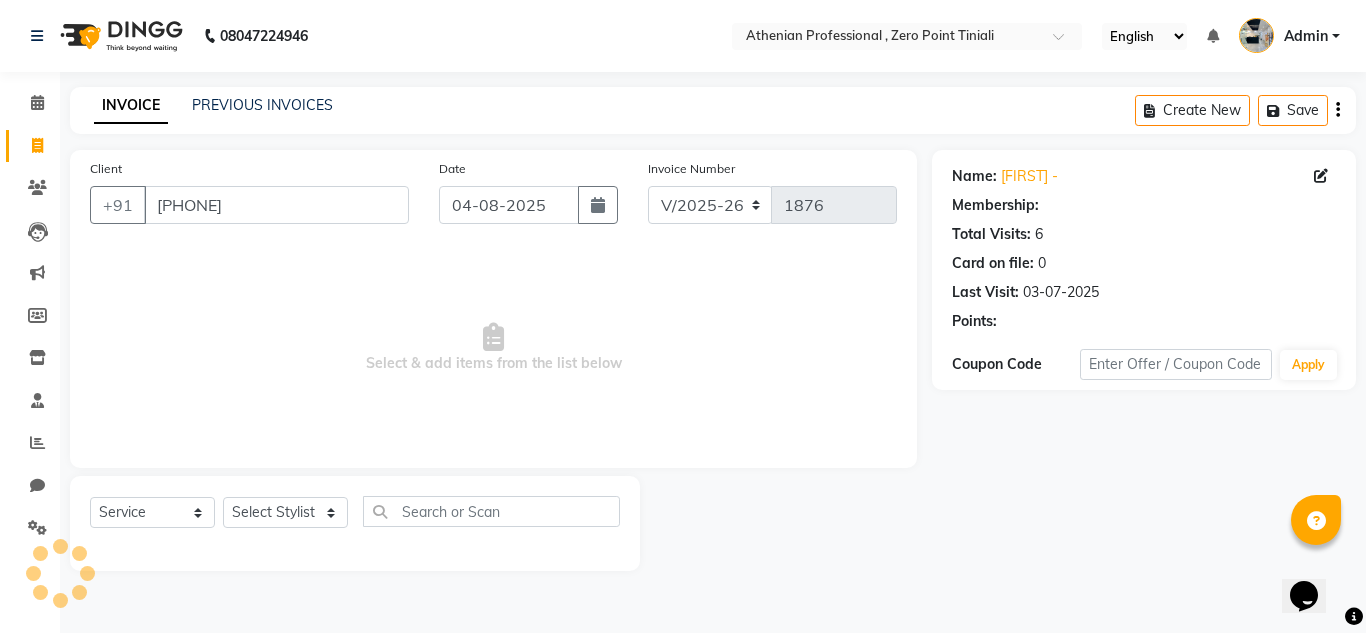 select on "1: Object" 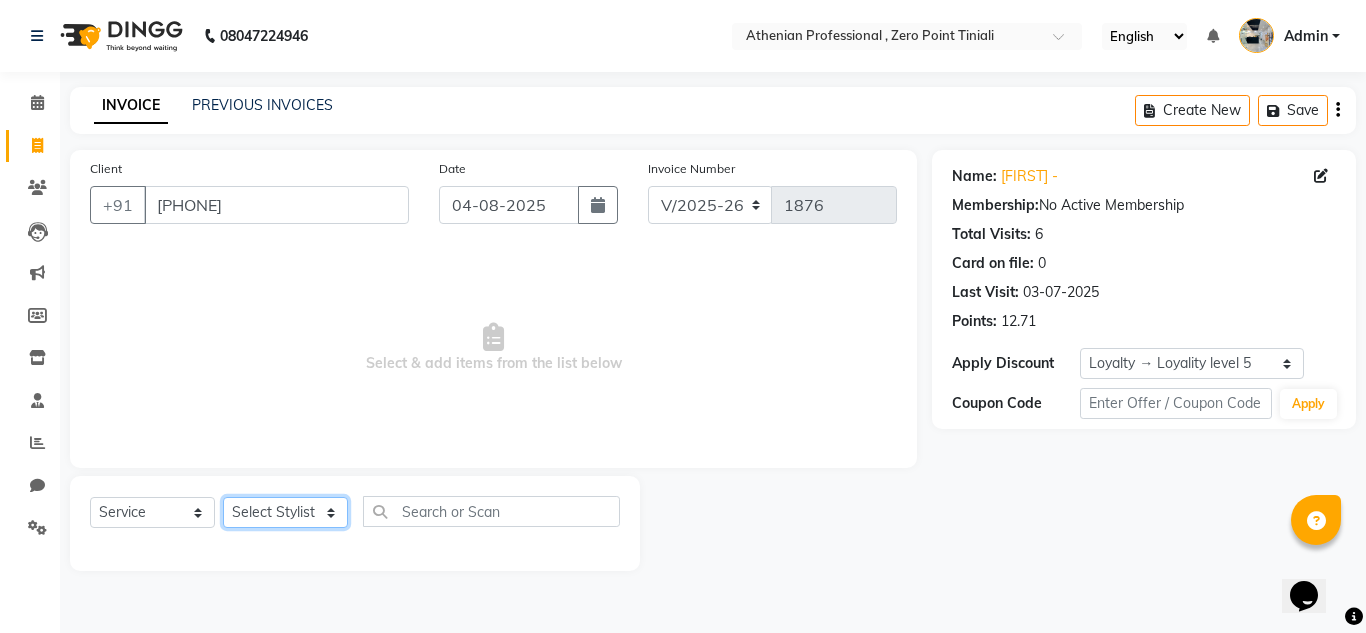 click on "Select Stylist Abin Mili Admin JAVED ANSARI KOSHEH BIHAM LINDUM NEME MAHINDRA BASUMATARY Manager MANJU MANHAM MINUKA CHETTRY NGAMNON RALONGHAM SHADAB KHAN SUMAN MAGAR SUMI BISWAS  SWAPNA DEVI CHETRY TAMCHI YAMA Toingam Jamikham YELLI LIKHA" 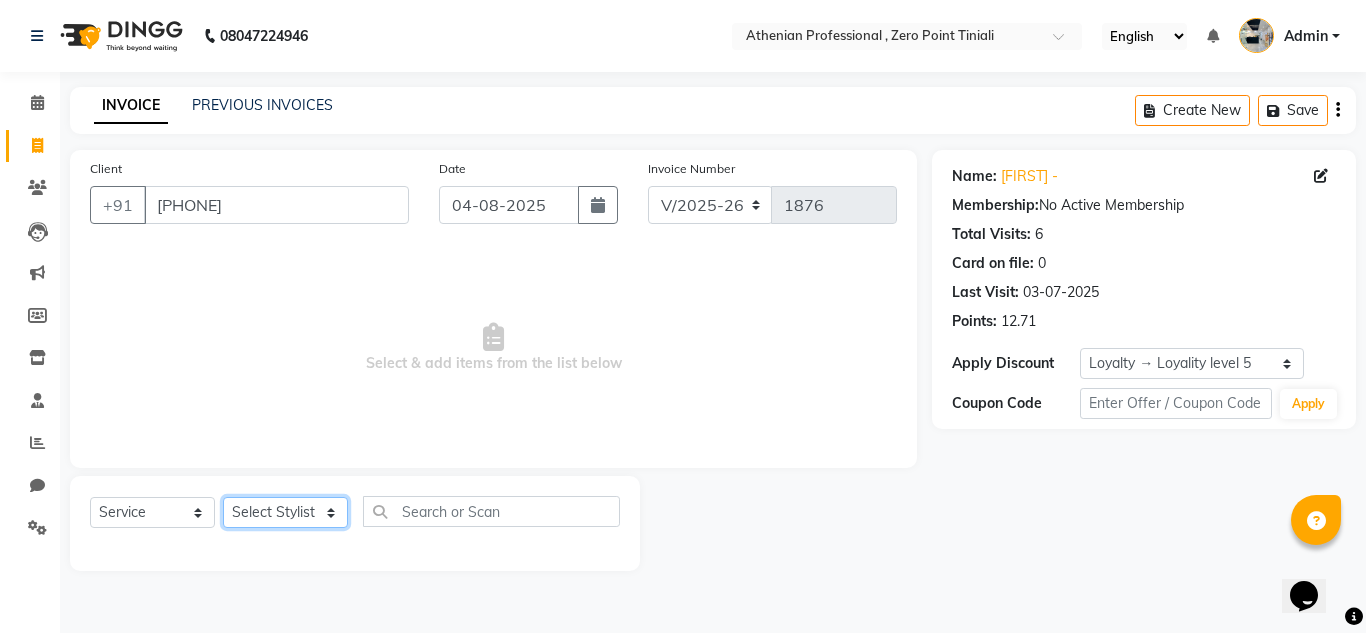 select on "80203" 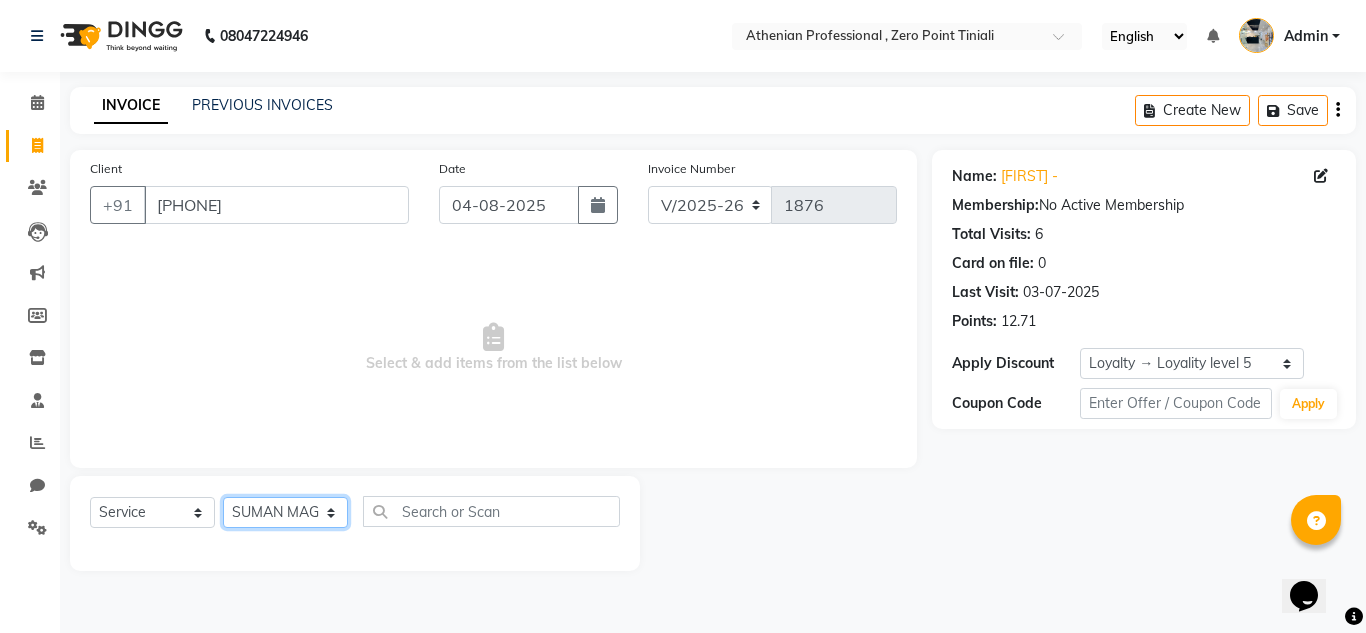 click on "Select Stylist Abin Mili Admin JAVED ANSARI KOSHEH BIHAM LINDUM NEME MAHINDRA BASUMATARY Manager MANJU MANHAM MINUKA CHETTRY NGAMNON RALONGHAM SHADAB KHAN SUMAN MAGAR SUMI BISWAS  SWAPNA DEVI CHETRY TAMCHI YAMA Toingam Jamikham YELLI LIKHA" 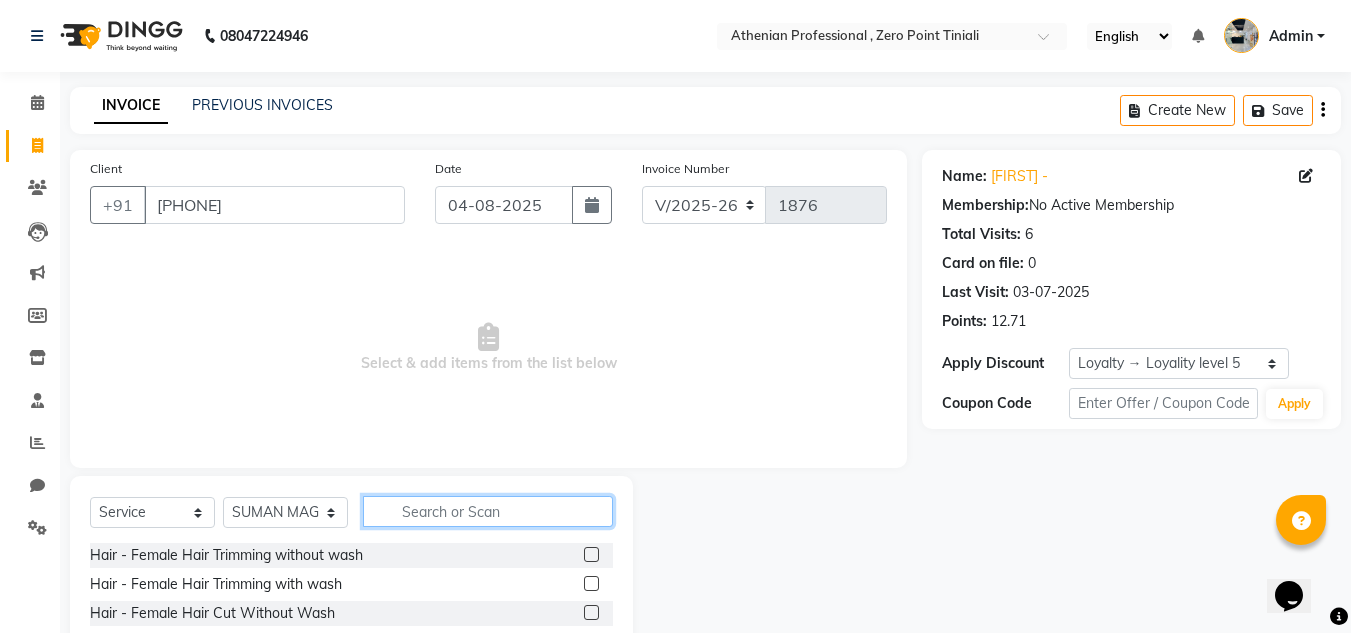 click 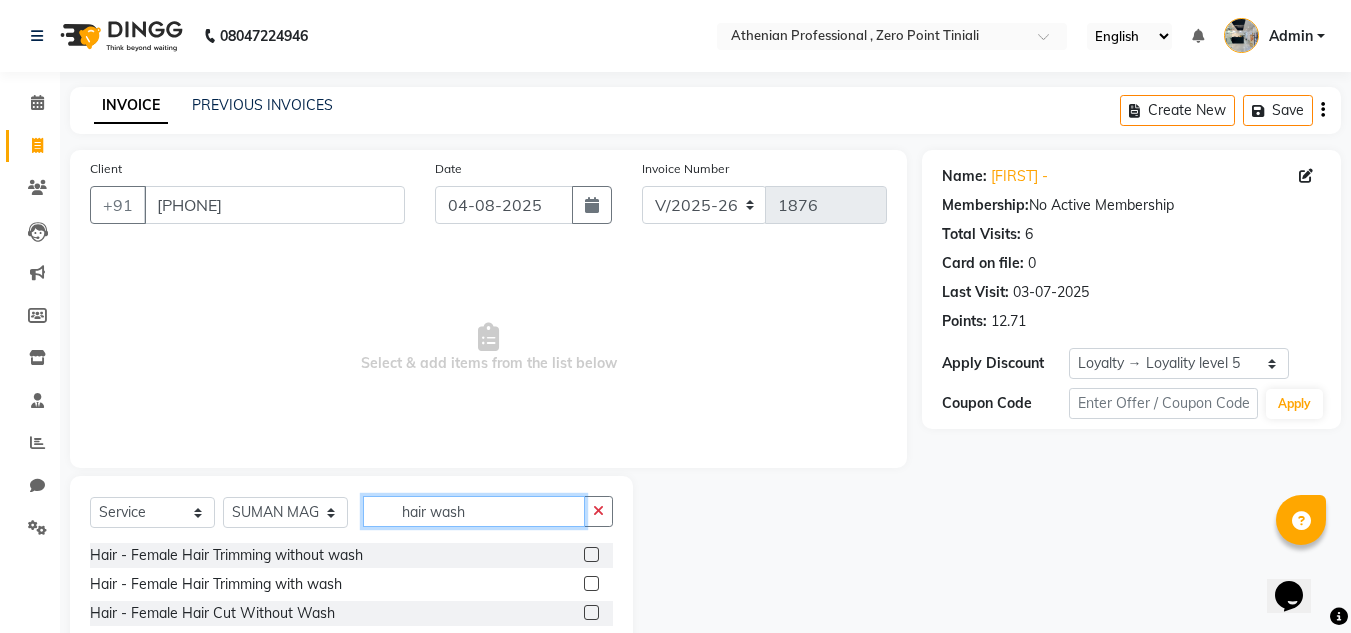 scroll, scrollTop: 61, scrollLeft: 0, axis: vertical 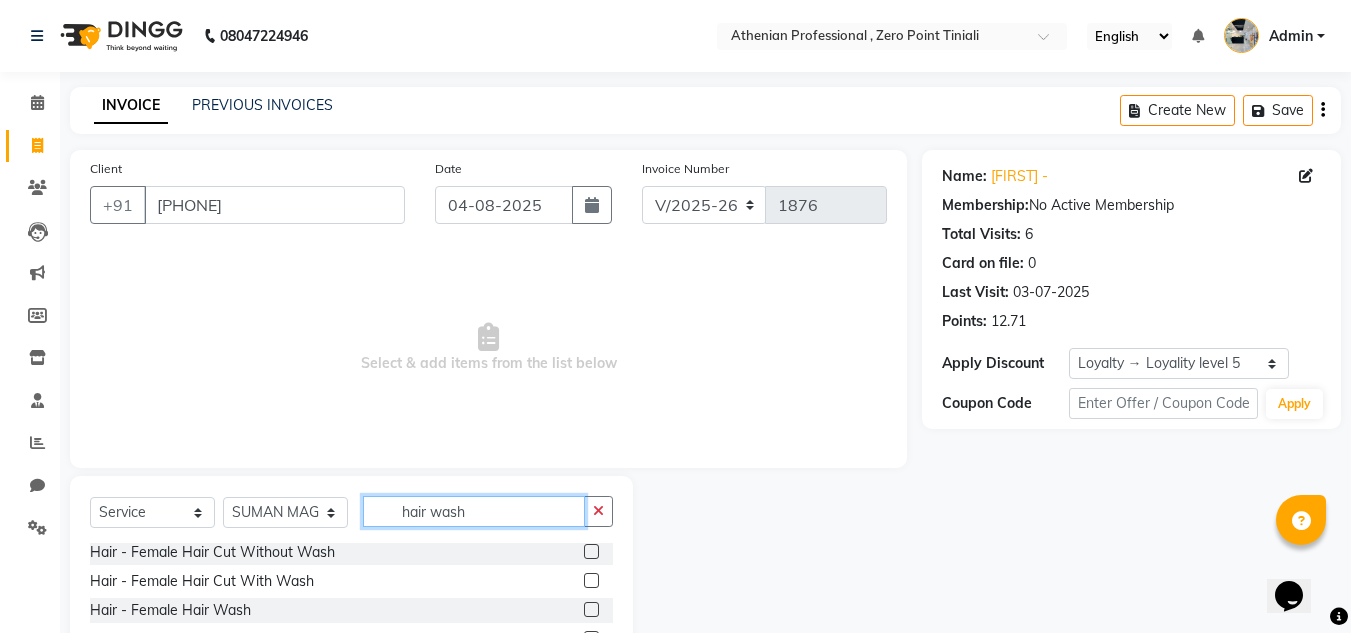 type on "hair wash" 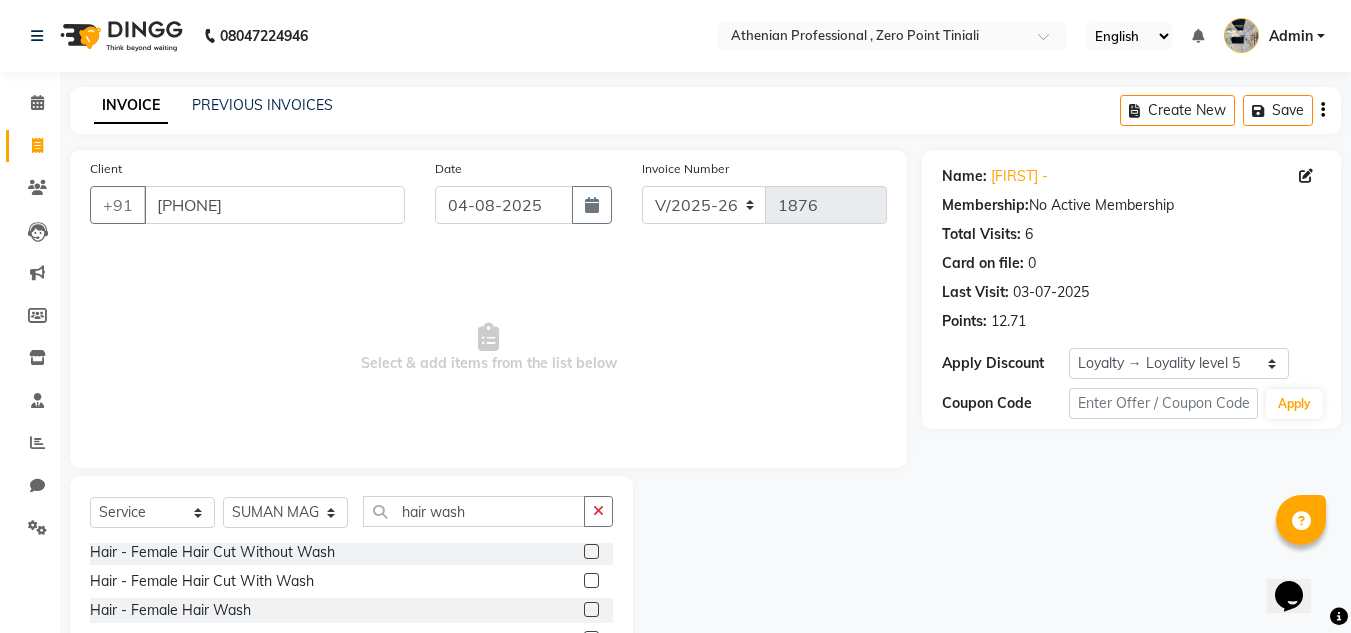 click 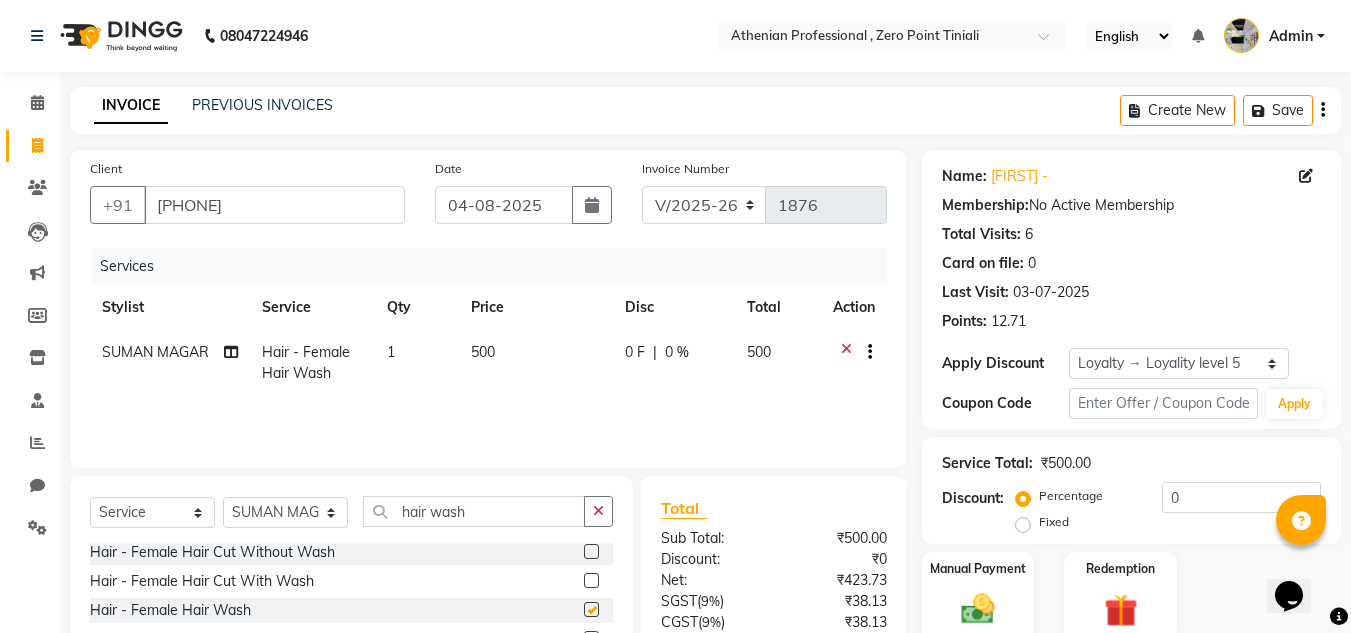 checkbox on "false" 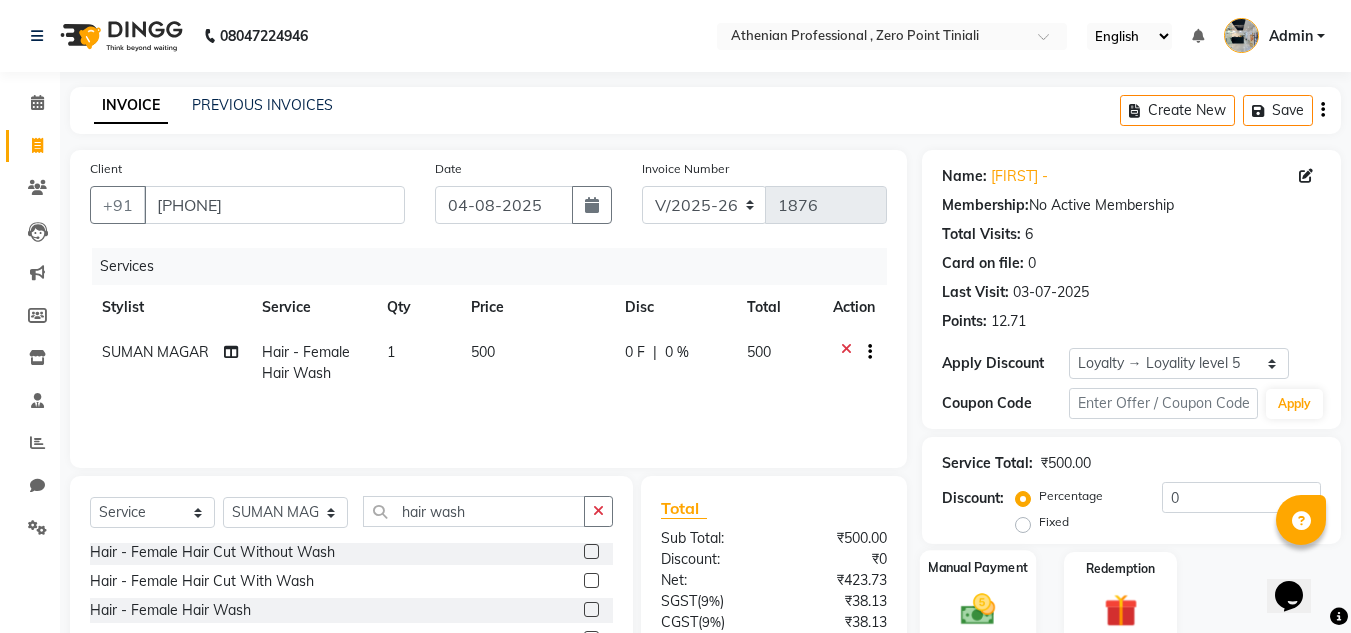 click on "Manual Payment" 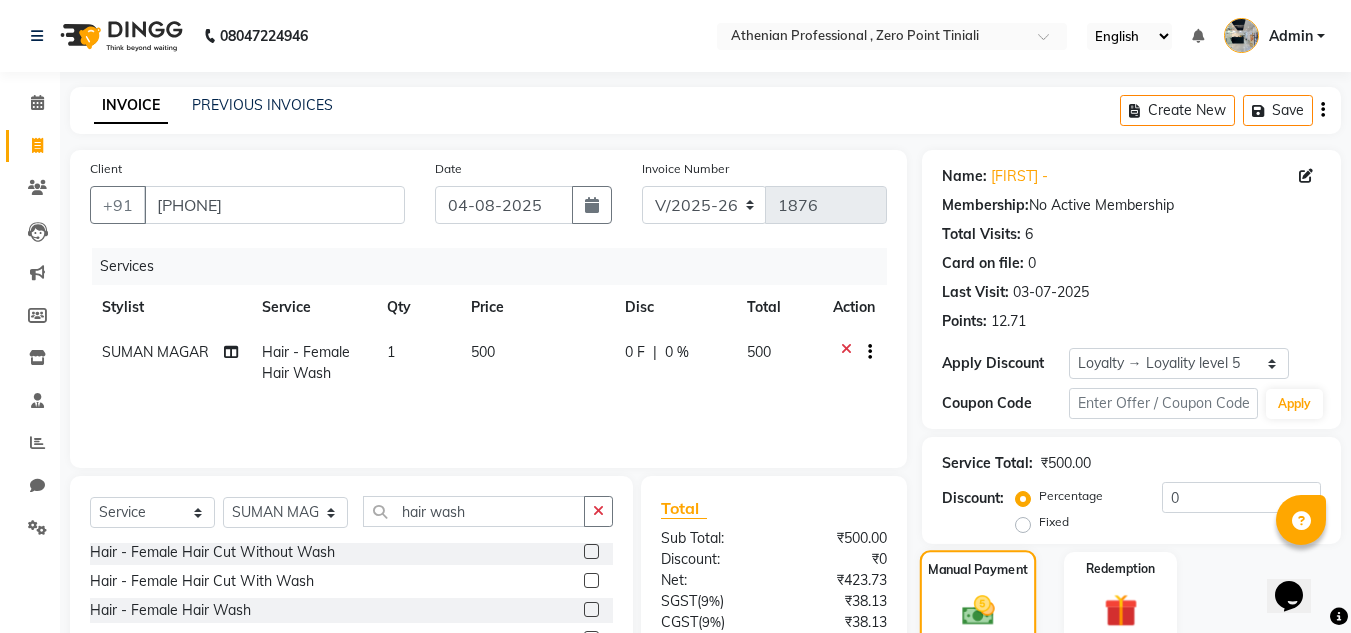 scroll, scrollTop: 209, scrollLeft: 0, axis: vertical 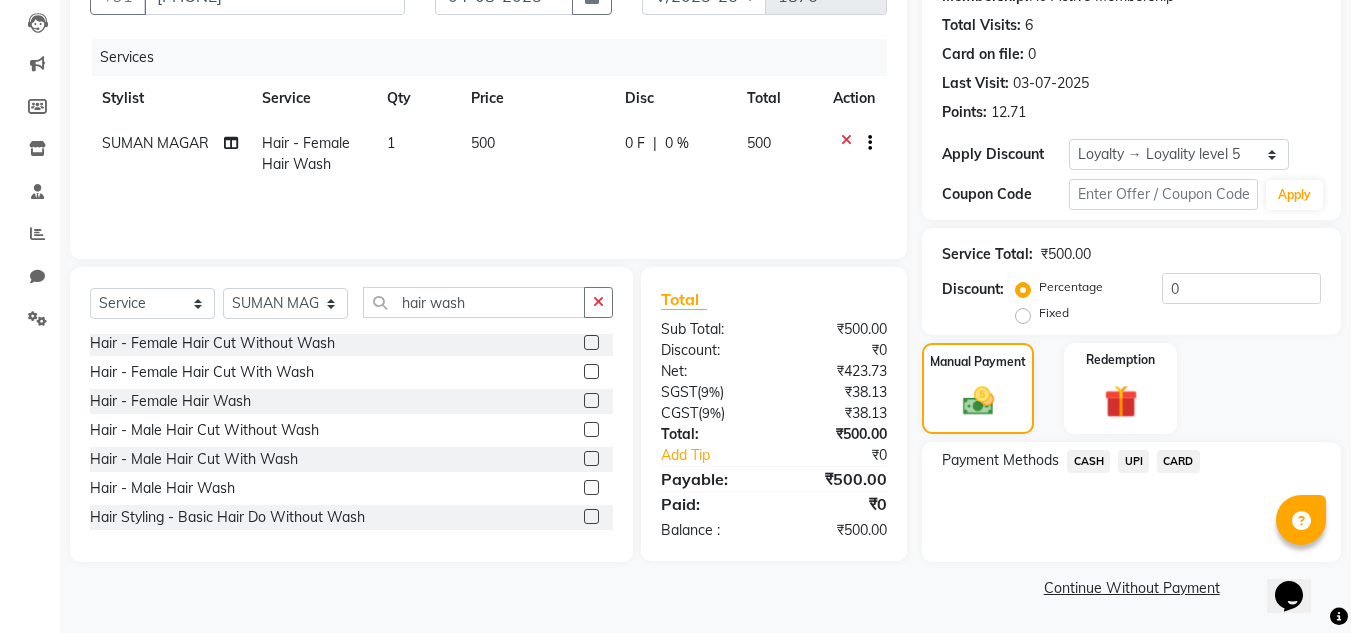 click on "CASH" 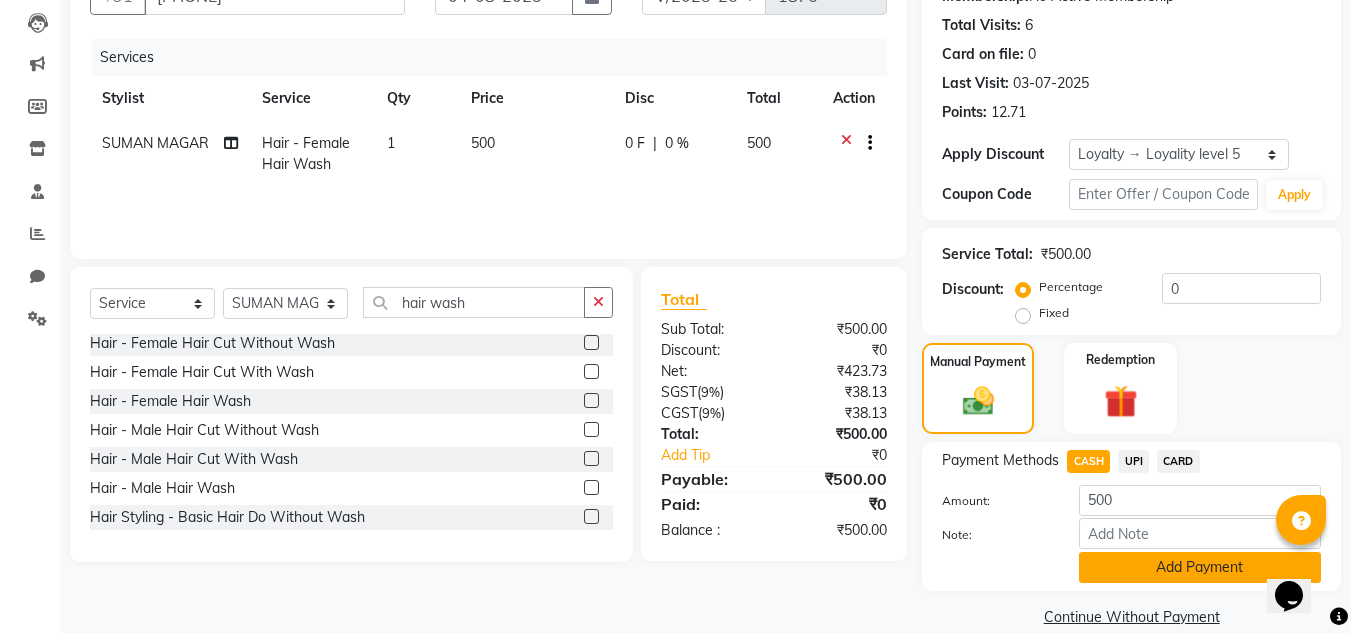 click on "Add Payment" 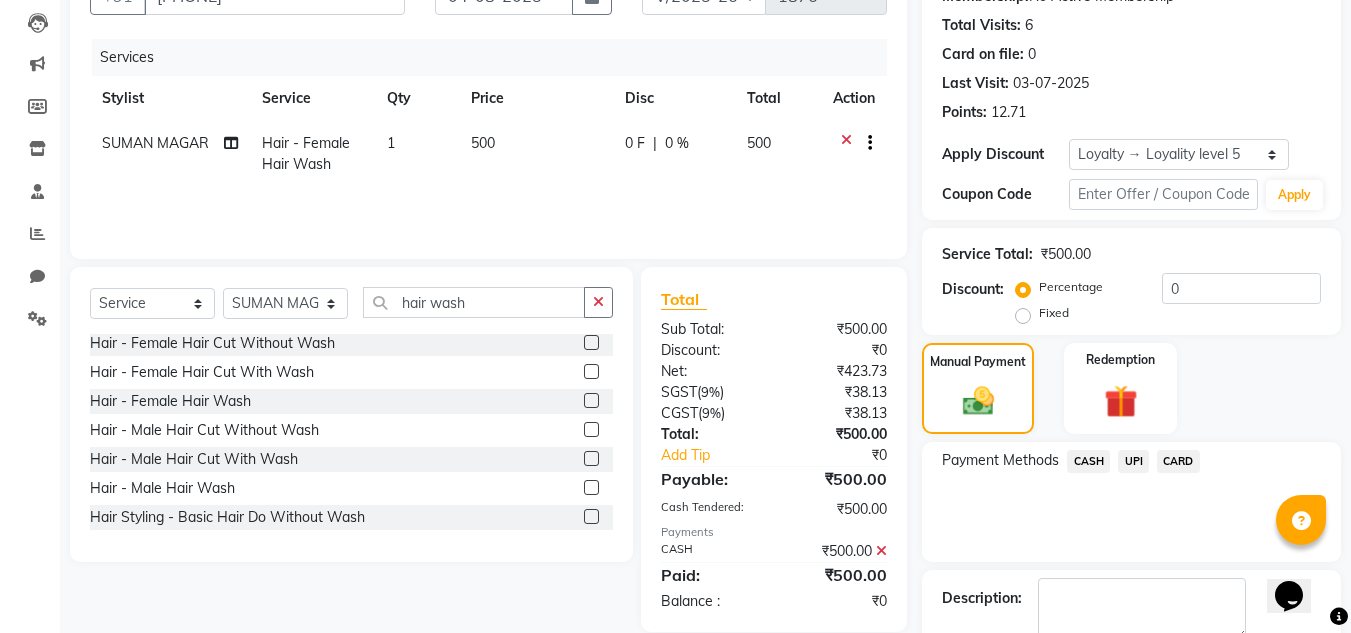 scroll, scrollTop: 337, scrollLeft: 0, axis: vertical 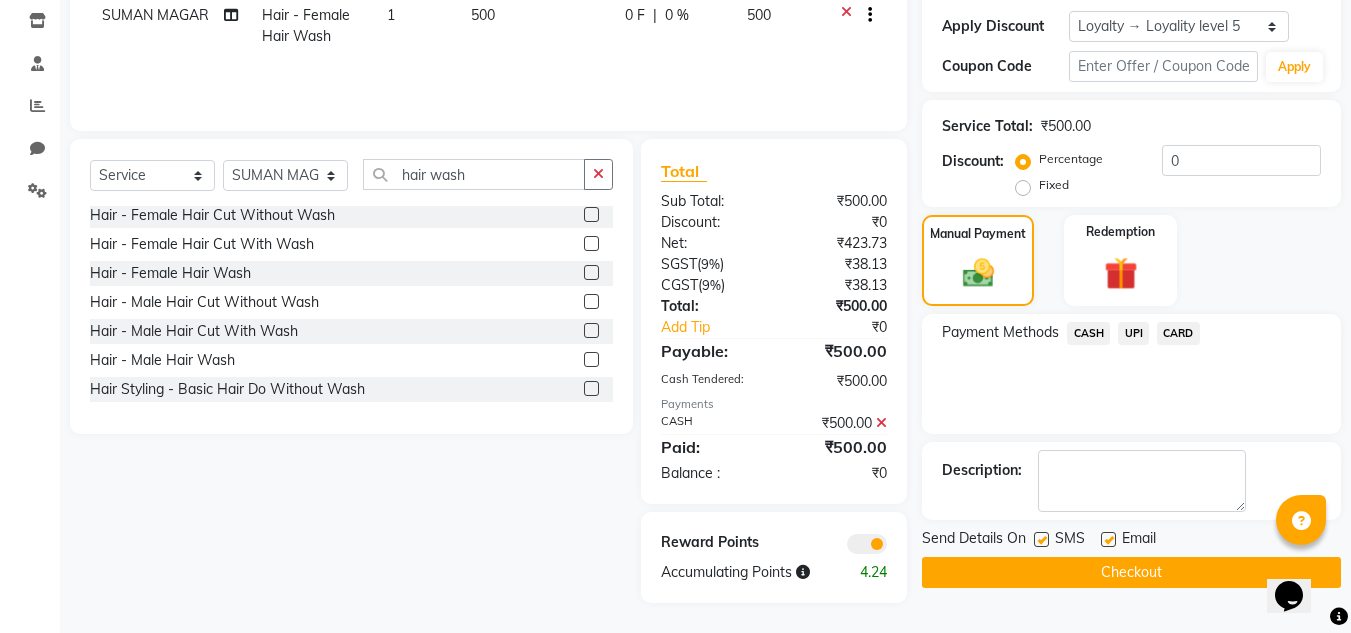click 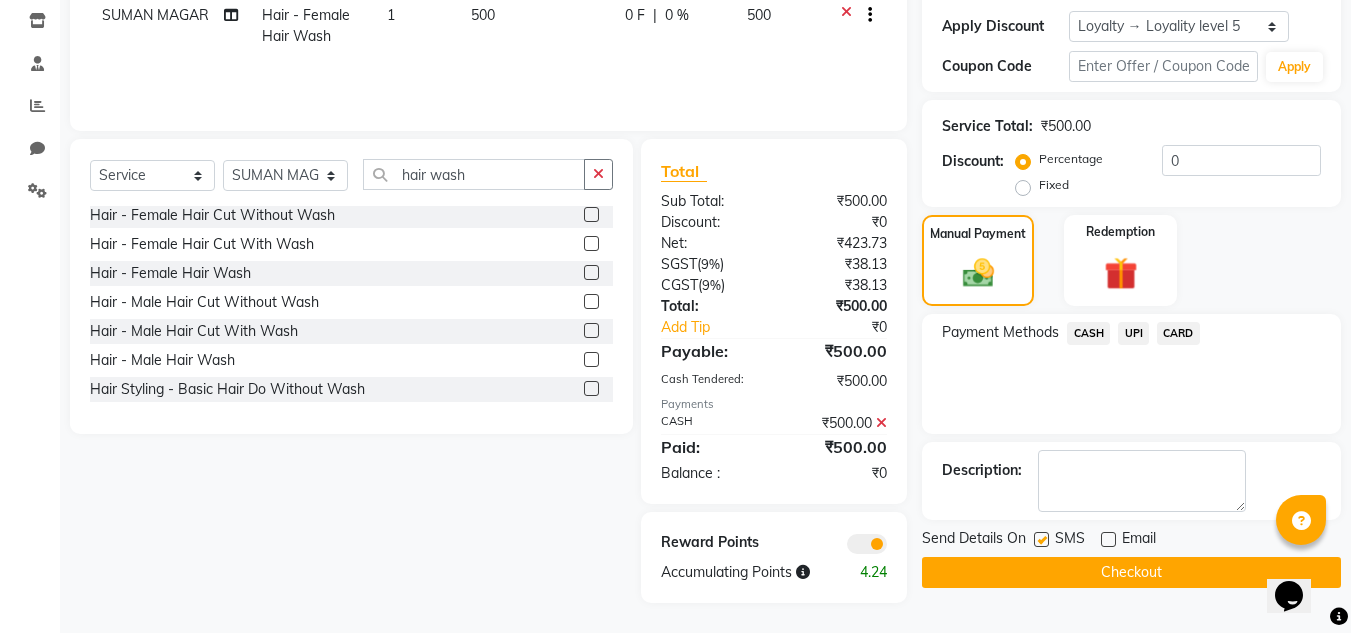 click on "Checkout" 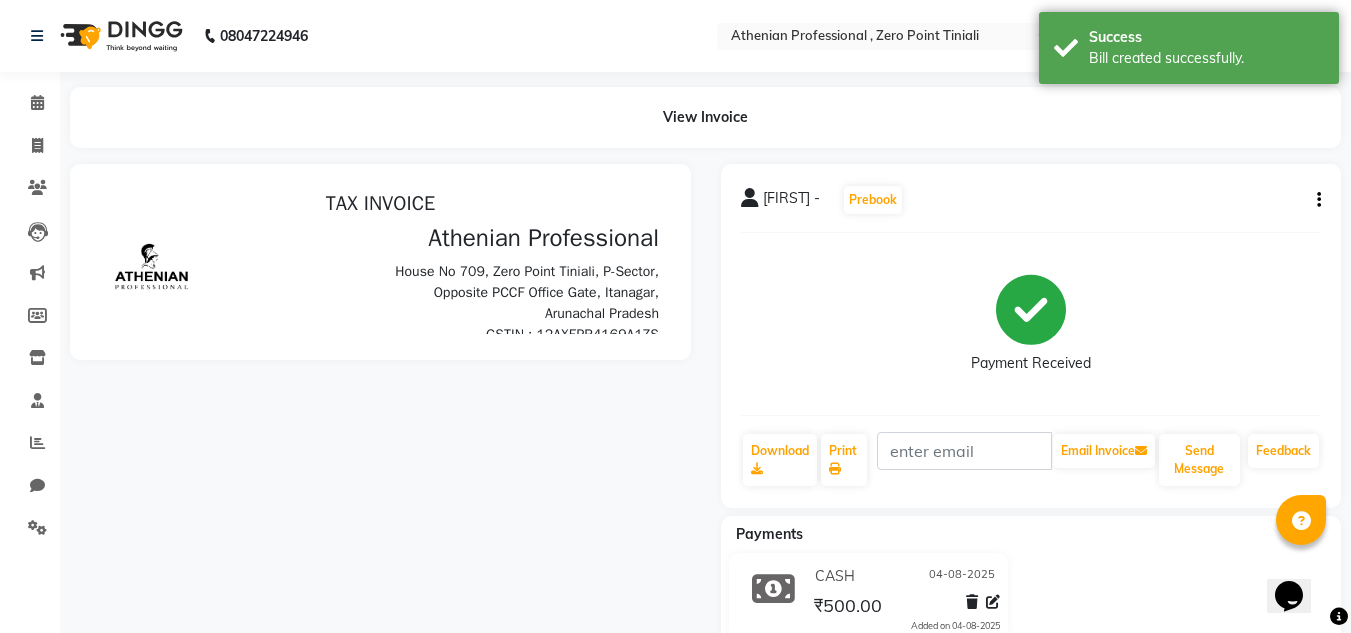 scroll, scrollTop: 0, scrollLeft: 0, axis: both 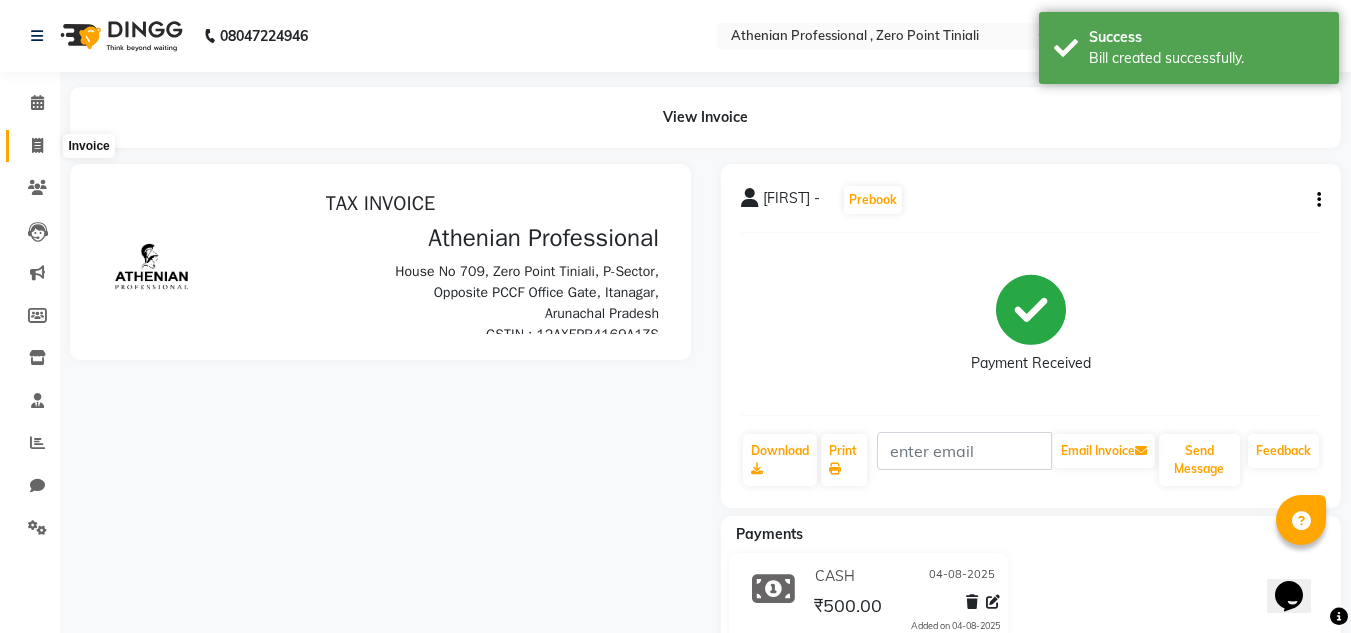 click 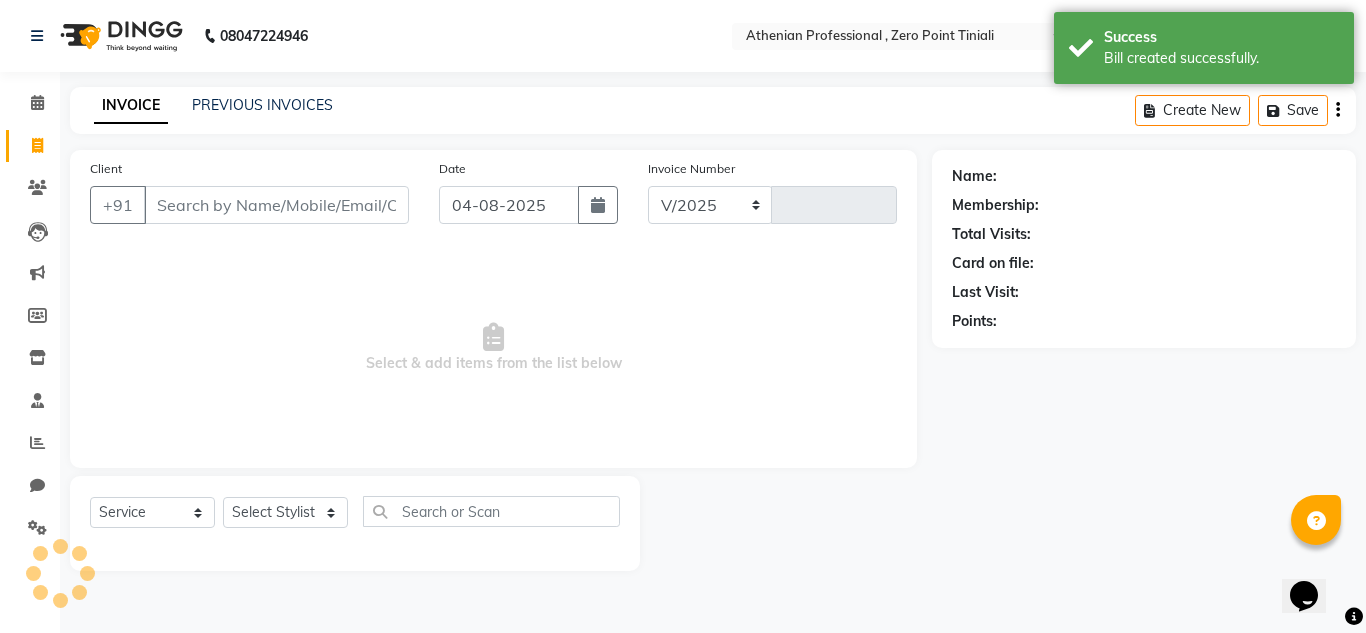 select on "8300" 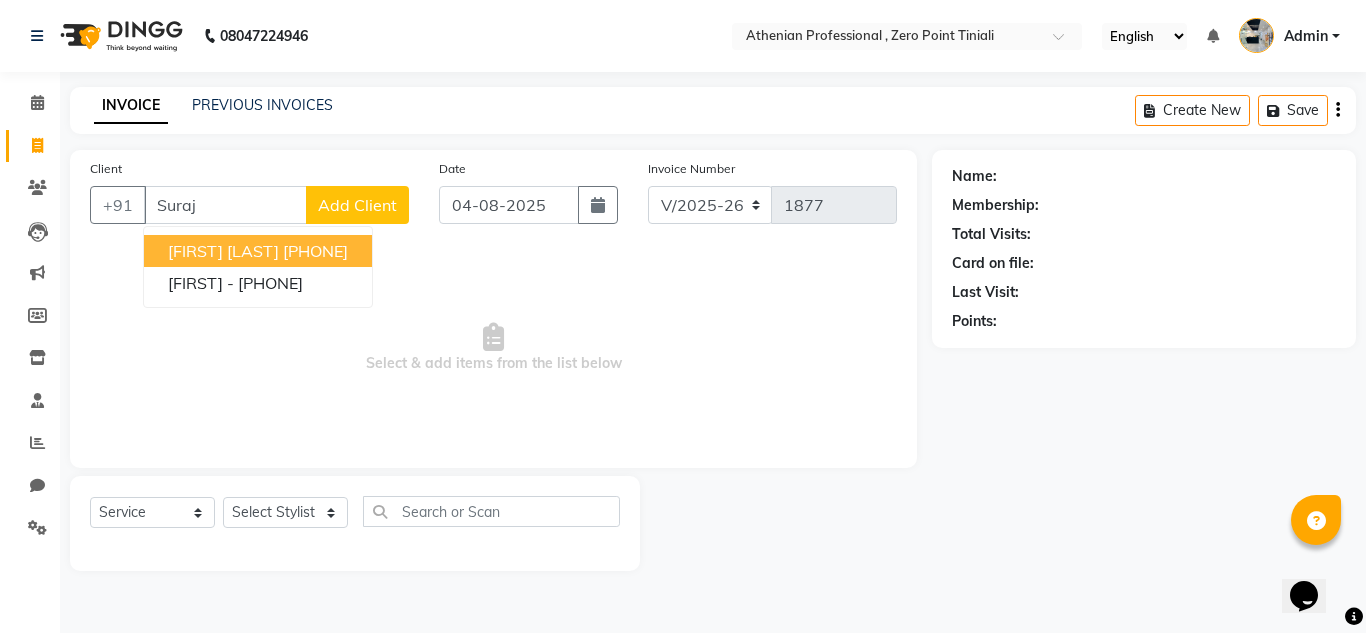 click on "[FIRST] [LAST]" at bounding box center [223, 251] 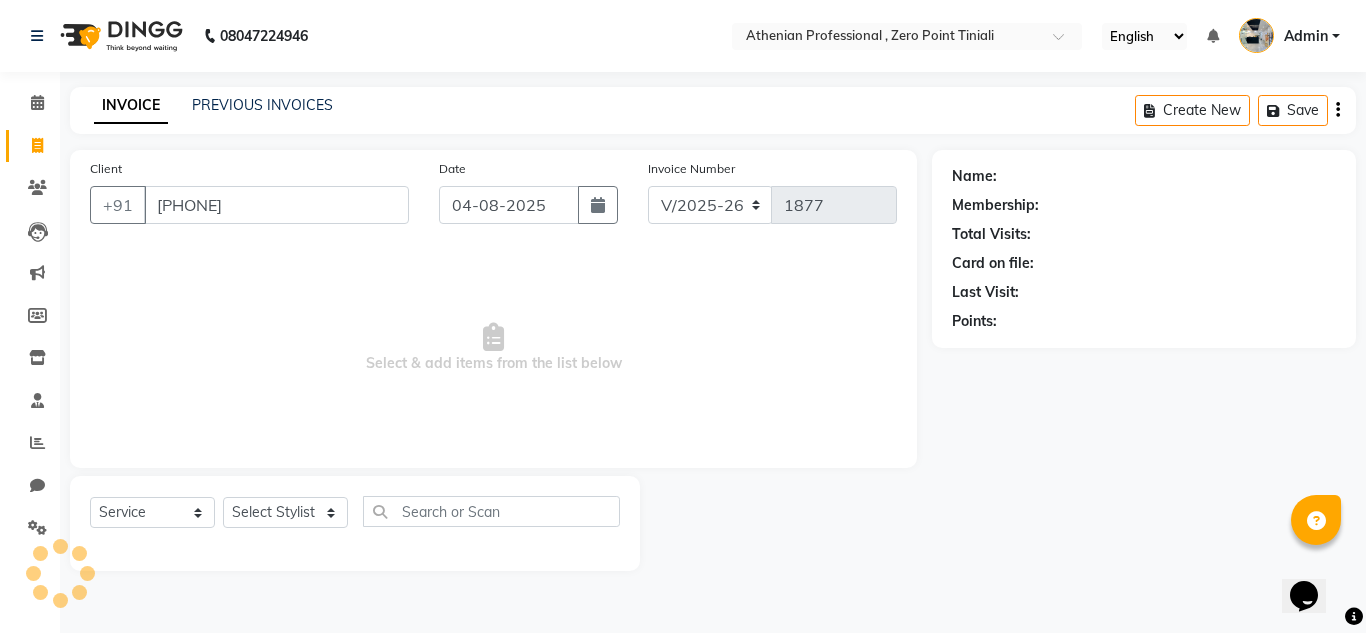 type on "[PHONE]" 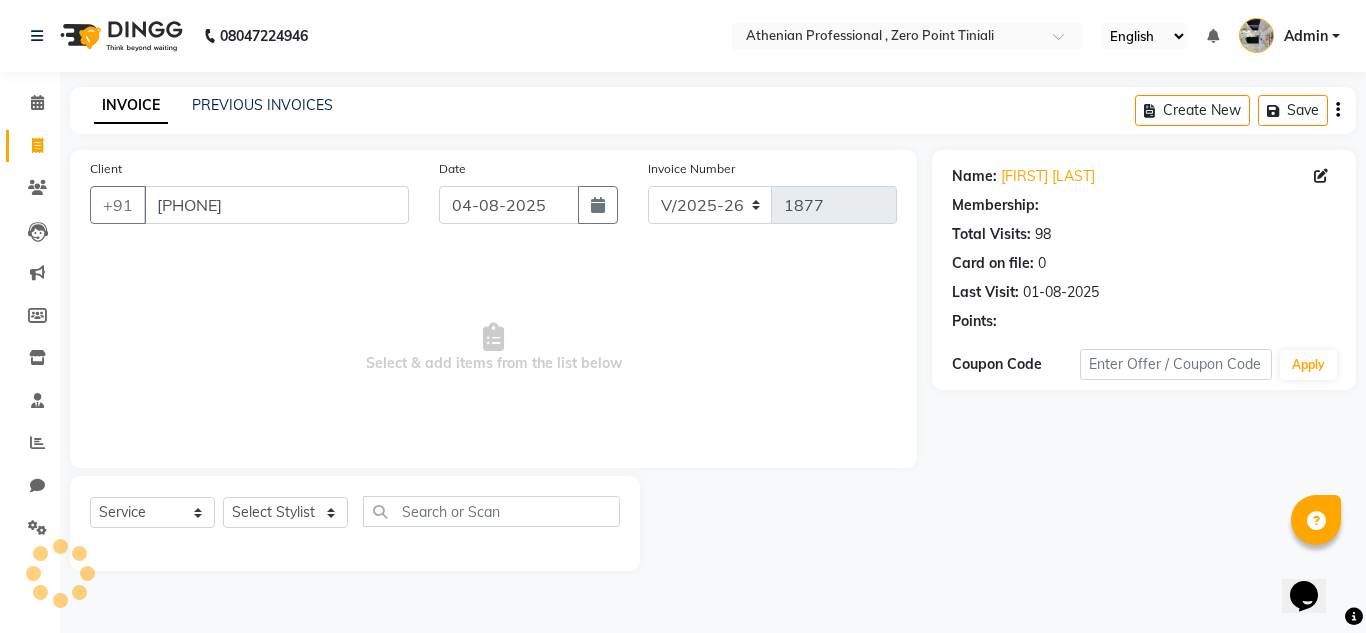 select on "1: Object" 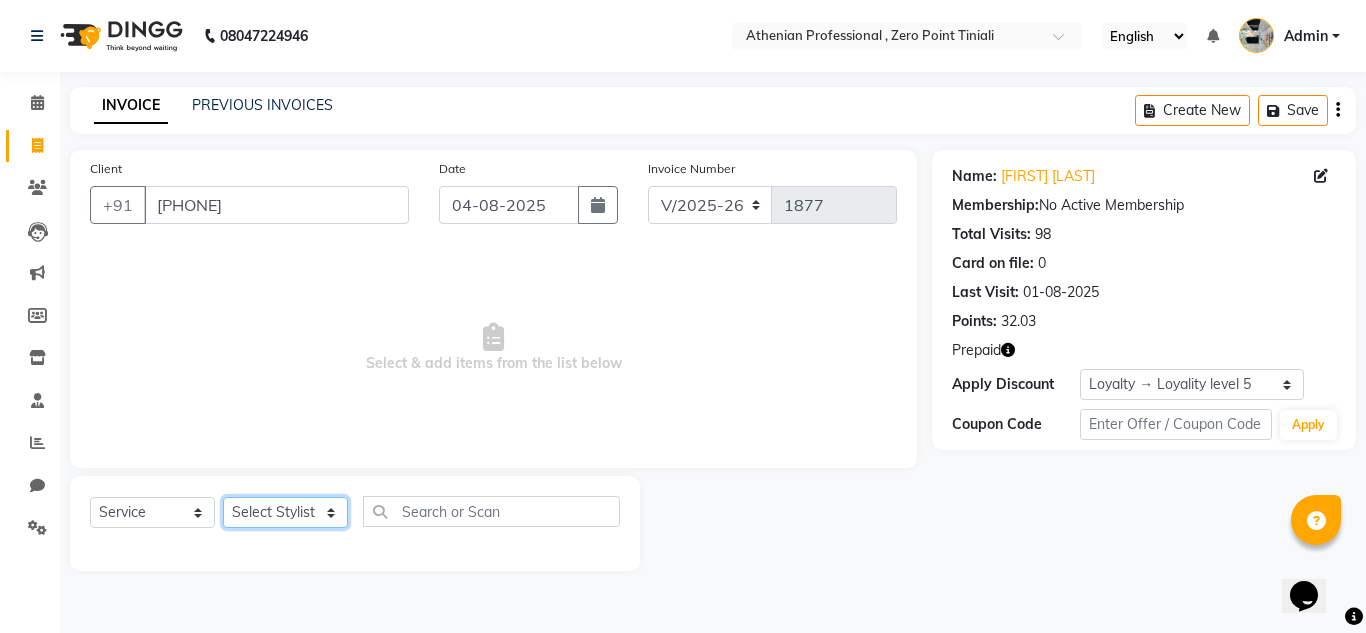 click on "Select Stylist Abin Mili Admin JAVED ANSARI KOSHEH BIHAM LINDUM NEME MAHINDRA BASUMATARY Manager MANJU MANHAM MINUKA CHETTRY NGAMNON RALONGHAM SHADAB KHAN SUMAN MAGAR SUMI BISWAS  SWAPNA DEVI CHETRY TAMCHI YAMA Toingam Jamikham YELLI LIKHA" 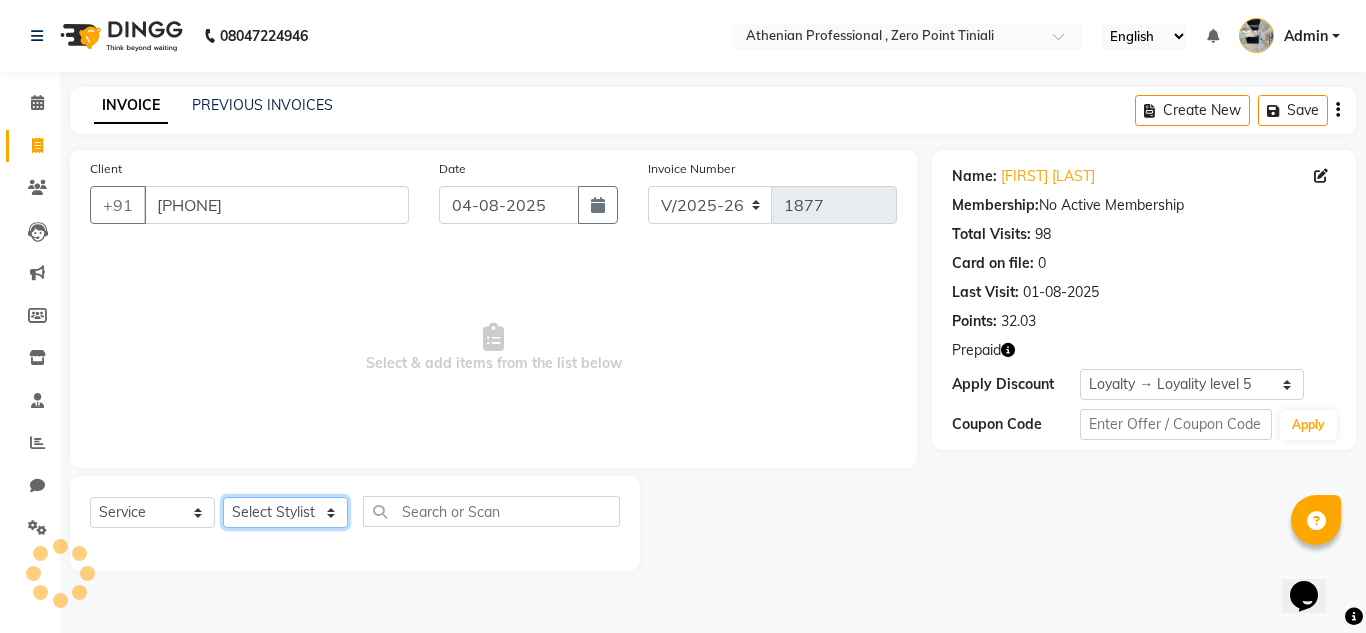 select on "80204" 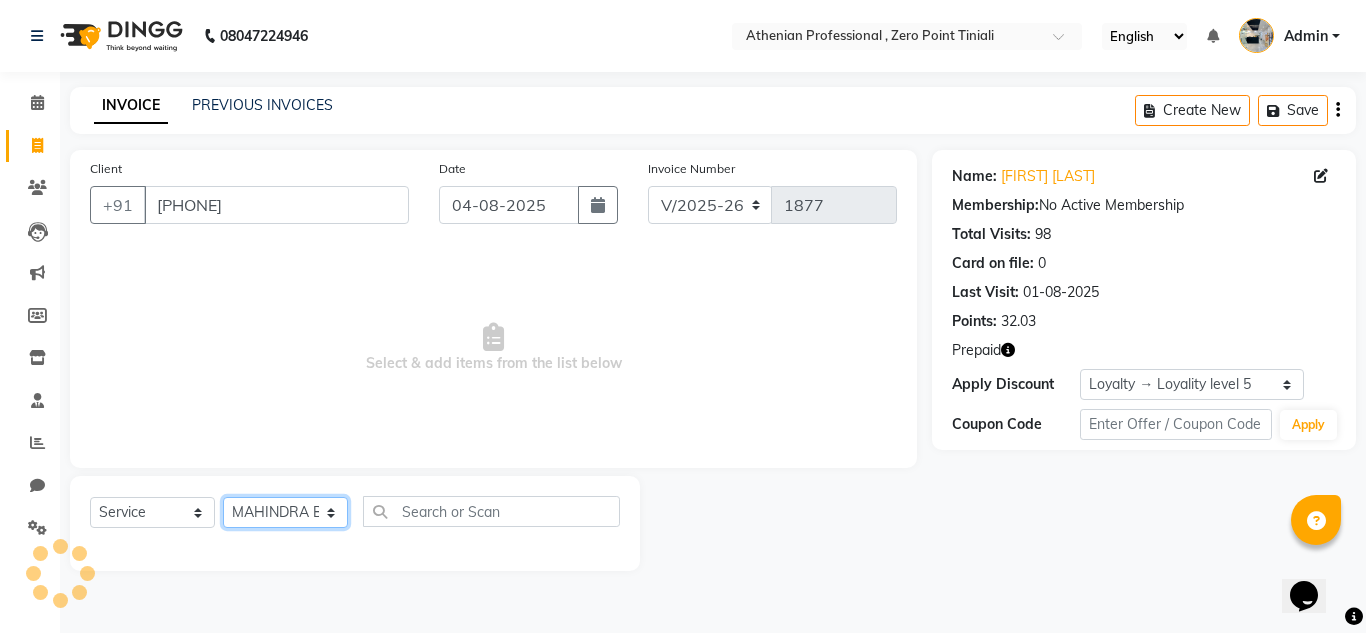 click on "Select Stylist Abin Mili Admin JAVED ANSARI KOSHEH BIHAM LINDUM NEME MAHINDRA BASUMATARY Manager MANJU MANHAM MINUKA CHETTRY NGAMNON RALONGHAM SHADAB KHAN SUMAN MAGAR SUMI BISWAS  SWAPNA DEVI CHETRY TAMCHI YAMA Toingam Jamikham YELLI LIKHA" 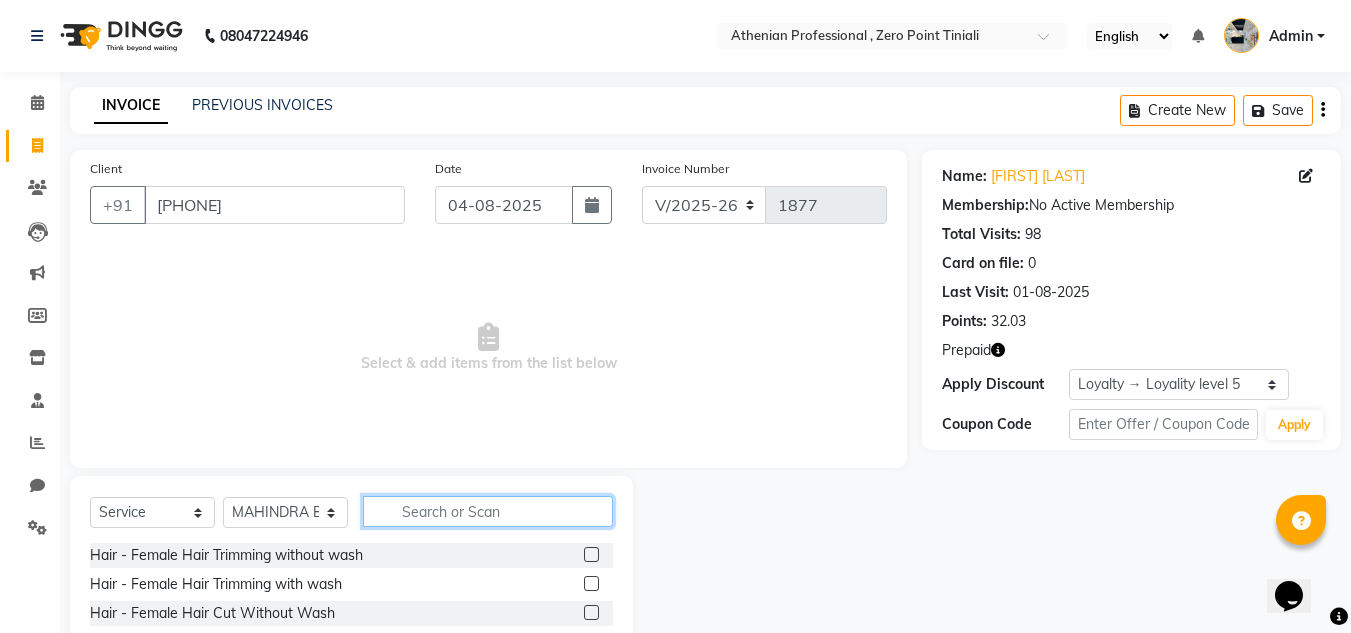 click 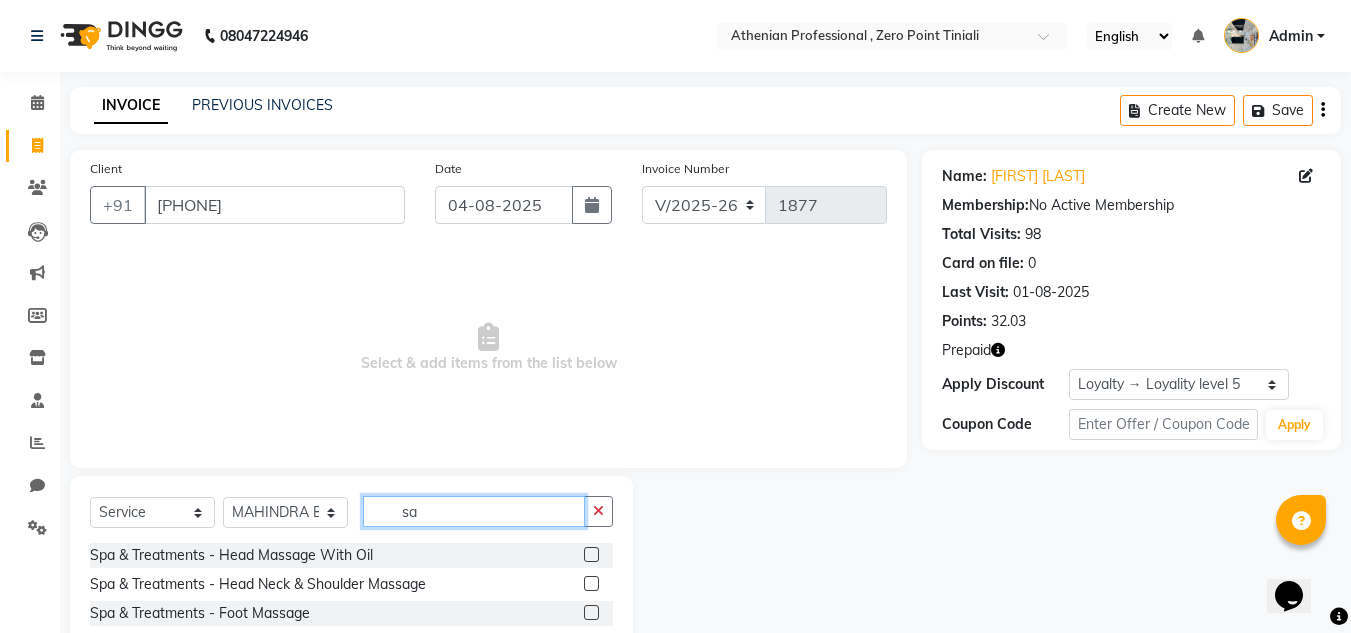 type on "s" 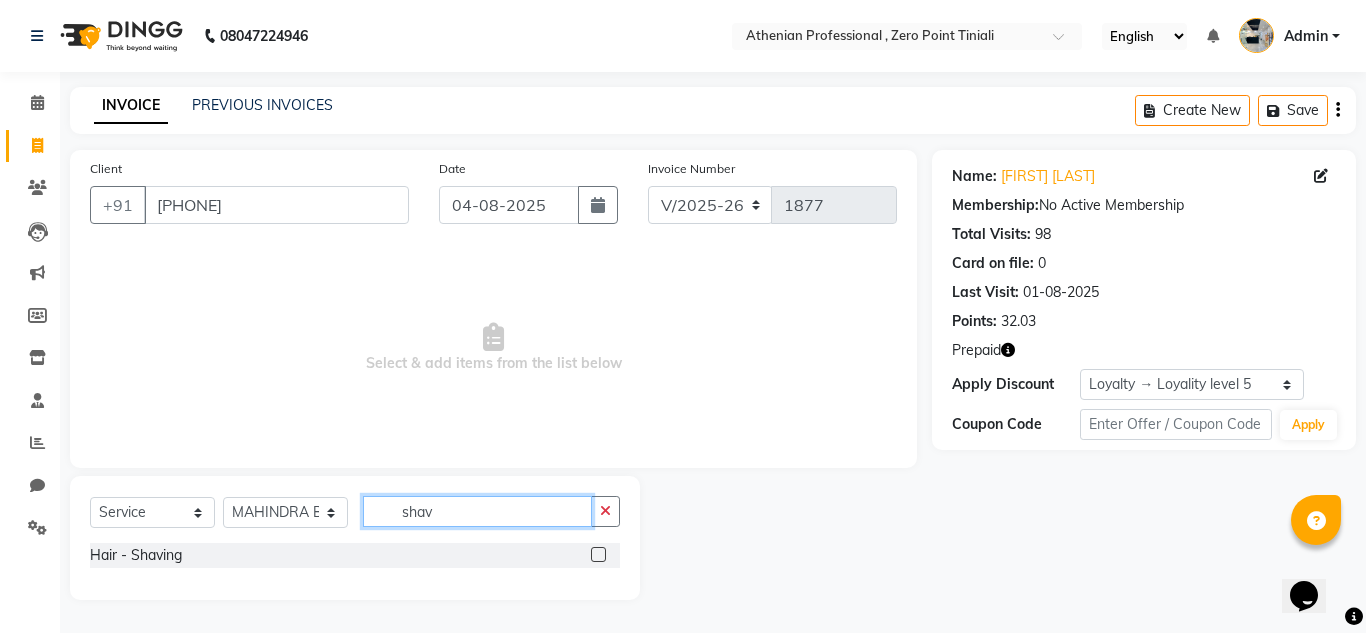 type on "shav" 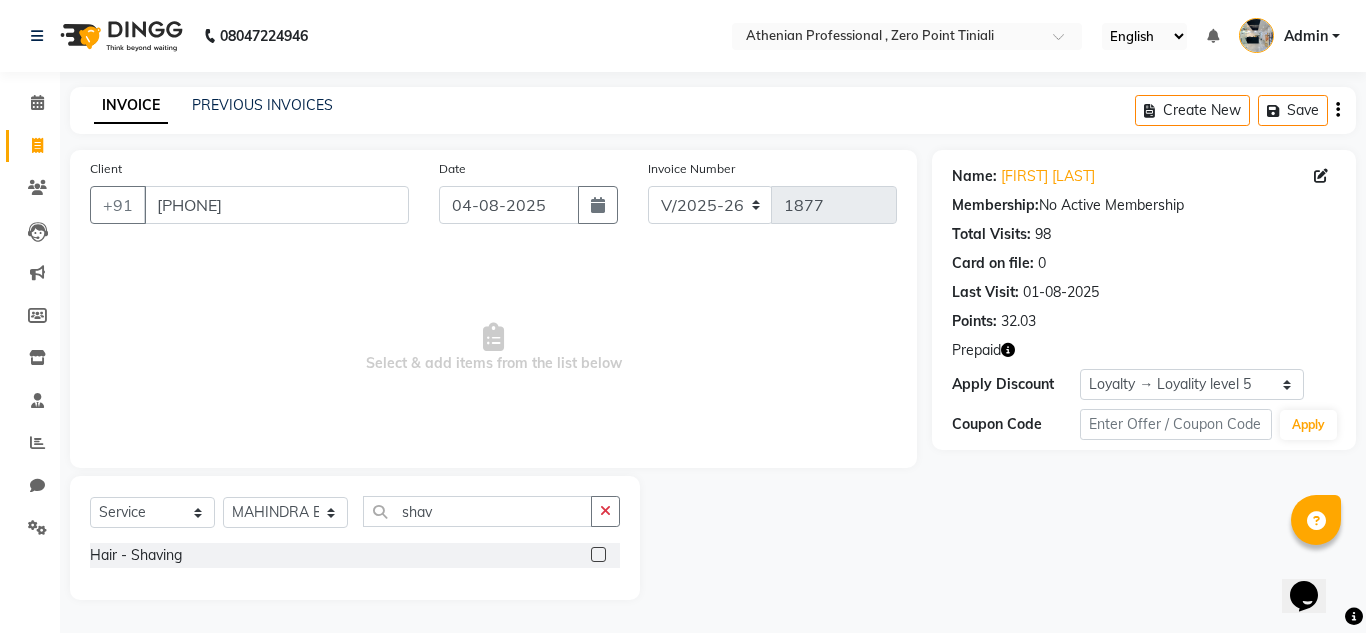 click 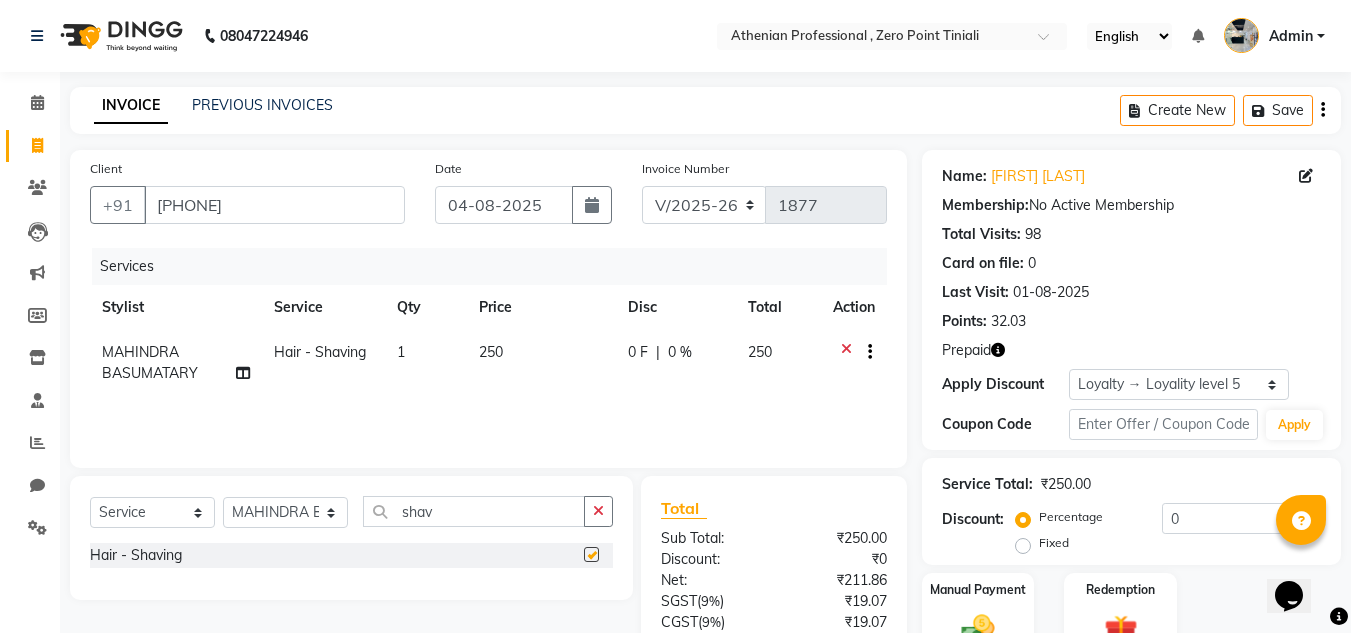 checkbox on "false" 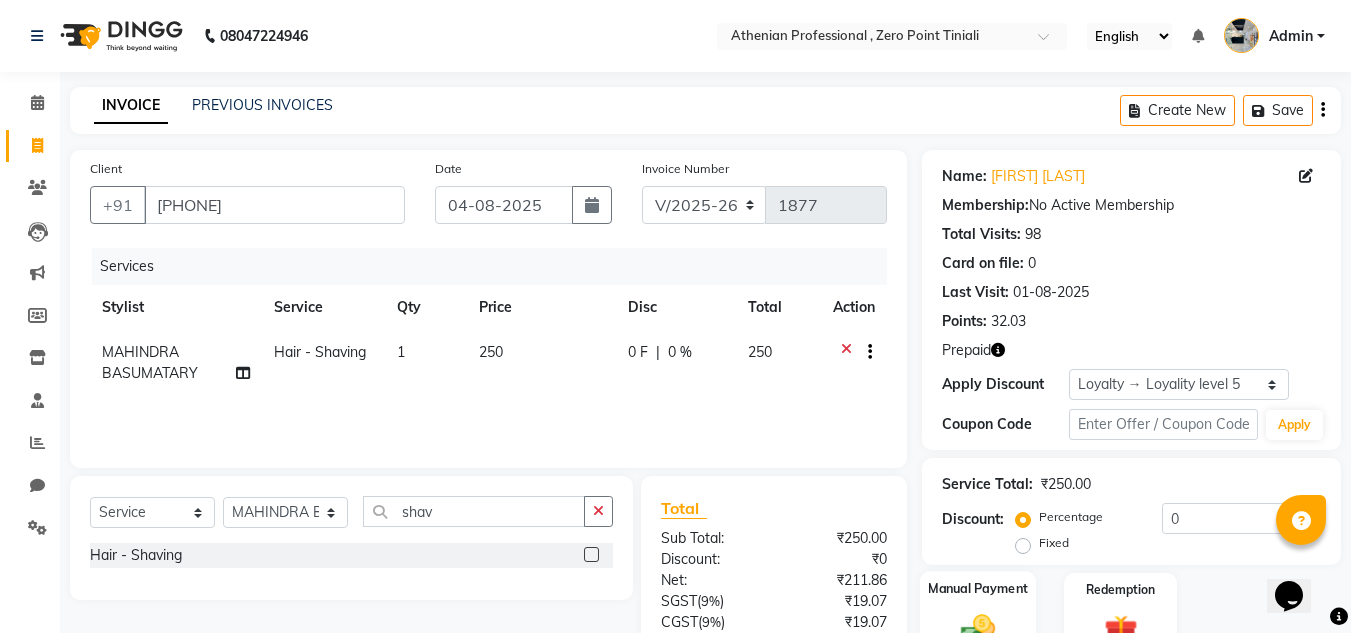 scroll, scrollTop: 167, scrollLeft: 0, axis: vertical 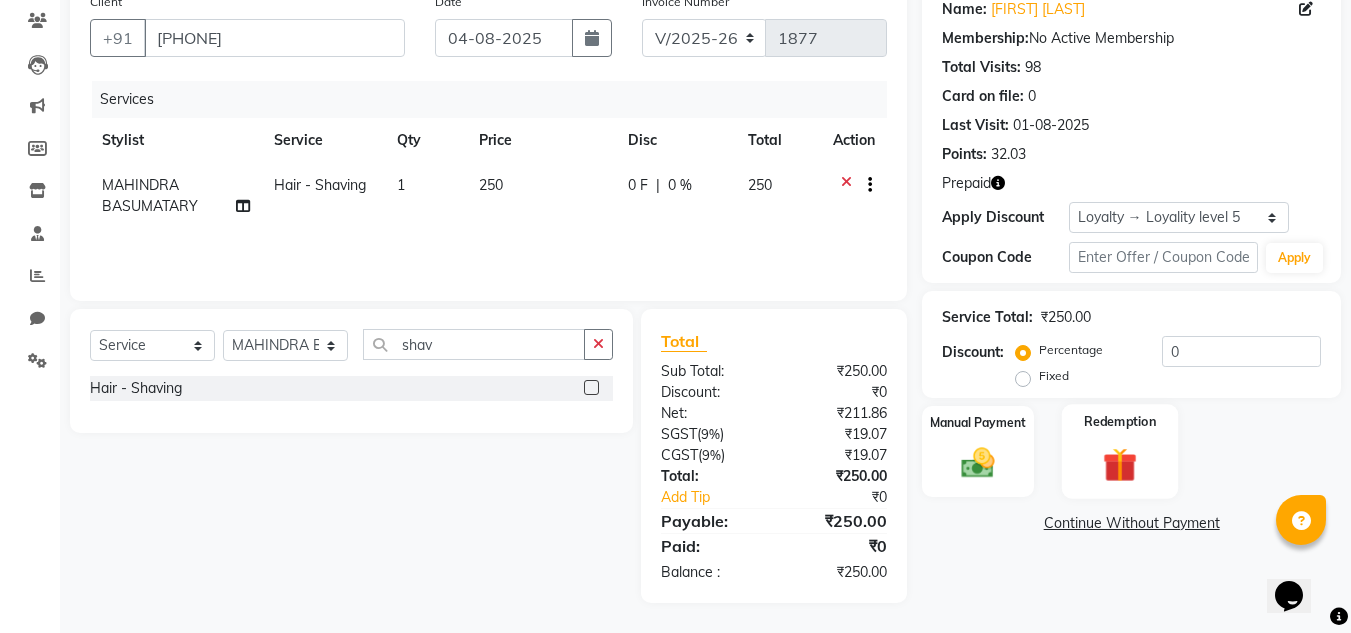 click 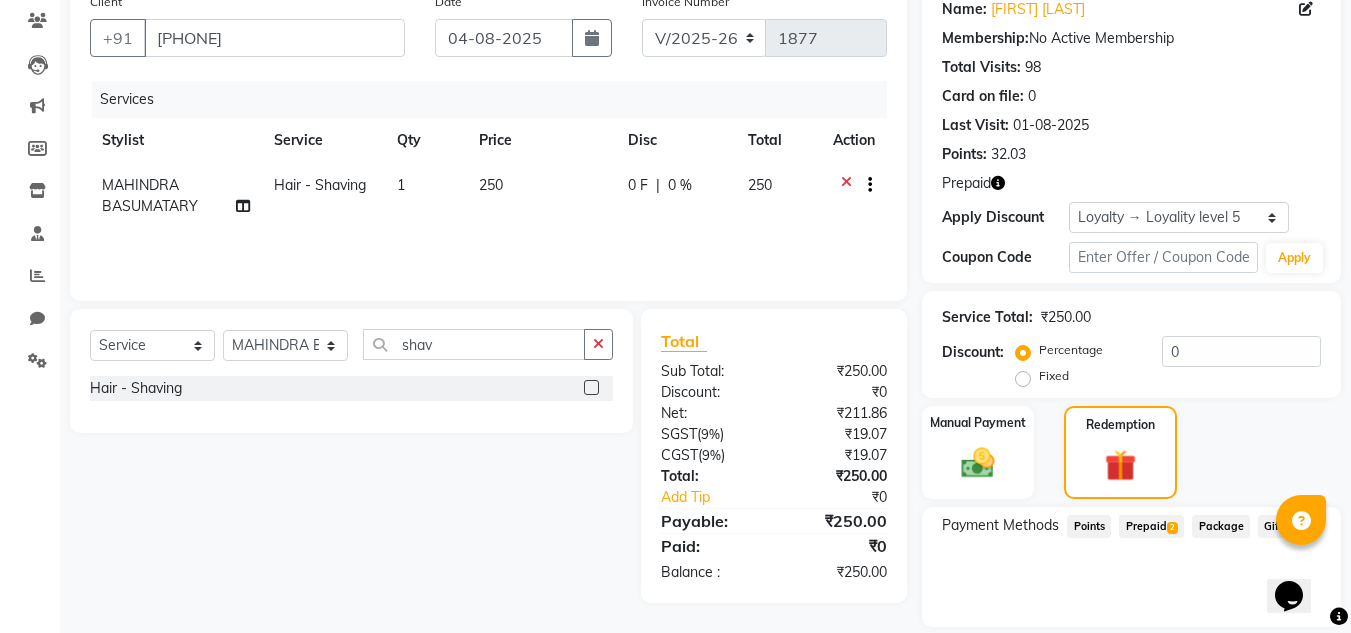 click on "Prepaid  2" 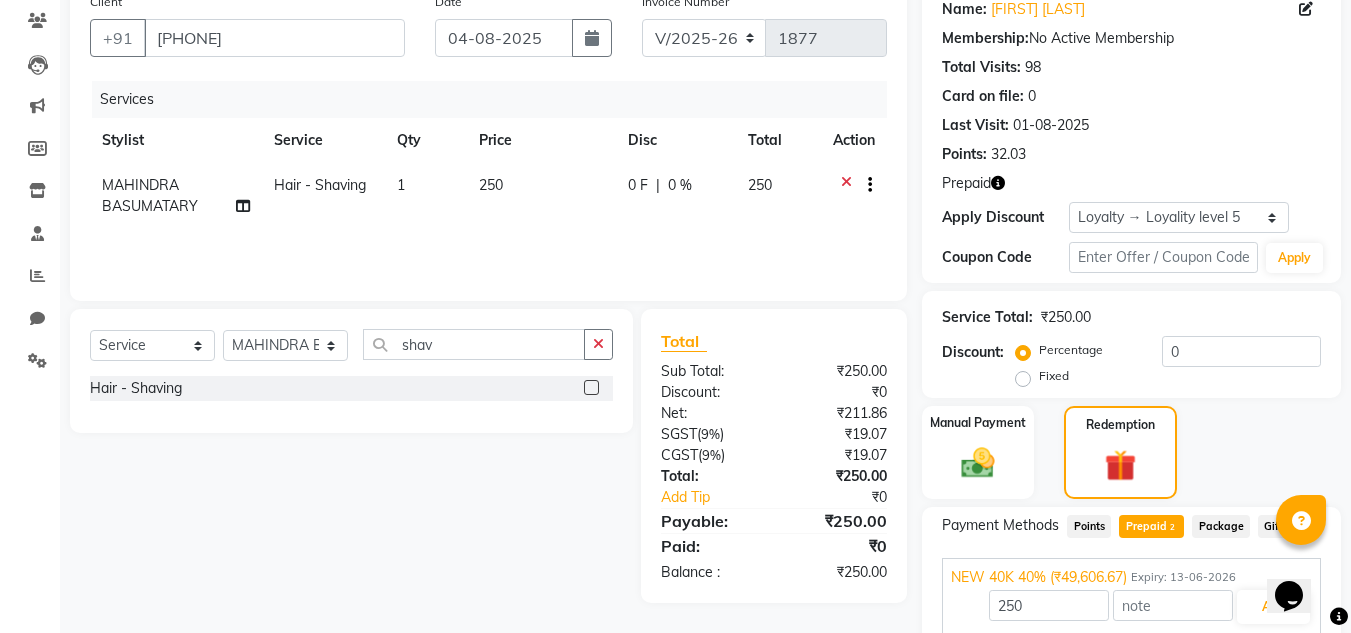 scroll, scrollTop: 295, scrollLeft: 0, axis: vertical 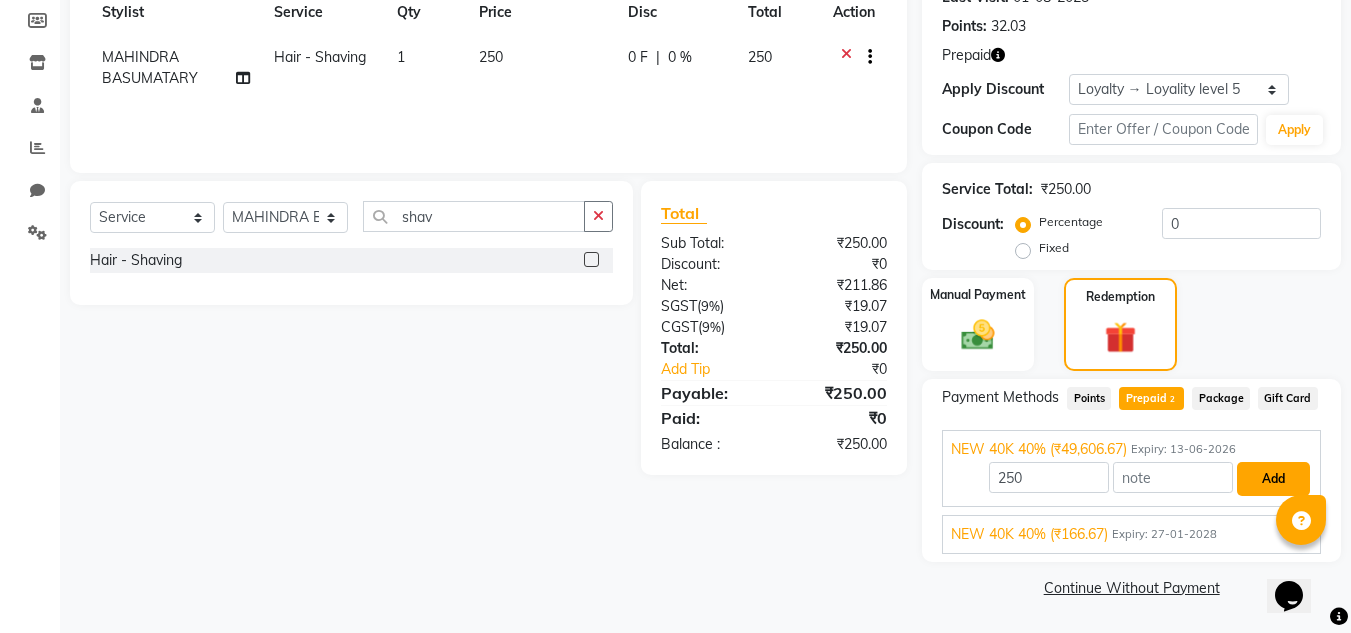 click on "Add" at bounding box center [1273, 479] 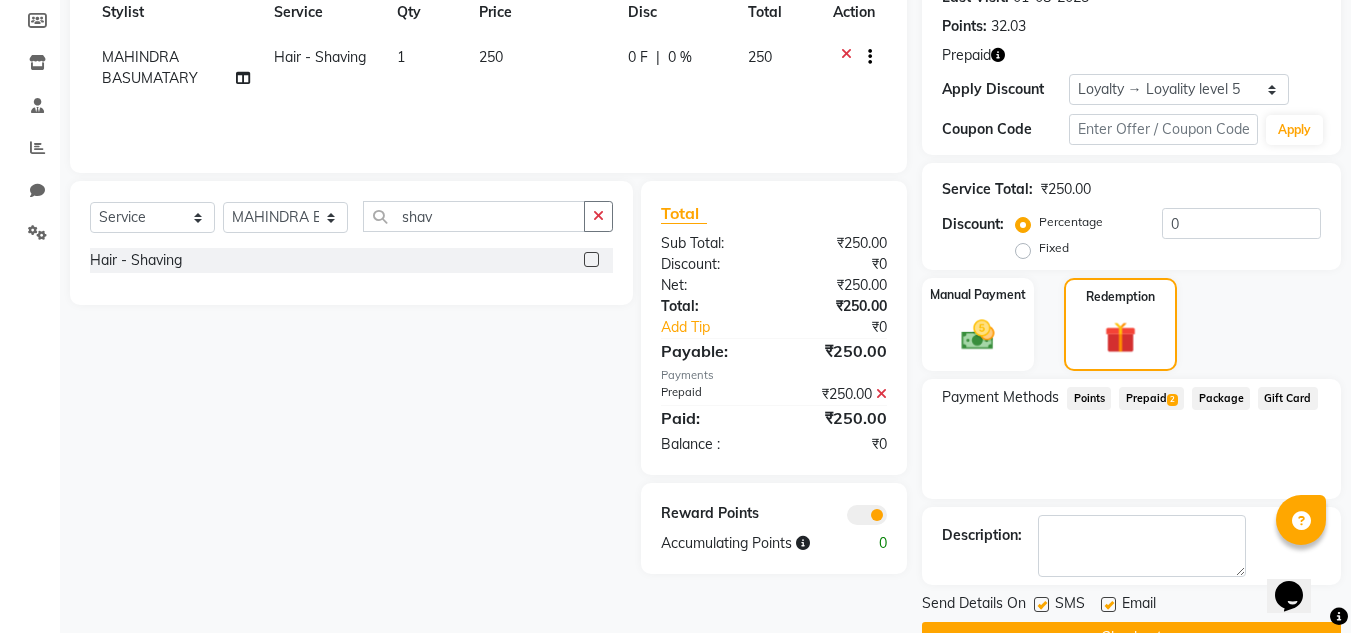 scroll, scrollTop: 345, scrollLeft: 0, axis: vertical 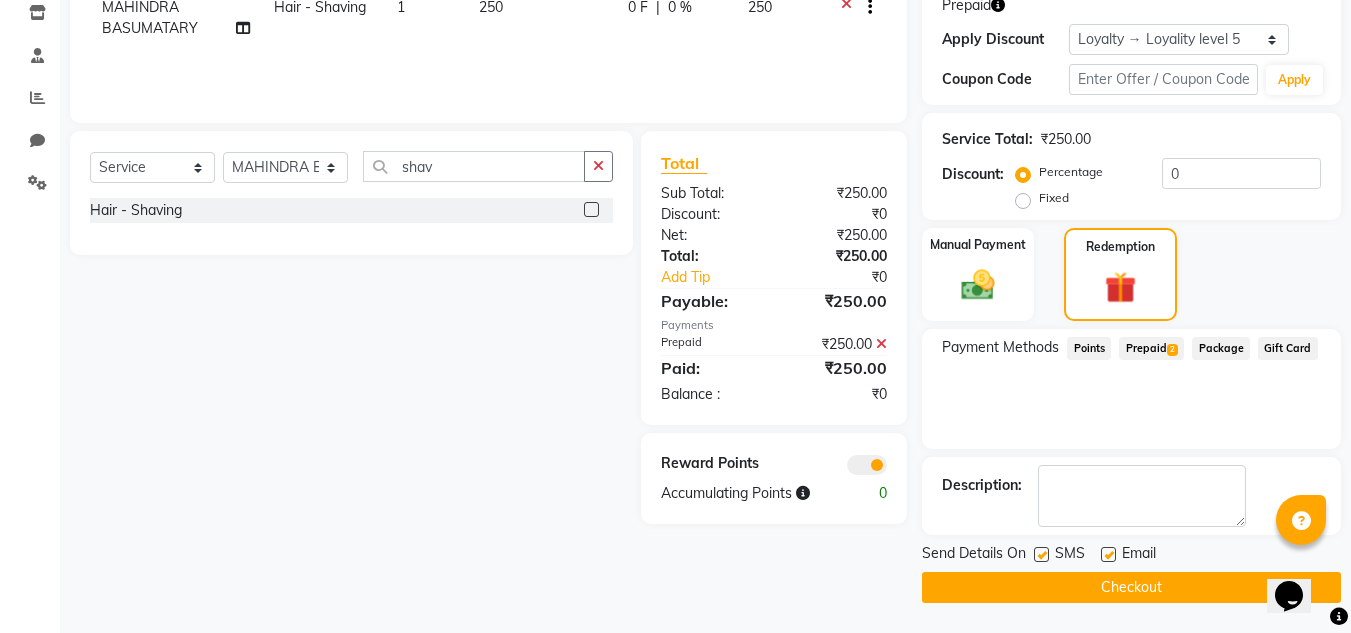 click 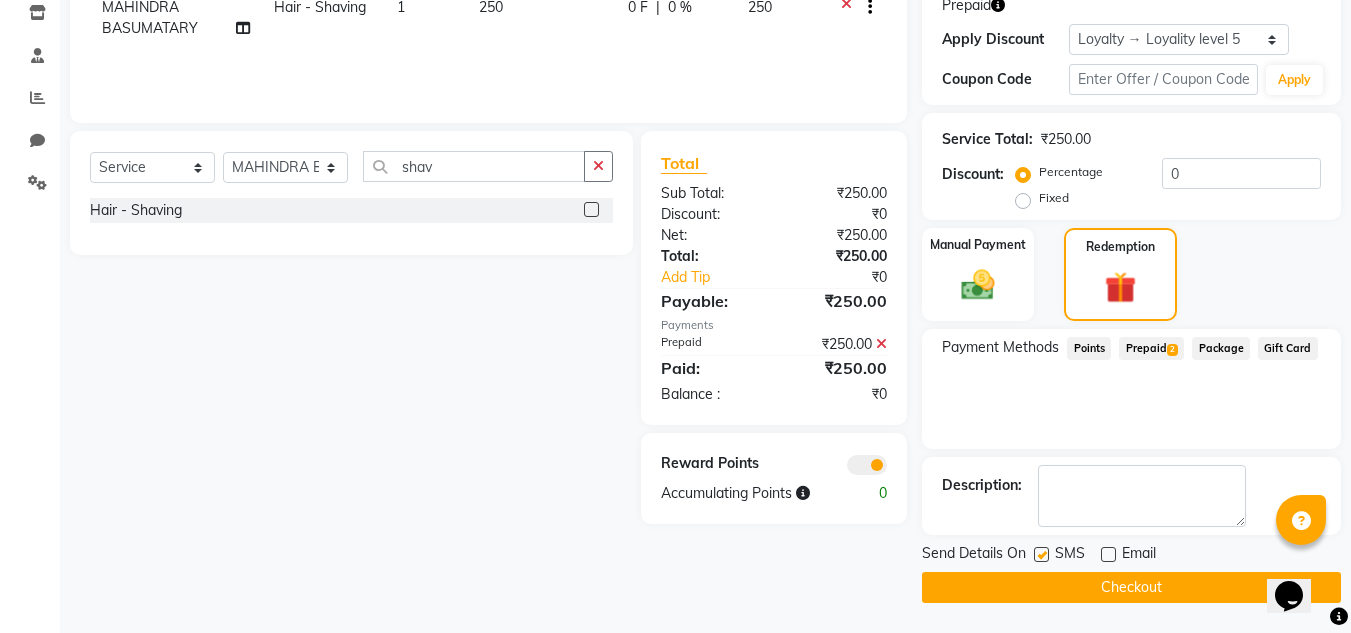 click on "Checkout" 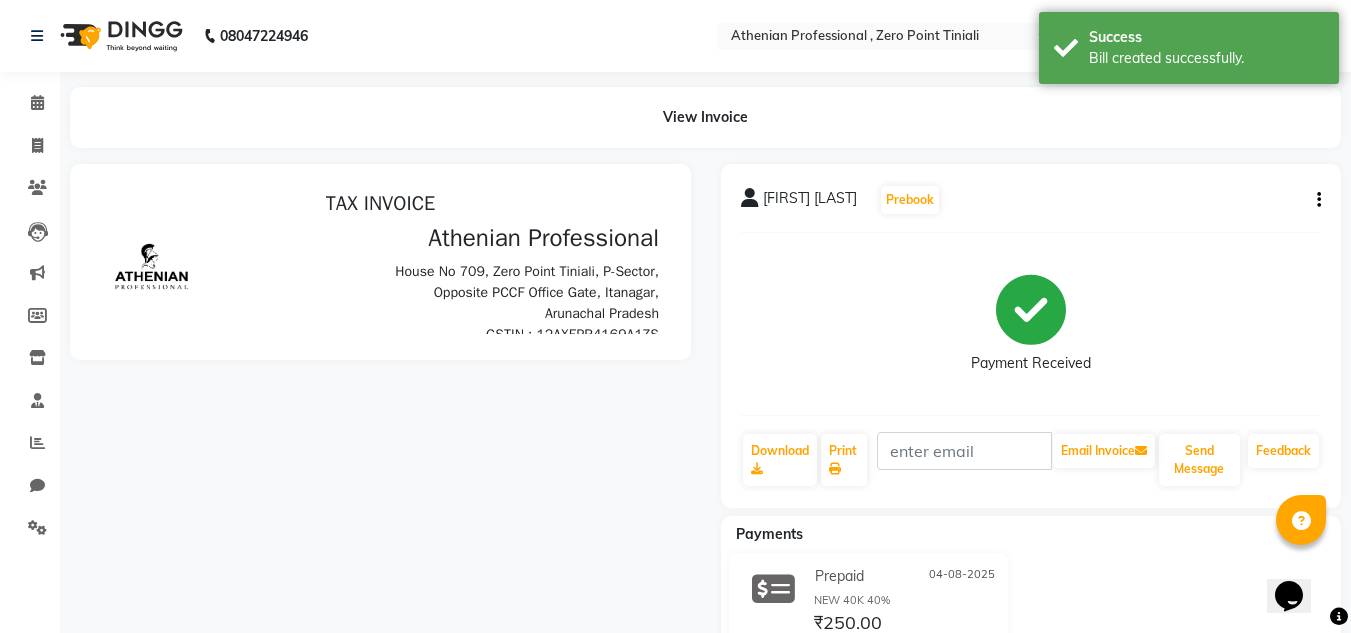 scroll, scrollTop: 0, scrollLeft: 0, axis: both 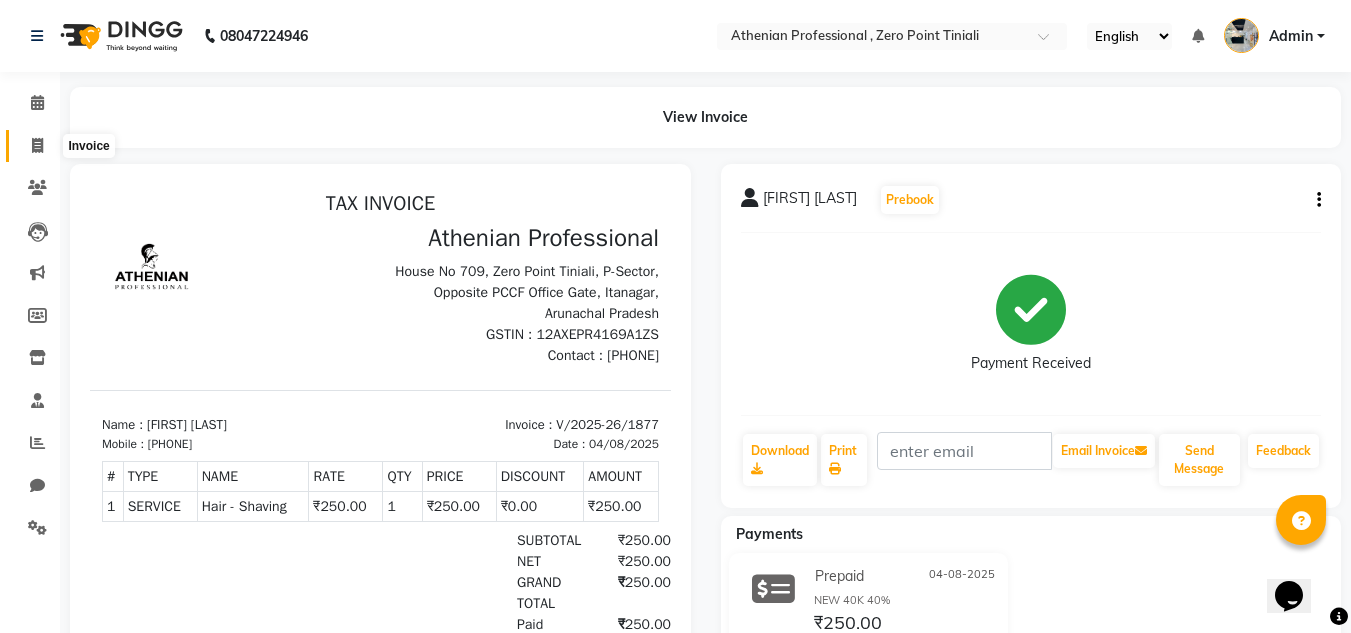 click 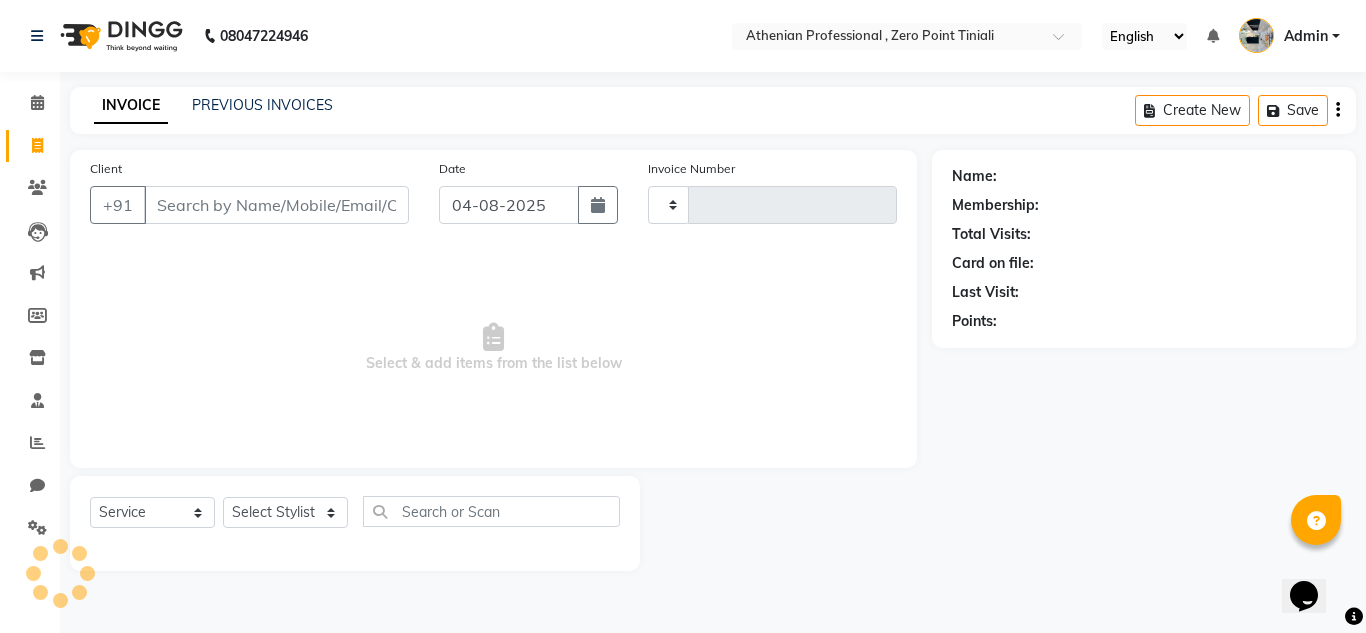 type on "1878" 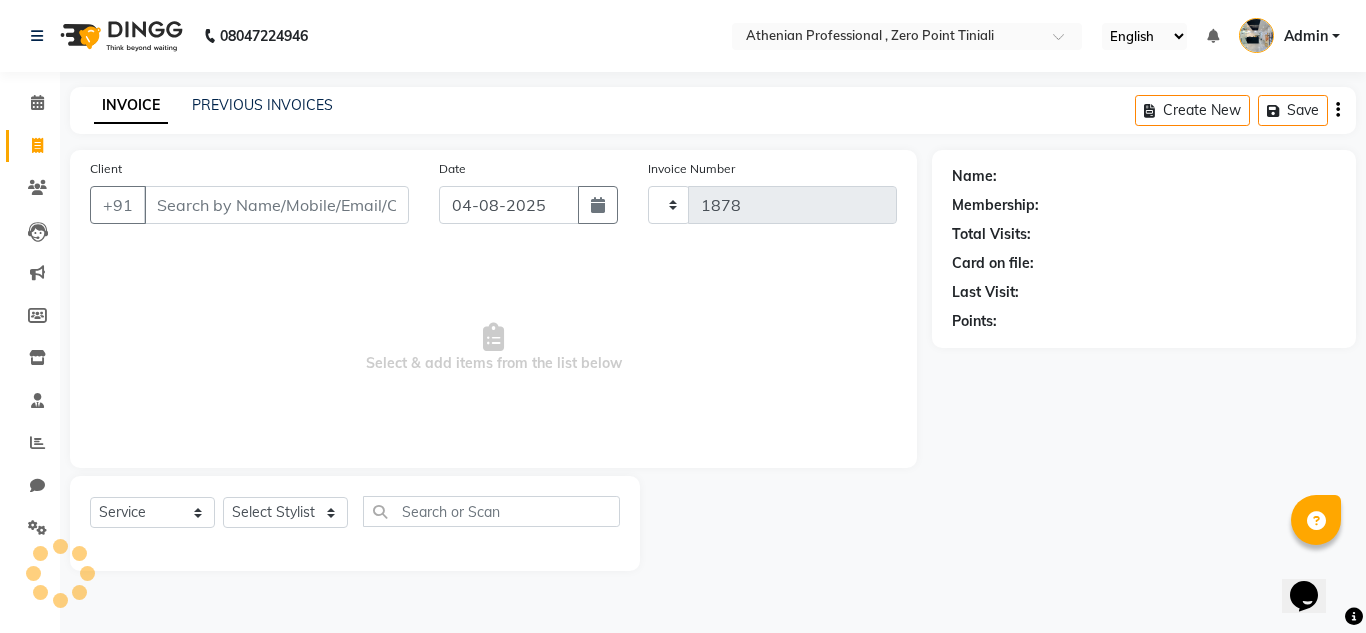 select on "8300" 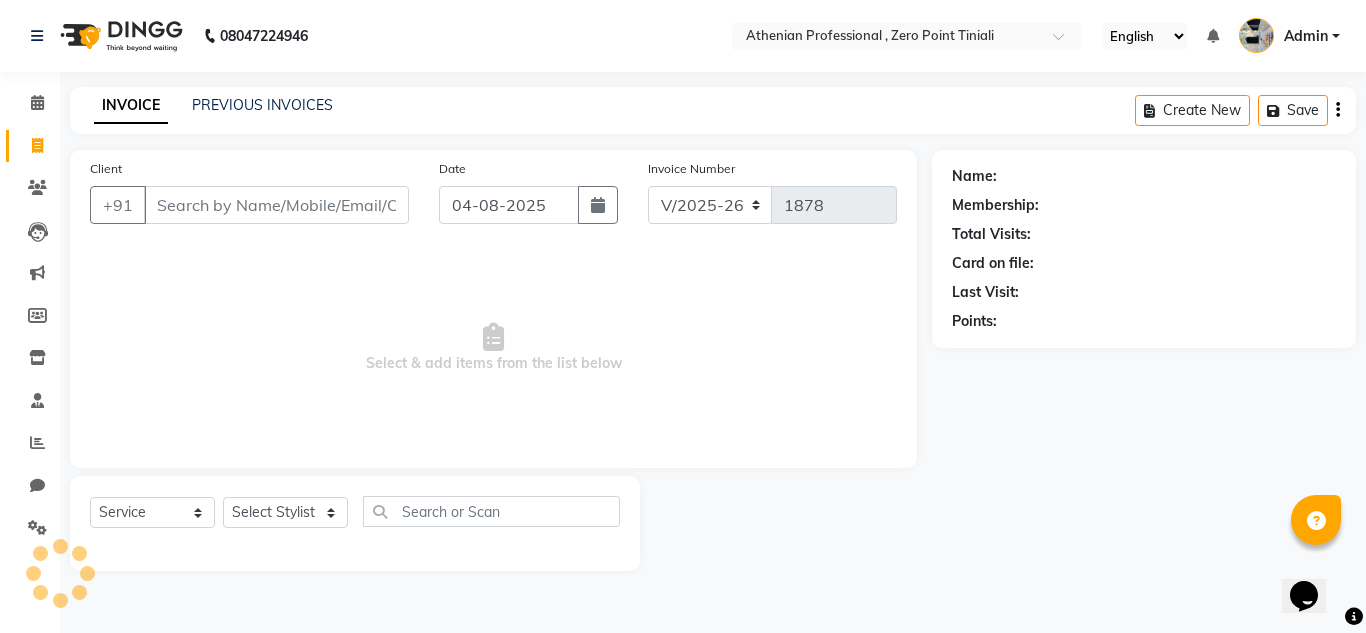 click on "Client" at bounding box center (276, 205) 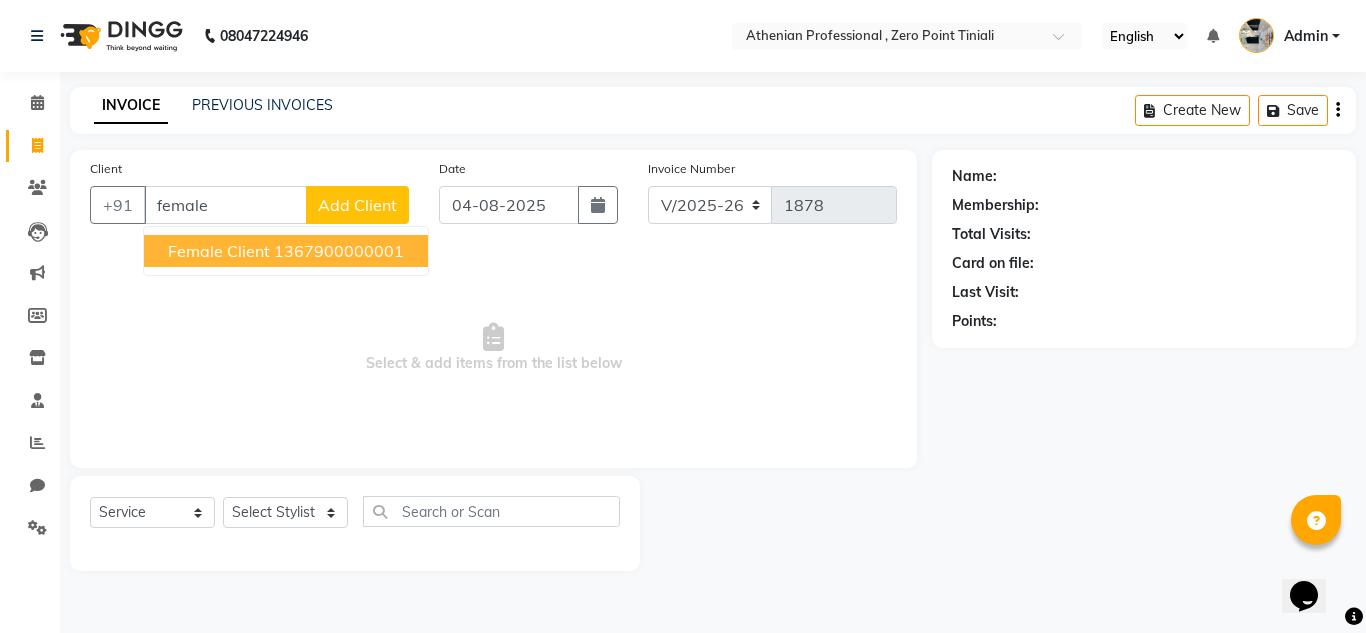 click on "Female Client" at bounding box center (219, 251) 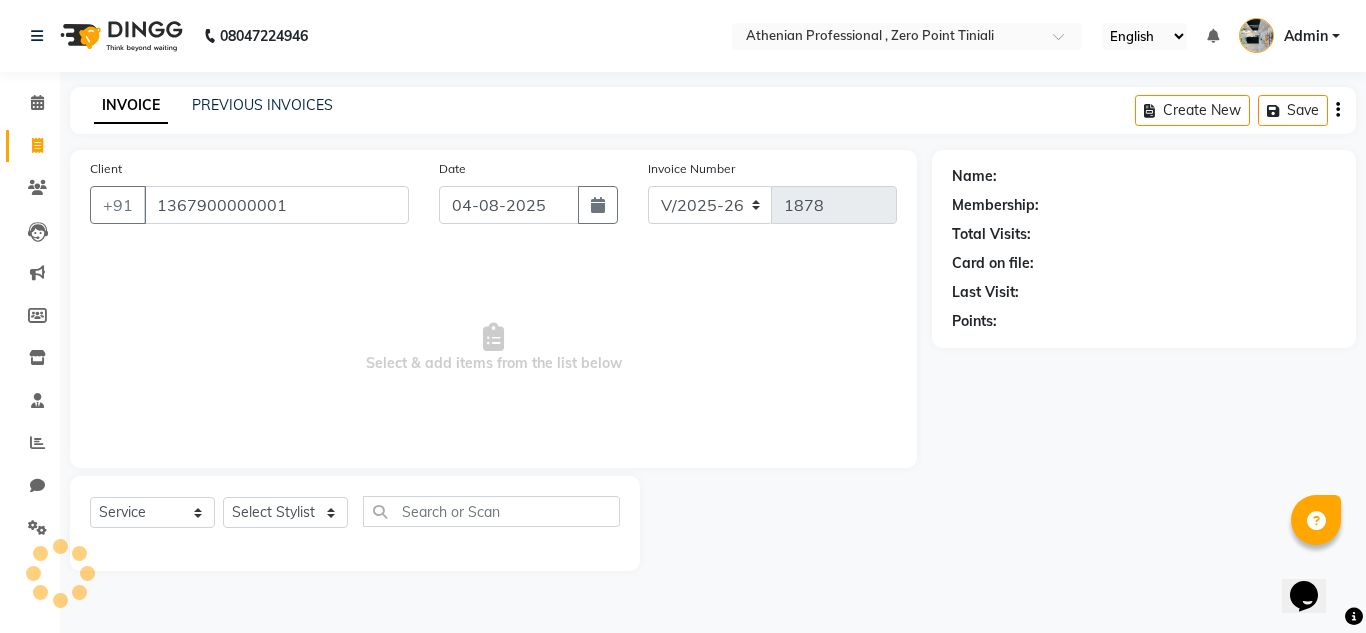 type on "1367900000001" 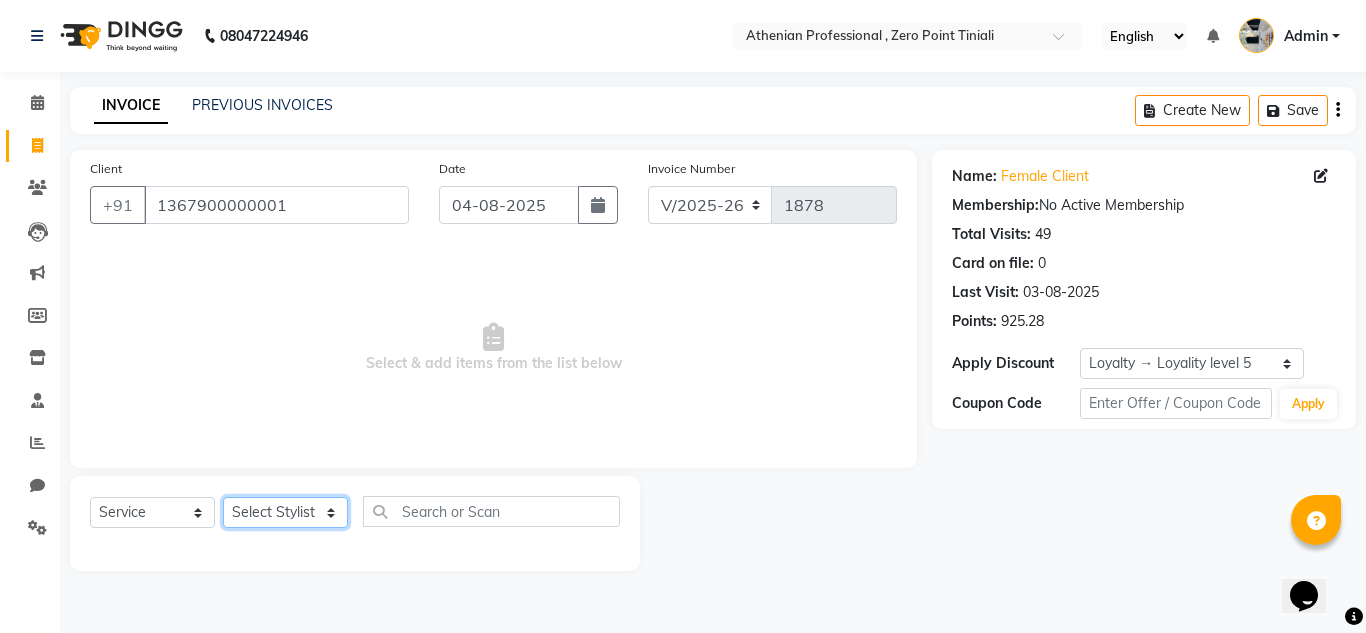 click on "Select Stylist Abin Mili Admin JAVED ANSARI KOSHEH BIHAM LINDUM NEME MAHINDRA BASUMATARY Manager MANJU MANHAM MINUKA CHETTRY NGAMNON RALONGHAM SHADAB KHAN SUMAN MAGAR SUMI BISWAS  SWAPNA DEVI CHETRY TAMCHI YAMA Toingam Jamikham YELLI LIKHA" 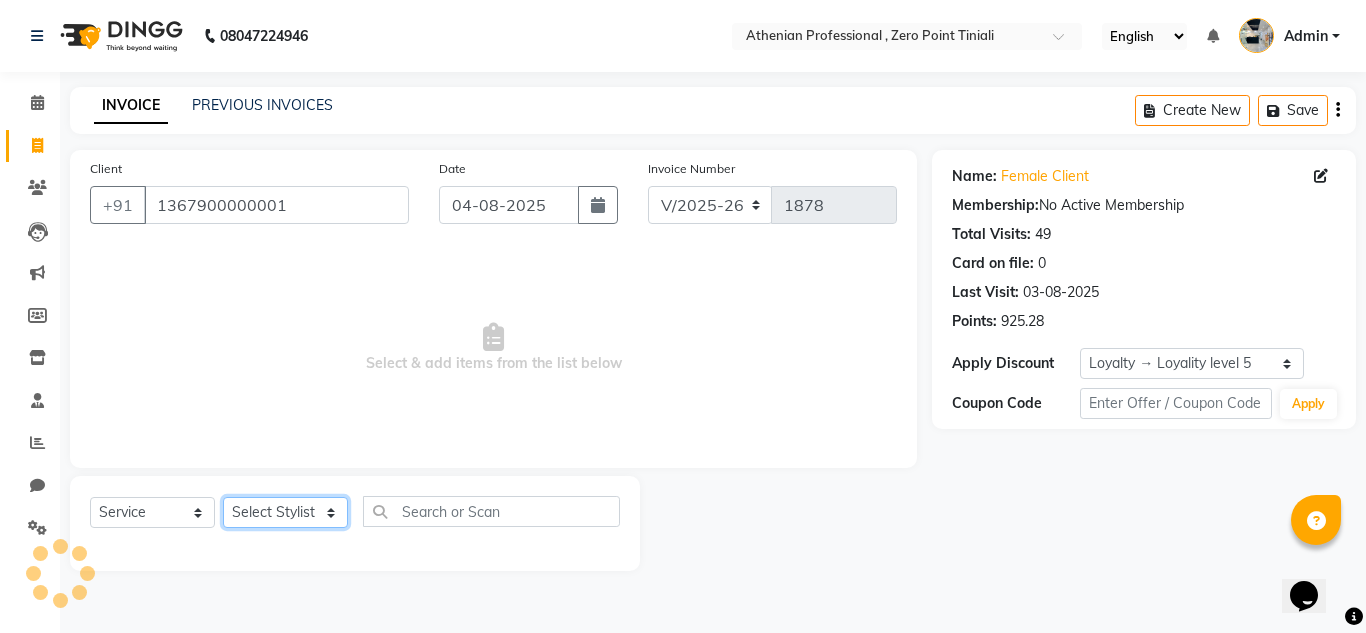 select on "80207" 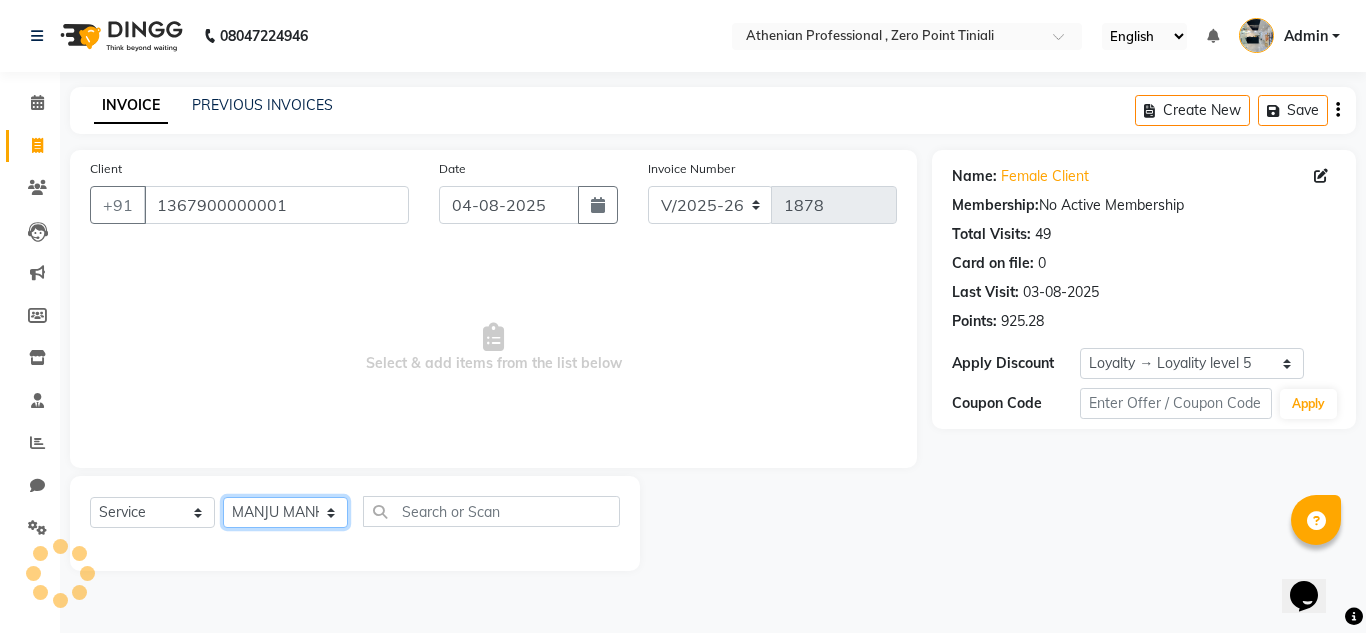 click on "Select Stylist Abin Mili Admin JAVED ANSARI KOSHEH BIHAM LINDUM NEME MAHINDRA BASUMATARY Manager MANJU MANHAM MINUKA CHETTRY NGAMNON RALONGHAM SHADAB KHAN SUMAN MAGAR SUMI BISWAS  SWAPNA DEVI CHETRY TAMCHI YAMA Toingam Jamikham YELLI LIKHA" 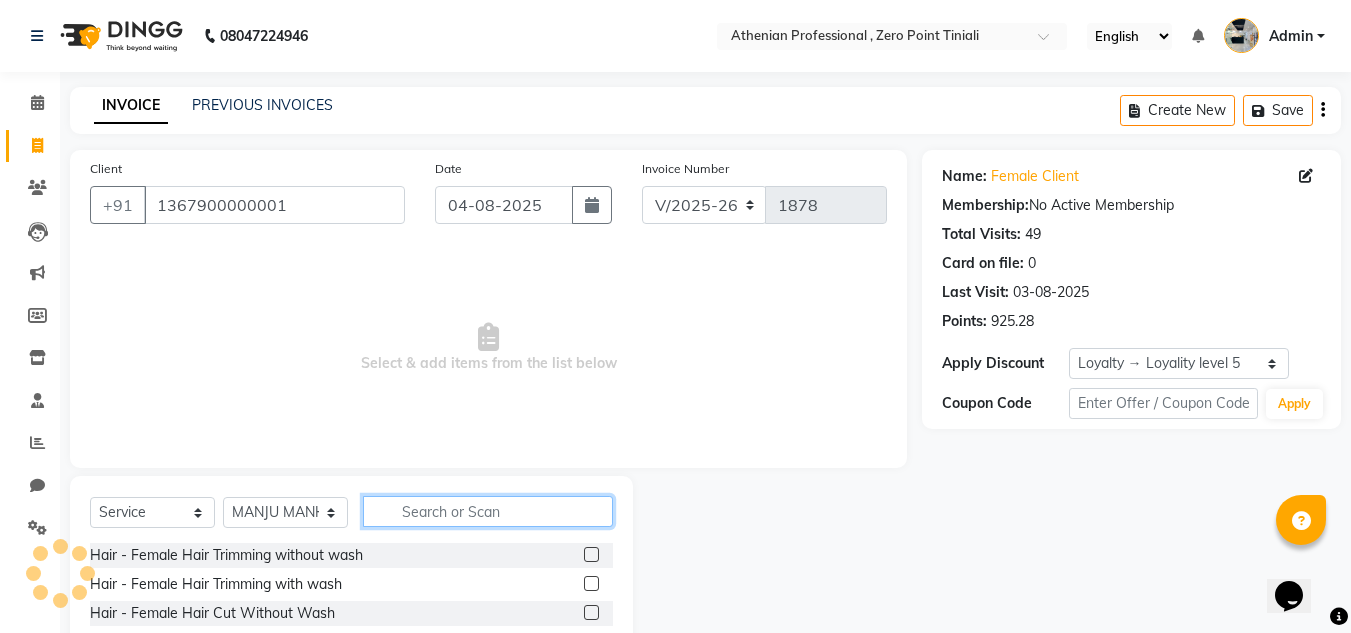 click 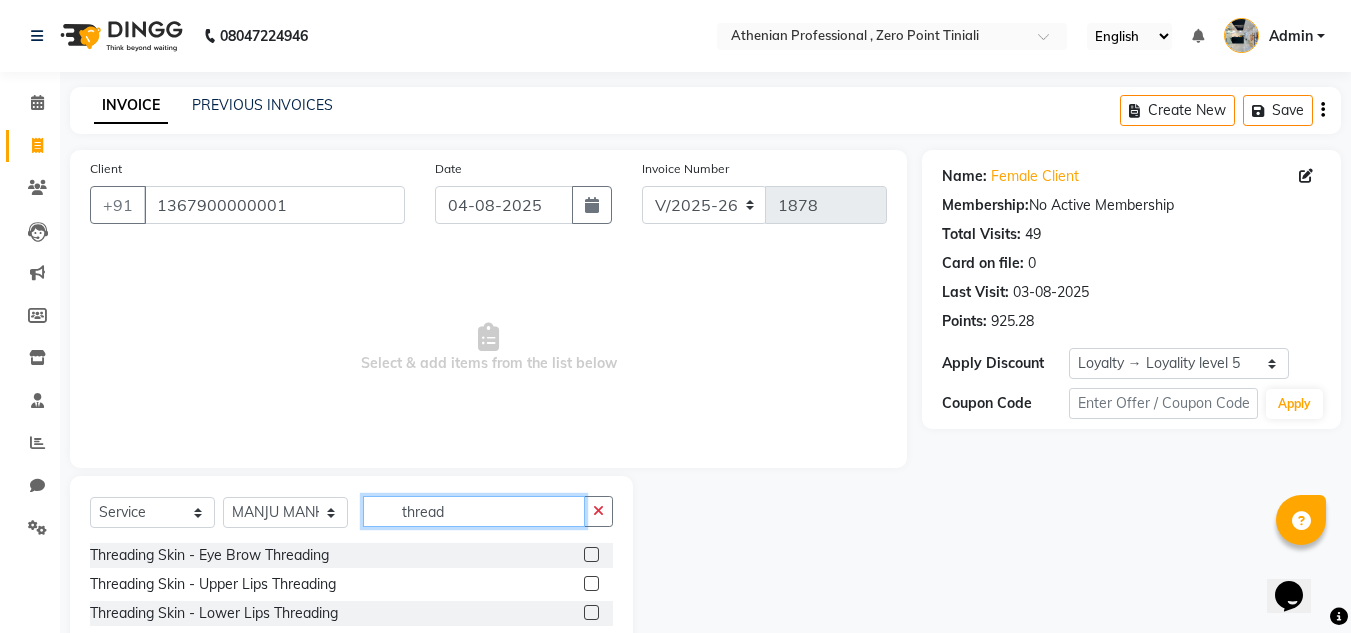 type on "thread" 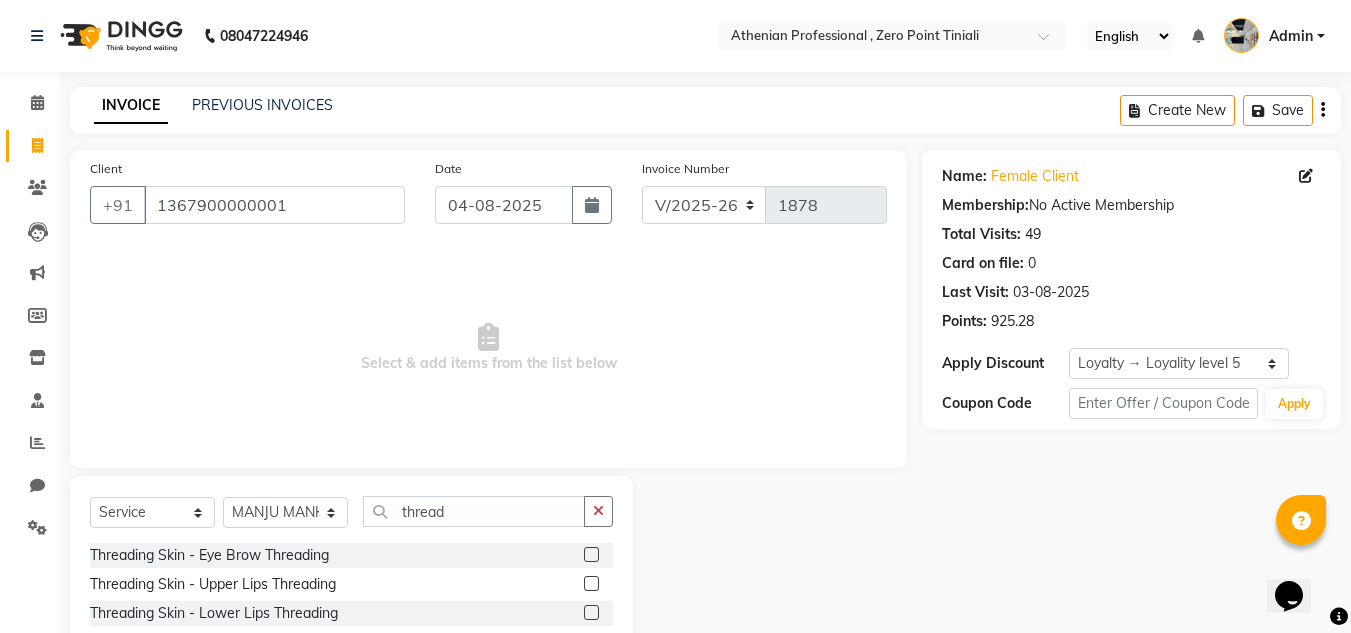 click 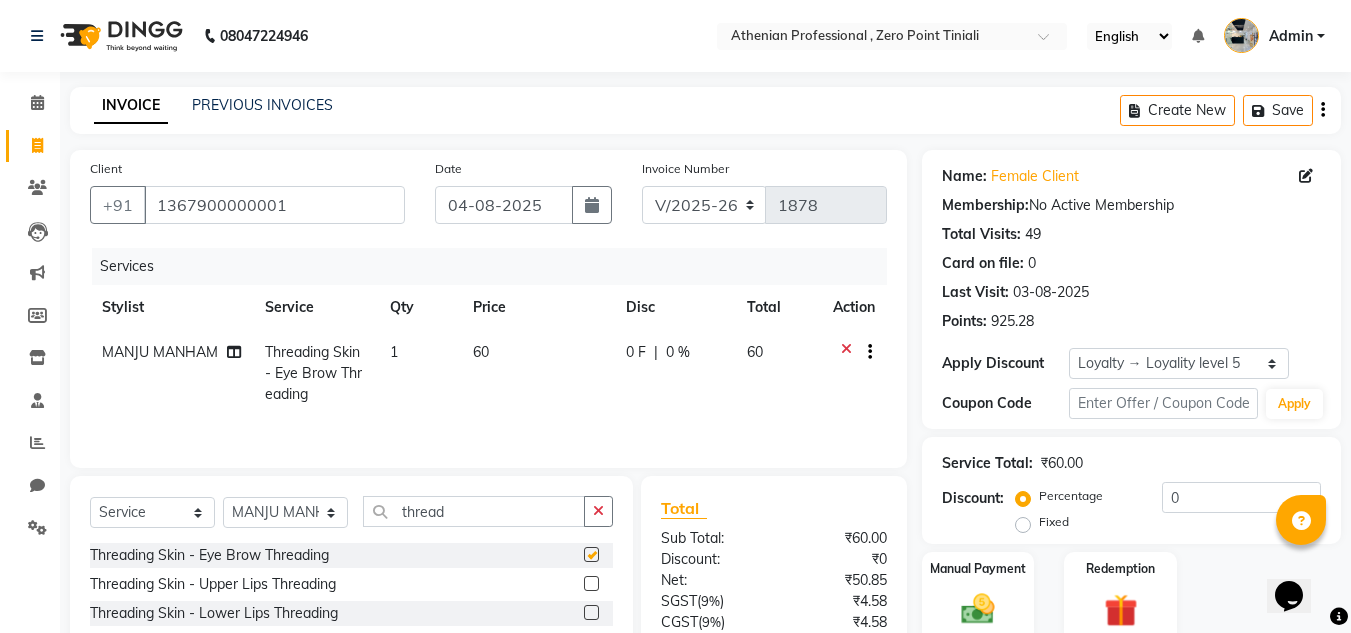 checkbox on "false" 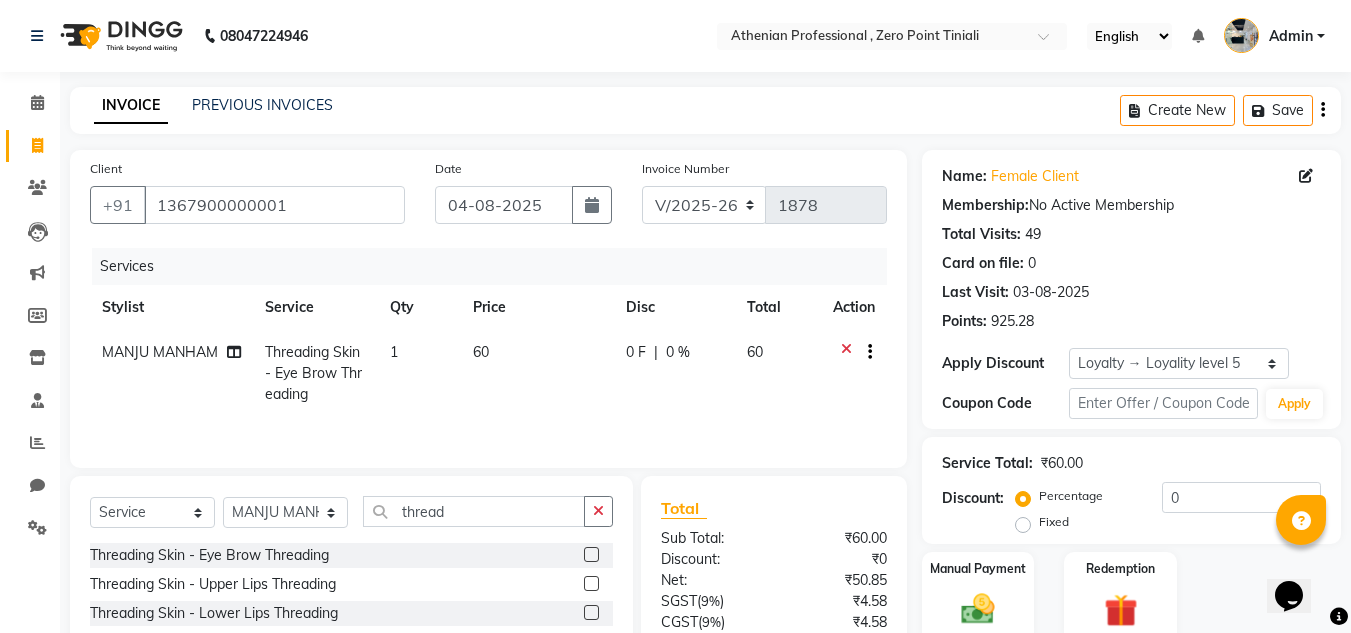 scroll, scrollTop: 168, scrollLeft: 0, axis: vertical 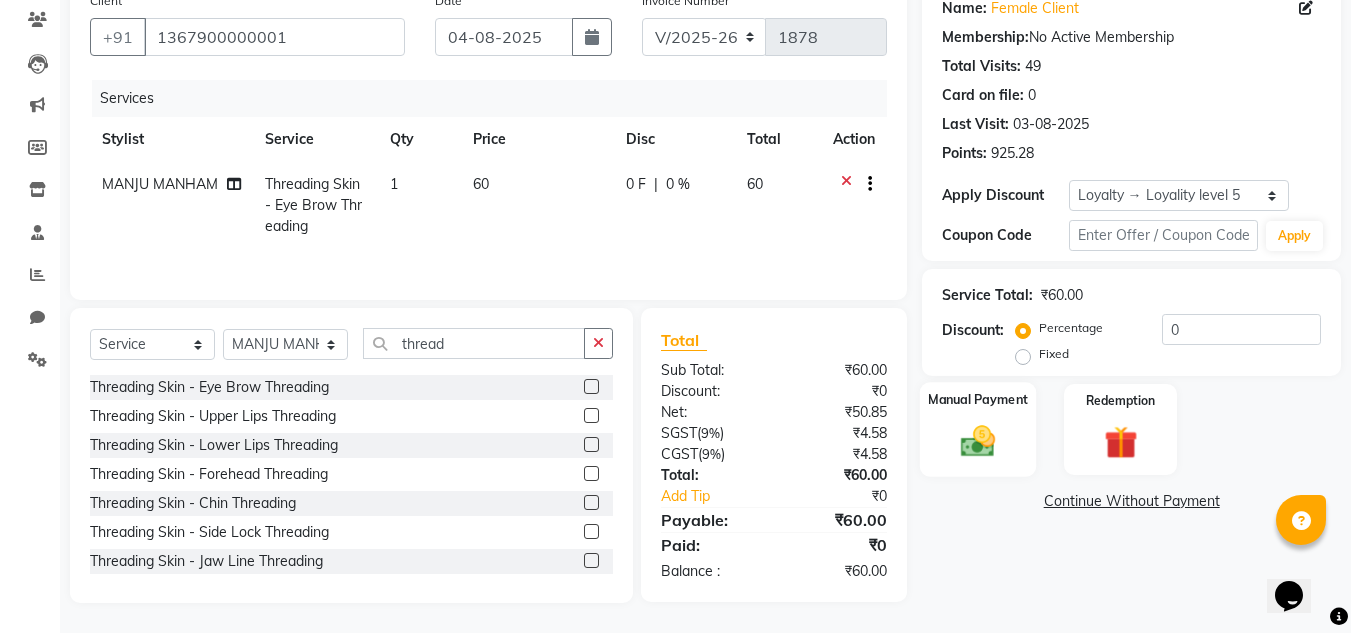 click 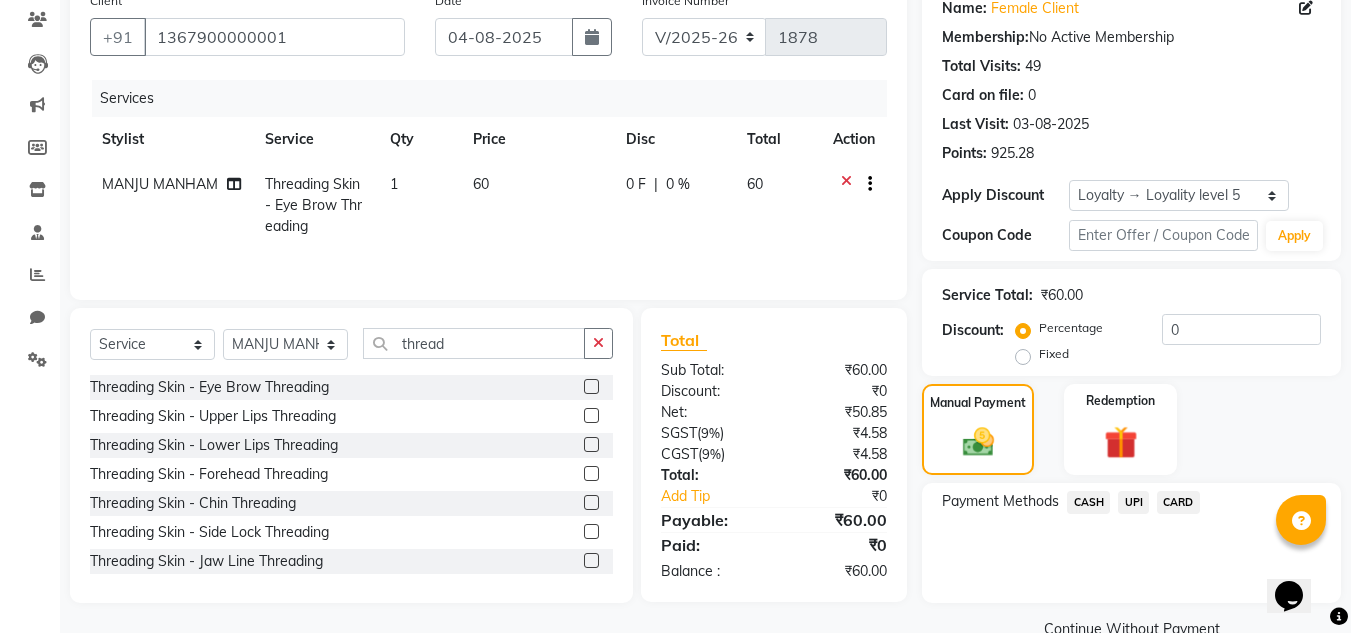 click on "UPI" 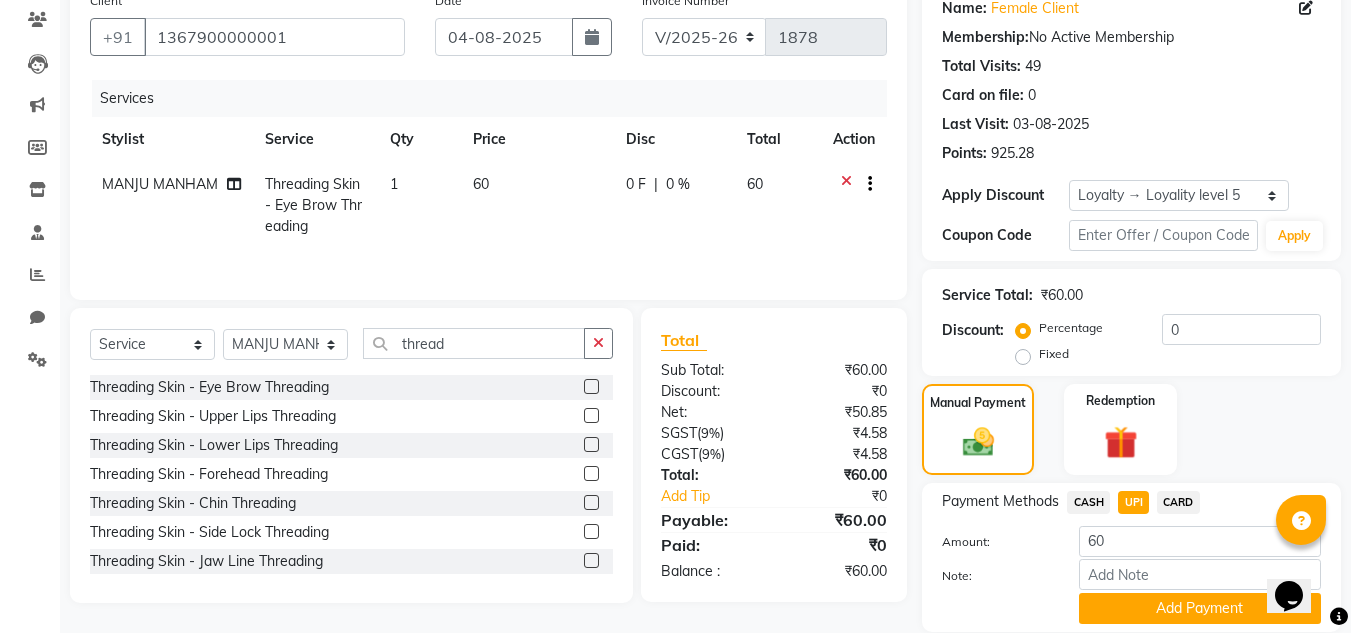 scroll, scrollTop: 238, scrollLeft: 0, axis: vertical 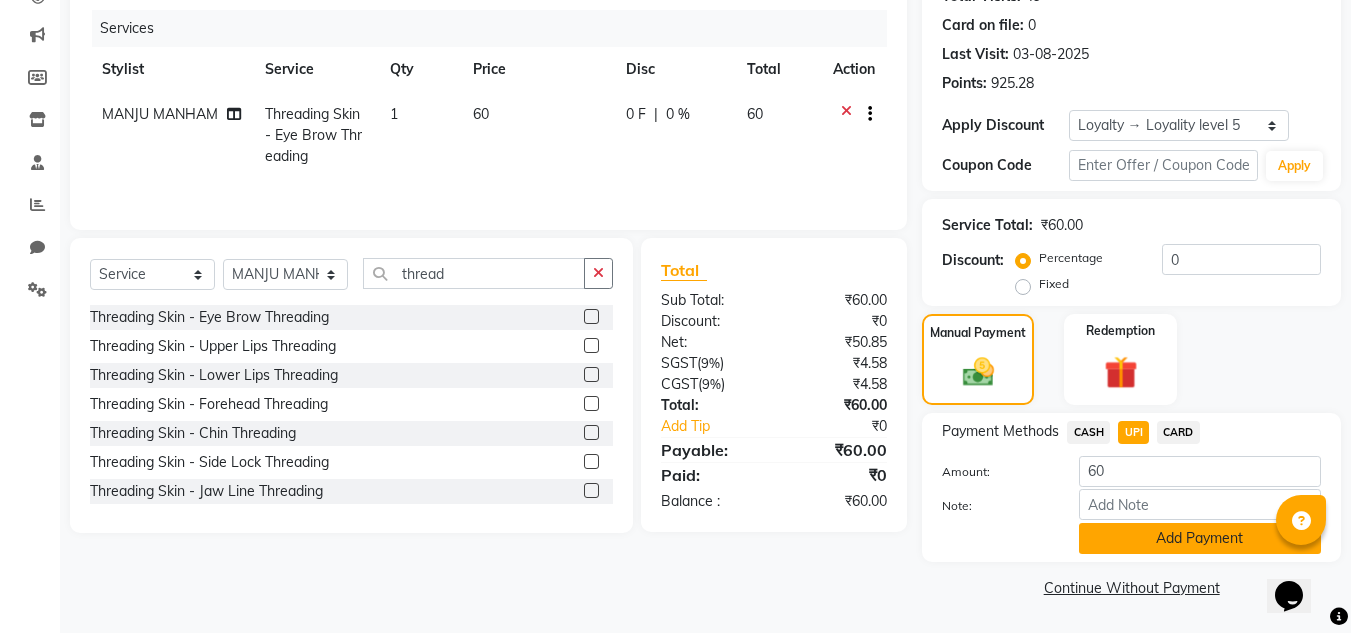 click on "Add Payment" 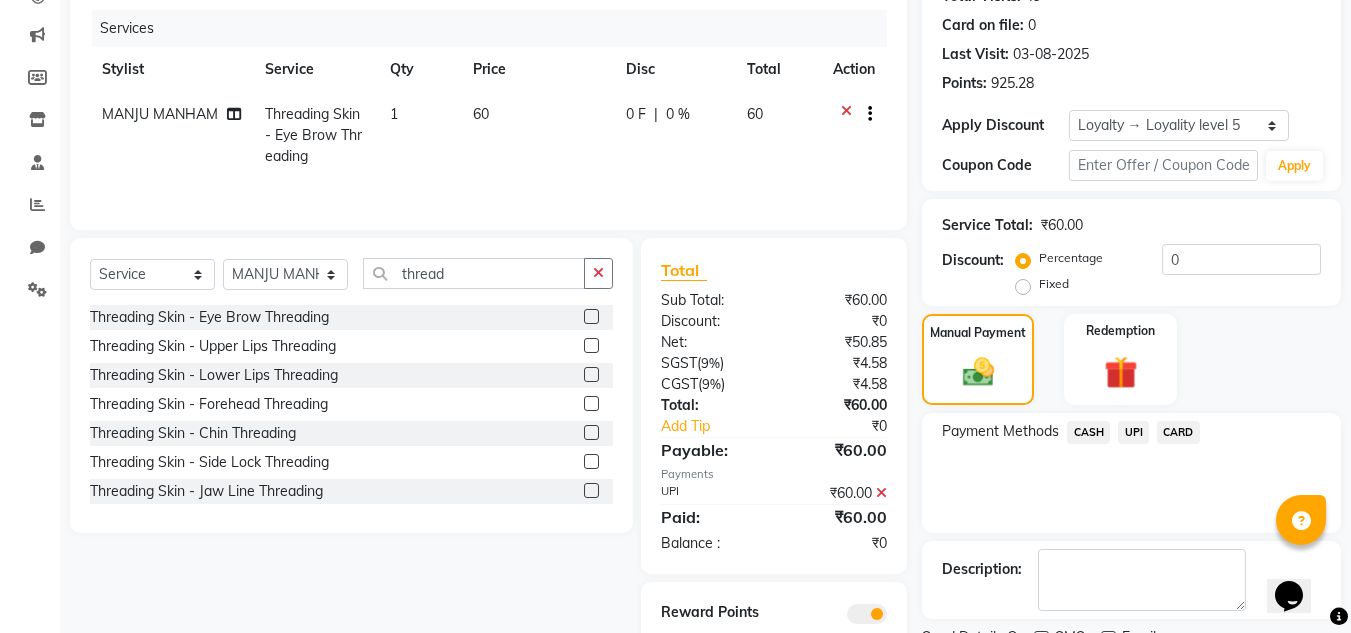 scroll, scrollTop: 322, scrollLeft: 0, axis: vertical 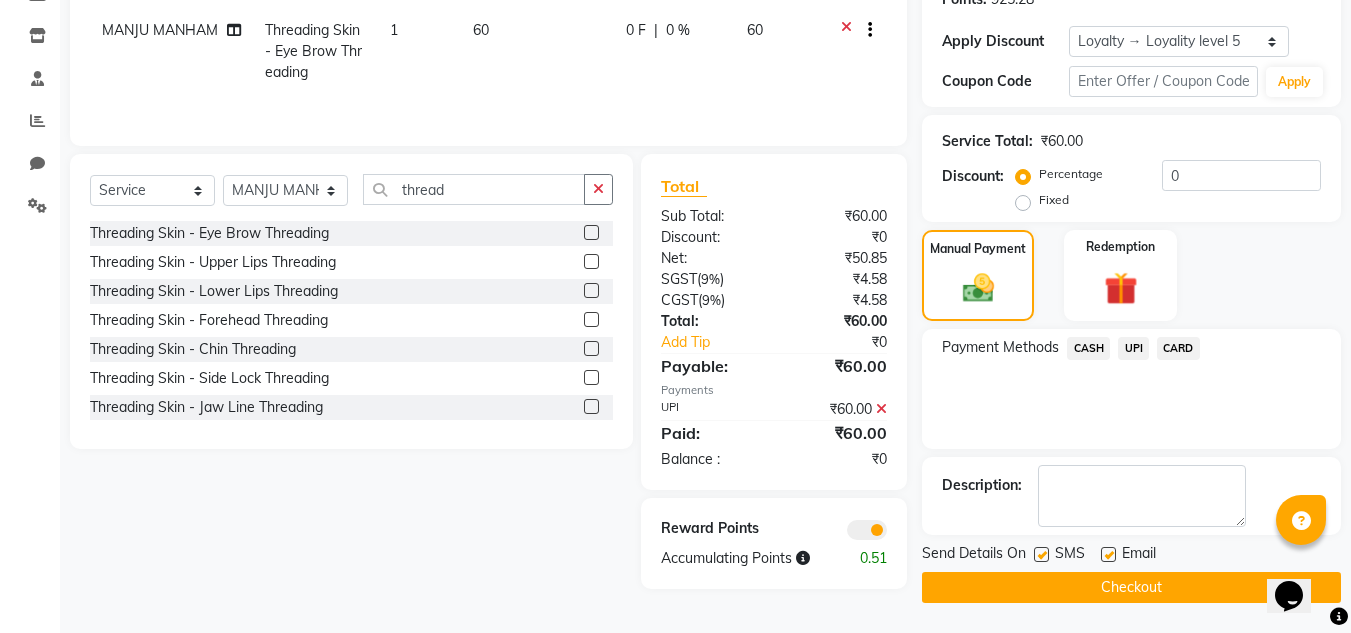 click 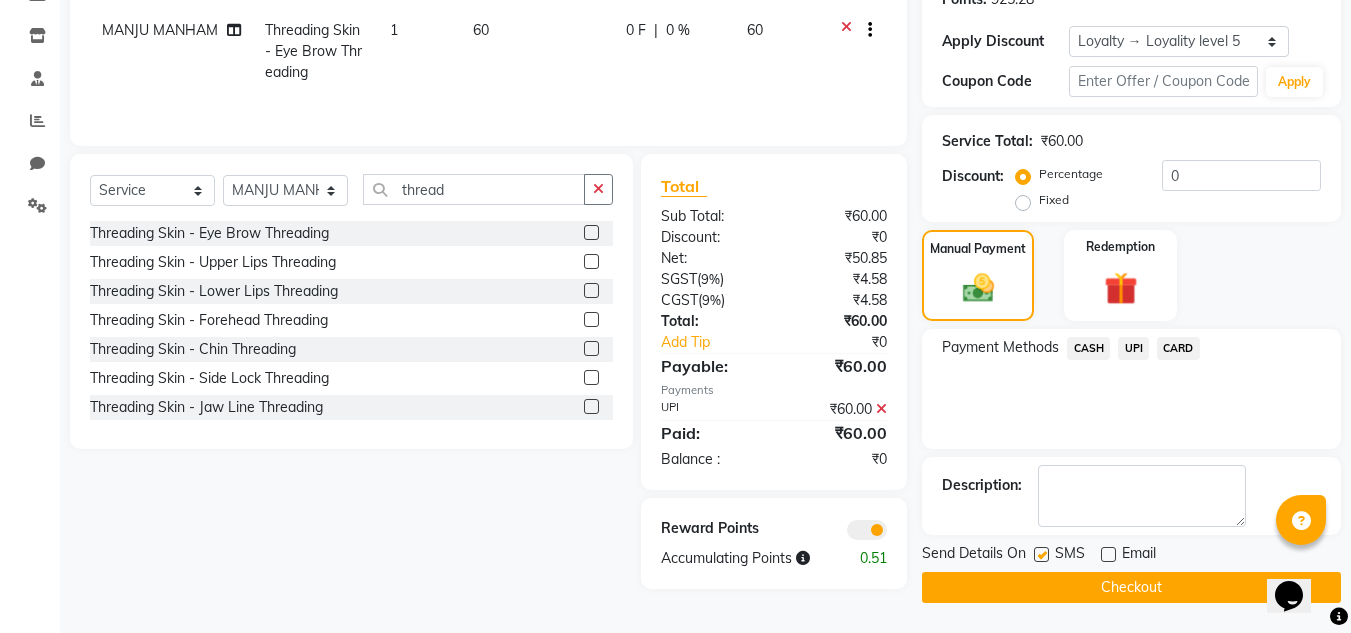 click 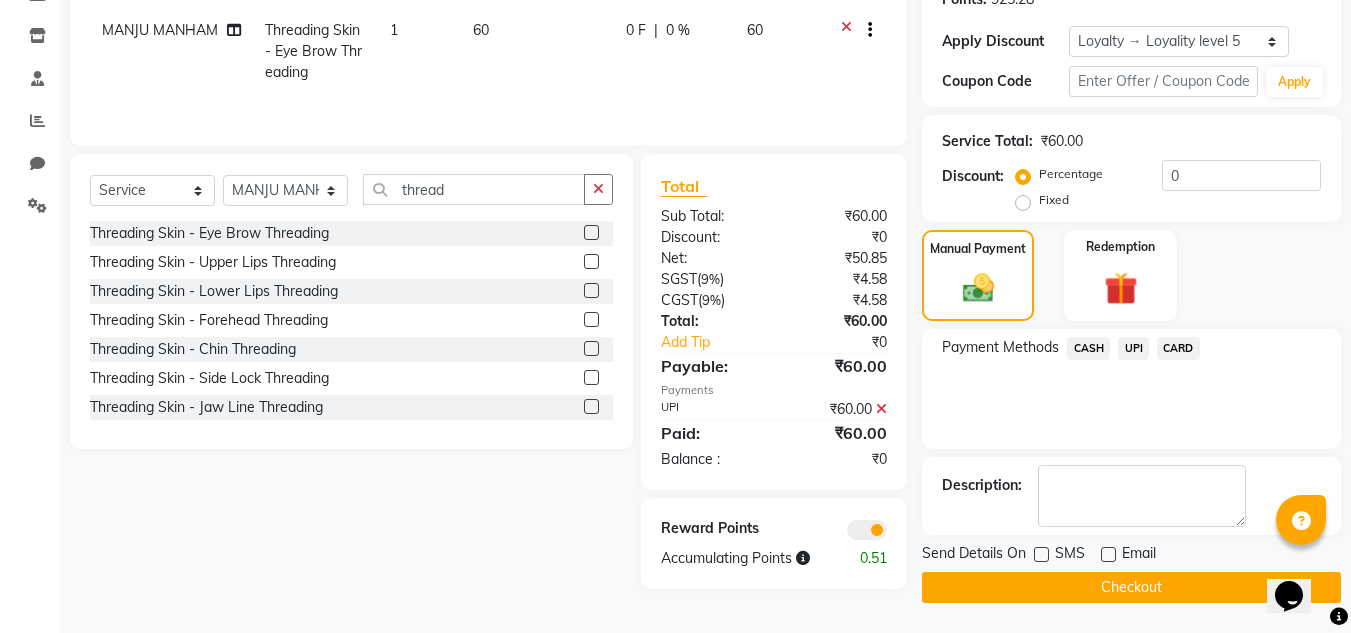 click on "Checkout" 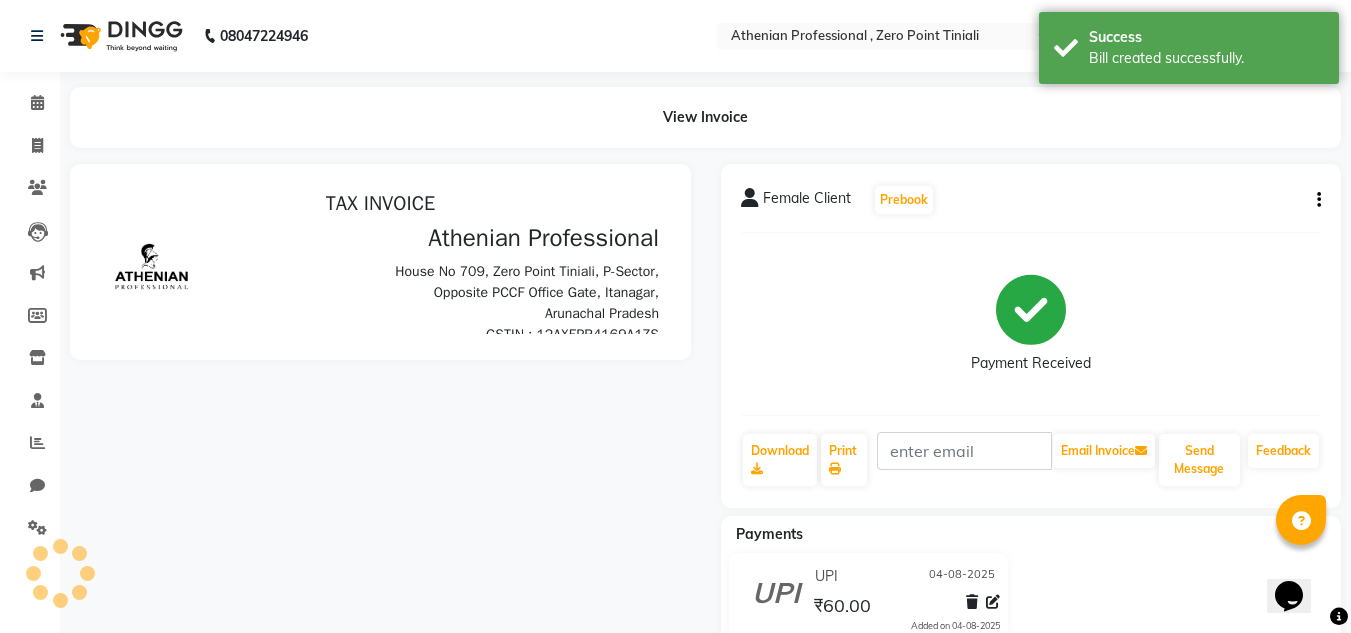 scroll, scrollTop: 0, scrollLeft: 0, axis: both 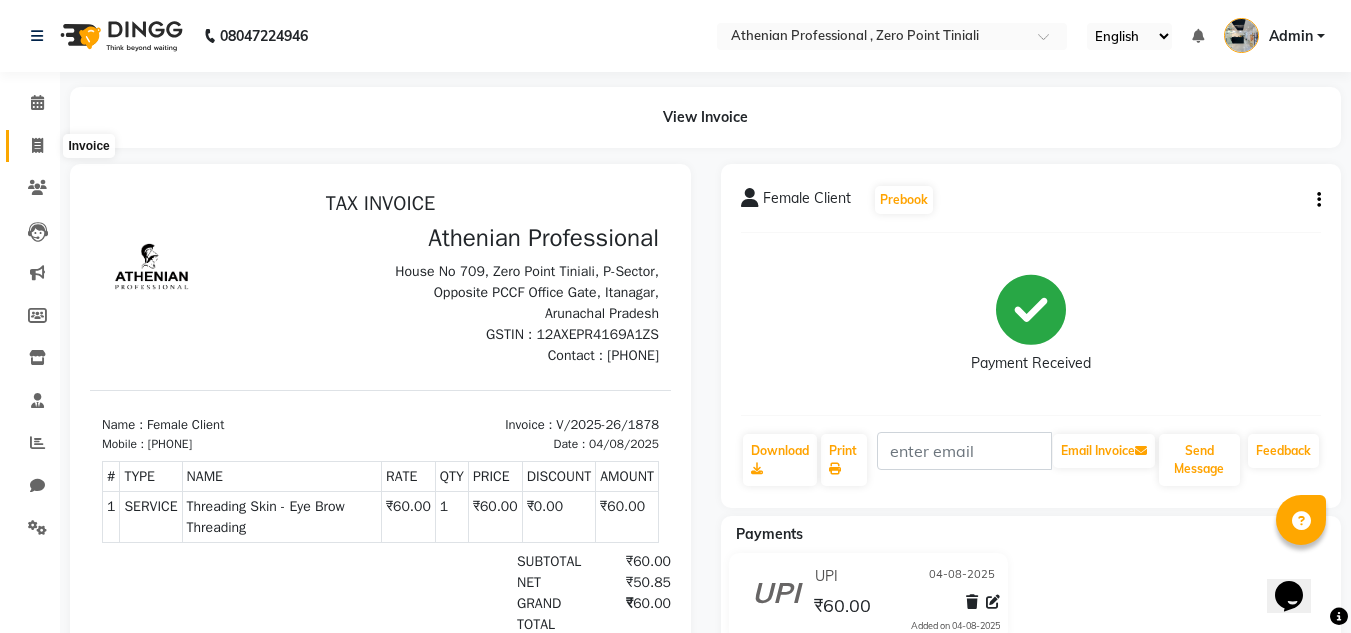 click 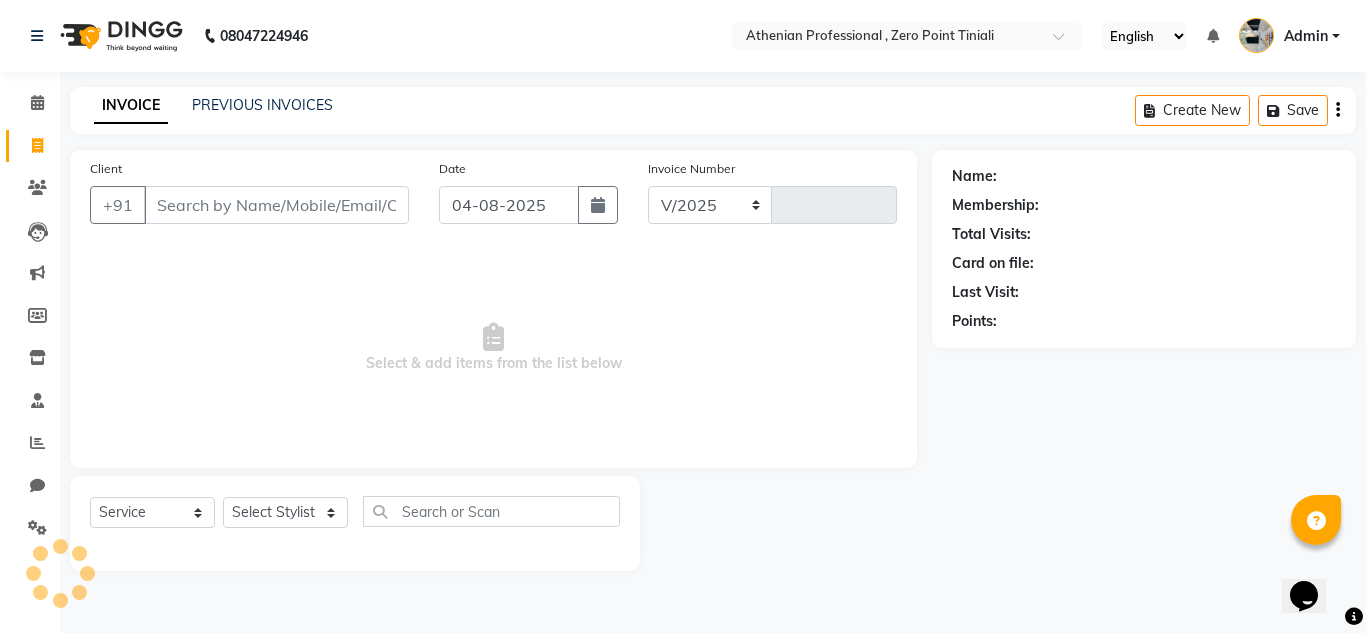 select on "8300" 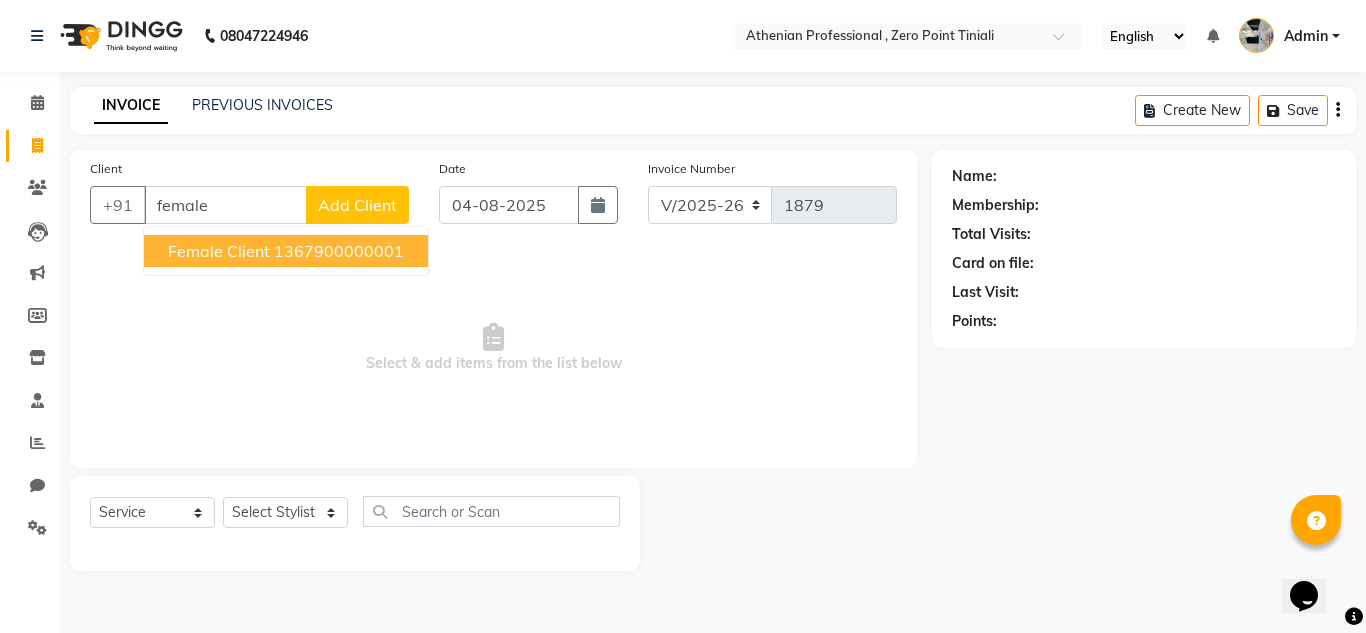 click on "Female Client  [PHONE]" at bounding box center [286, 251] 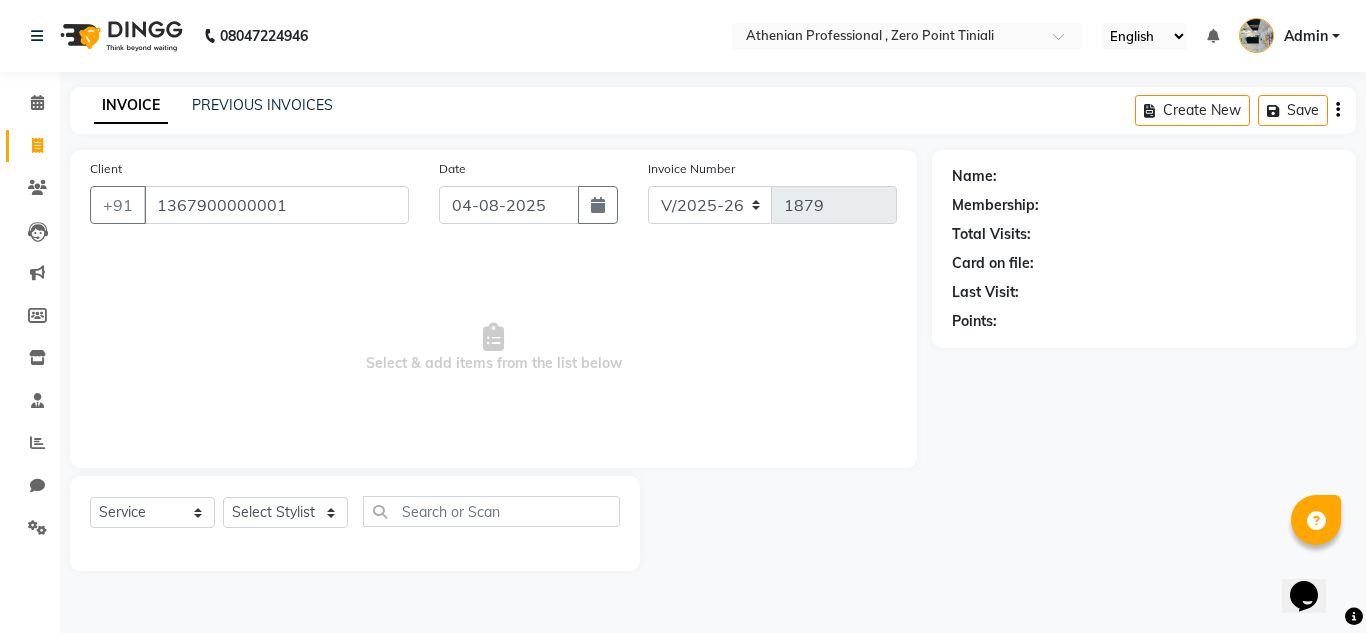type on "1367900000001" 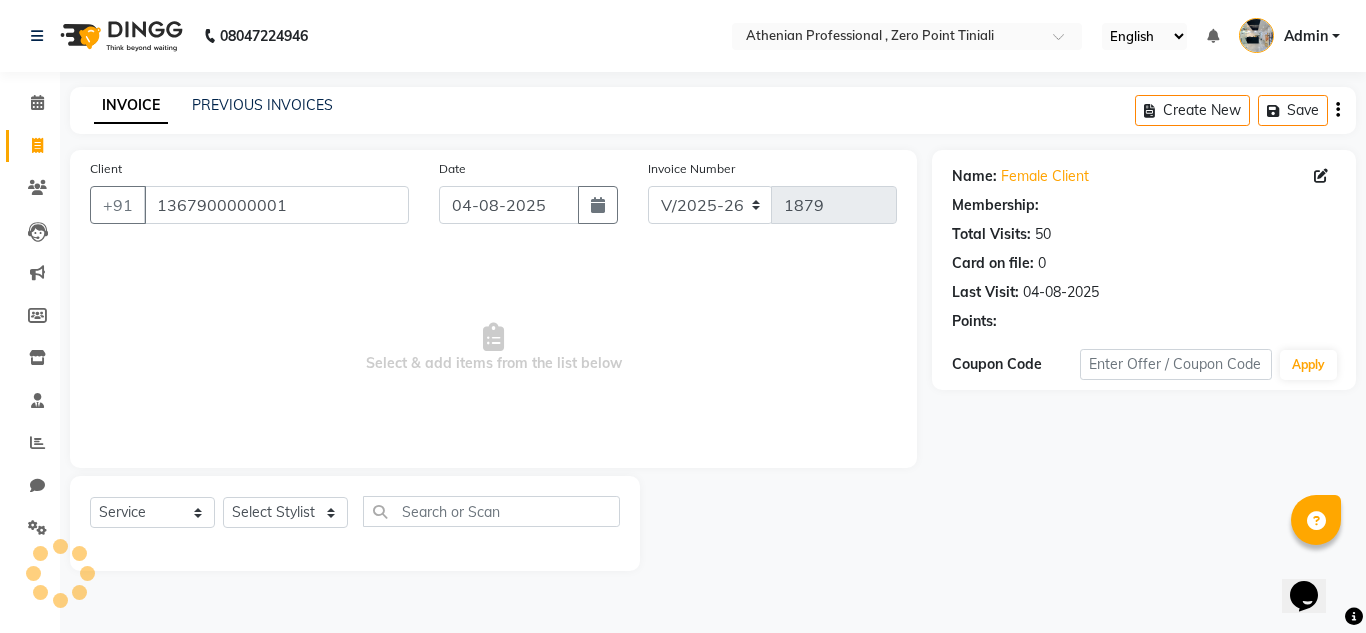 select on "1: Object" 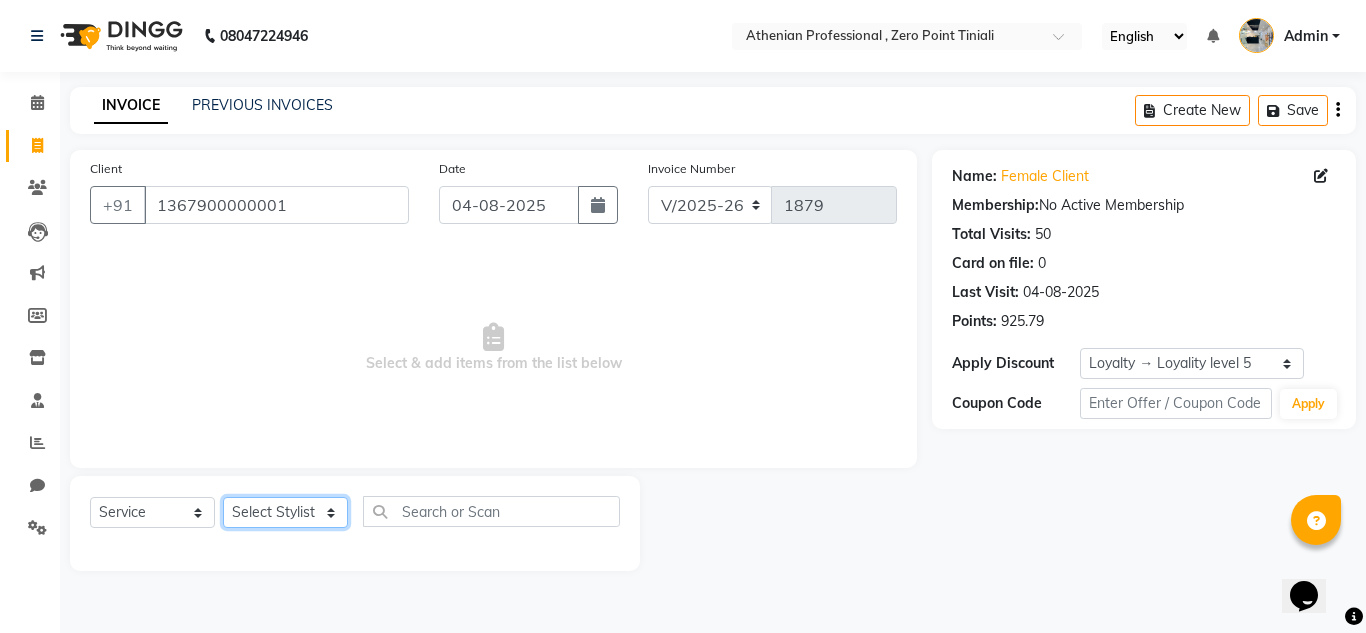 click on "Select Stylist Abin Mili Admin JAVED ANSARI KOSHEH BIHAM LINDUM NEME MAHINDRA BASUMATARY Manager MANJU MANHAM MINUKA CHETTRY NGAMNON RALONGHAM SHADAB KHAN SUMAN MAGAR SUMI BISWAS  SWAPNA DEVI CHETRY TAMCHI YAMA Toingam Jamikham YELLI LIKHA" 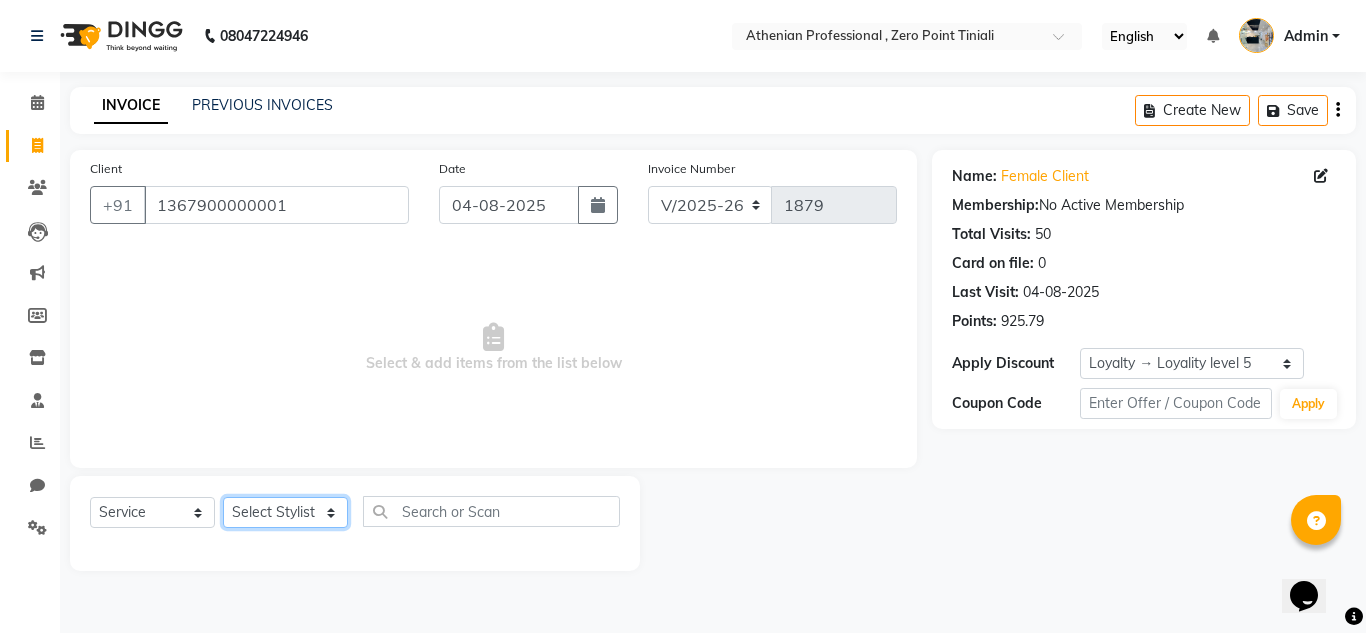 select on "80207" 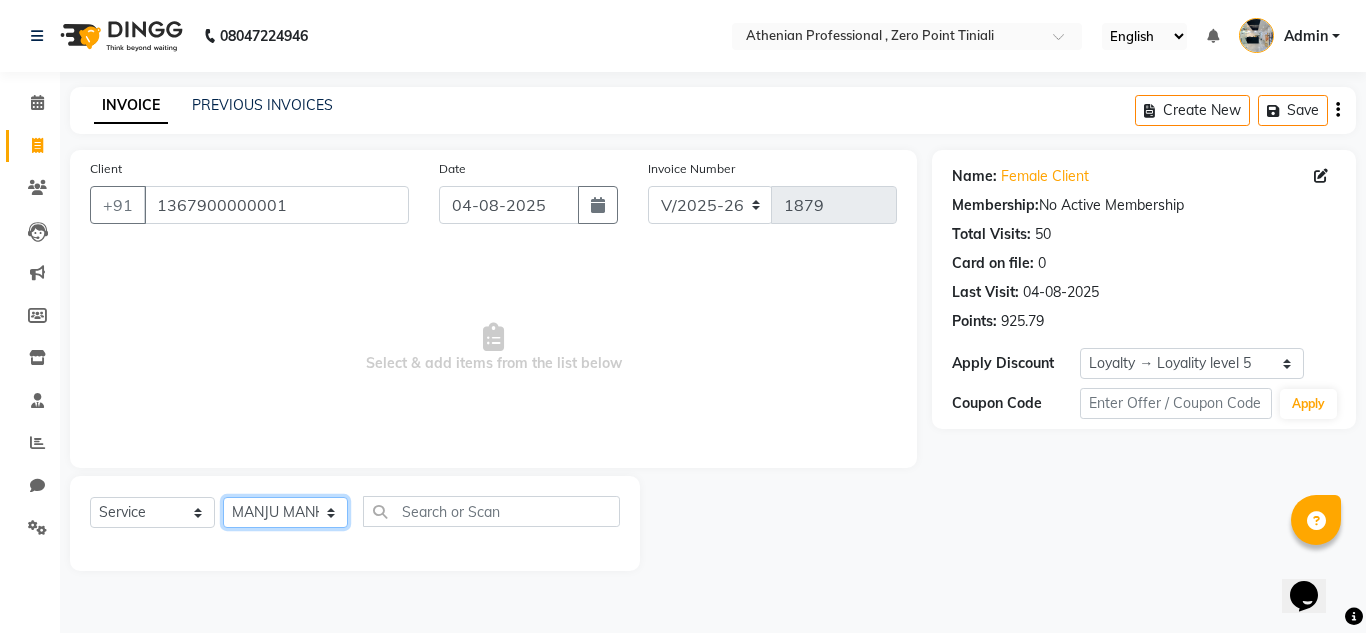 click on "Select Stylist Abin Mili Admin JAVED ANSARI KOSHEH BIHAM LINDUM NEME MAHINDRA BASUMATARY Manager MANJU MANHAM MINUKA CHETTRY NGAMNON RALONGHAM SHADAB KHAN SUMAN MAGAR SUMI BISWAS  SWAPNA DEVI CHETRY TAMCHI YAMA Toingam Jamikham YELLI LIKHA" 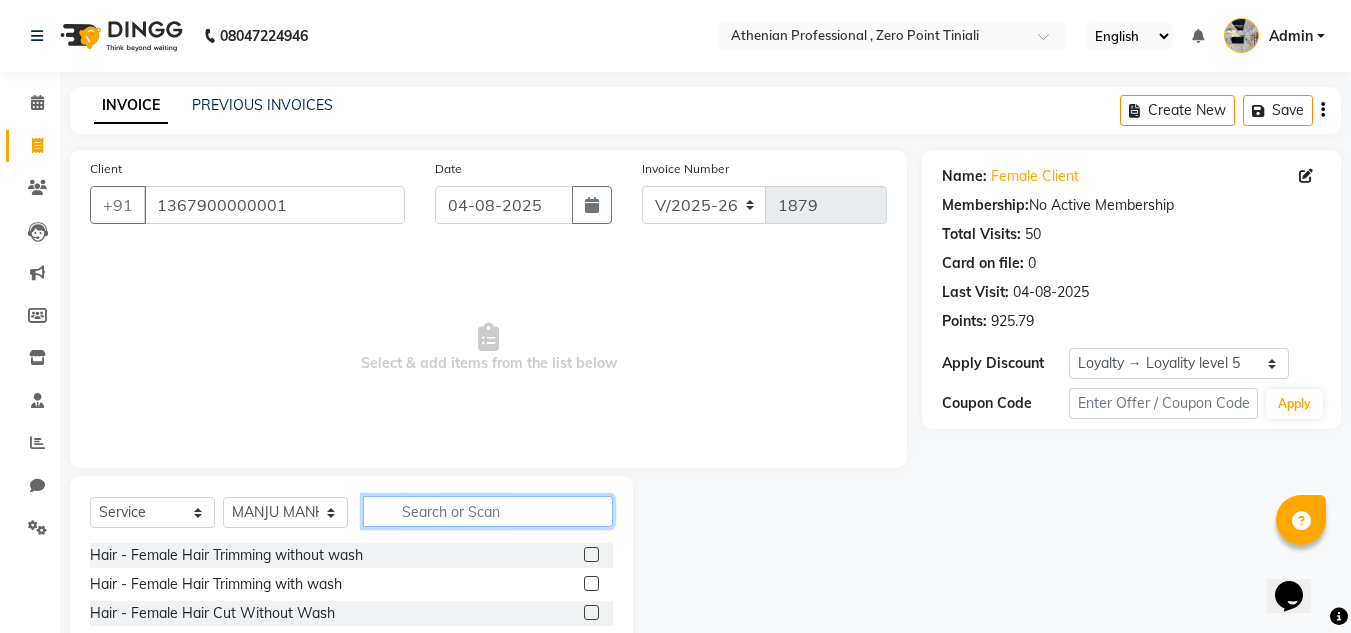 click 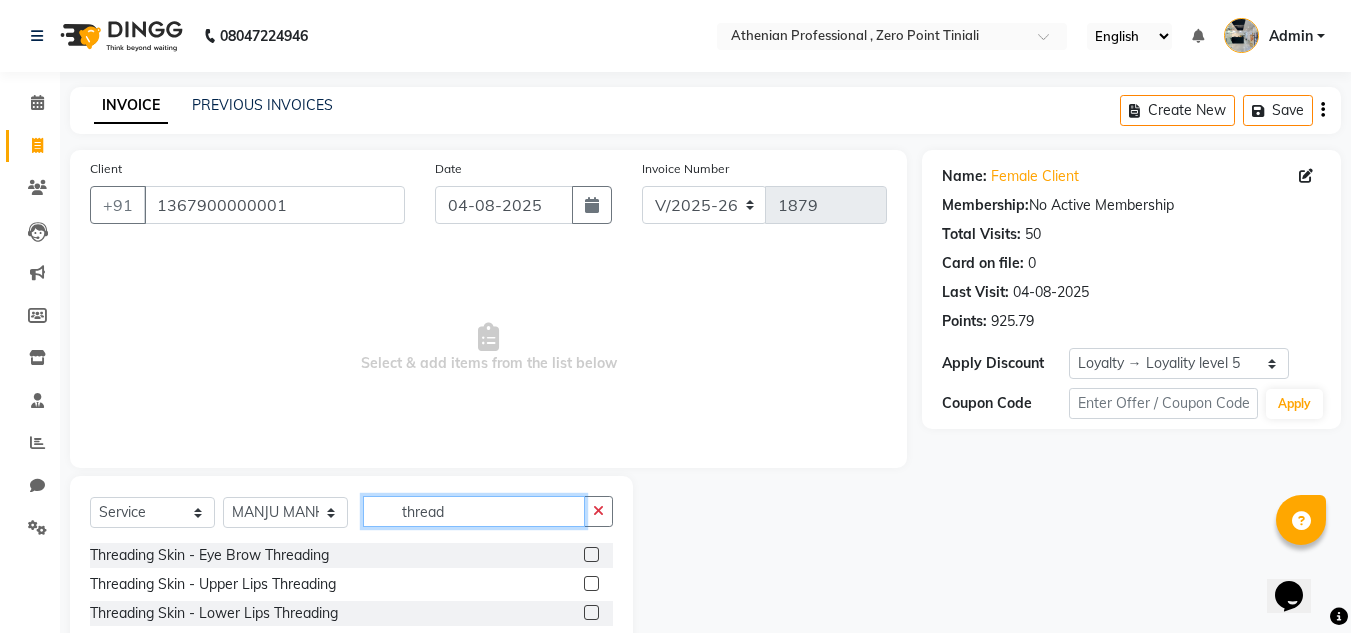 type on "thread" 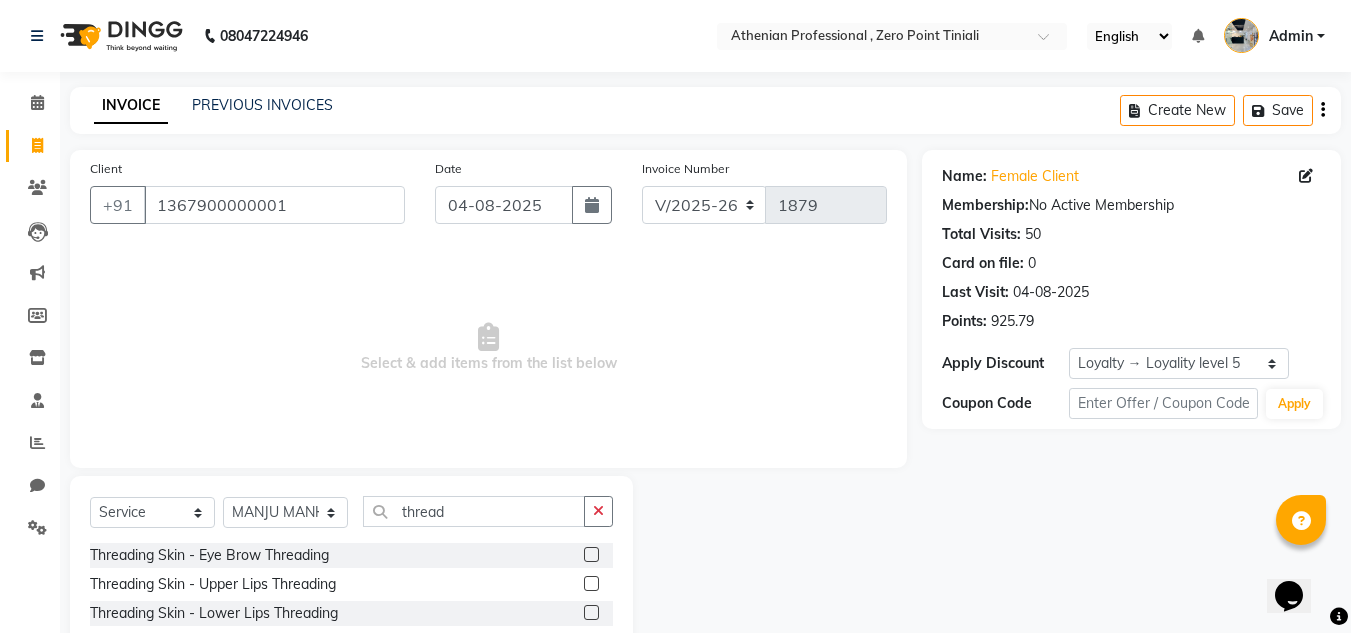 click 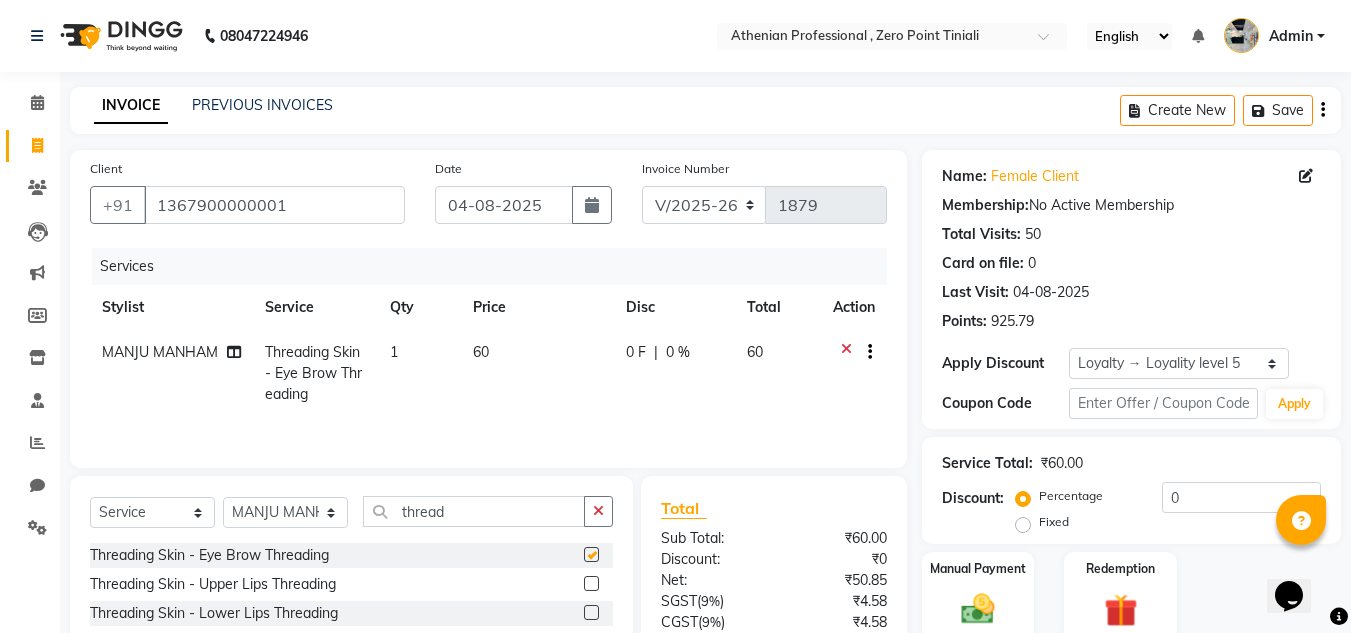 checkbox on "false" 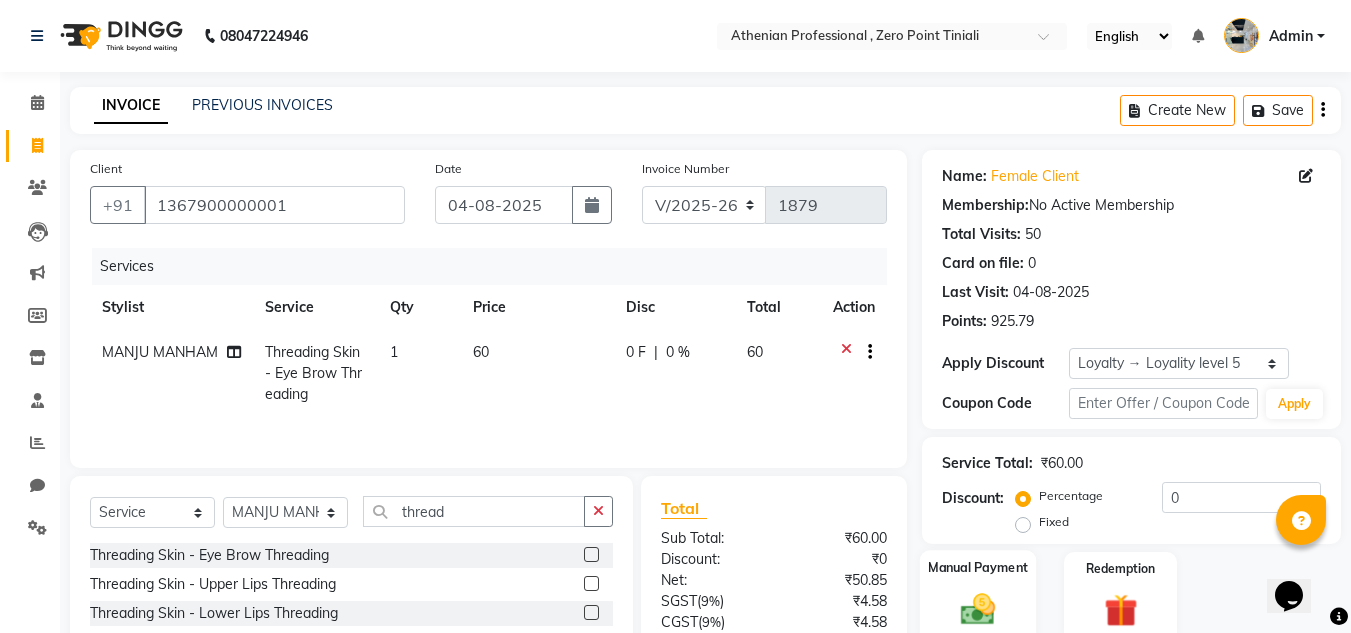 click 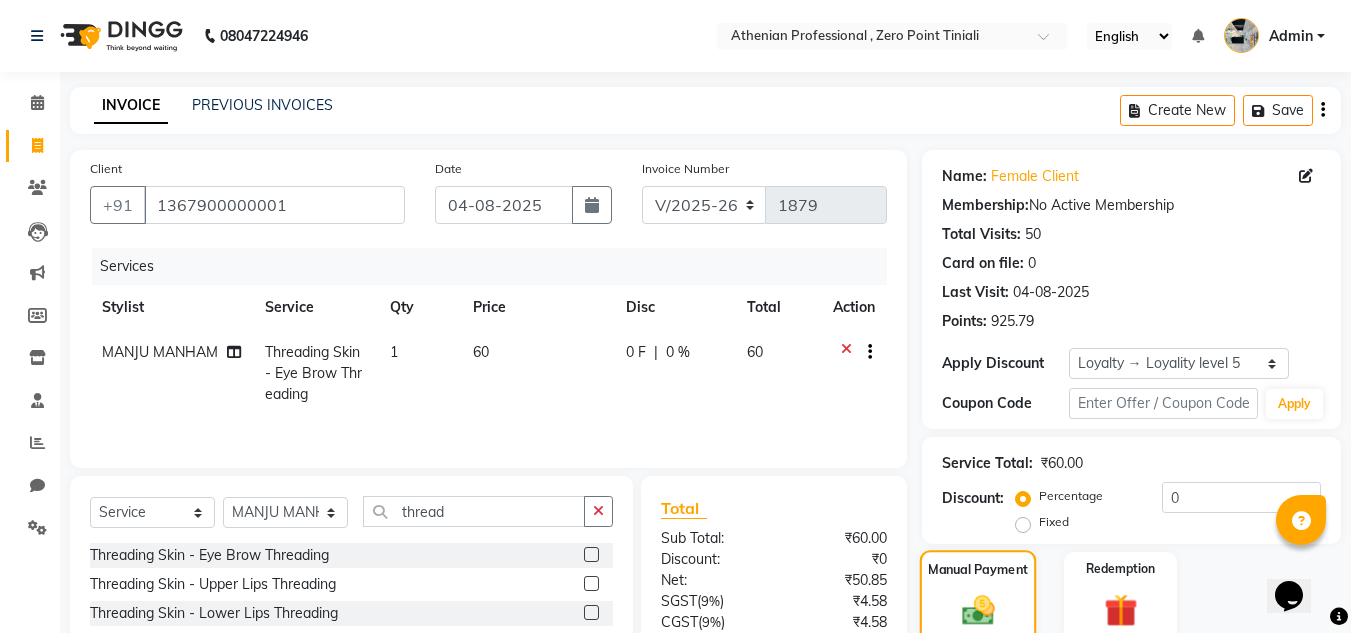 scroll, scrollTop: 209, scrollLeft: 0, axis: vertical 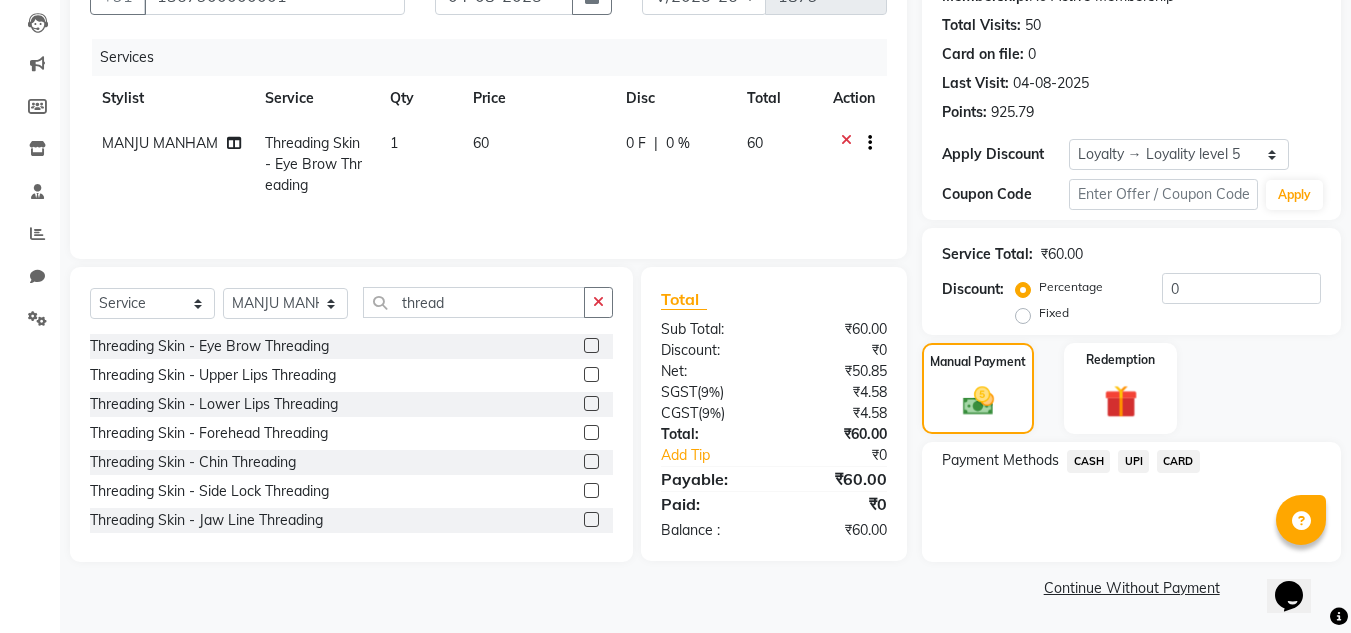 click on "UPI" 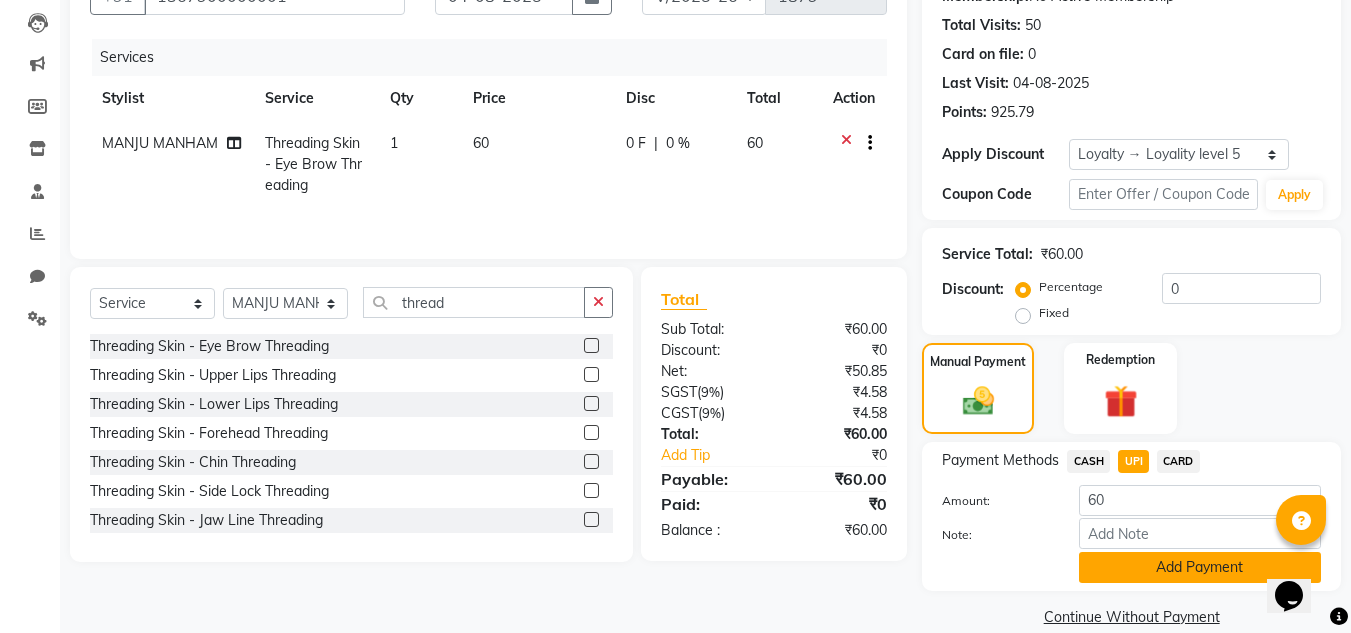 click on "Add Payment" 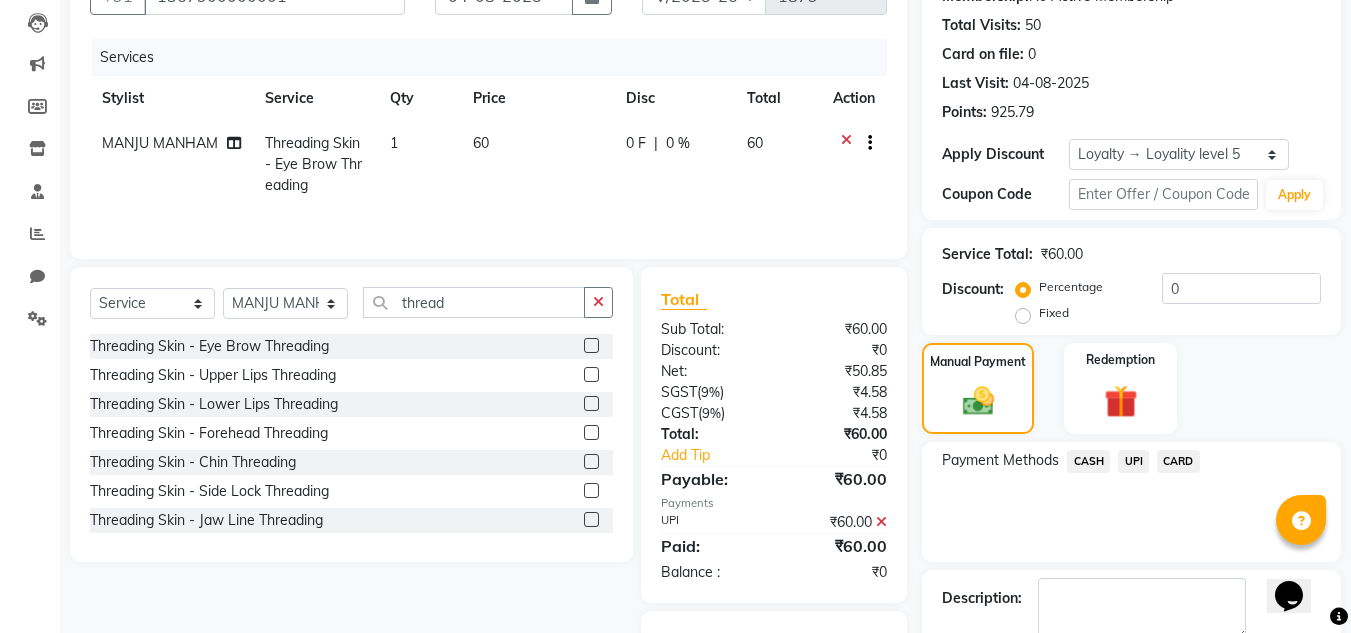 scroll, scrollTop: 322, scrollLeft: 0, axis: vertical 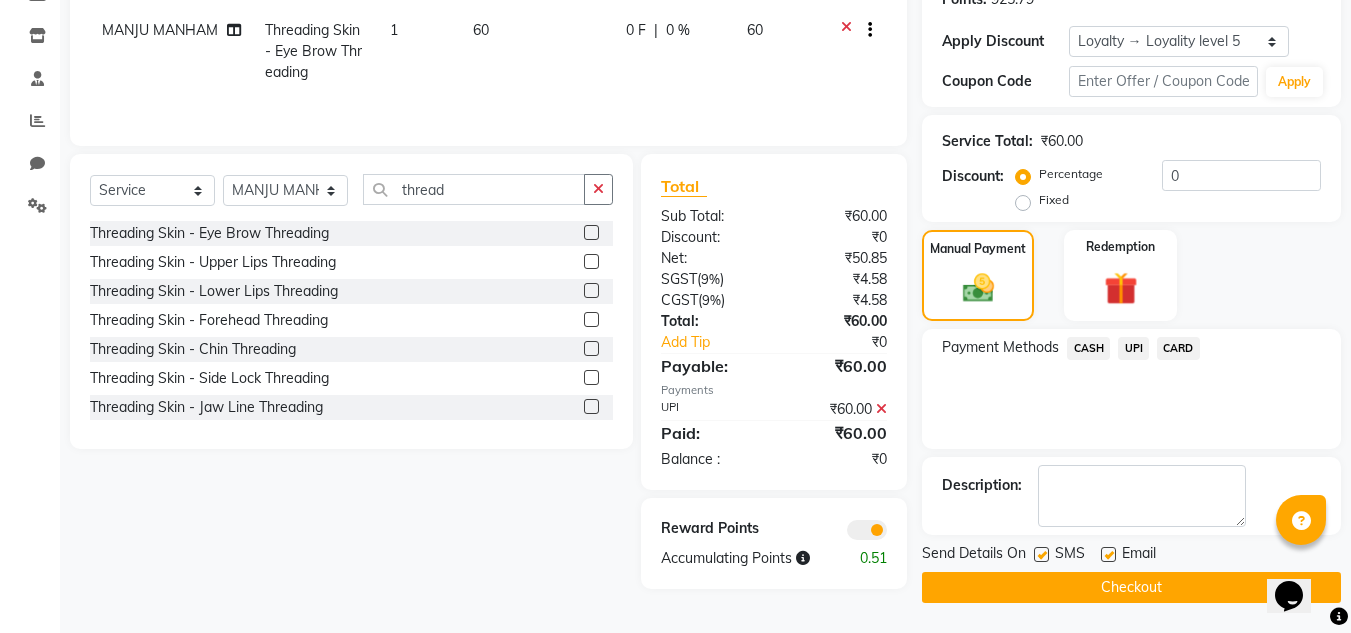 click 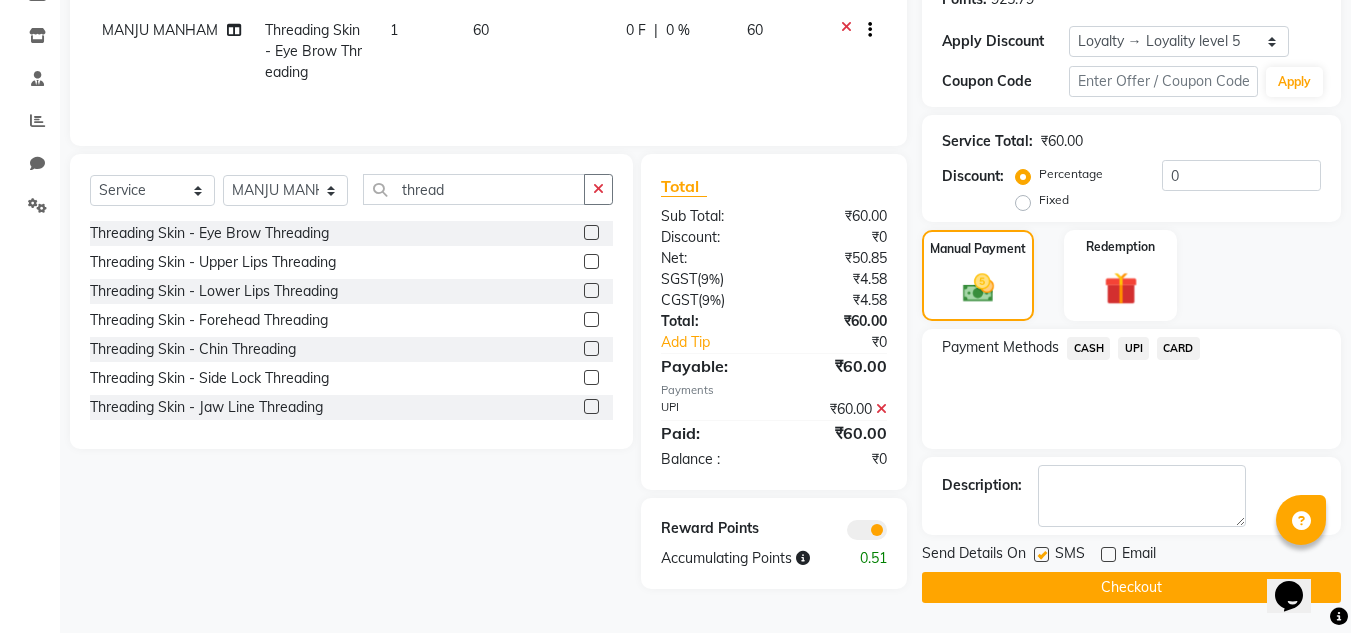 click 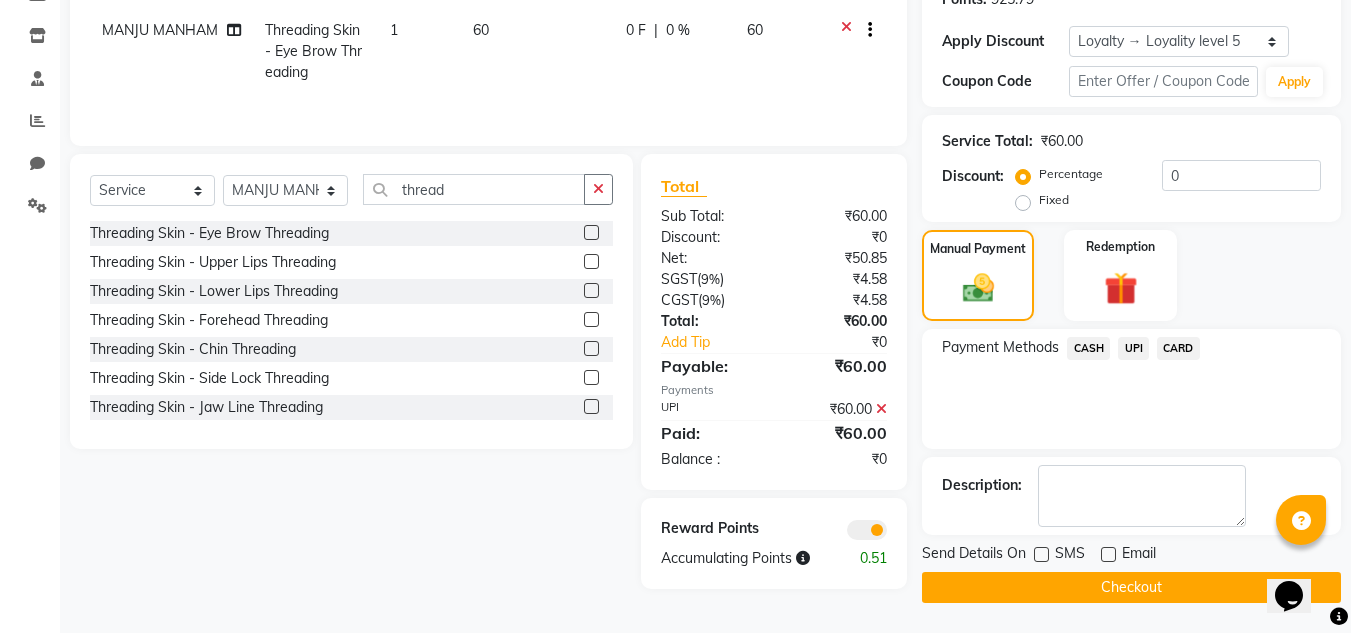 click on "Checkout" 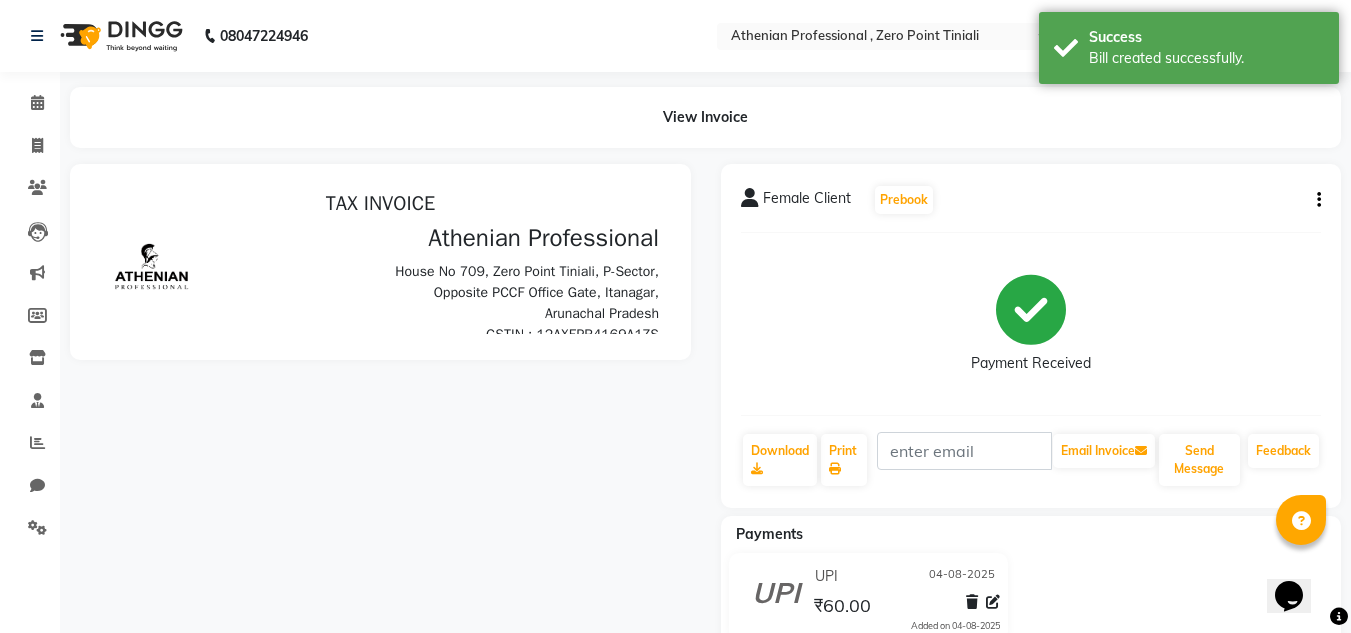 scroll, scrollTop: 0, scrollLeft: 0, axis: both 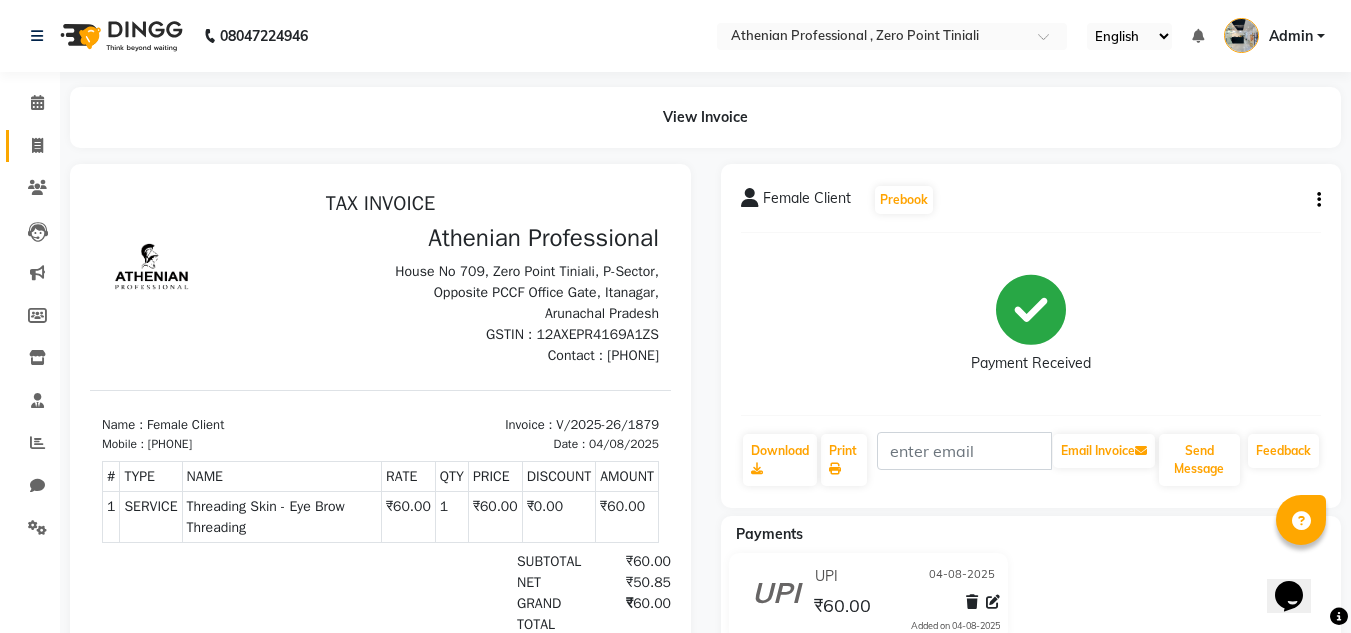 click on "Invoice" 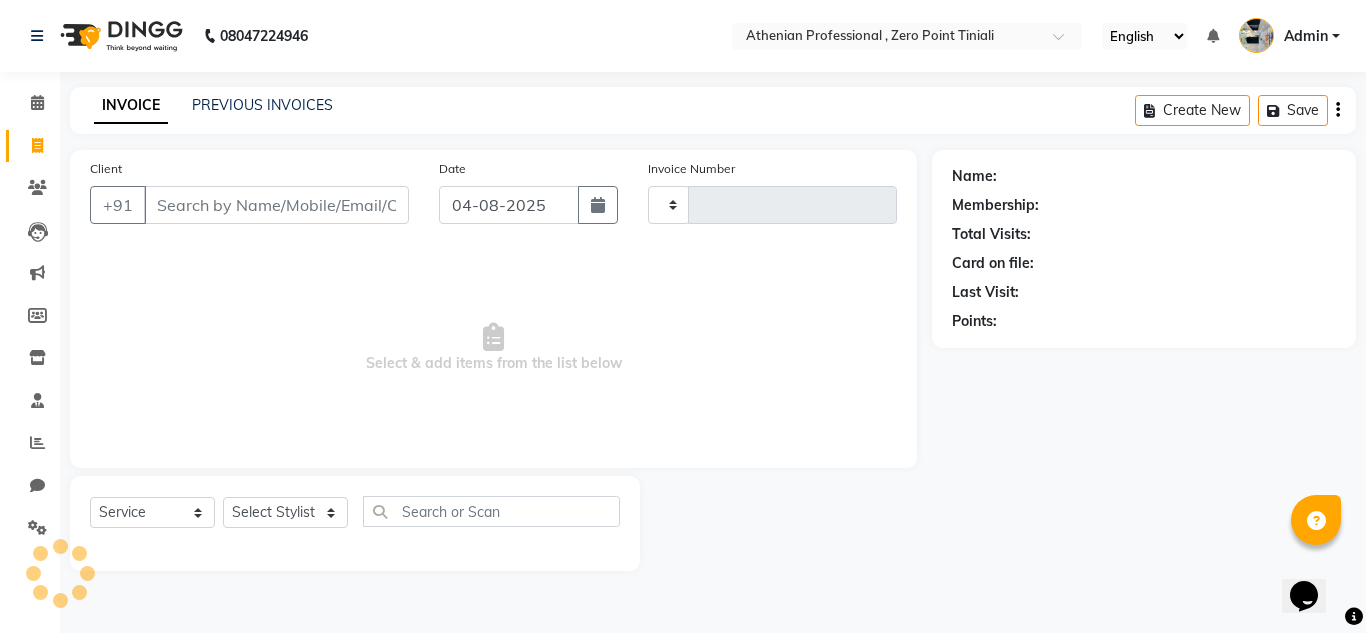 type on "1880" 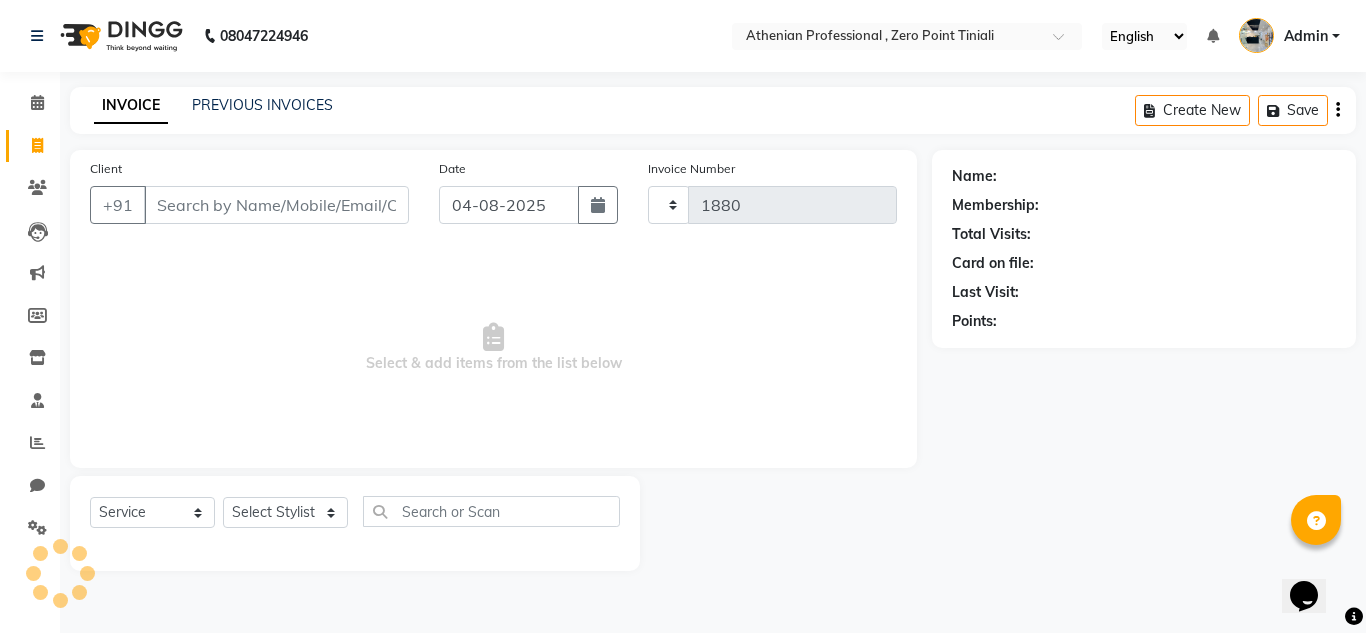 select on "8300" 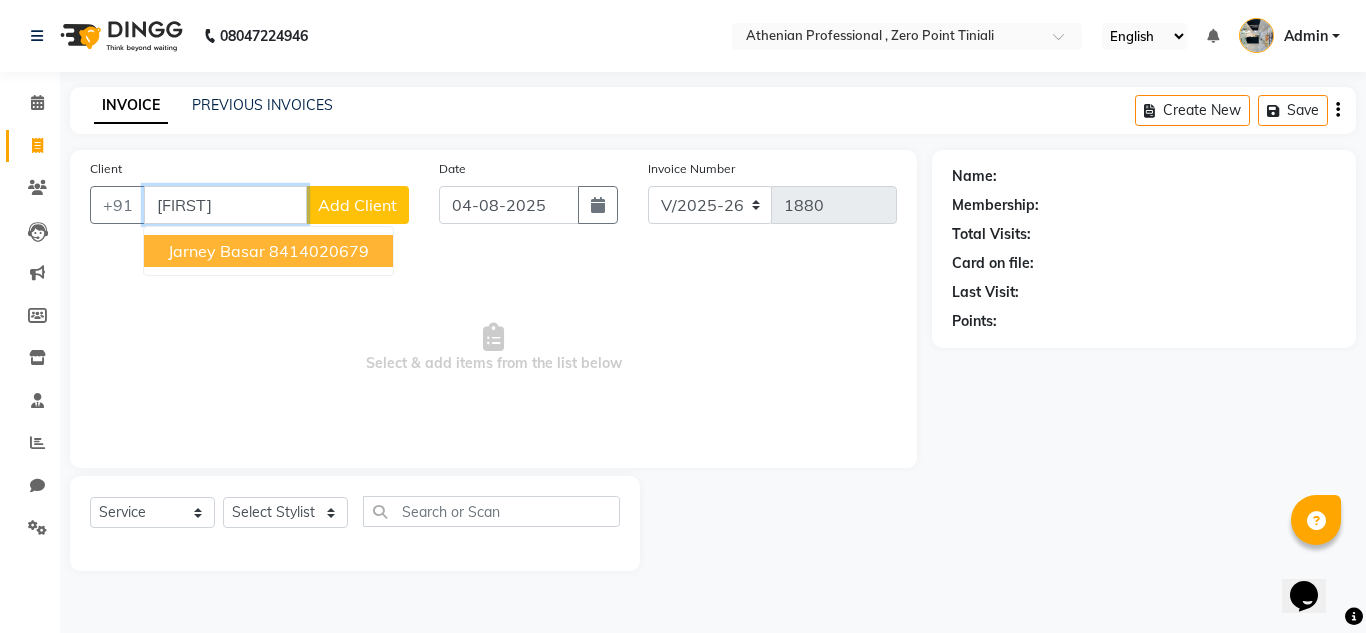 click on "Jarney Basar" at bounding box center [216, 251] 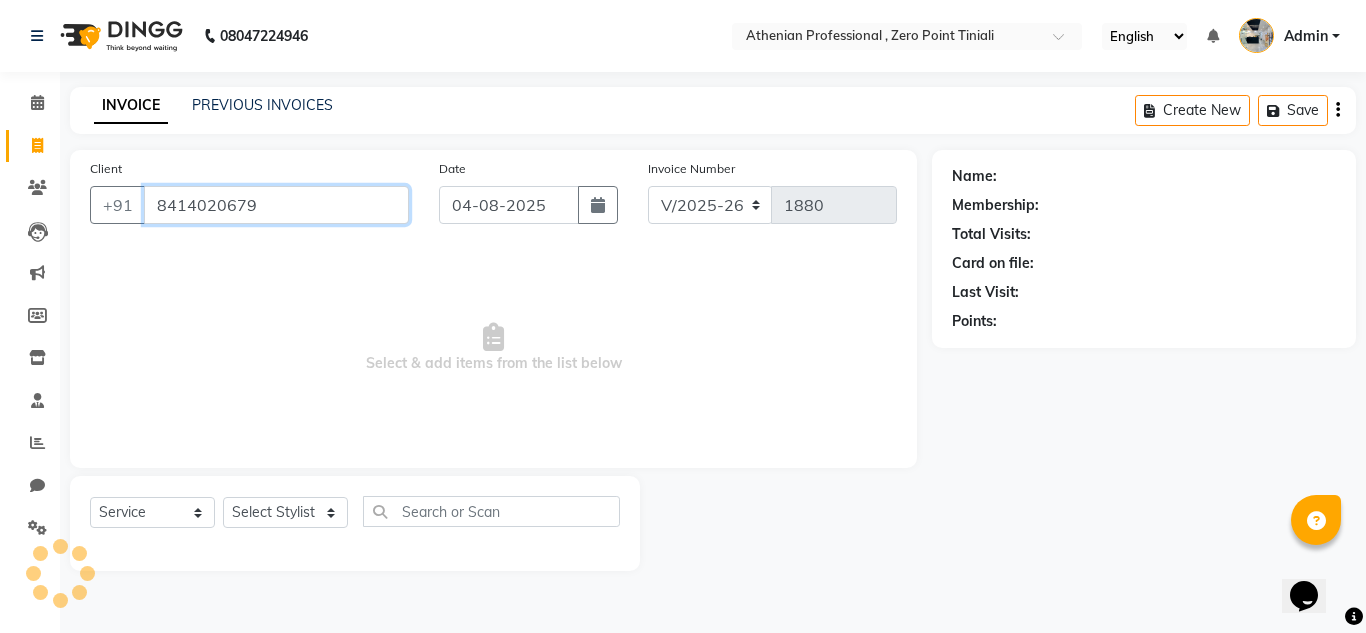 type on "8414020679" 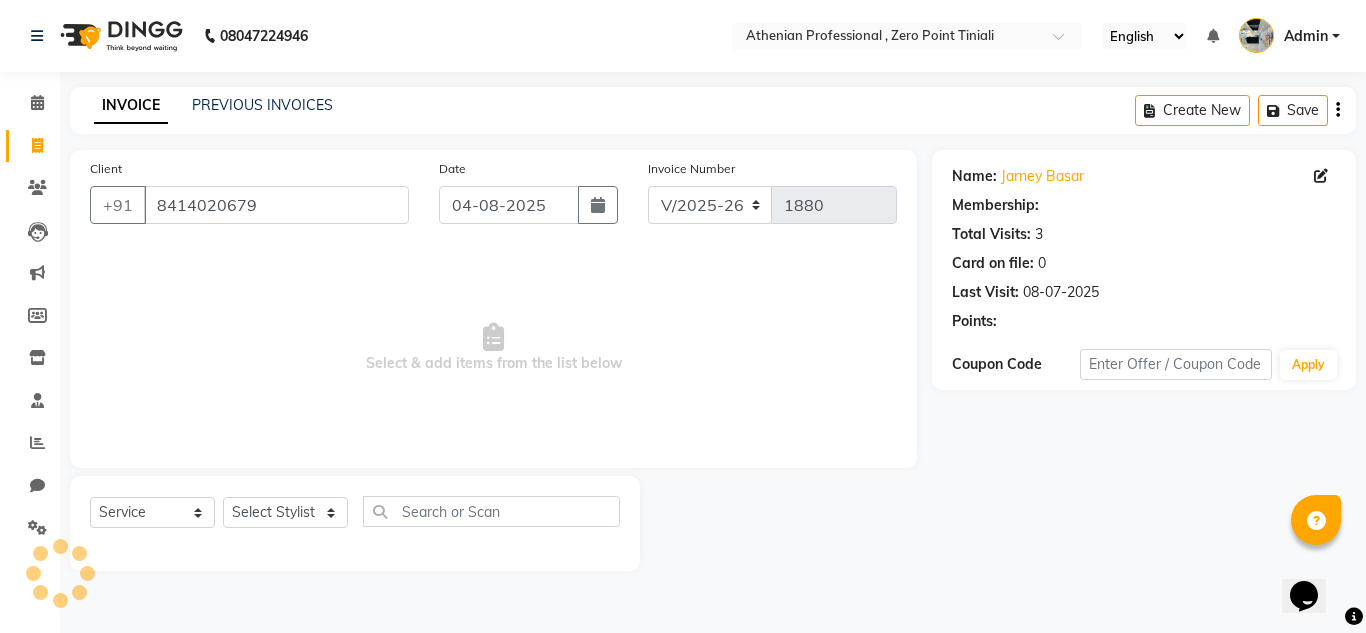 select on "1: Object" 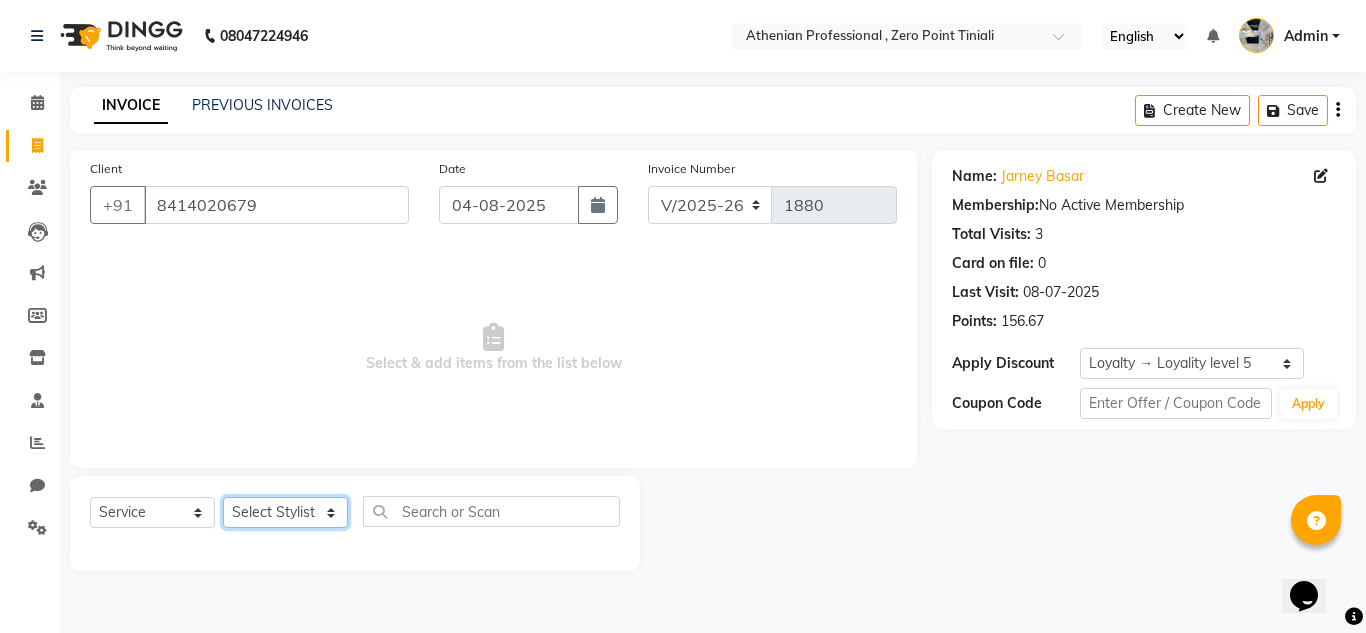 click on "Select Stylist Abin Mili Admin JAVED ANSARI KOSHEH BIHAM LINDUM NEME MAHINDRA BASUMATARY Manager MANJU MANHAM MINUKA CHETTRY NGAMNON RALONGHAM SHADAB KHAN SUMAN MAGAR SUMI BISWAS  SWAPNA DEVI CHETRY TAMCHI YAMA Toingam Jamikham YELLI LIKHA" 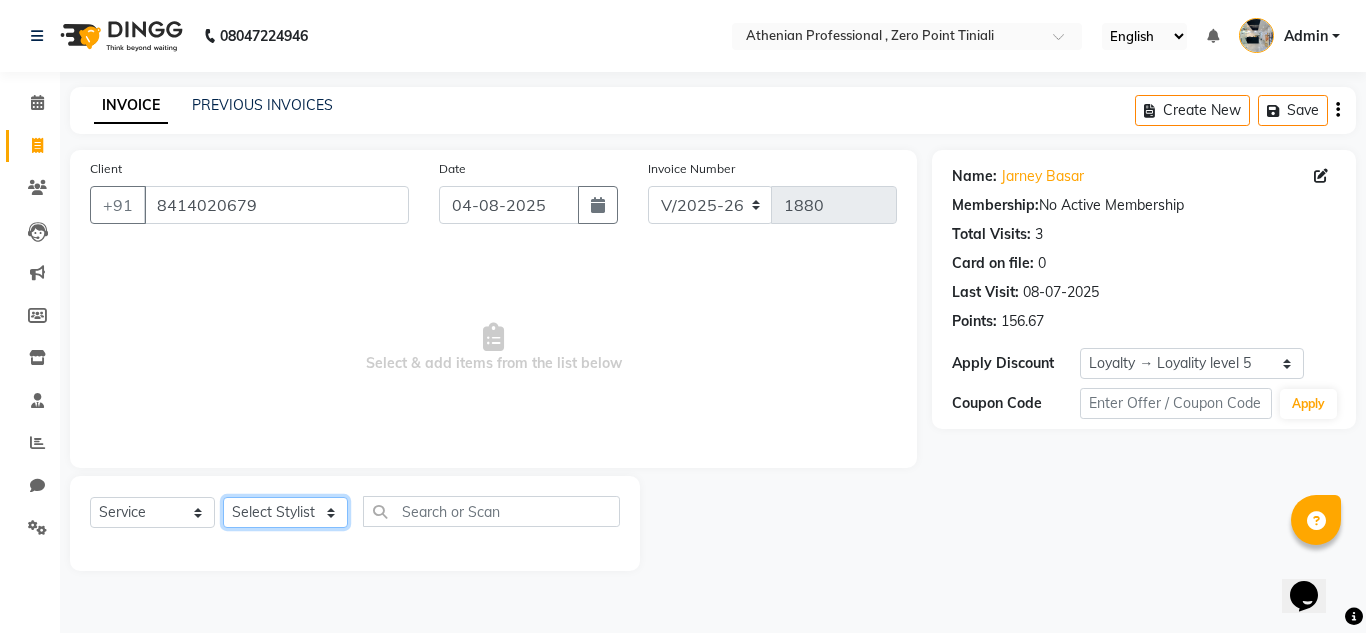 select on "80199" 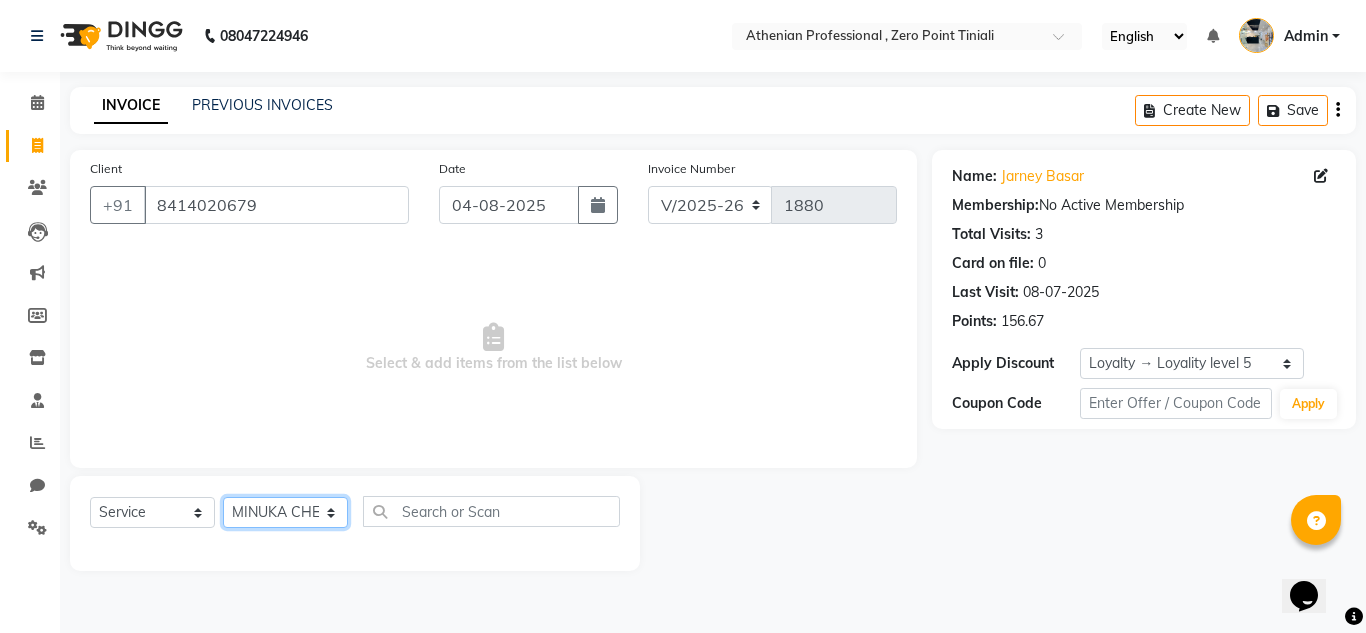 click on "Select Stylist Abin Mili Admin JAVED ANSARI KOSHEH BIHAM LINDUM NEME MAHINDRA BASUMATARY Manager MANJU MANHAM MINUKA CHETTRY NGAMNON RALONGHAM SHADAB KHAN SUMAN MAGAR SUMI BISWAS  SWAPNA DEVI CHETRY TAMCHI YAMA Toingam Jamikham YELLI LIKHA" 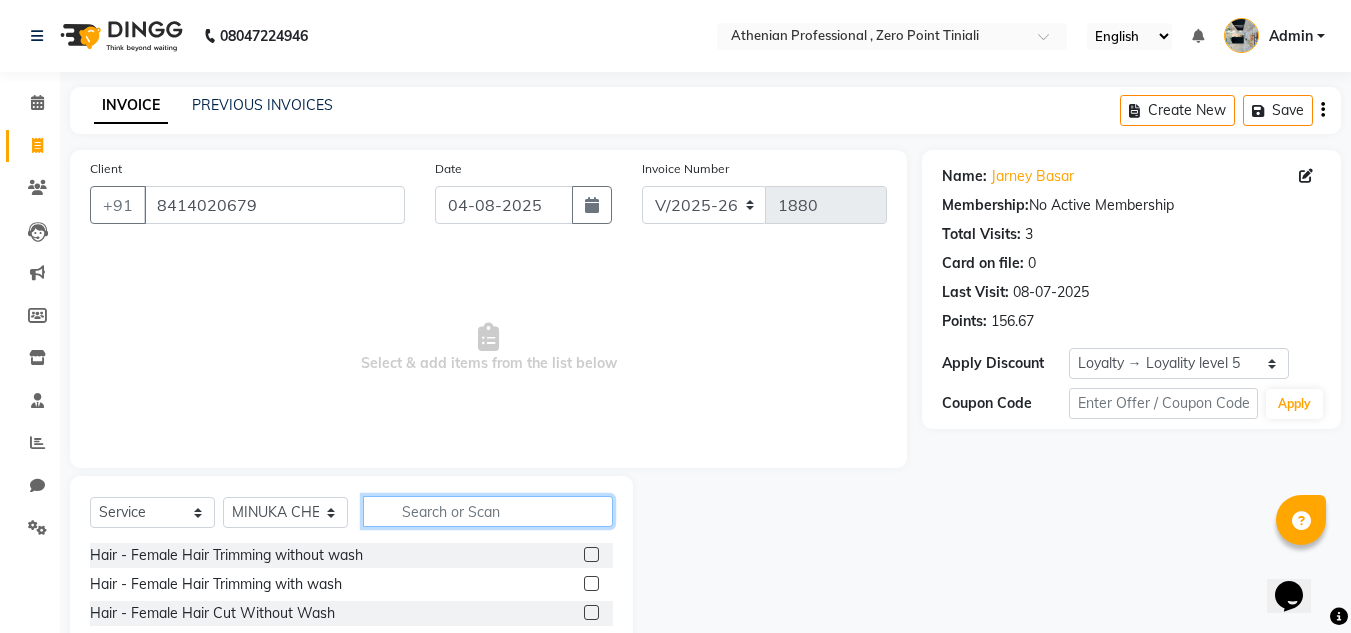 click 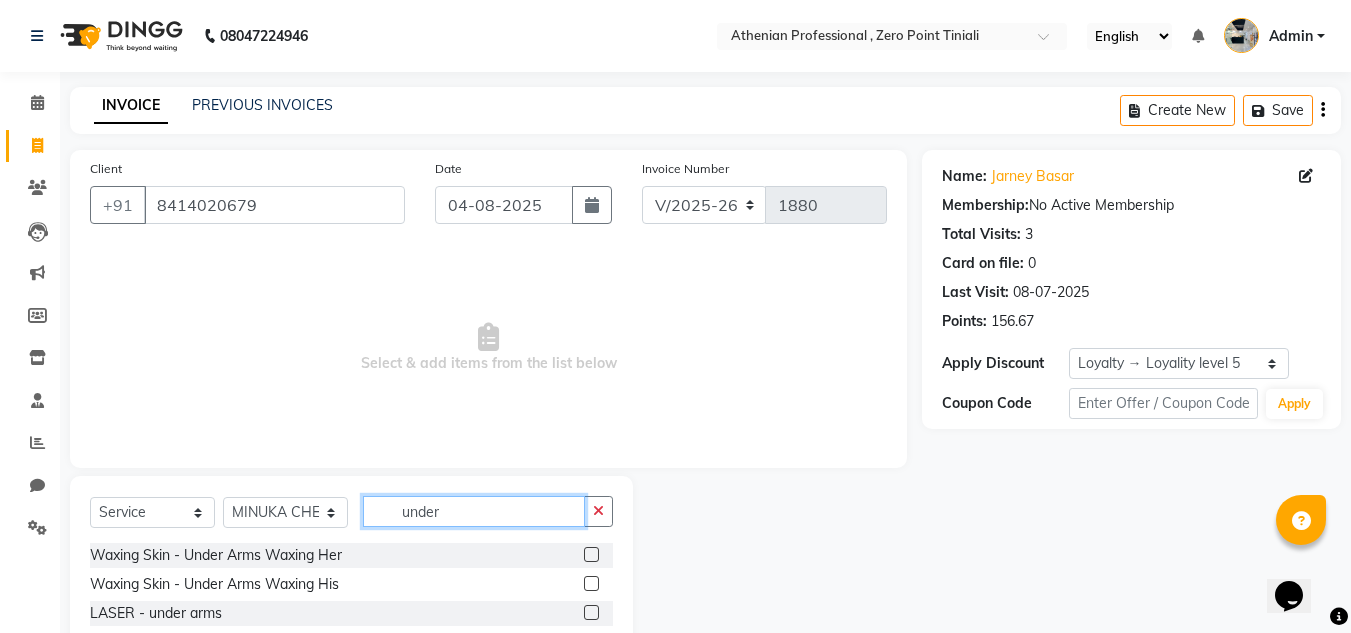 type on "under" 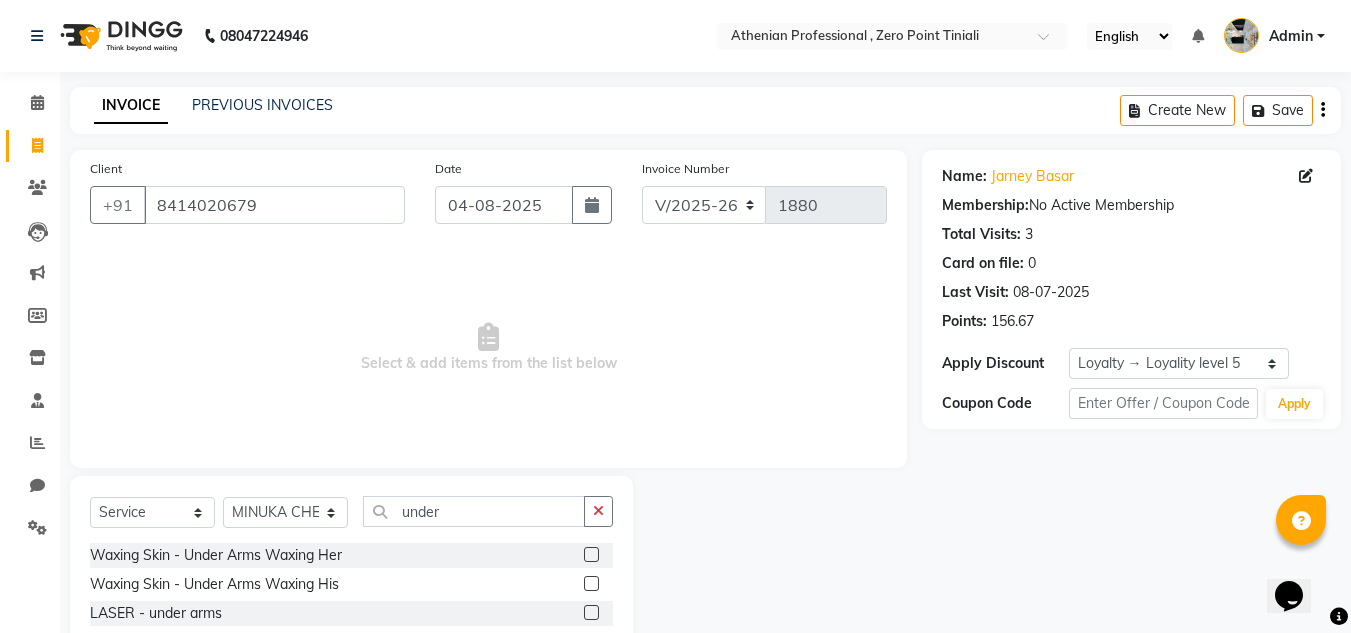 click 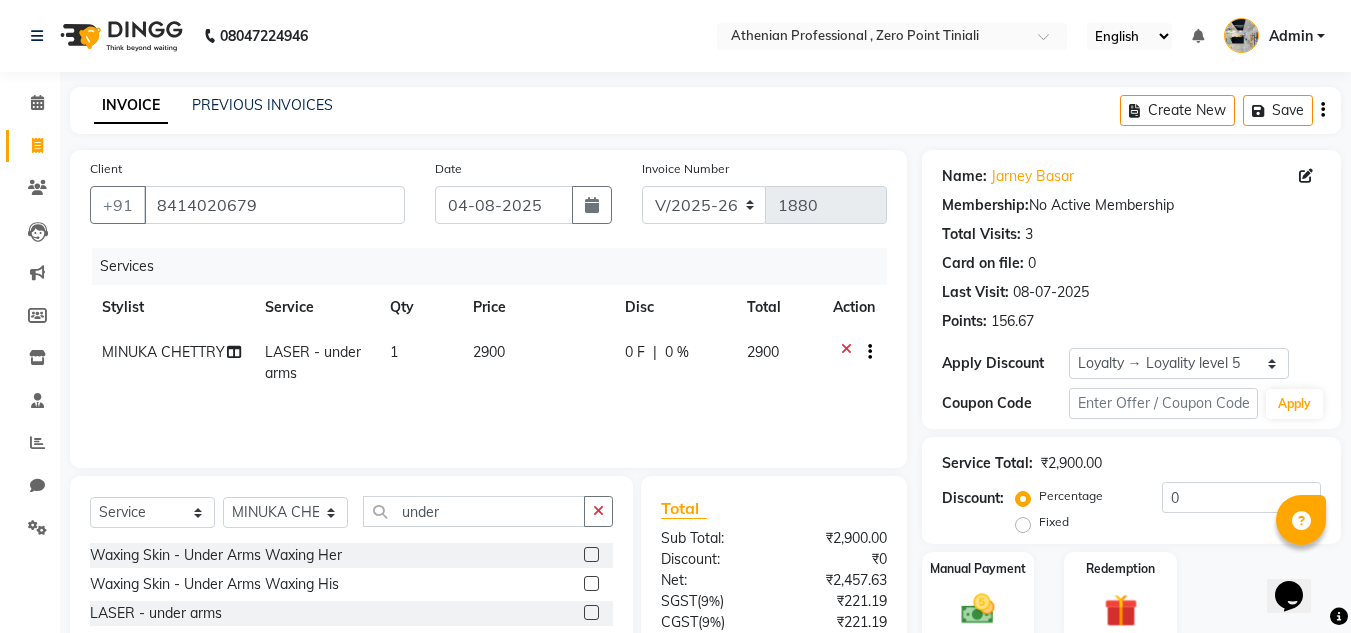 click 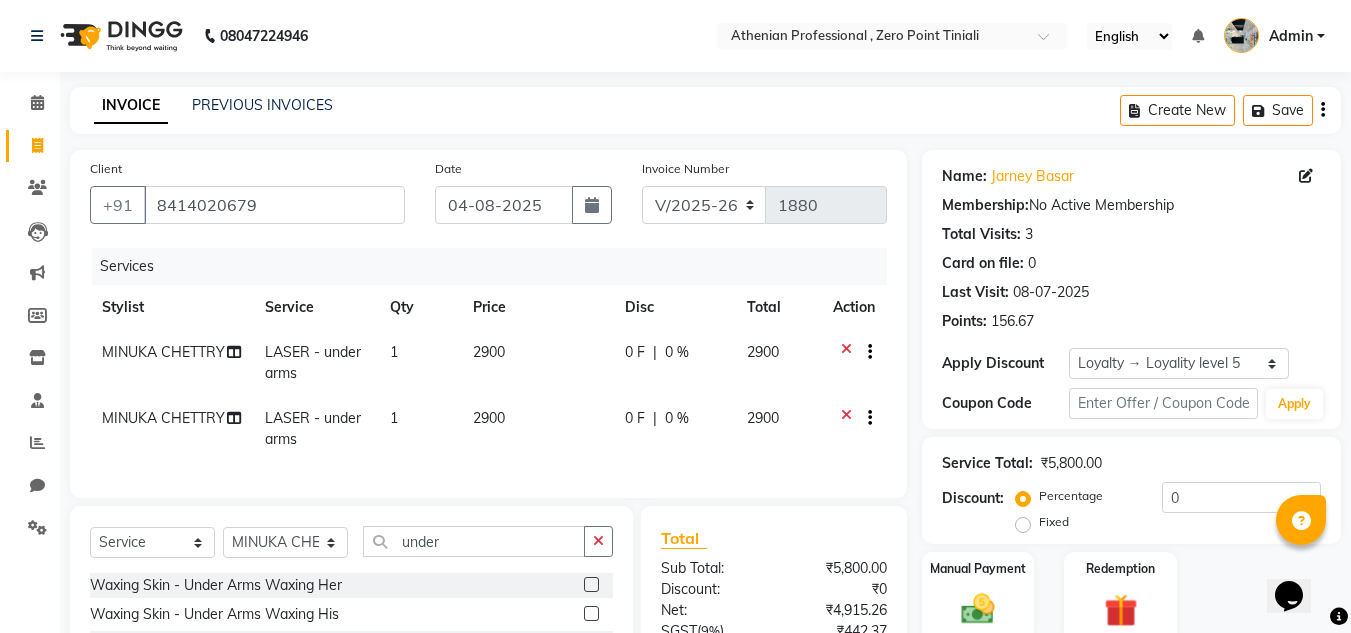 checkbox on "false" 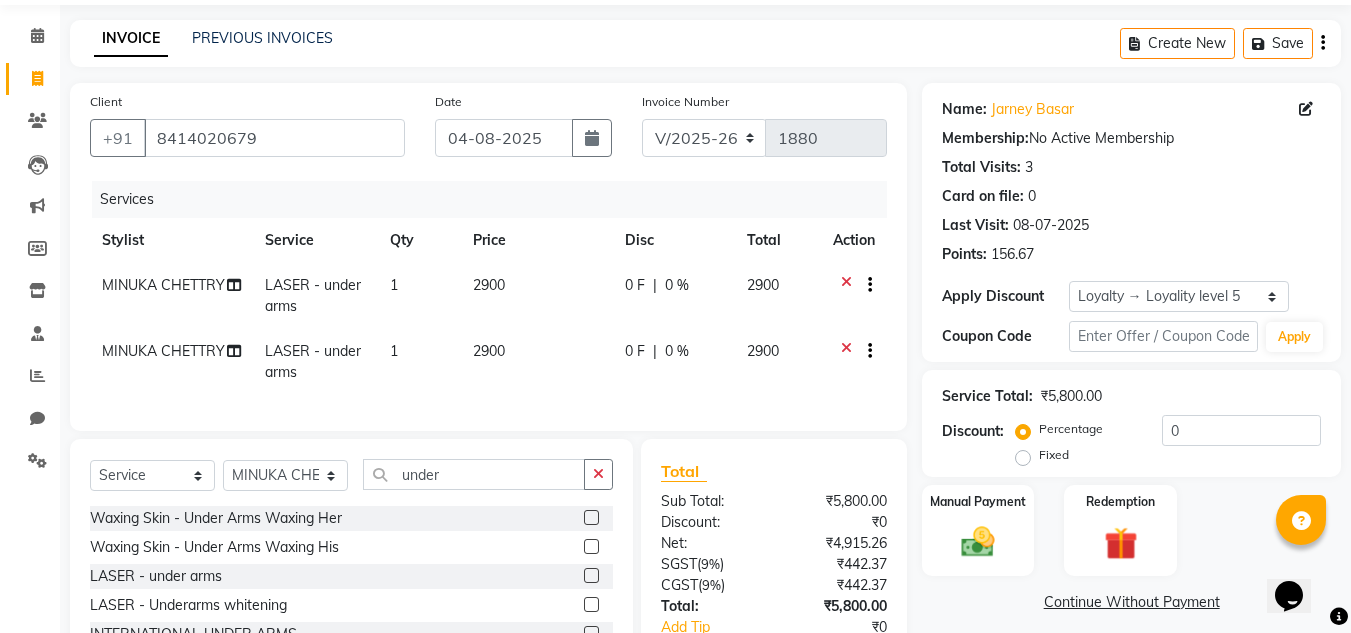 scroll, scrollTop: 118, scrollLeft: 0, axis: vertical 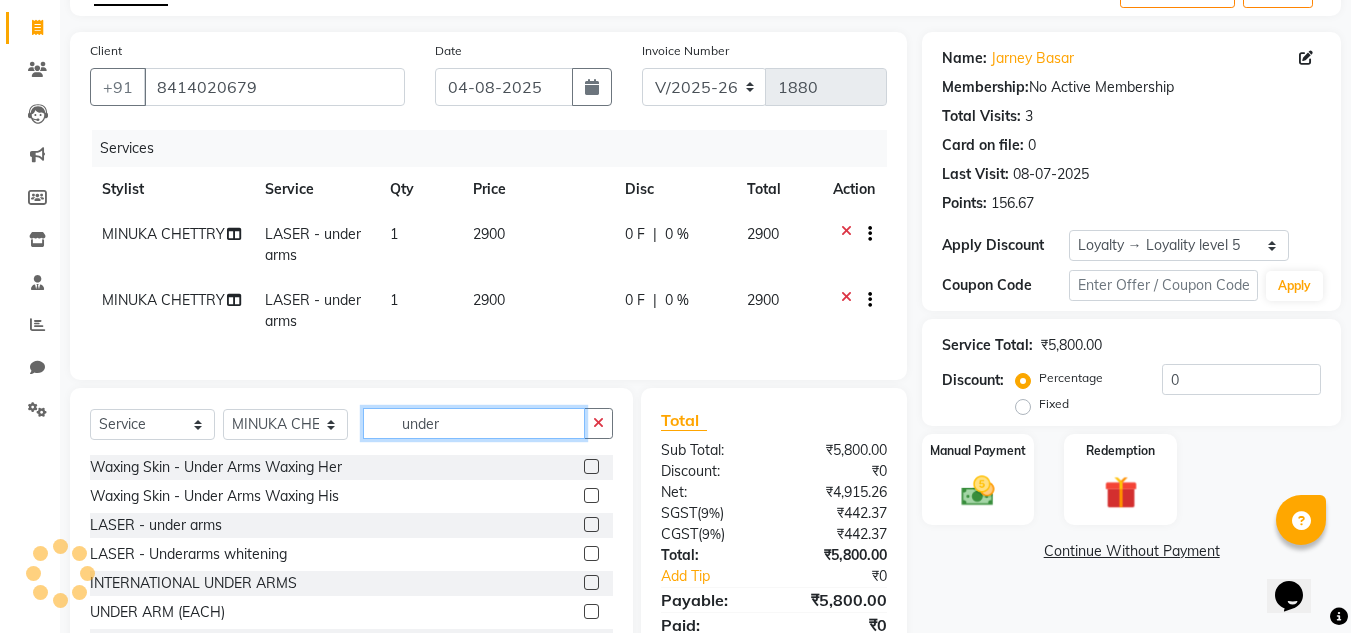 click on "under" 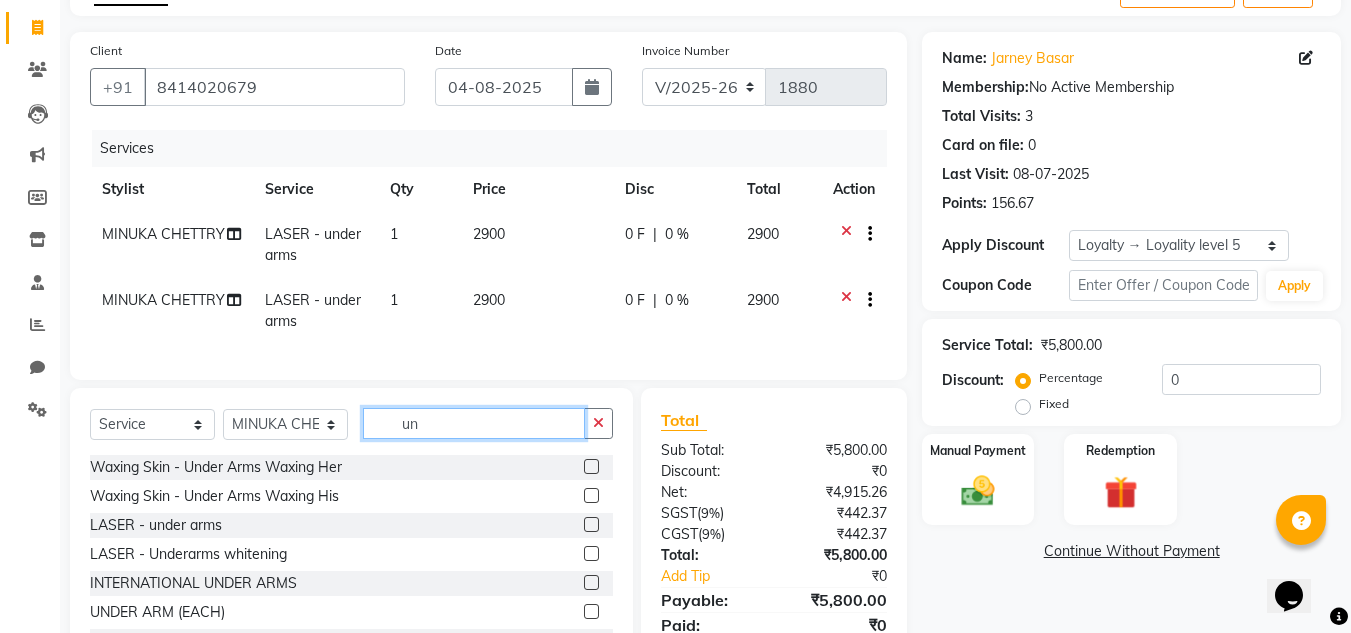 type on "u" 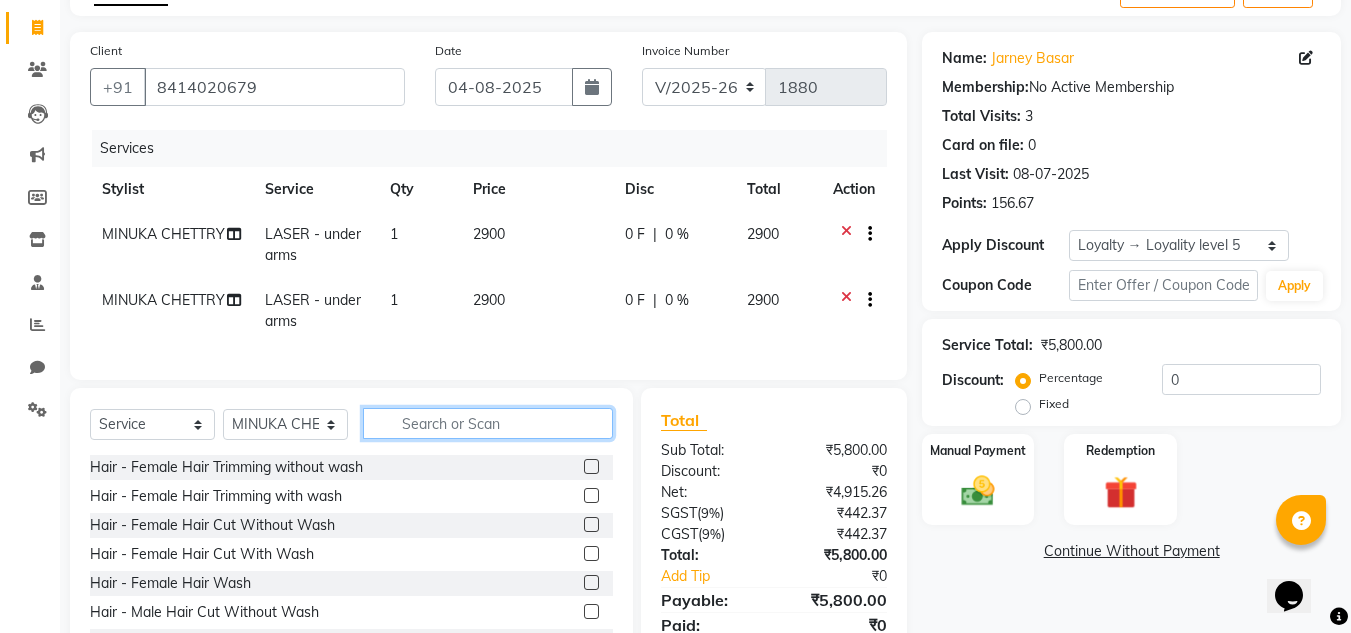 type 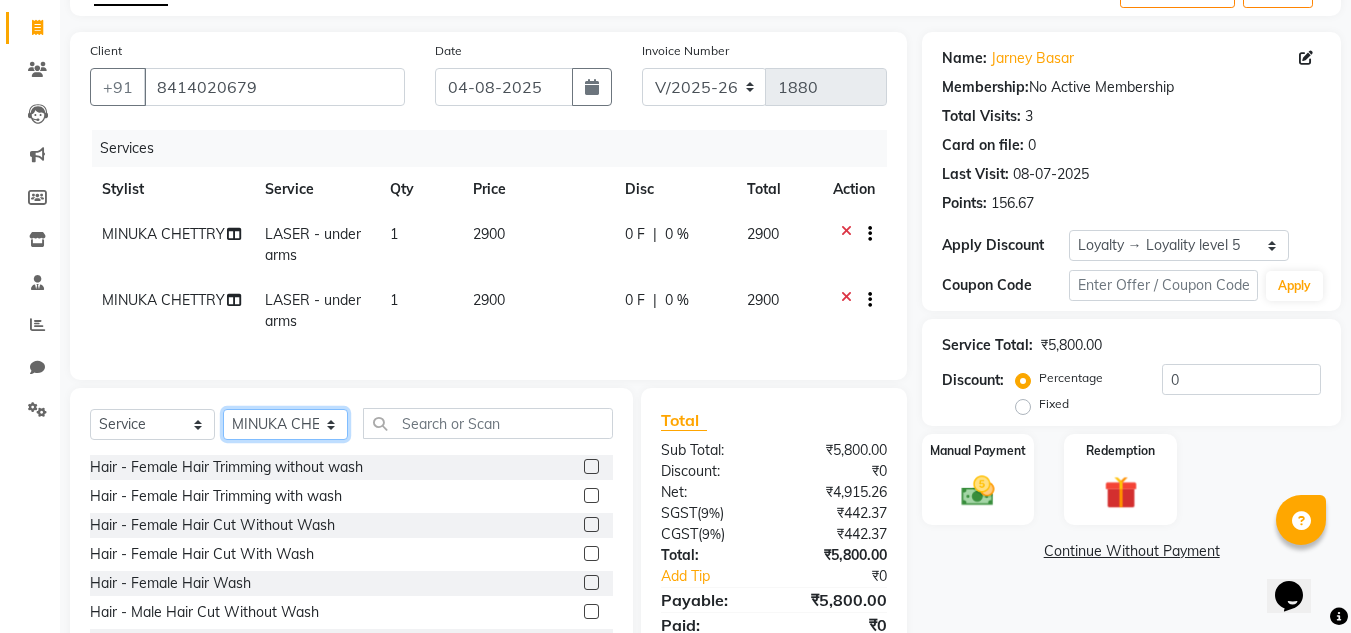 click on "Select Stylist Abin Mili Admin JAVED ANSARI KOSHEH BIHAM LINDUM NEME MAHINDRA BASUMATARY Manager MANJU MANHAM MINUKA CHETTRY NGAMNON RALONGHAM SHADAB KHAN SUMAN MAGAR SUMI BISWAS  SWAPNA DEVI CHETRY TAMCHI YAMA Toingam Jamikham YELLI LIKHA" 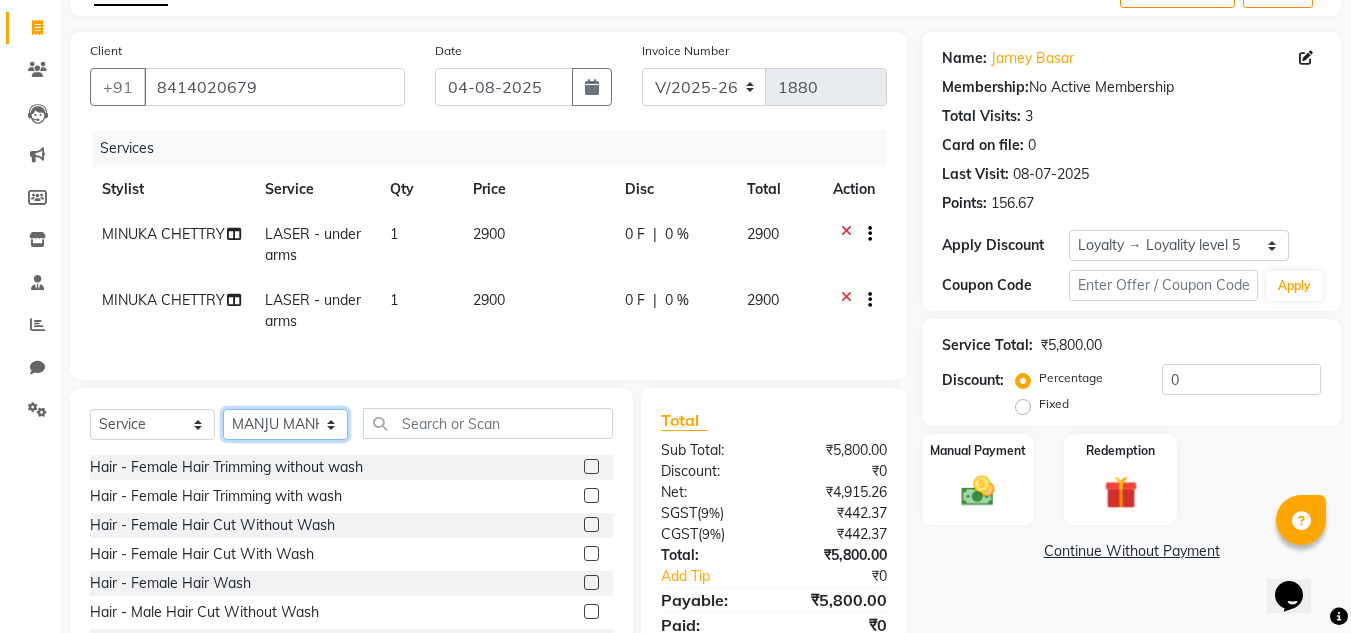 click on "Select Stylist Abin Mili Admin JAVED ANSARI KOSHEH BIHAM LINDUM NEME MAHINDRA BASUMATARY Manager MANJU MANHAM MINUKA CHETTRY NGAMNON RALONGHAM SHADAB KHAN SUMAN MAGAR SUMI BISWAS  SWAPNA DEVI CHETRY TAMCHI YAMA Toingam Jamikham YELLI LIKHA" 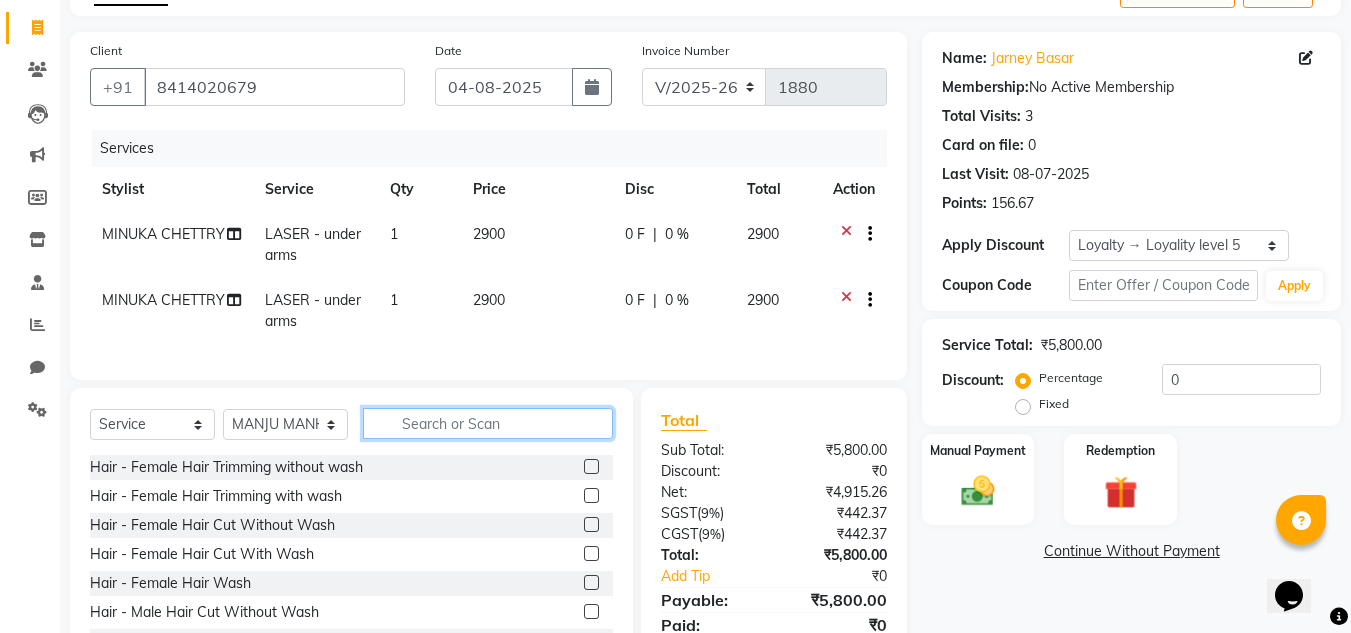 click 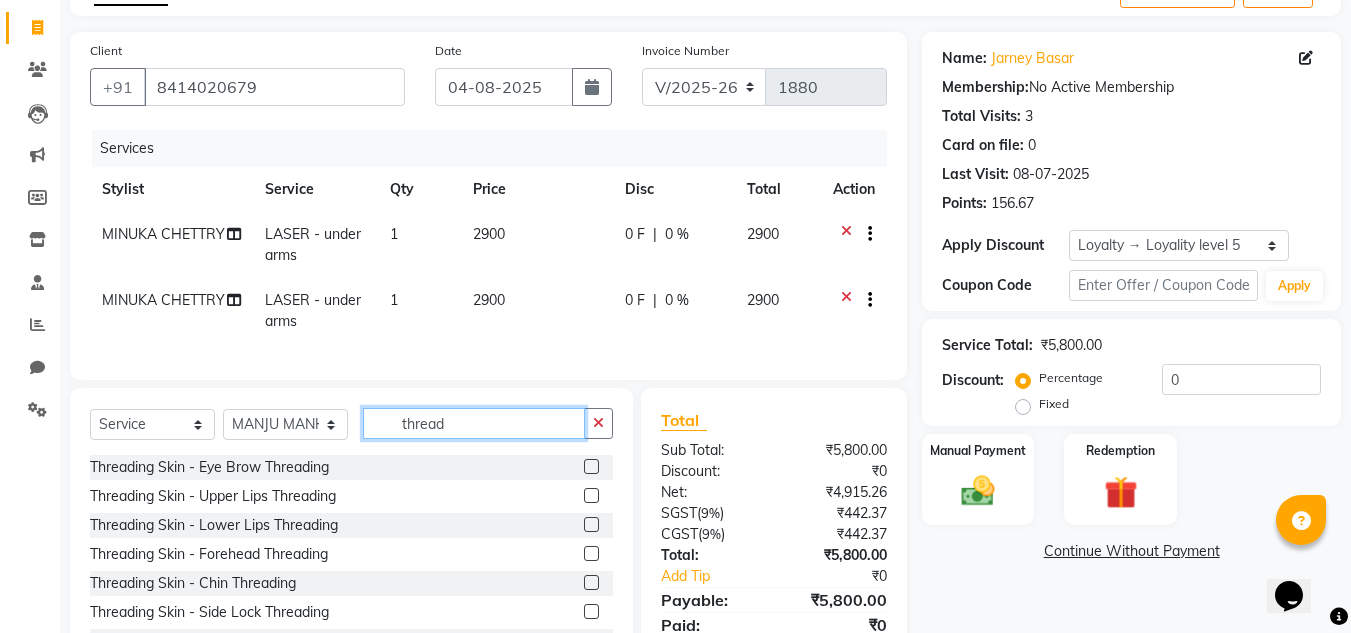 type on "thread" 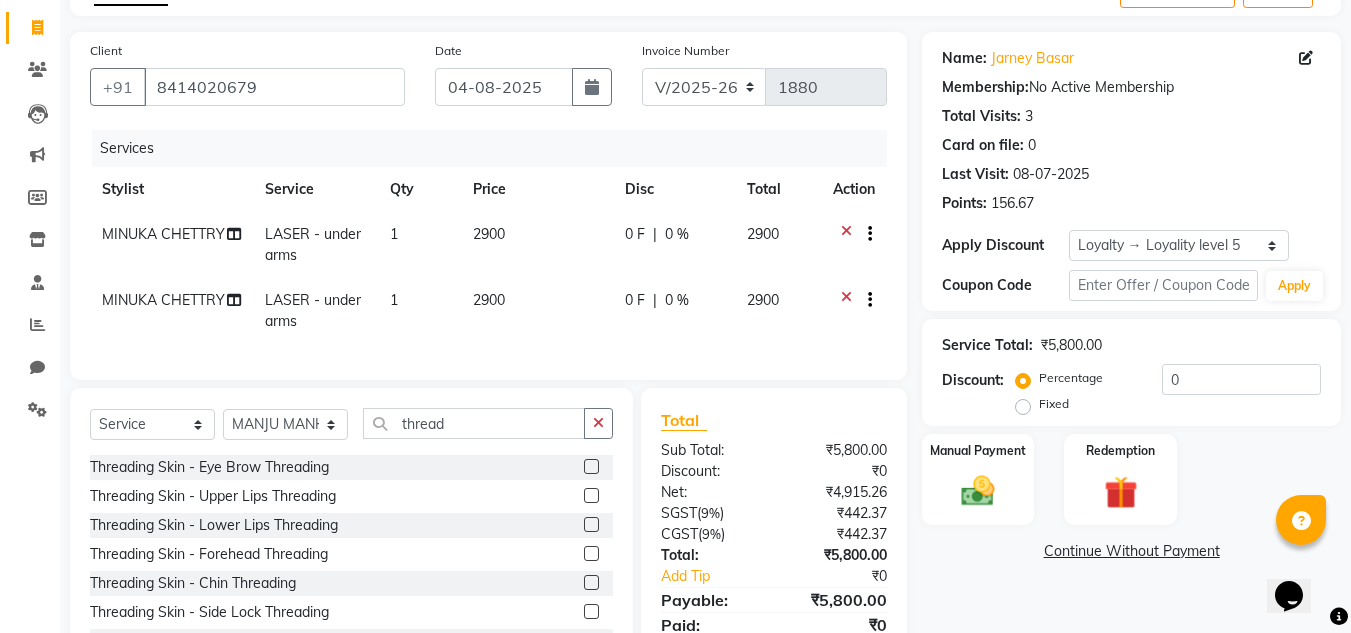 click 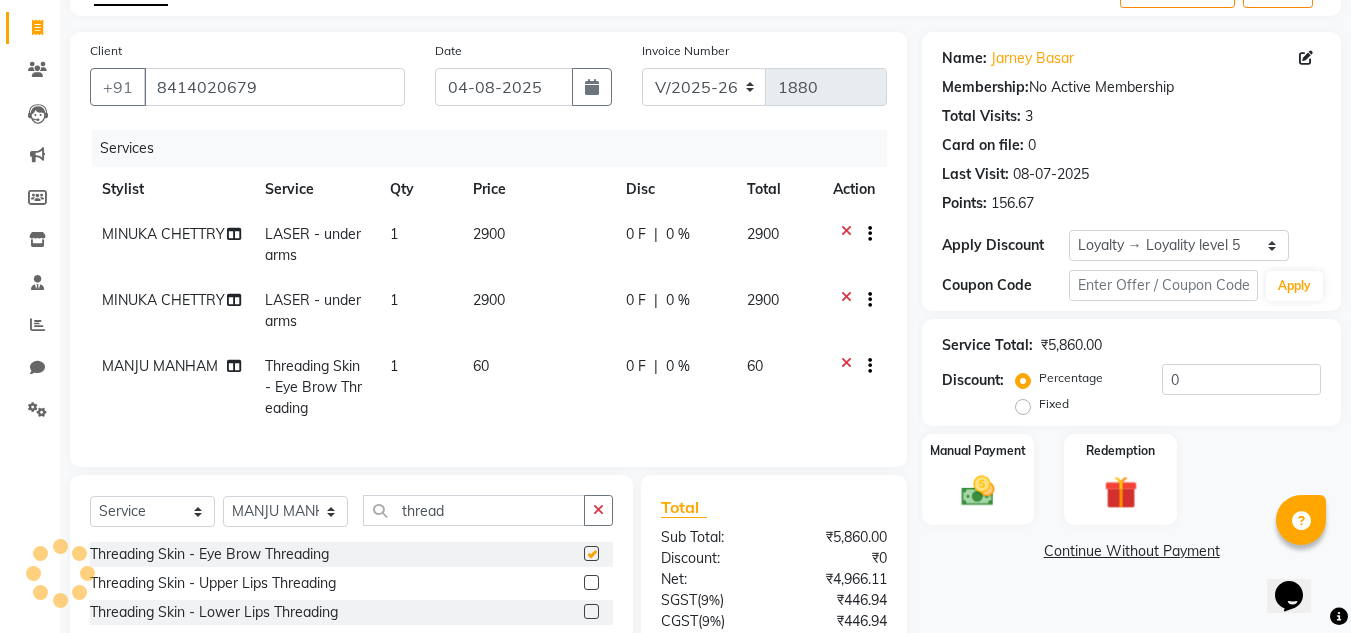 checkbox on "false" 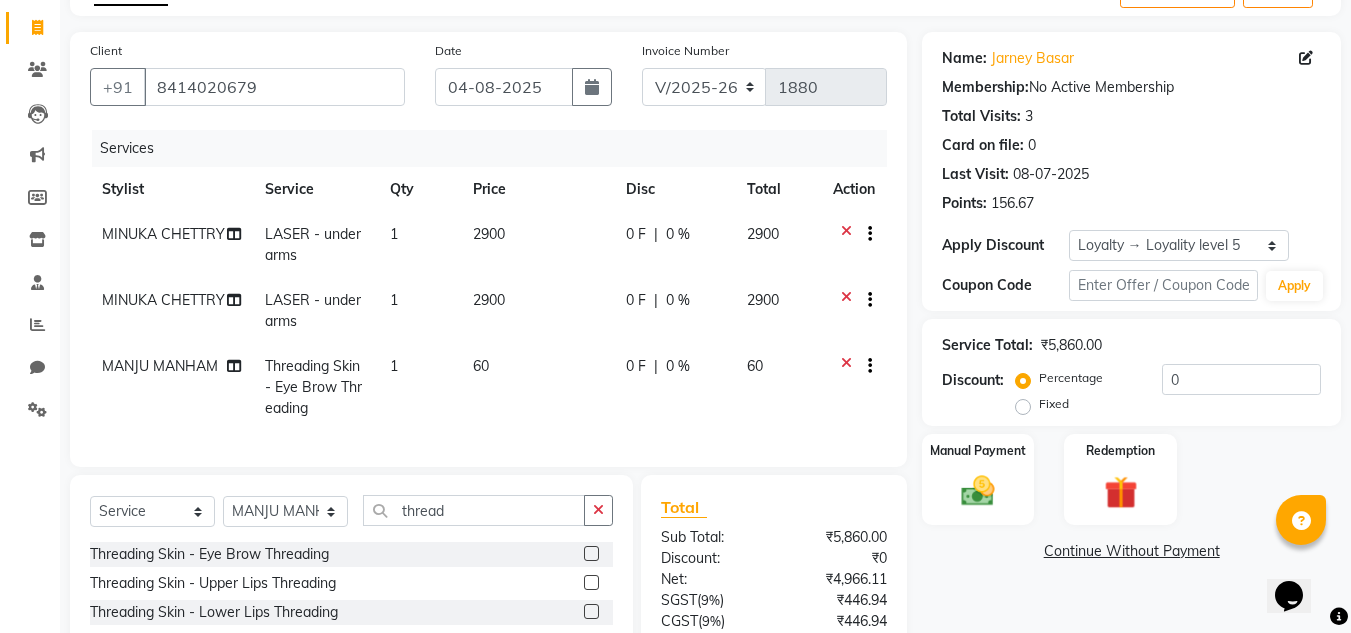 scroll, scrollTop: 254, scrollLeft: 0, axis: vertical 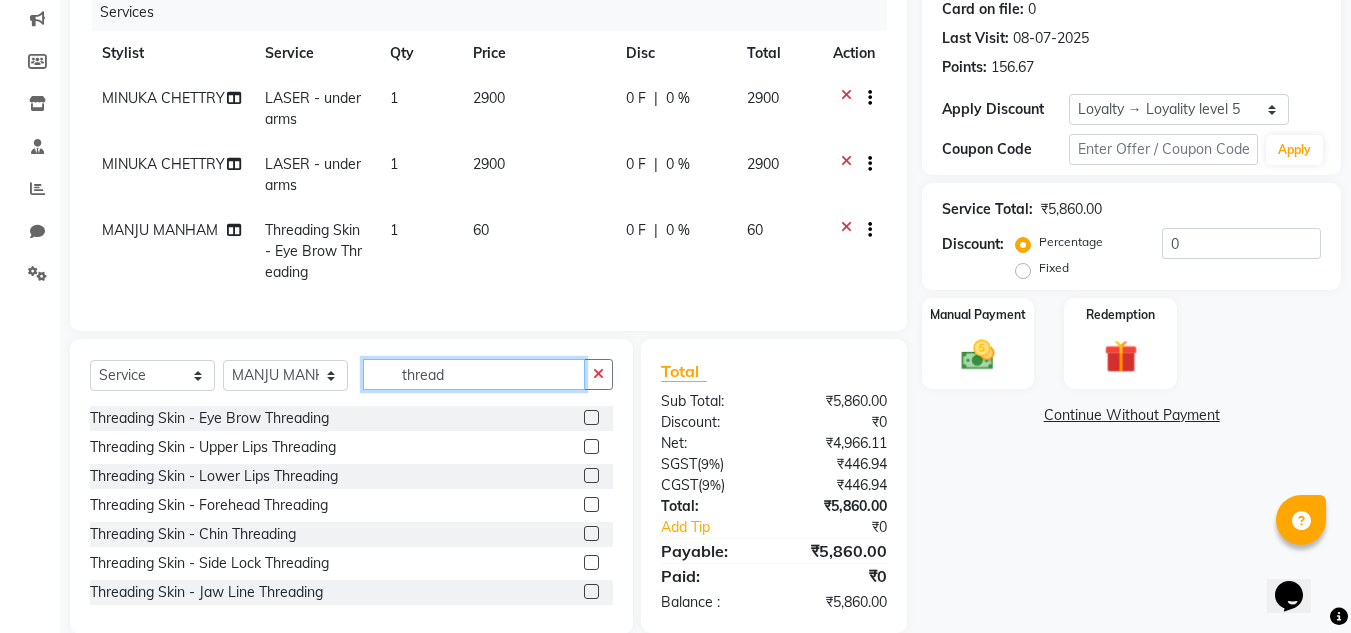 click on "thread" 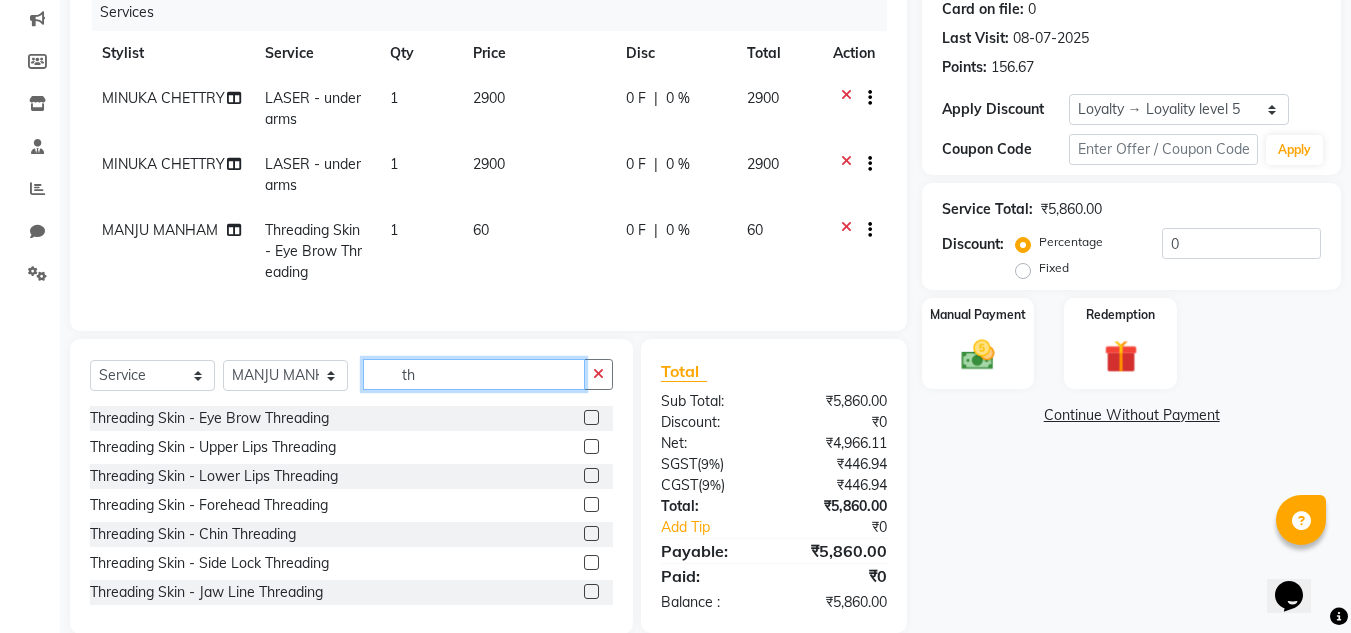 type on "t" 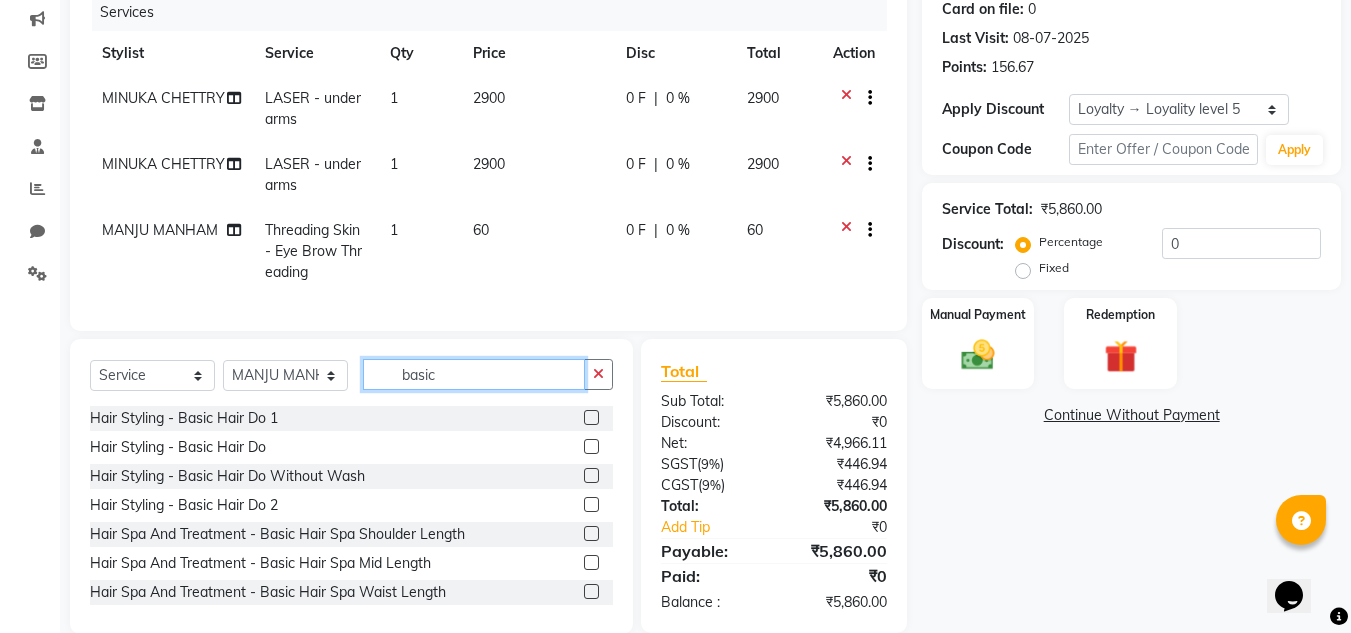 scroll, scrollTop: 25, scrollLeft: 0, axis: vertical 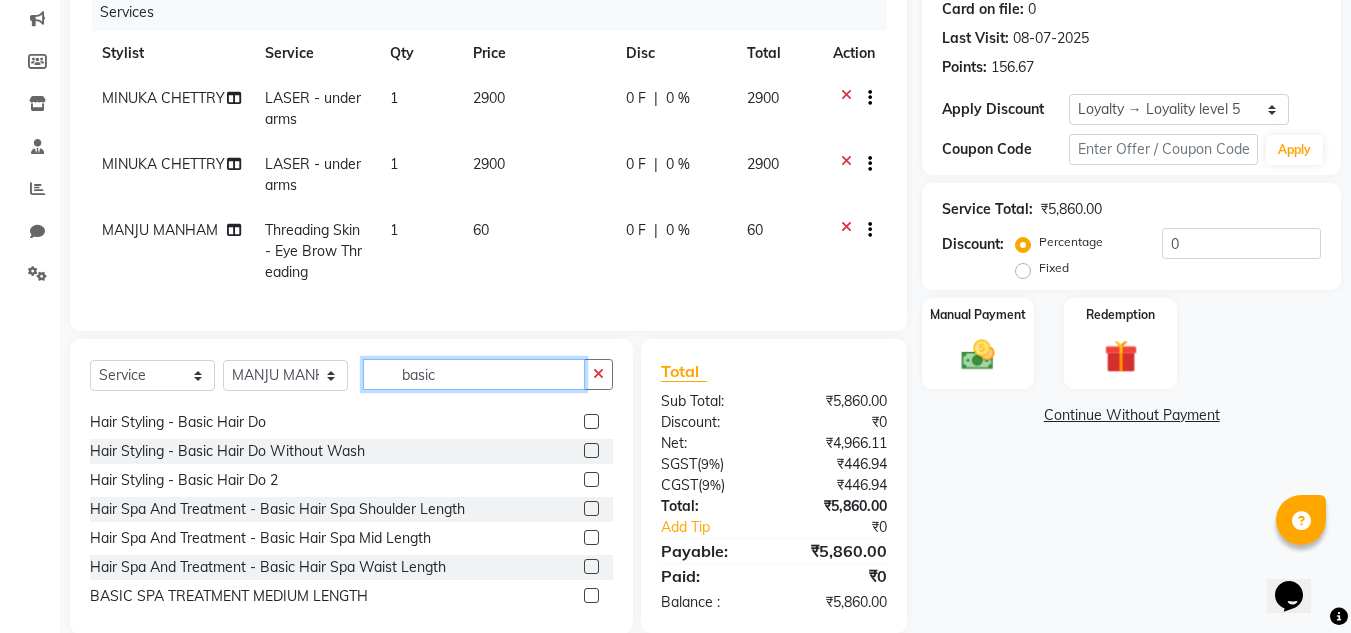type on "basic" 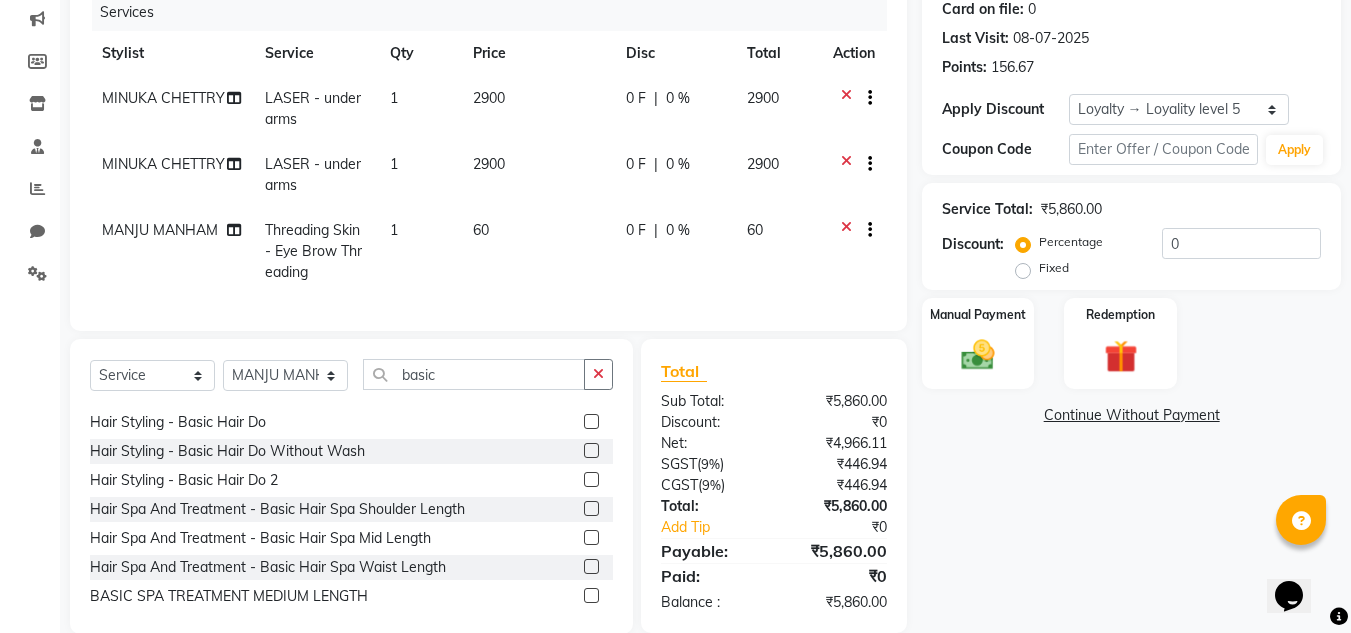 click 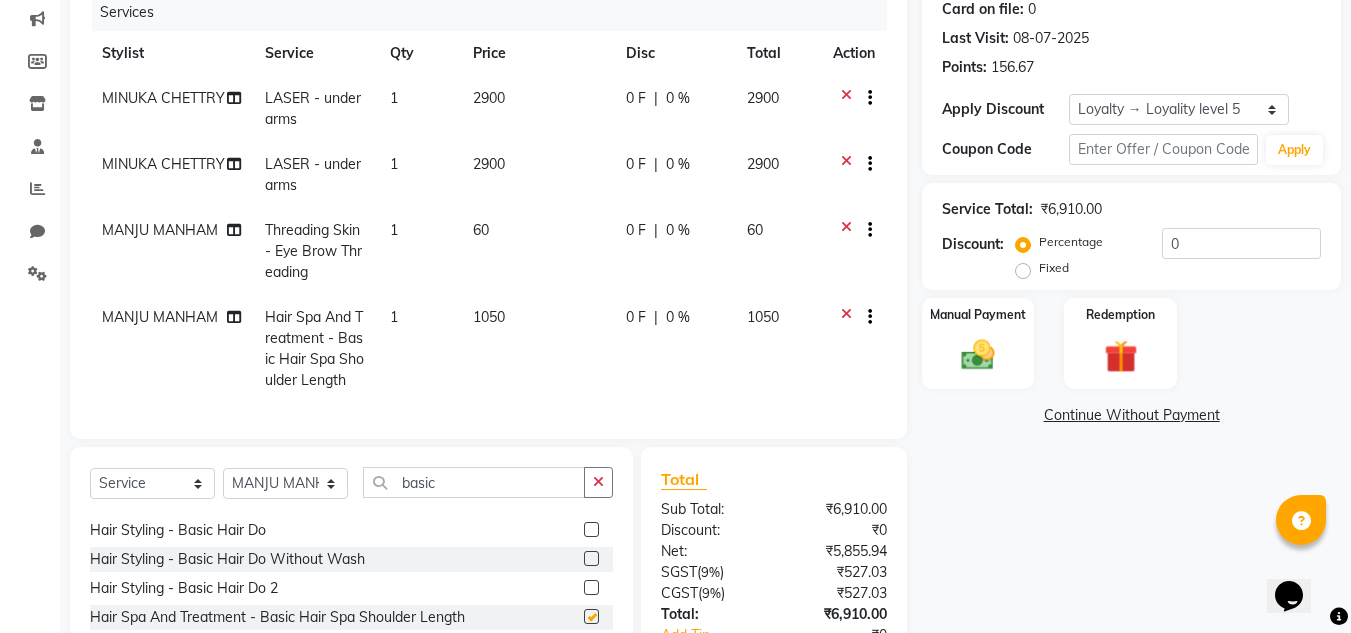 checkbox on "false" 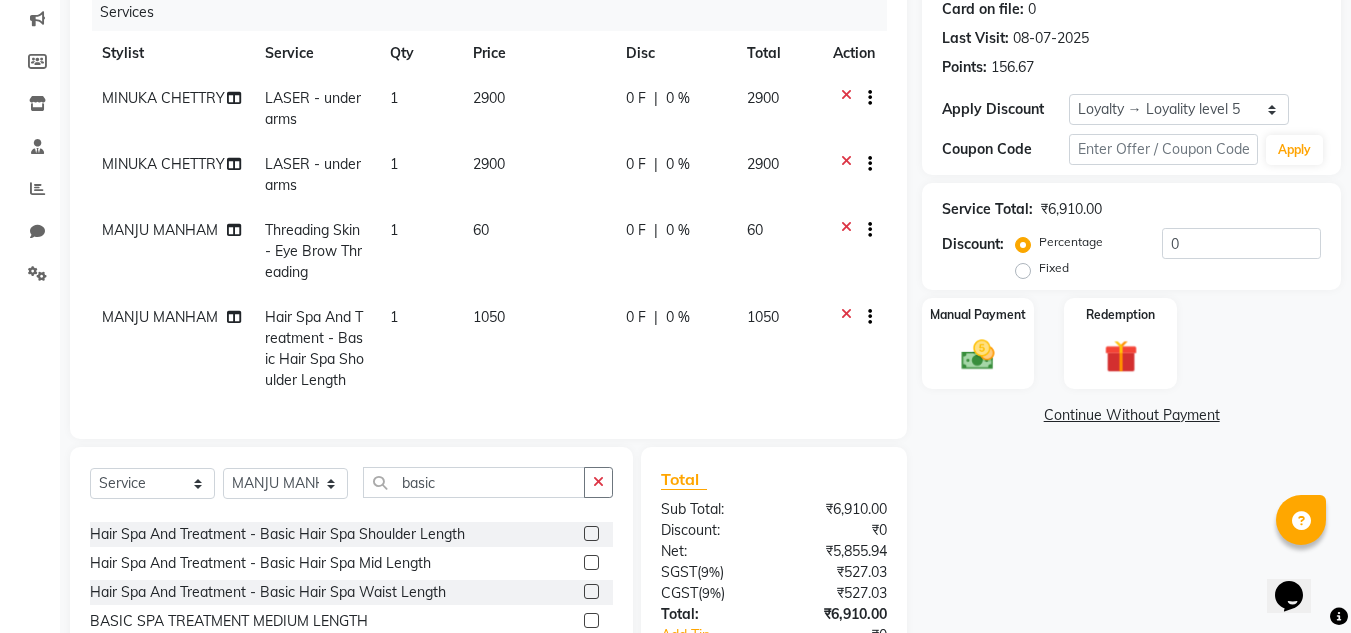scroll, scrollTop: 111, scrollLeft: 0, axis: vertical 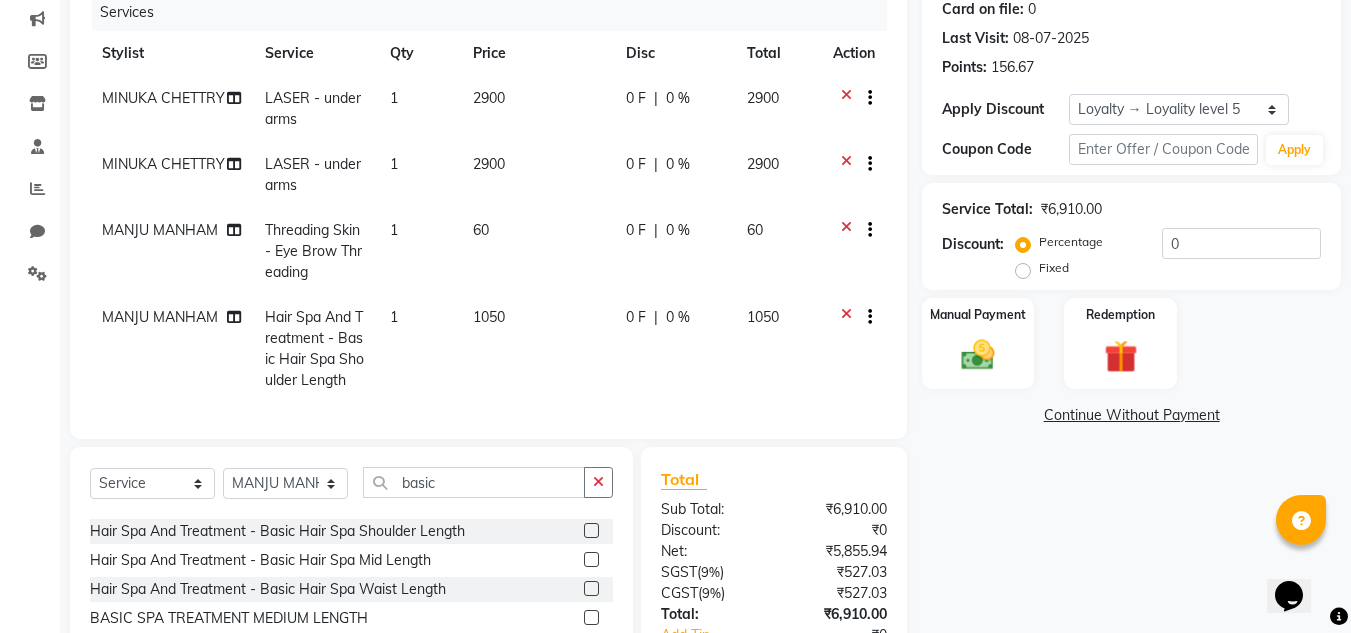 click 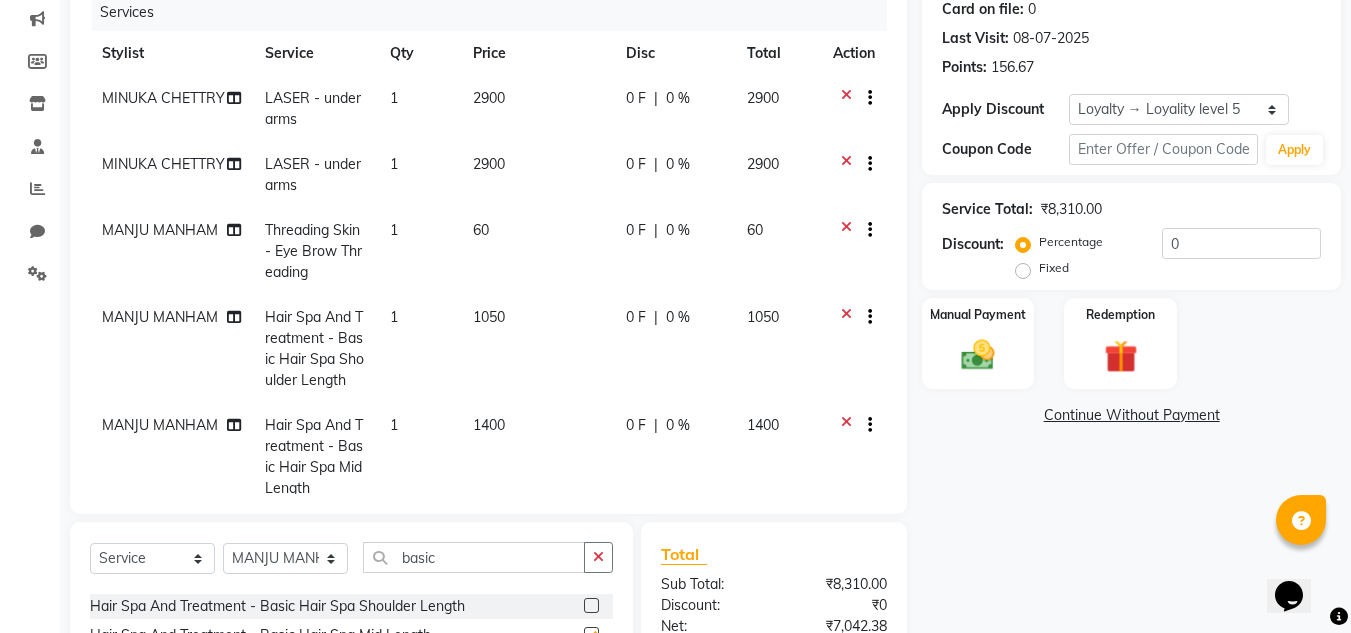 checkbox on "false" 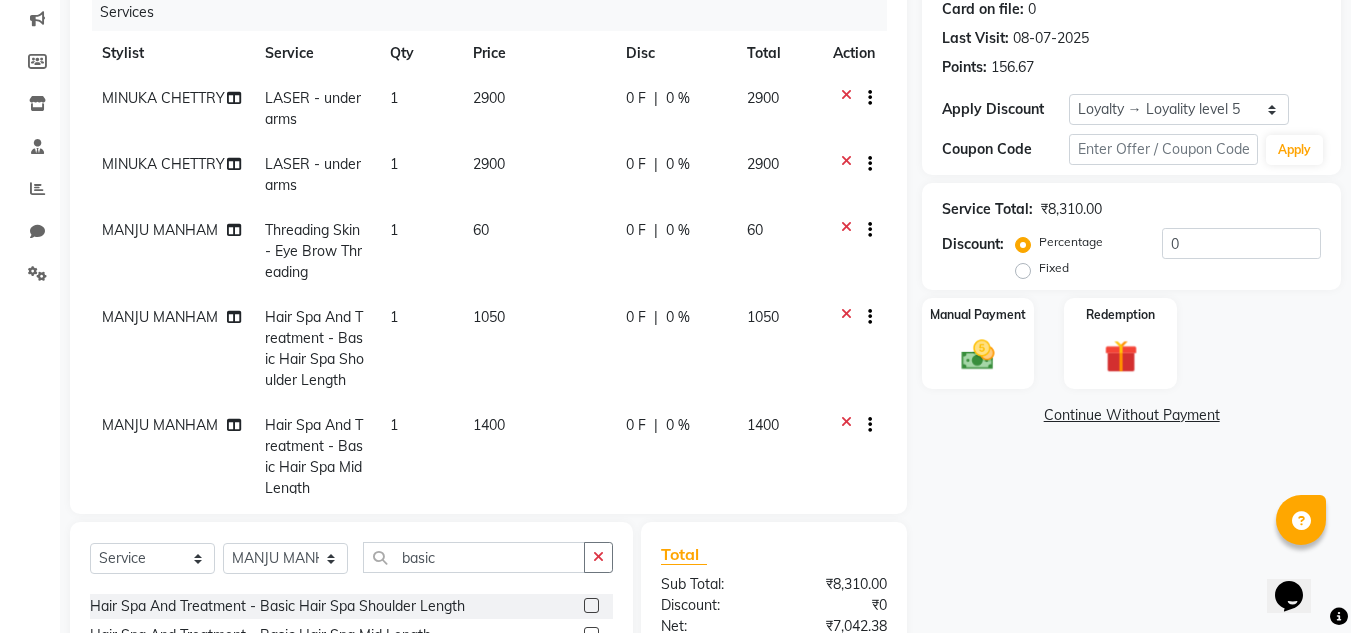 click on "MANJU MANHAM" 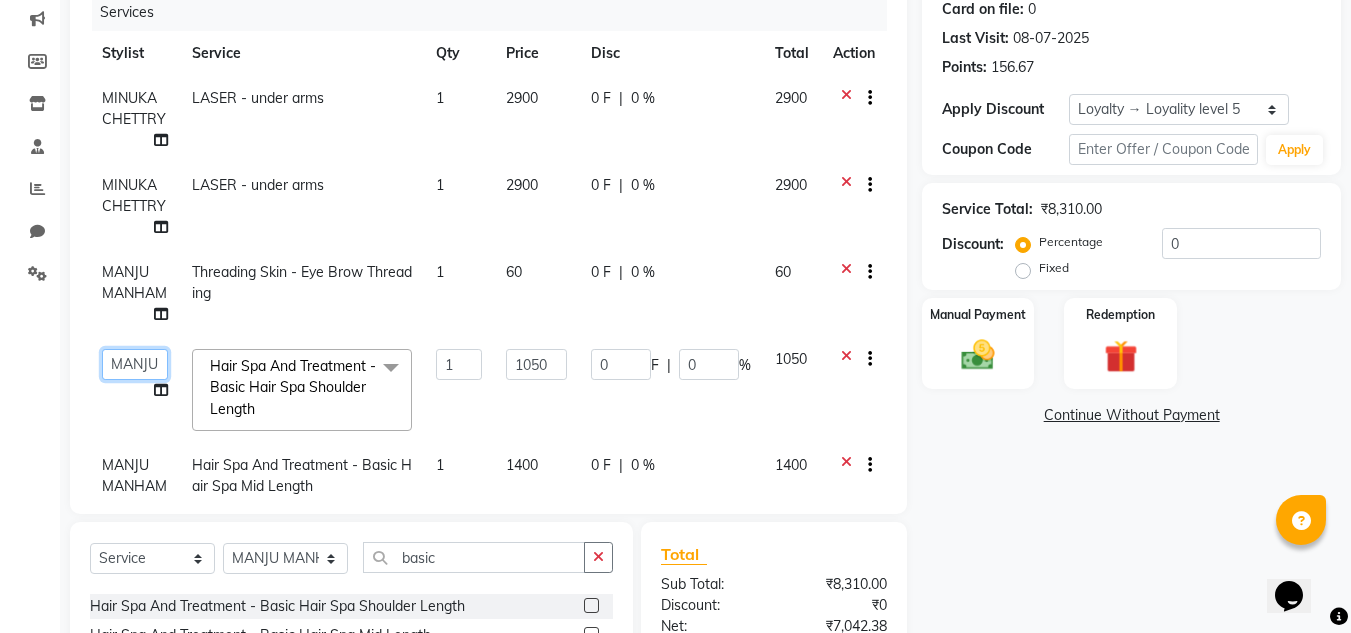 click on "Abin Mili   Admin   JAVED ANSARI   KOSHEH BIHAM   LINDUM NEME   MAHINDRA BASUMATARY   Manager   MANJU MANHAM   MINUKA CHETTRY   NGAMNON RALONGHAM   SHADAB KHAN   SUMAN MAGAR   SUMI BISWAS    SWAPNA DEVI CHETRY   TAMCHI YAMA   Toingam Jamikham   YELLI LIKHA" 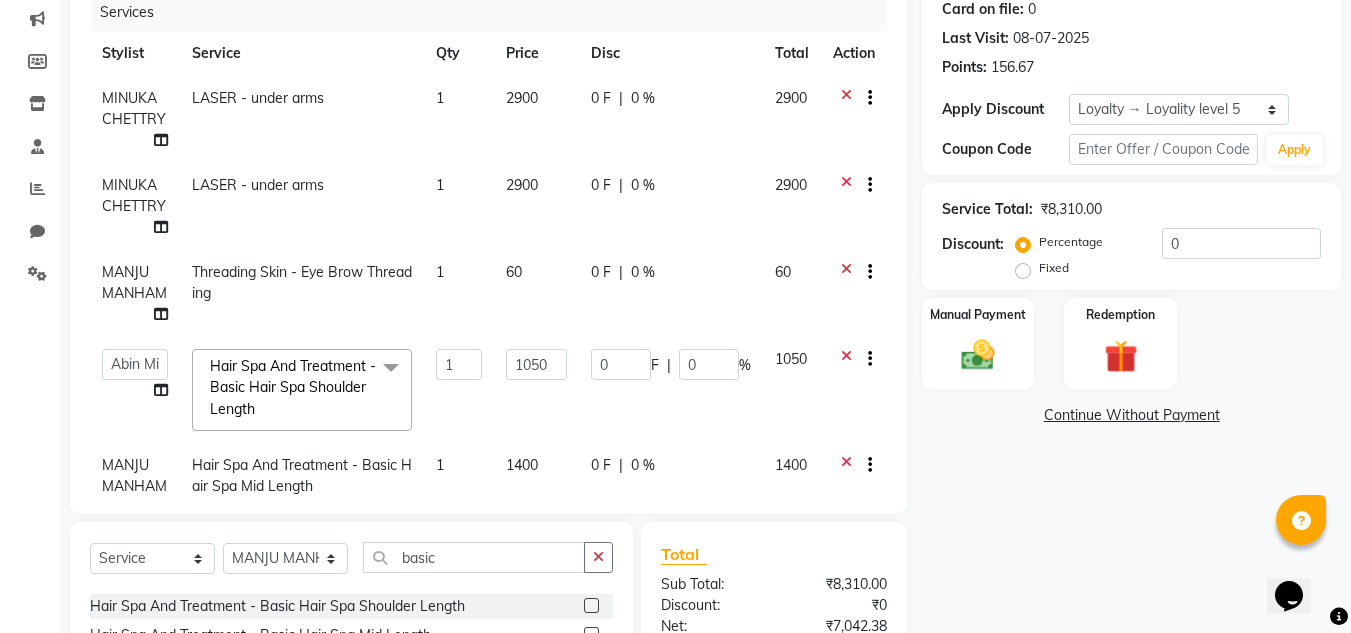 click on "MANJU MANHAM" 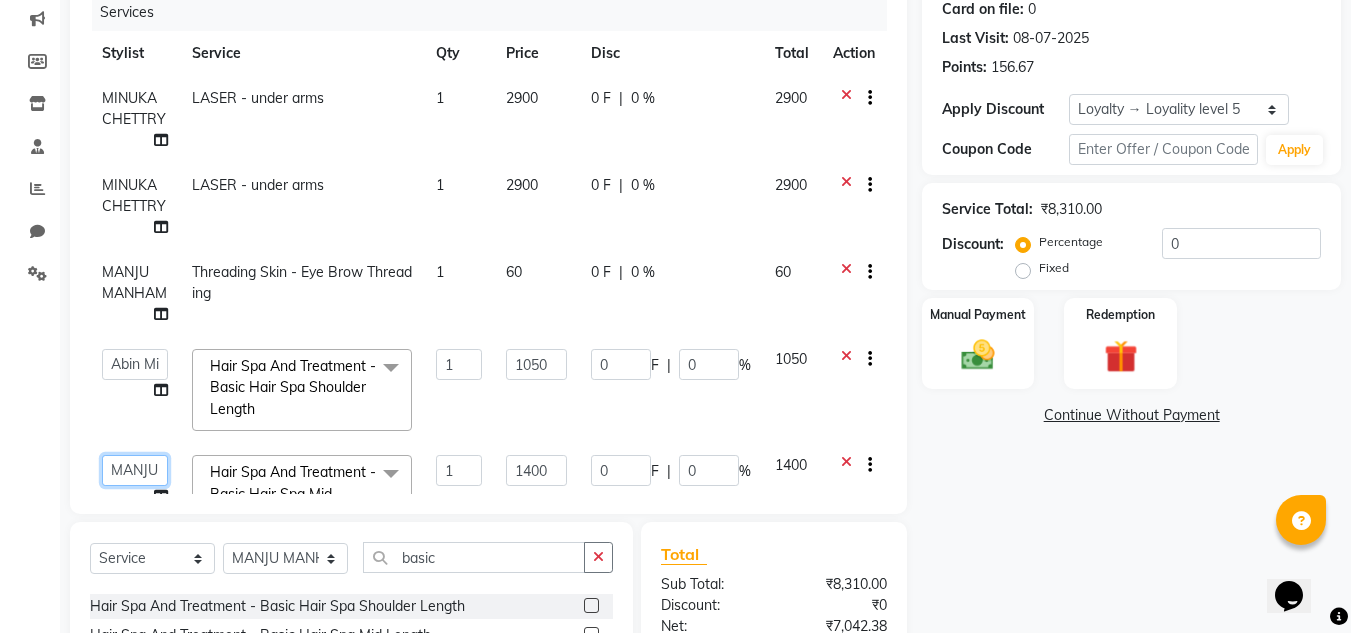 click on "Abin Mili   Admin   JAVED ANSARI   KOSHEH BIHAM   LINDUM NEME   MAHINDRA BASUMATARY   Manager   MANJU MANHAM   MINUKA CHETTRY   NGAMNON RALONGHAM   SHADAB KHAN   SUMAN MAGAR   SUMI BISWAS    SWAPNA DEVI CHETRY   TAMCHI YAMA   Toingam Jamikham   YELLI LIKHA" 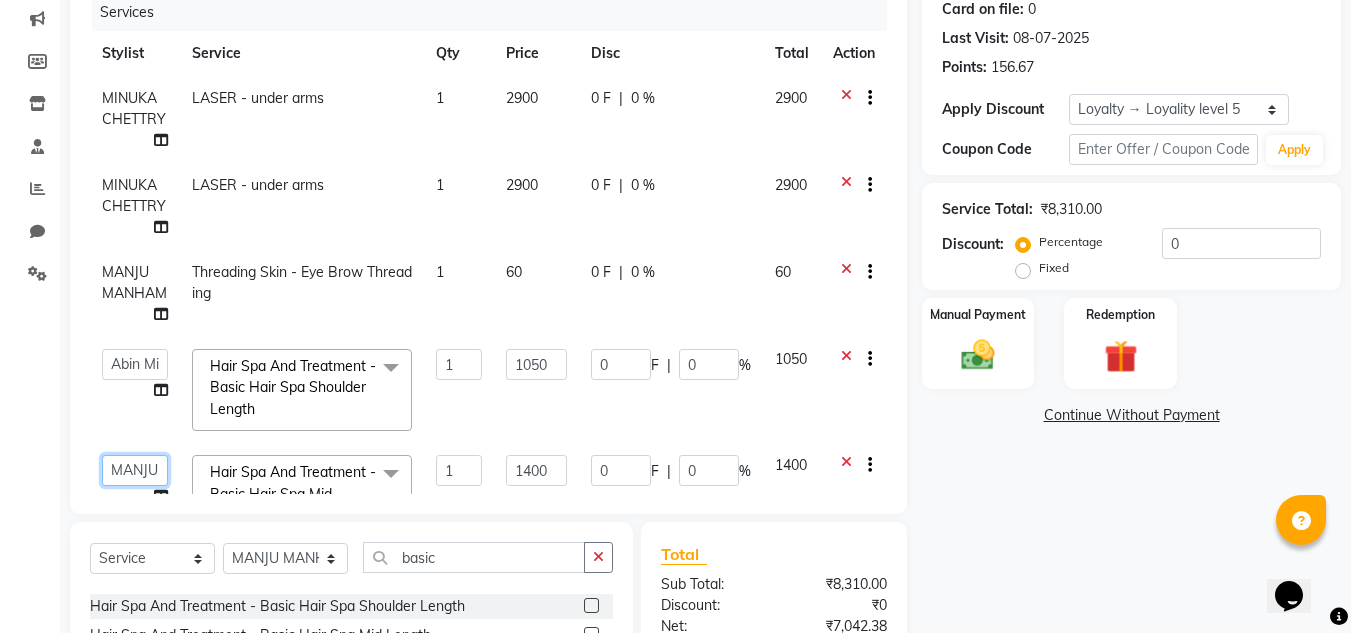 scroll, scrollTop: 7, scrollLeft: 0, axis: vertical 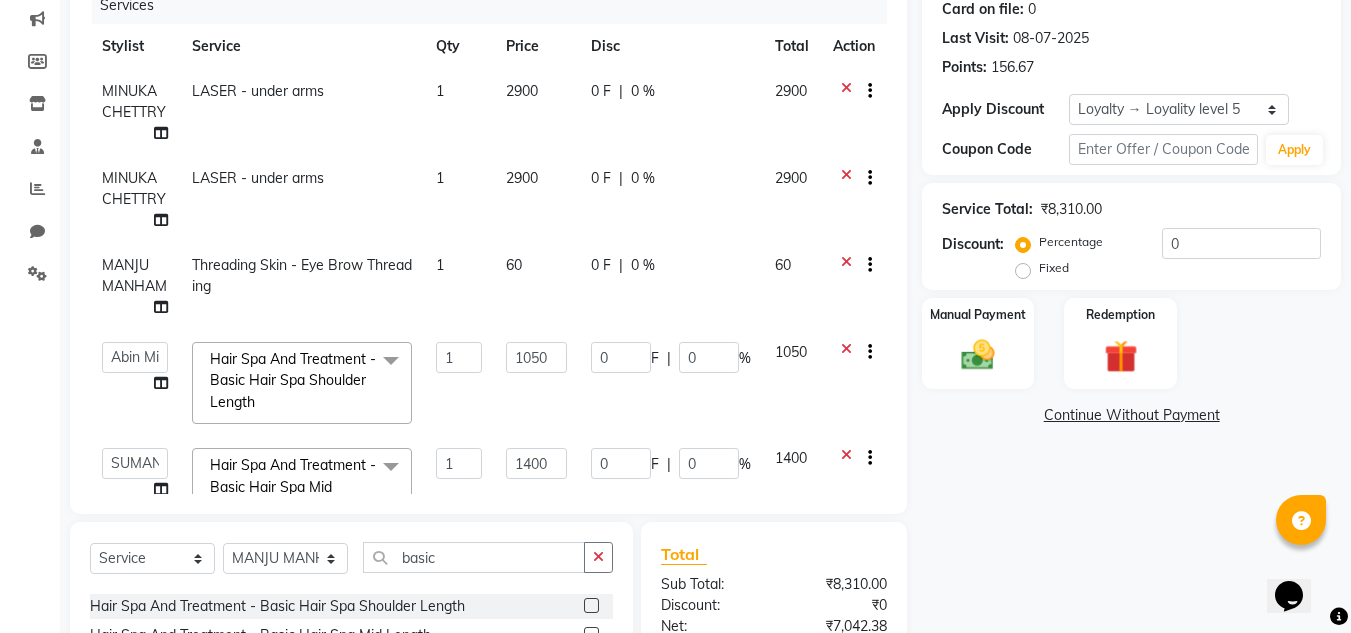 select on "80203" 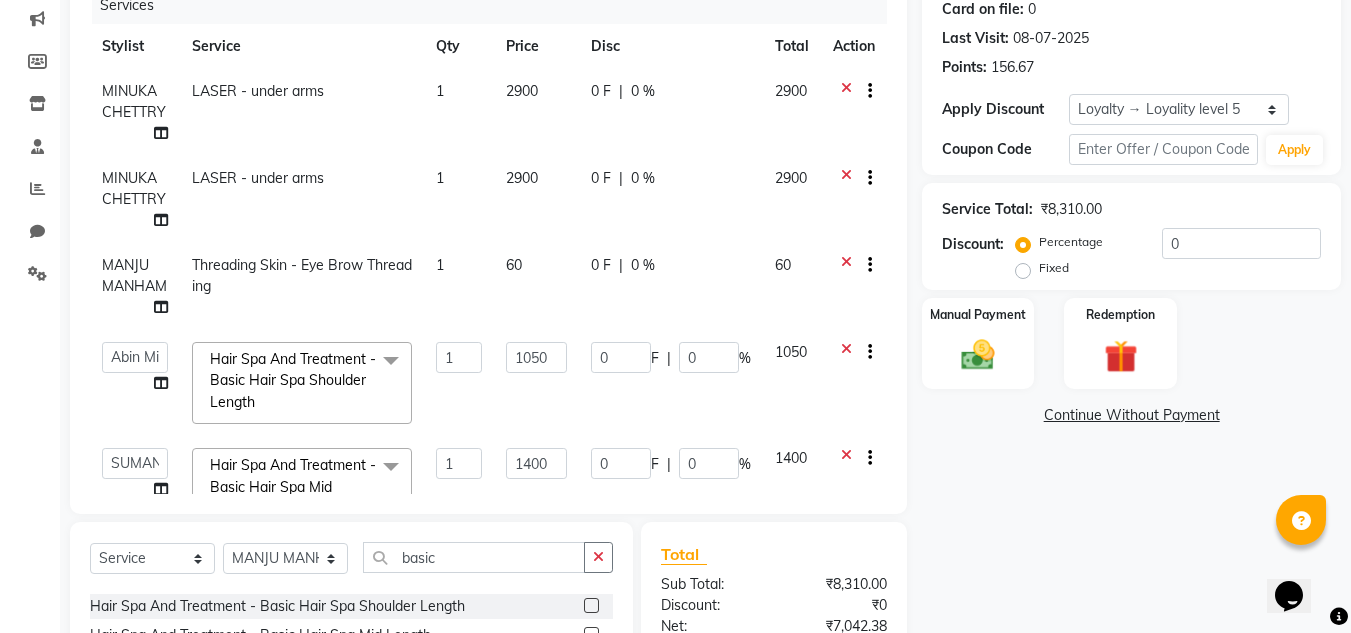 click on "0 F | 0 %" 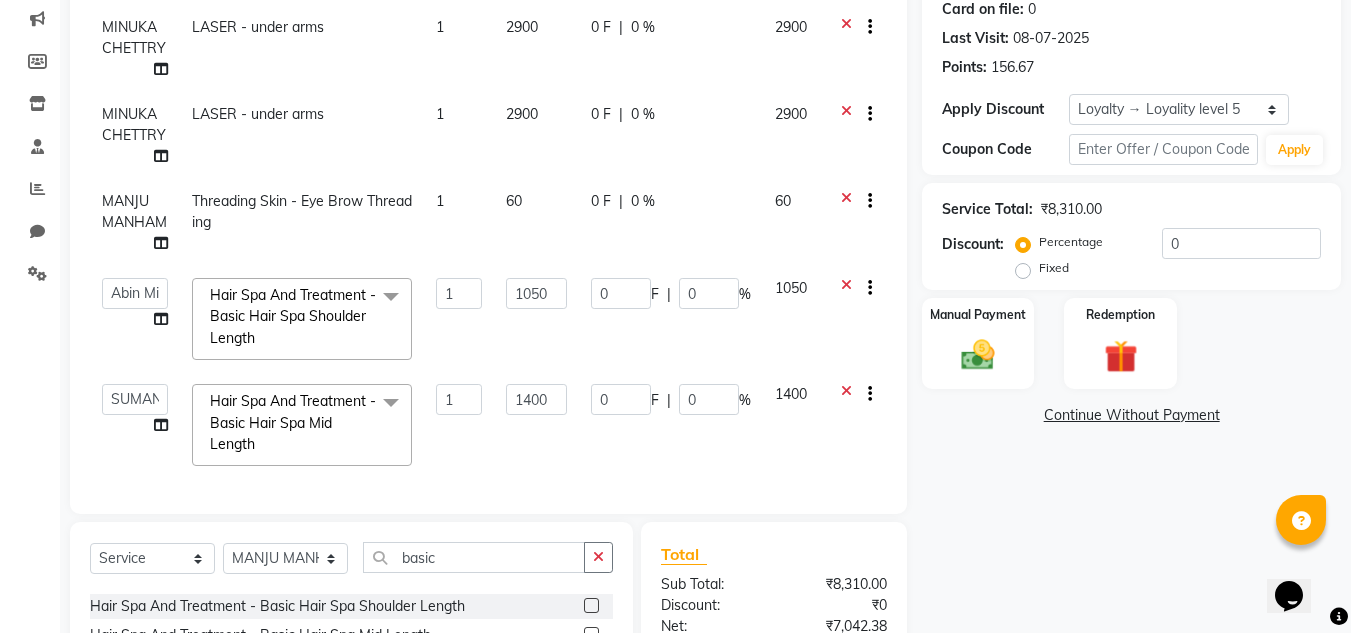 scroll, scrollTop: 0, scrollLeft: 0, axis: both 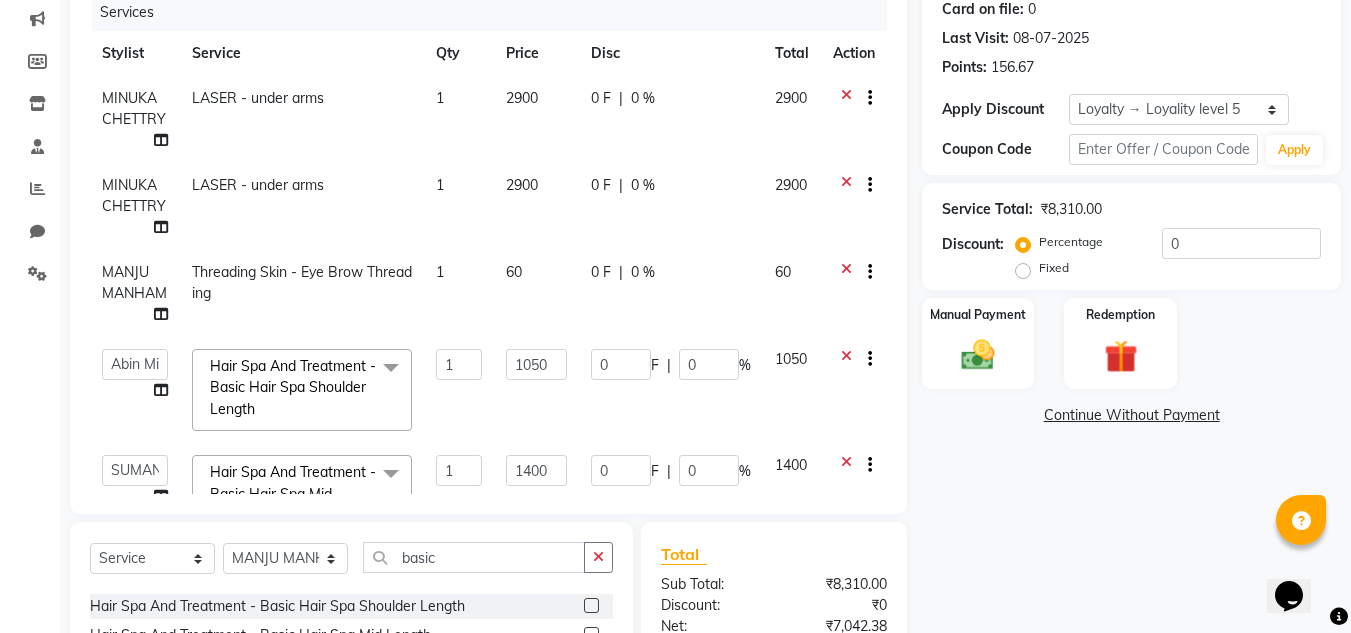 click on "0 %" 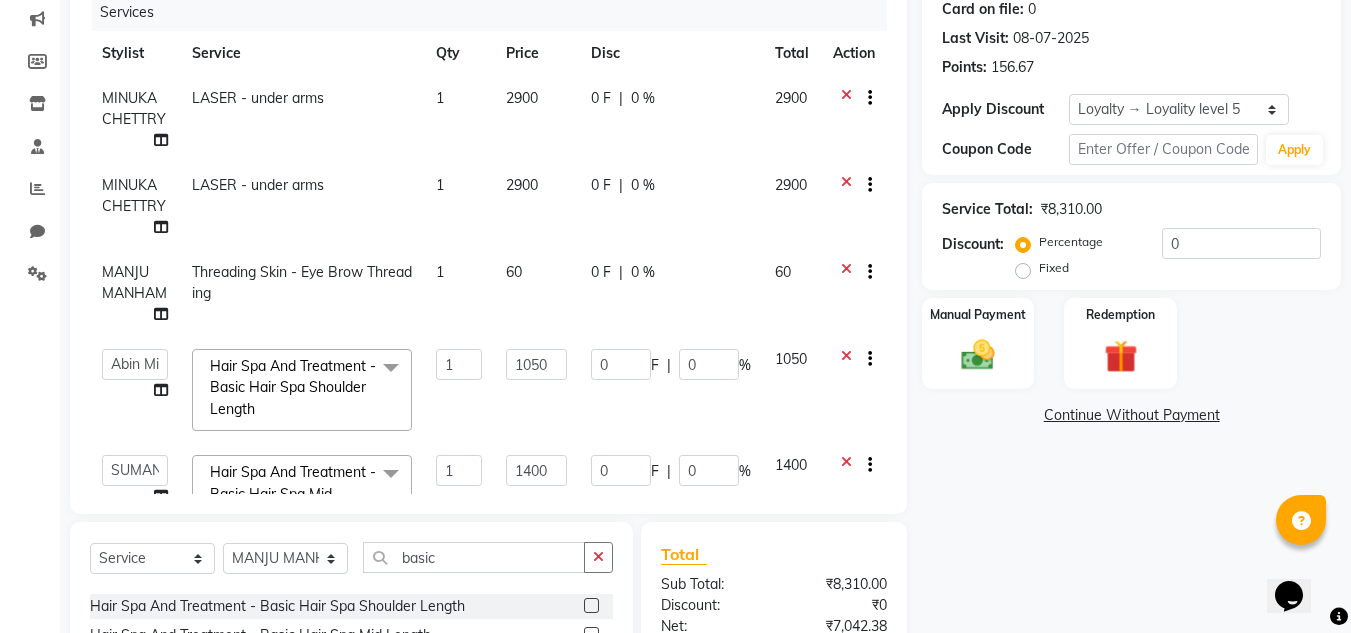 select on "80199" 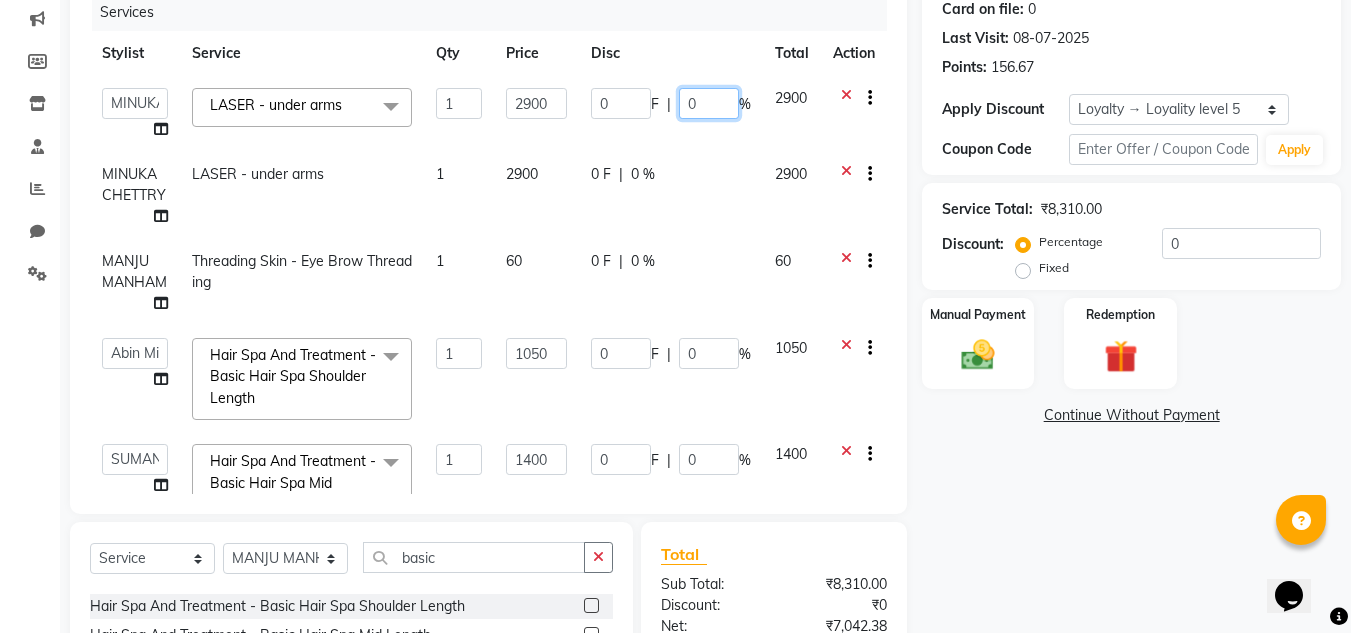 click on "0" 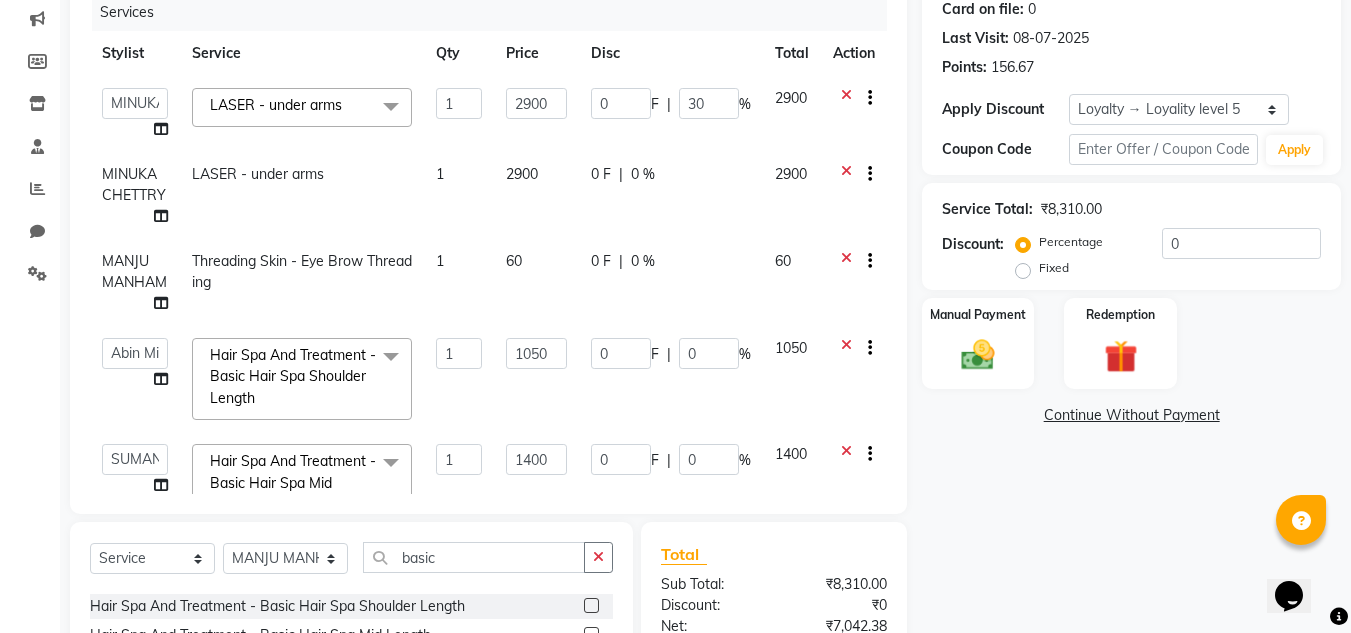 click on "0 F | 0 %" 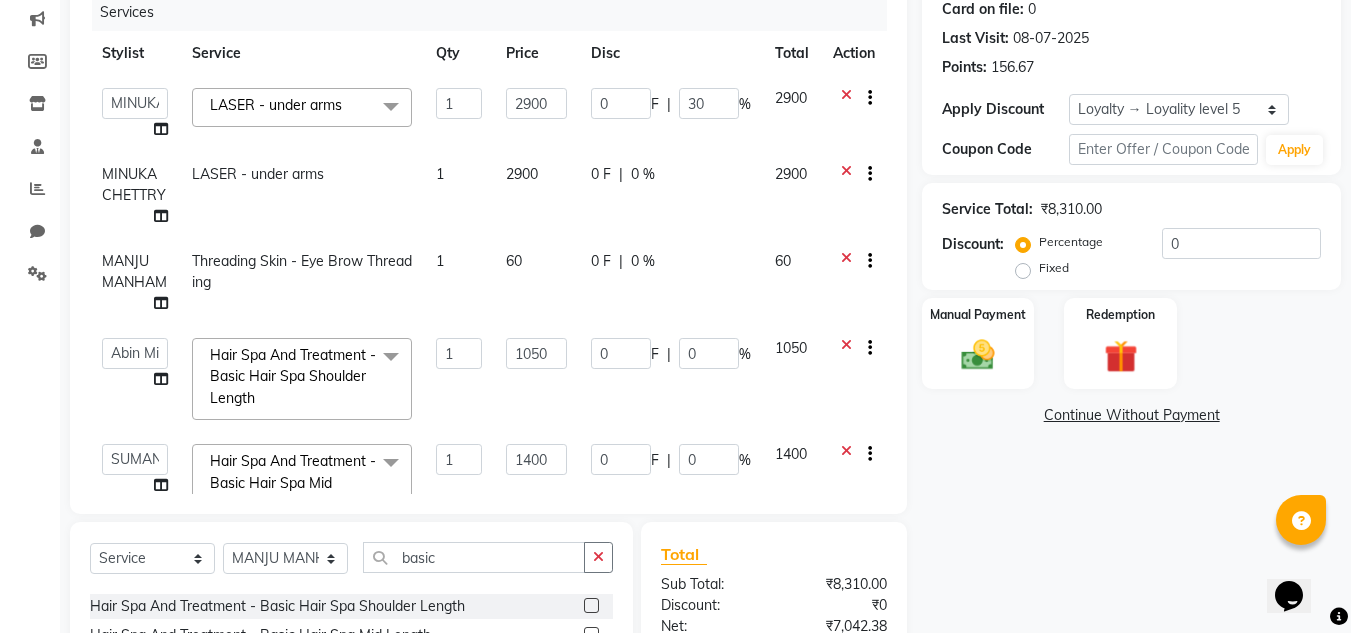 select on "80199" 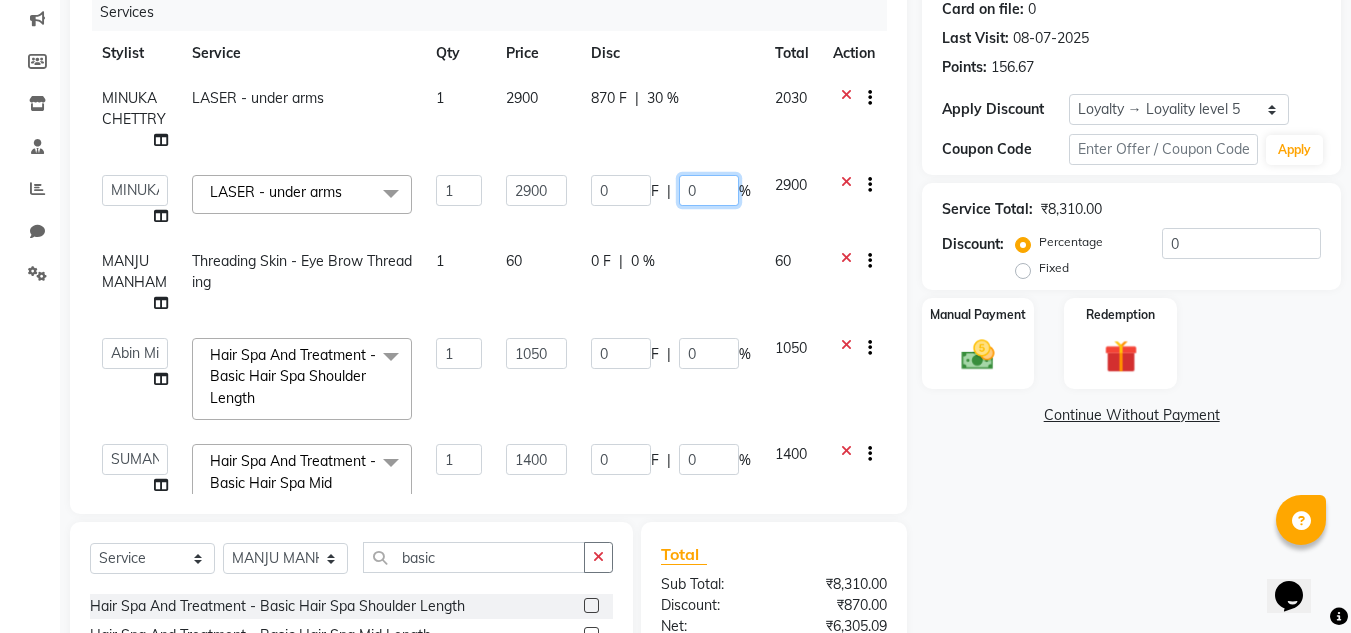 click on "0" 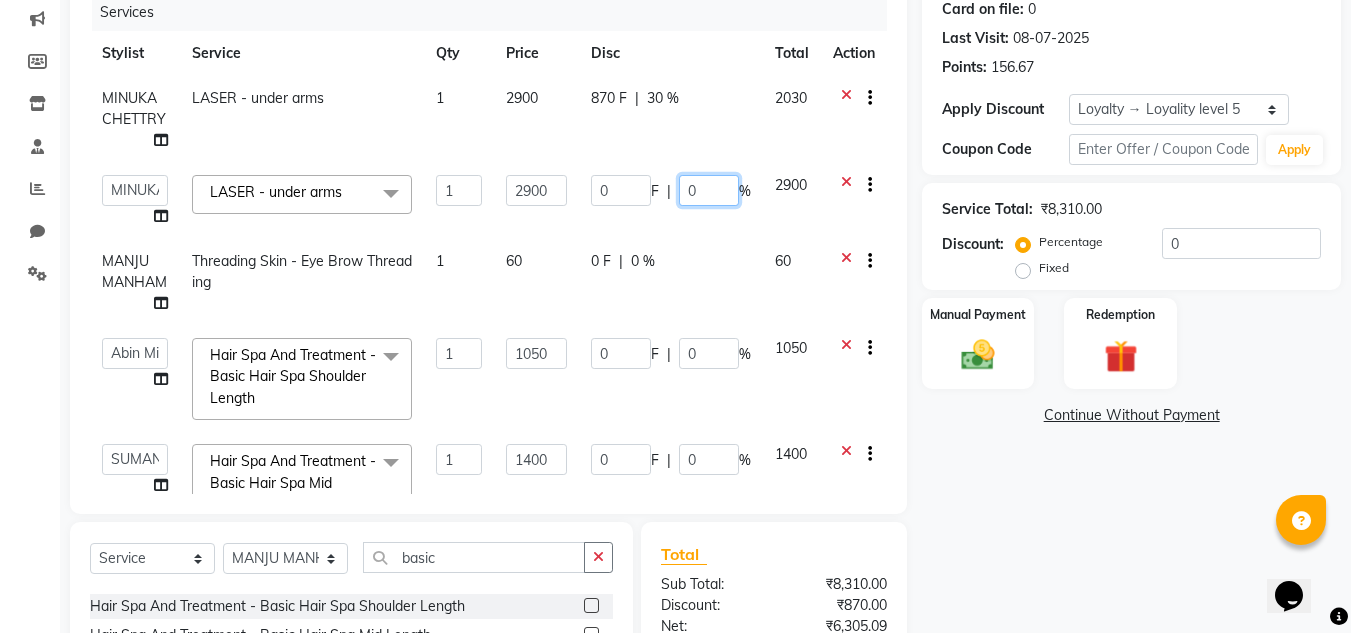 type on "30" 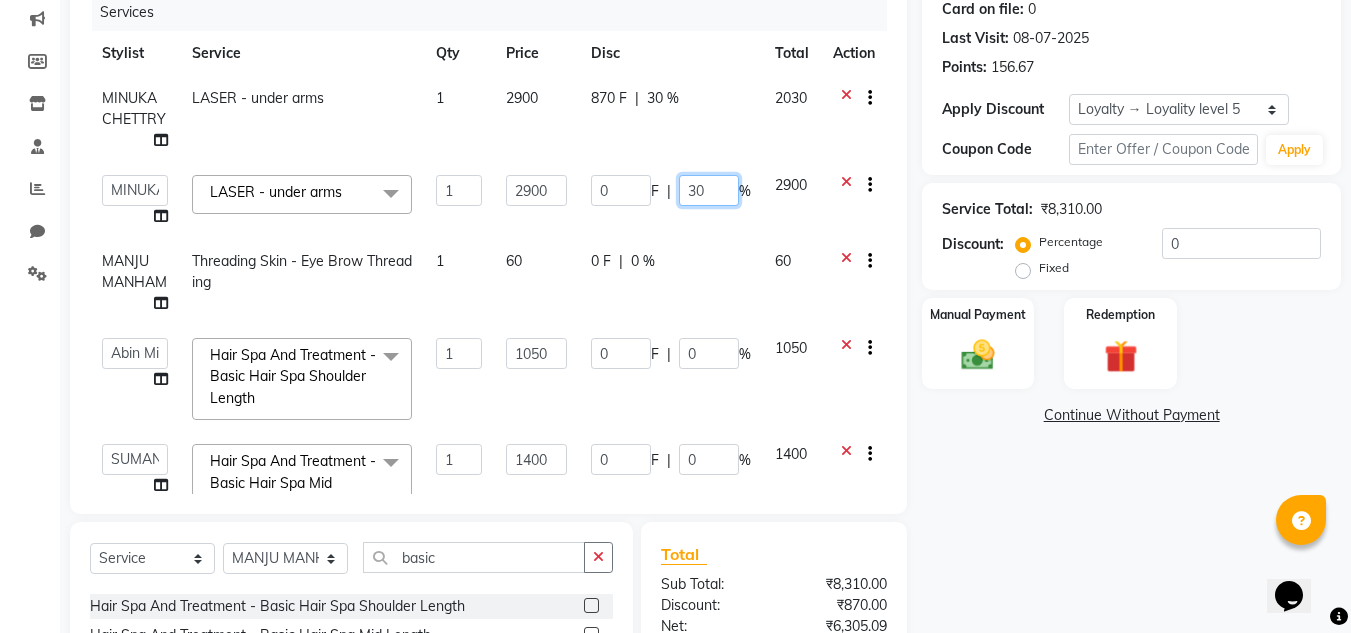 scroll, scrollTop: 58, scrollLeft: 0, axis: vertical 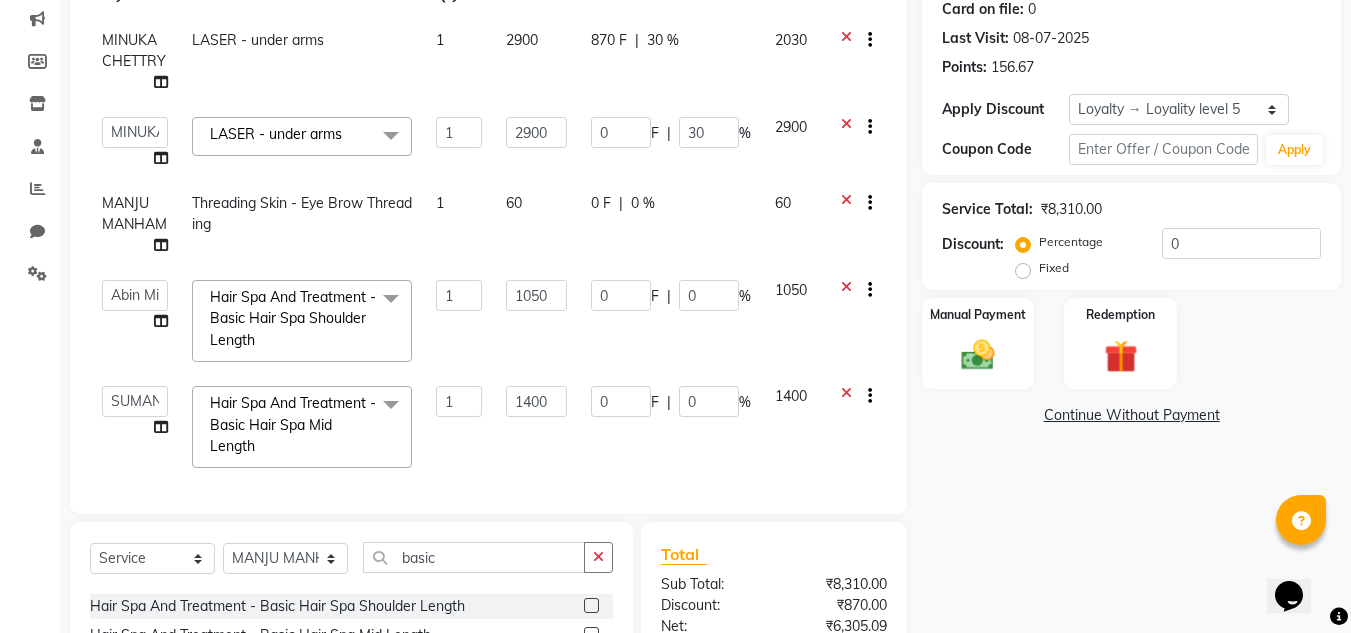 click on "0 F | 0 %" 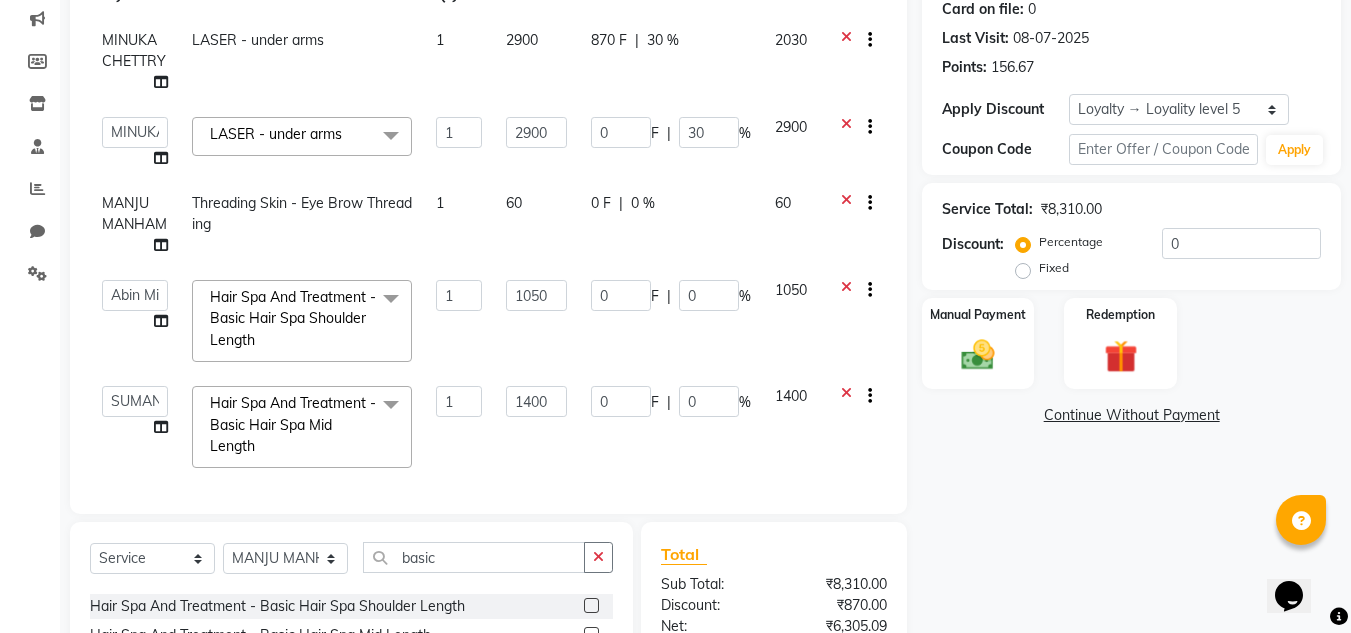 click on "0 F | 0 %" 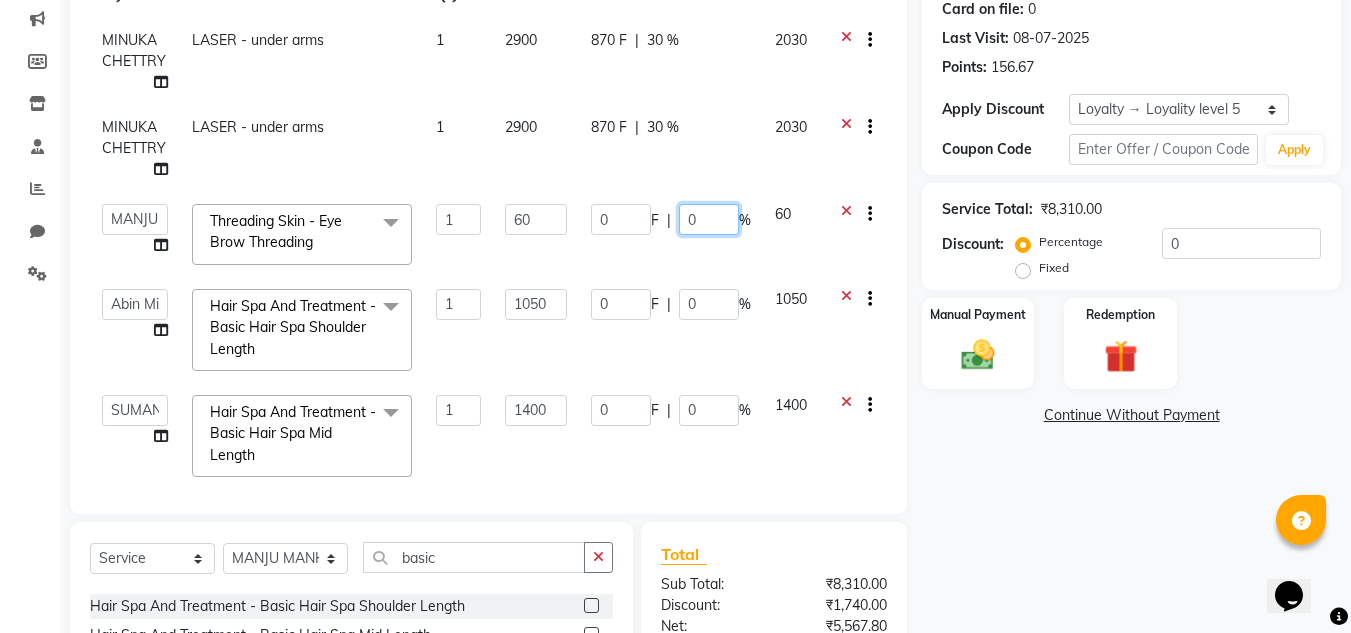 click on "0" 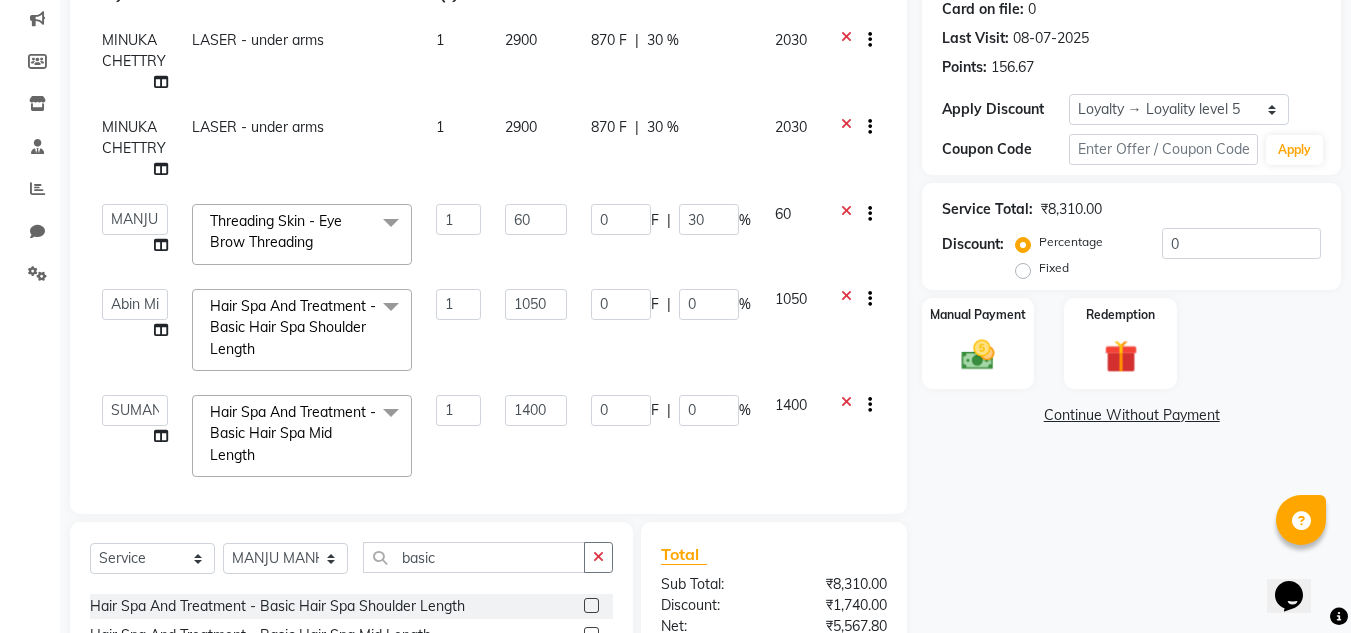 click on "0 F | 0 %" 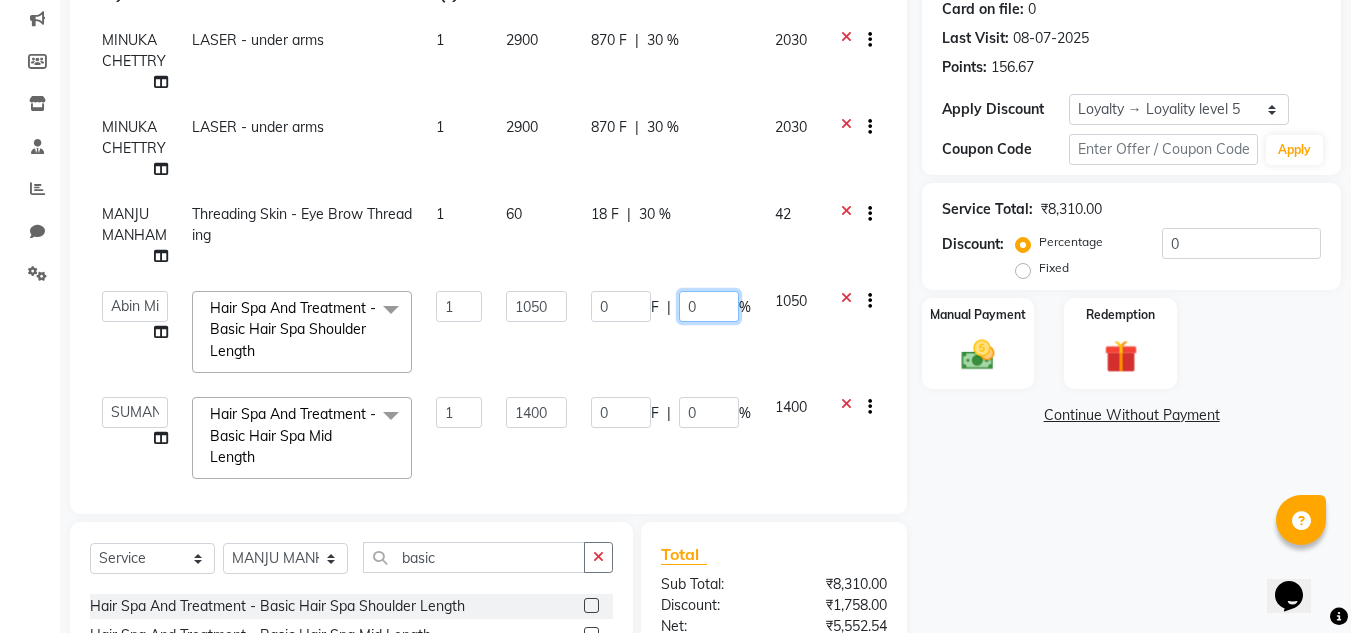 click on "0" 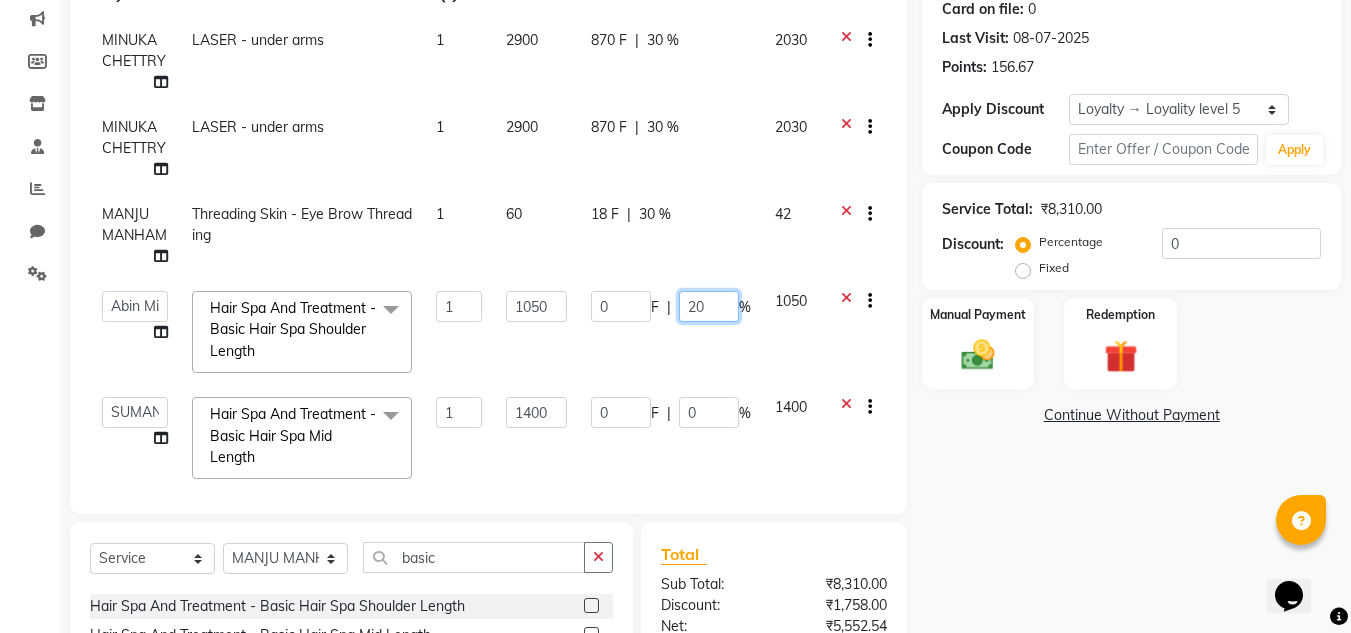 type on "0" 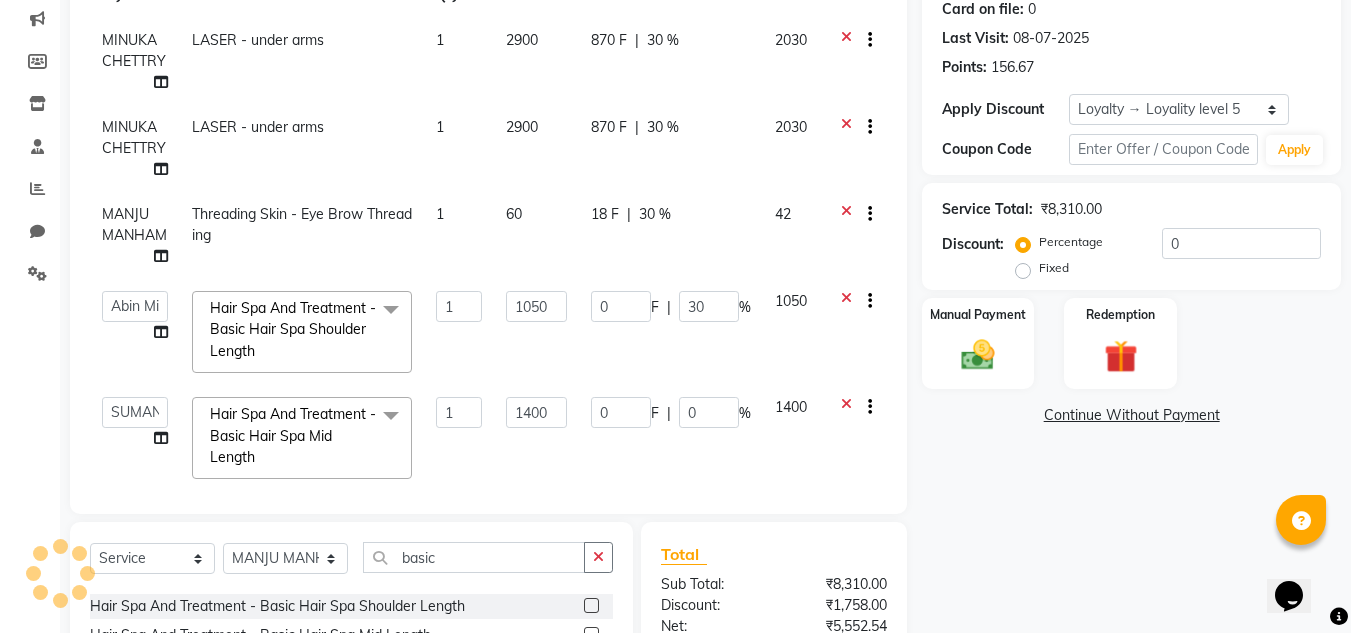 click on "0 F | 30 %" 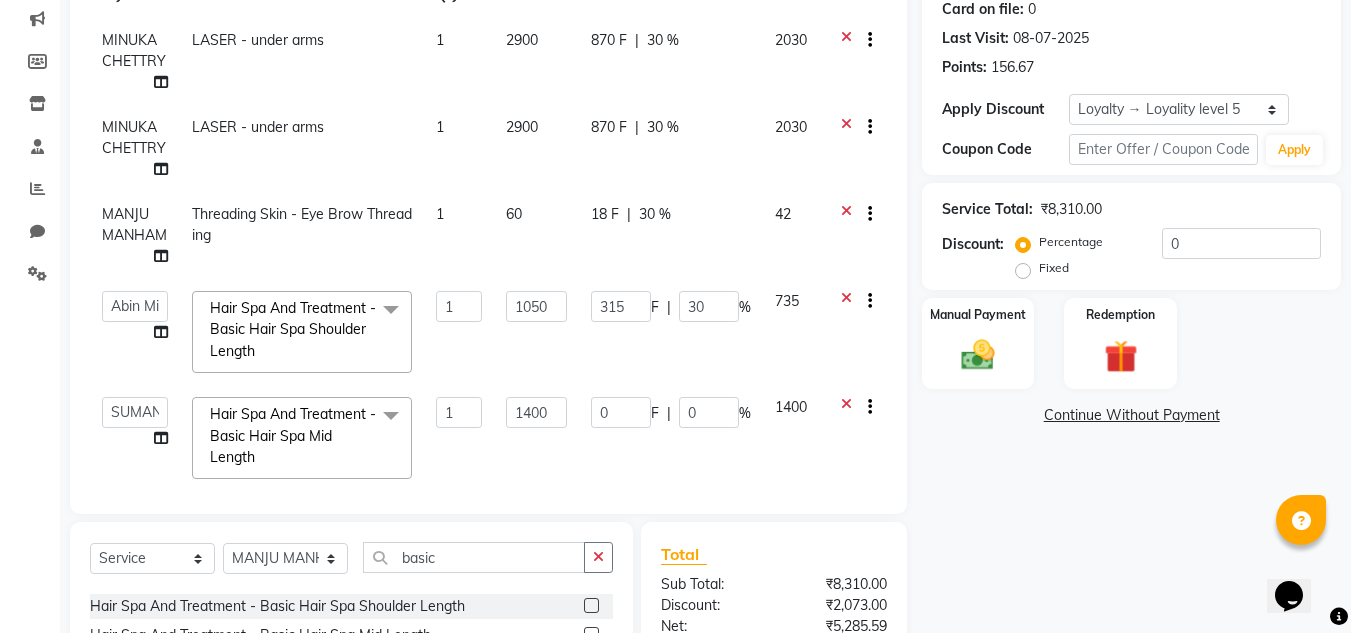 scroll, scrollTop: 86, scrollLeft: 0, axis: vertical 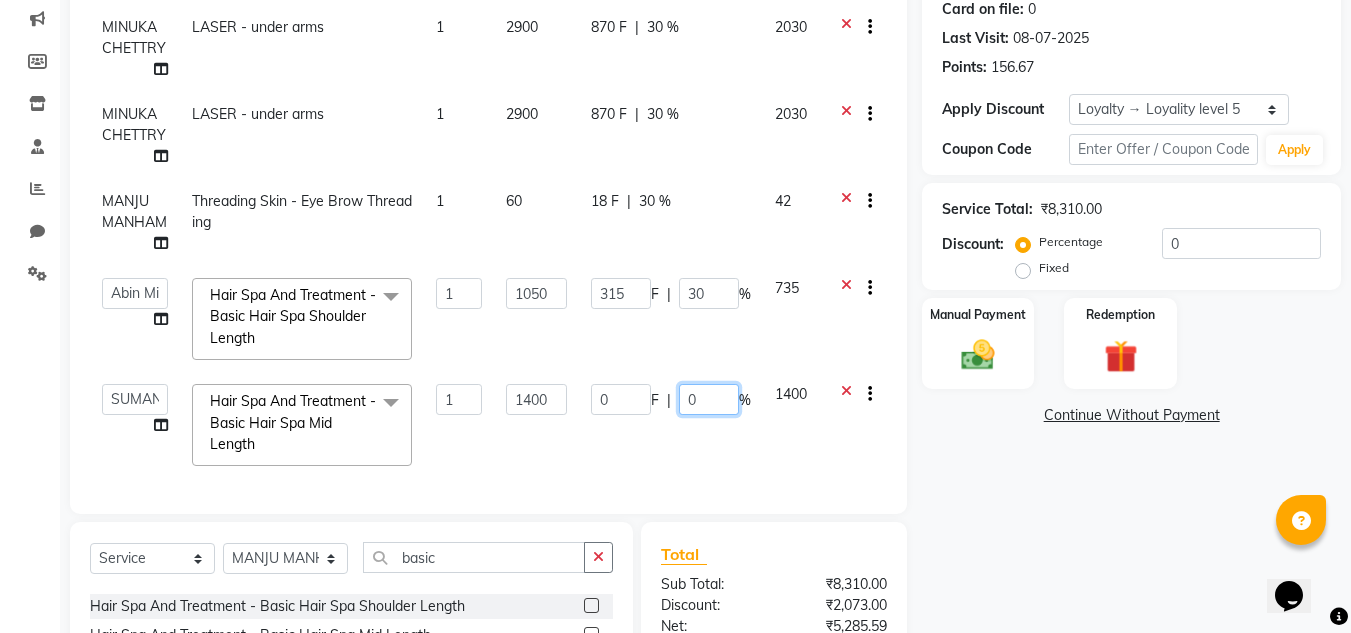 click on "0" 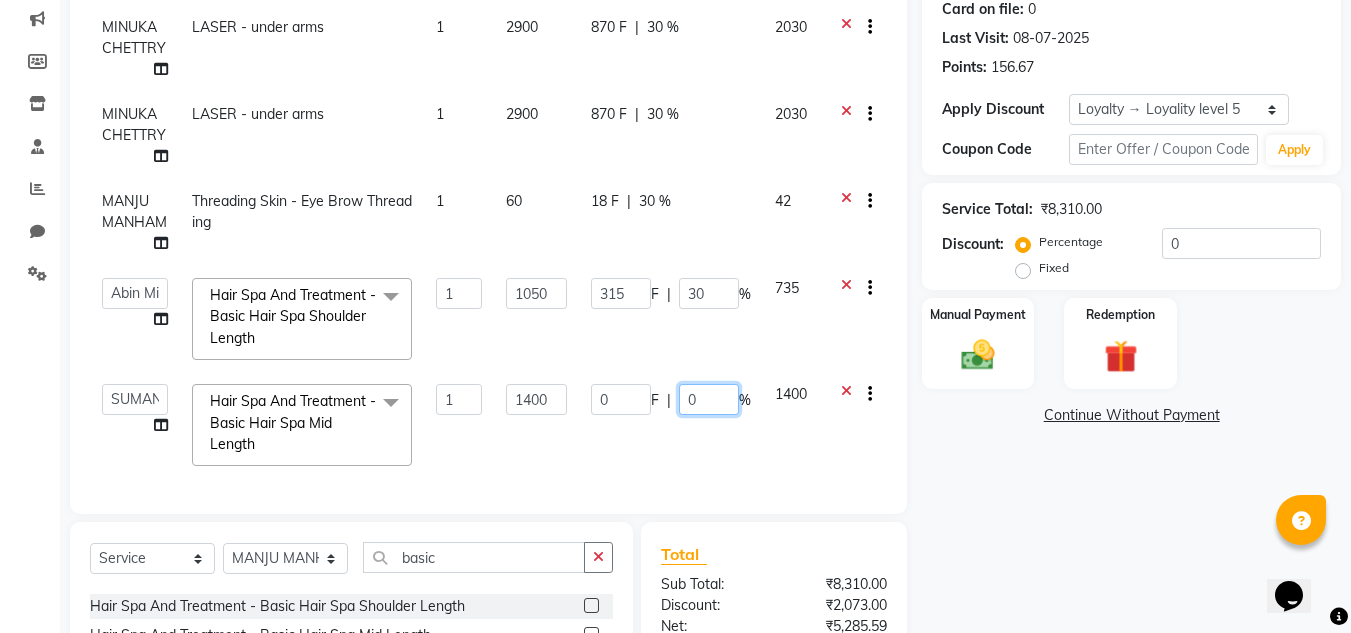type on "30" 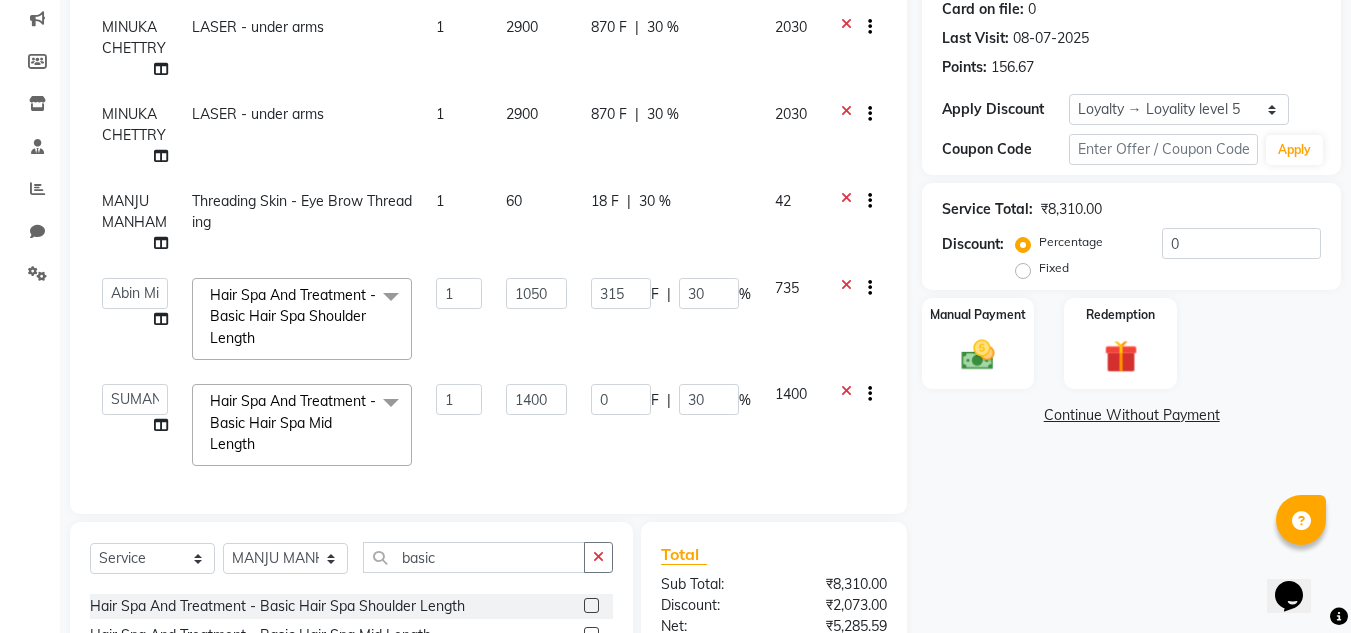 click on "0 F | 30 %" 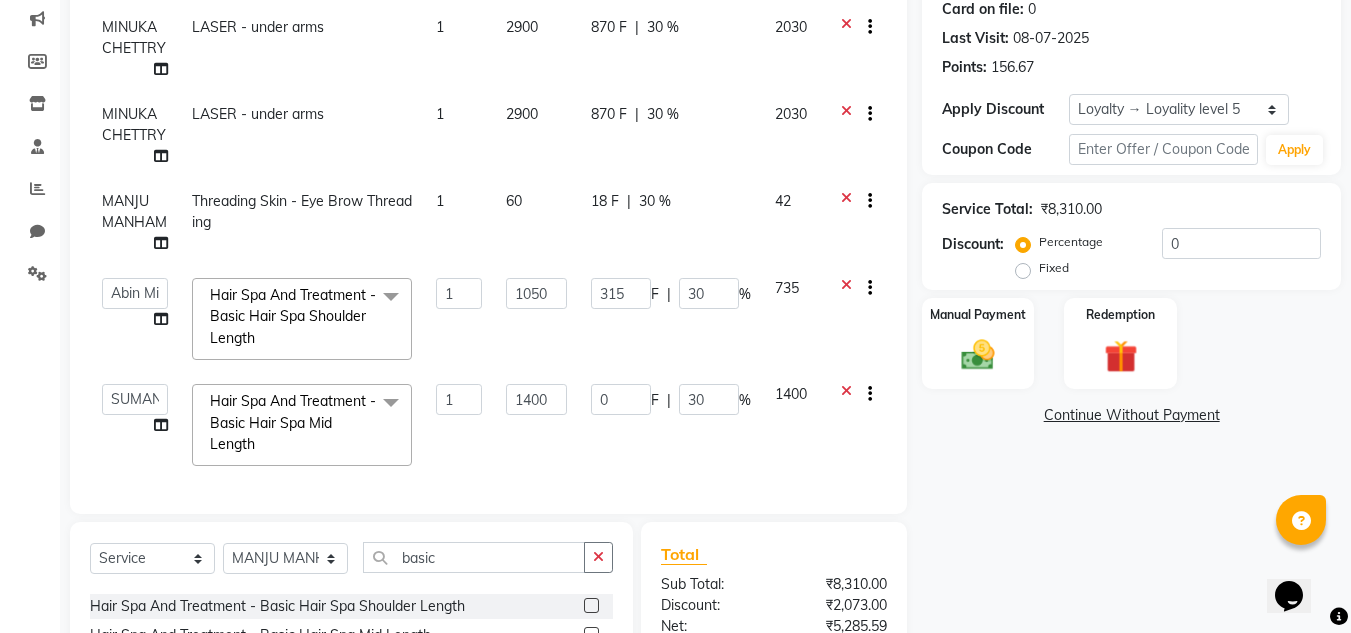 select on "80203" 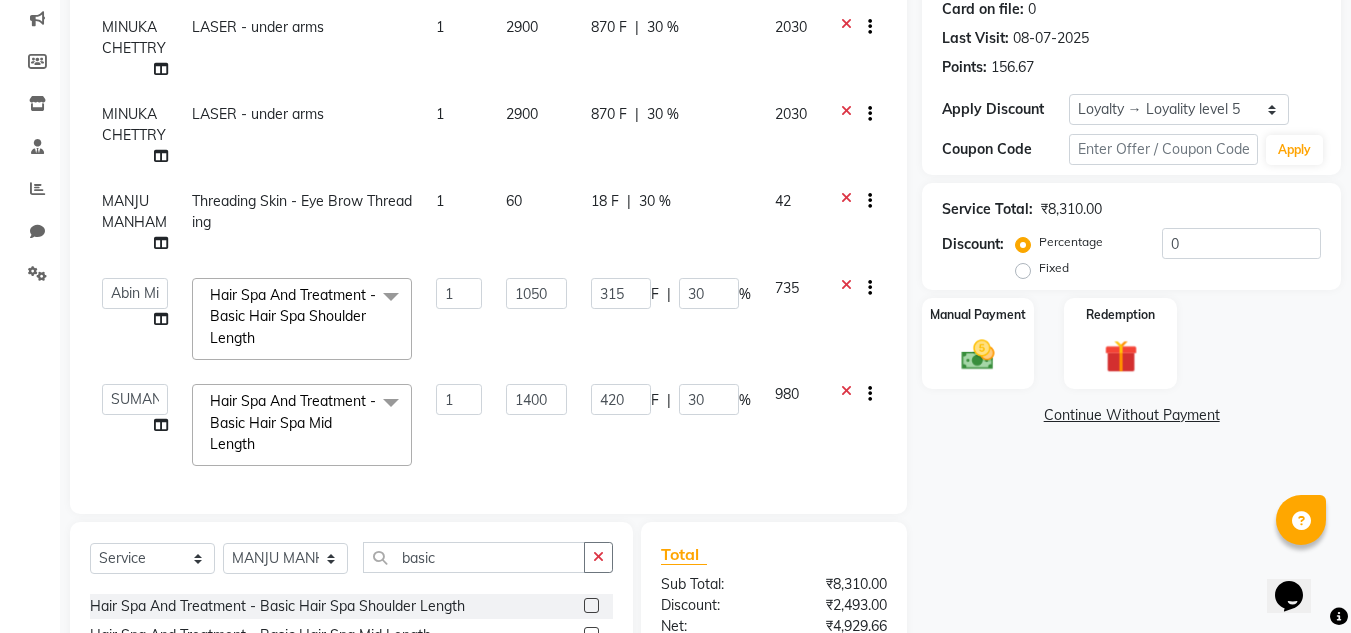 scroll, scrollTop: 86, scrollLeft: 0, axis: vertical 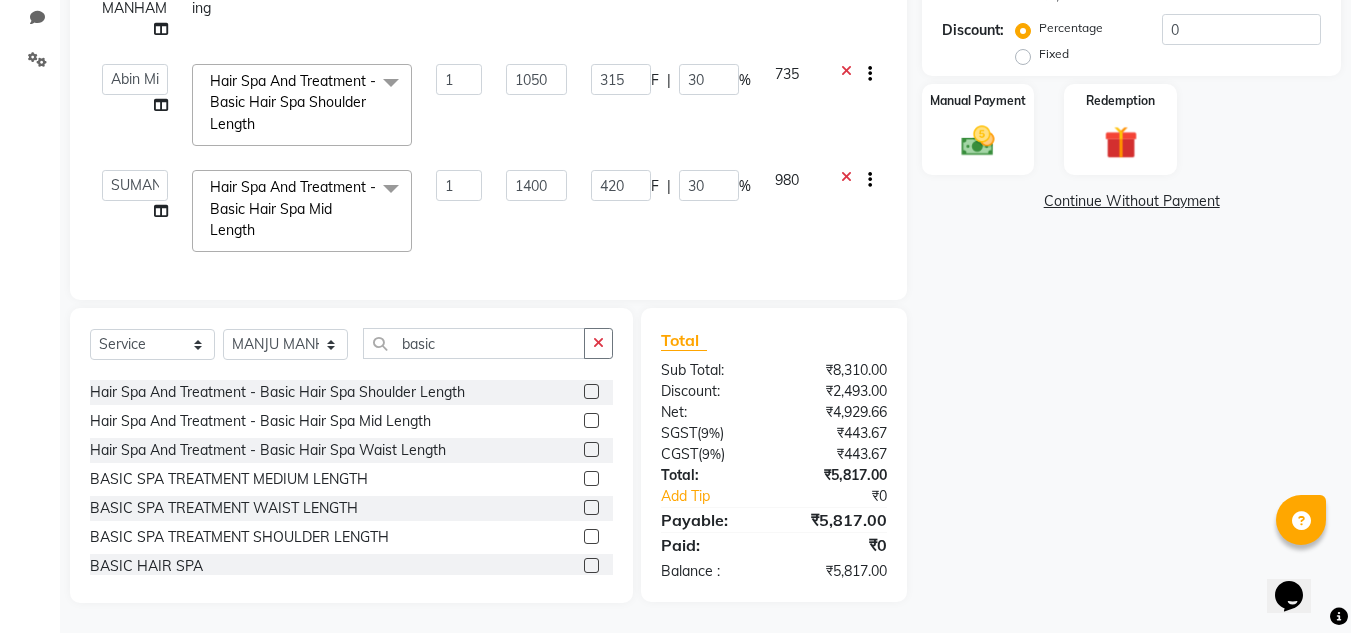 click on "Name: [FIRST] [LAST] Membership:  No Active Membership  Total Visits:  3 Card on file:  0 Last Visit:   08-07-2025 Points:   156.67  Apply Discount Select  Loyalty → Loyality level 5  Coupon → 25%discount Coupon Code Apply Service Total:  ₲8,310.00  Discount:  Percentage   Fixed  0 Manual Payment Redemption  Continue Without Payment" 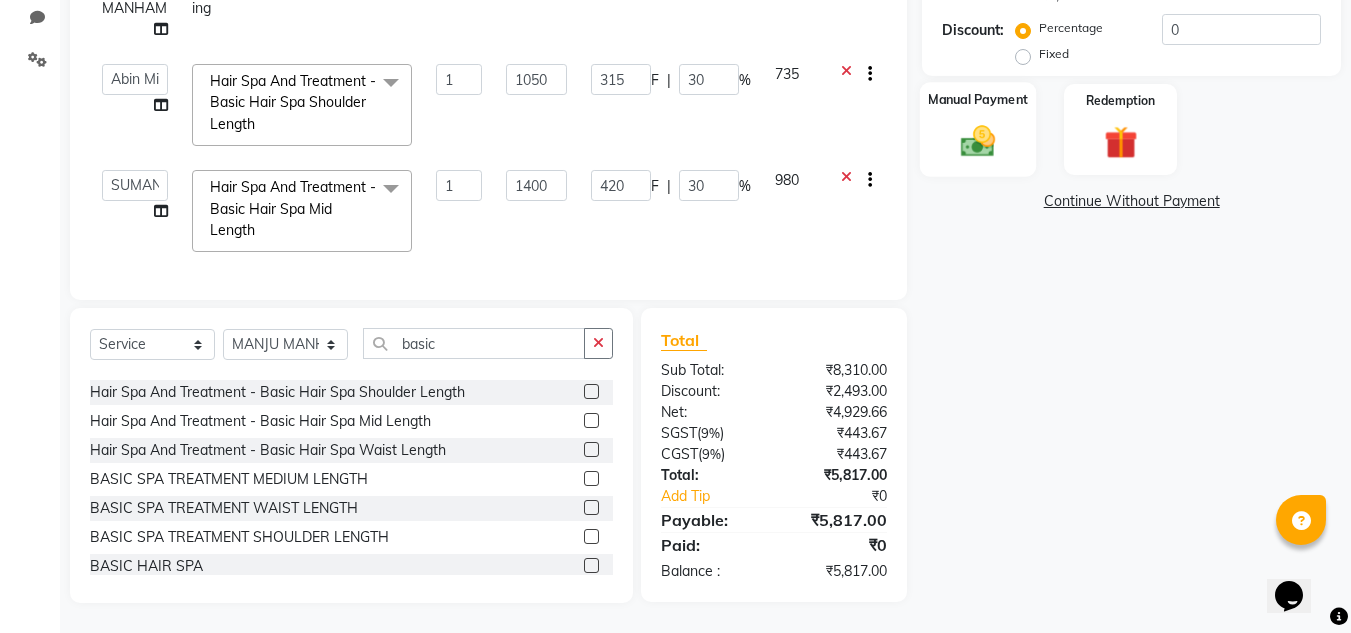 click 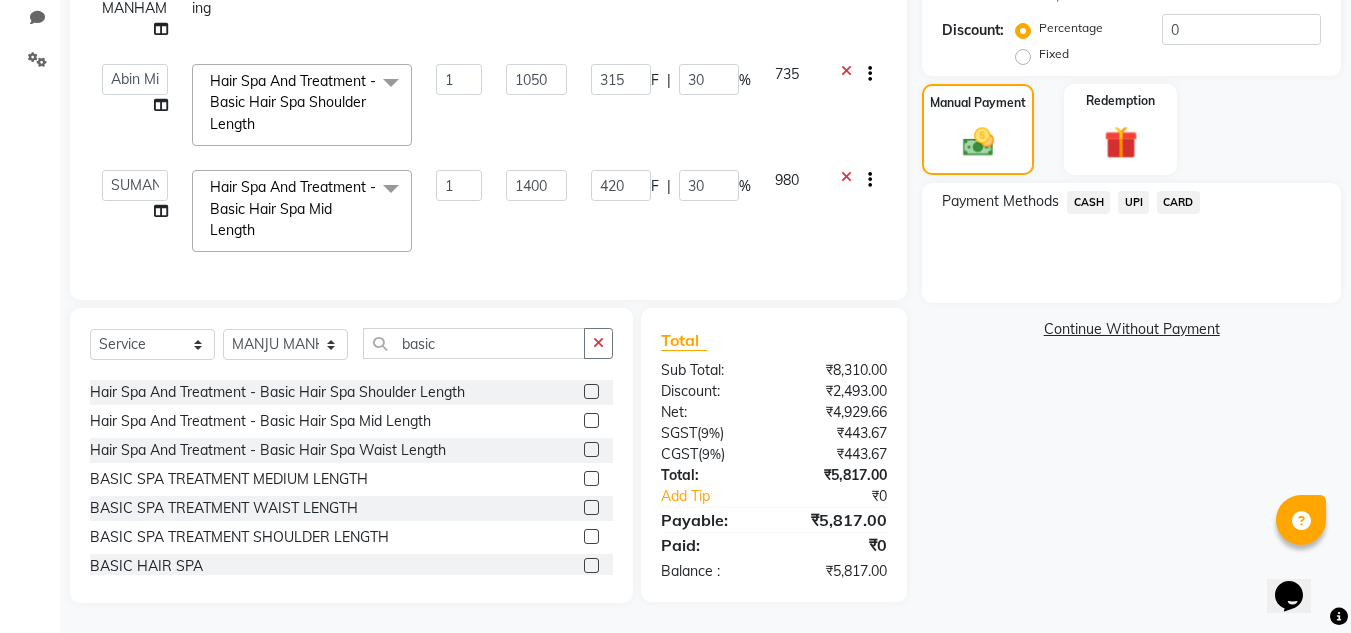 click on "UPI" 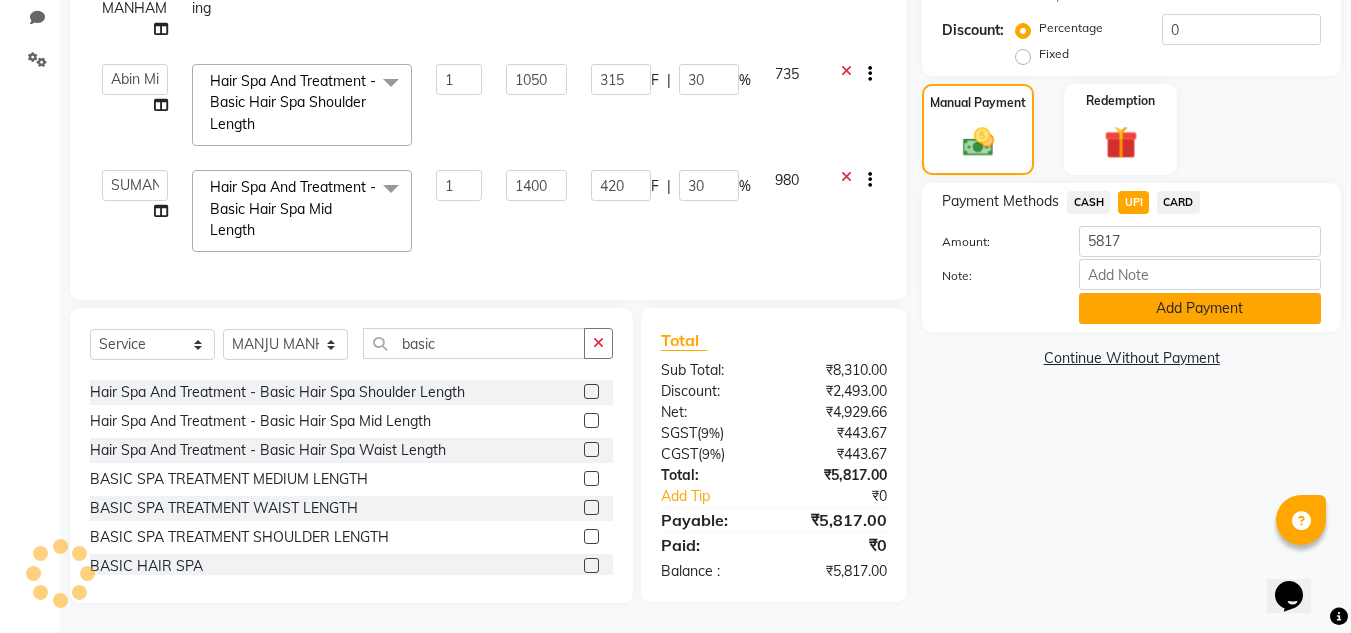 click on "Add Payment" 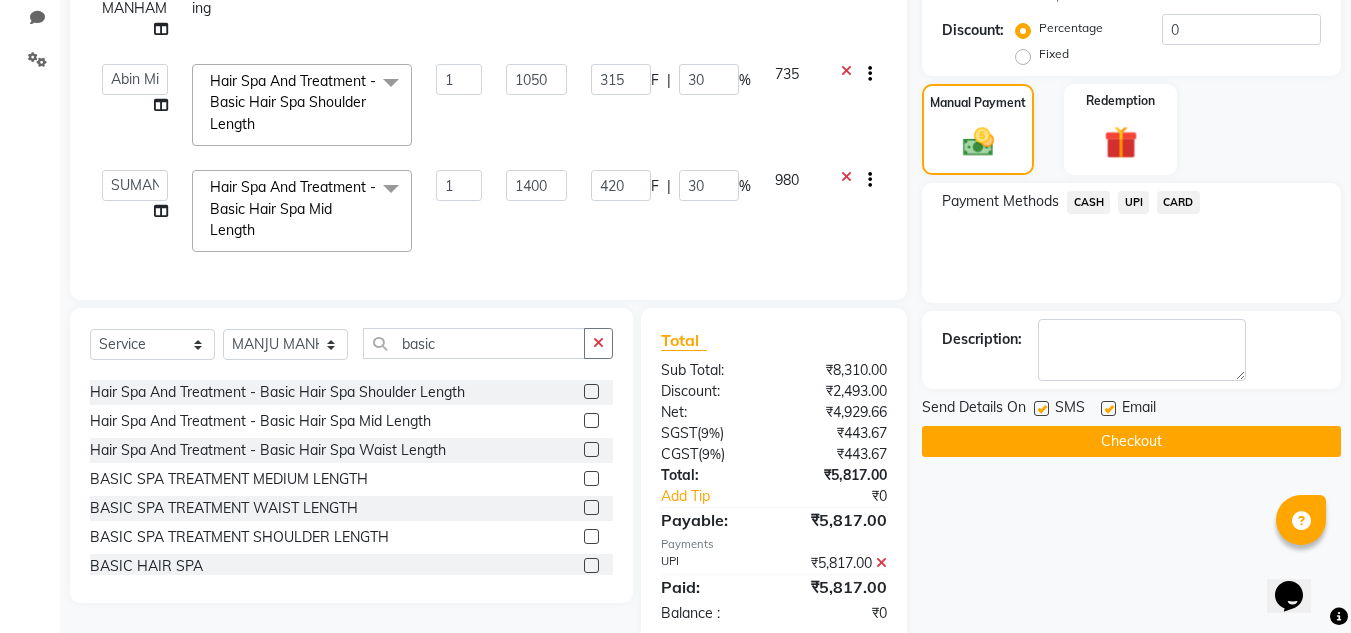 click on "Email" 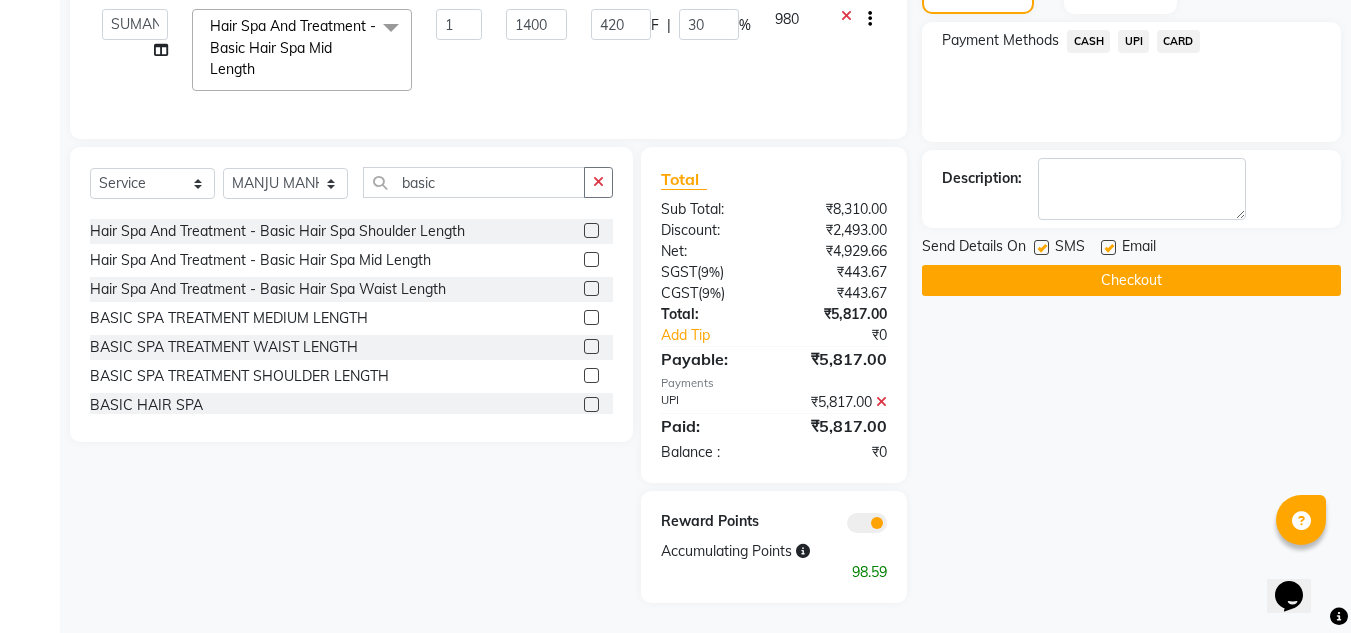 click 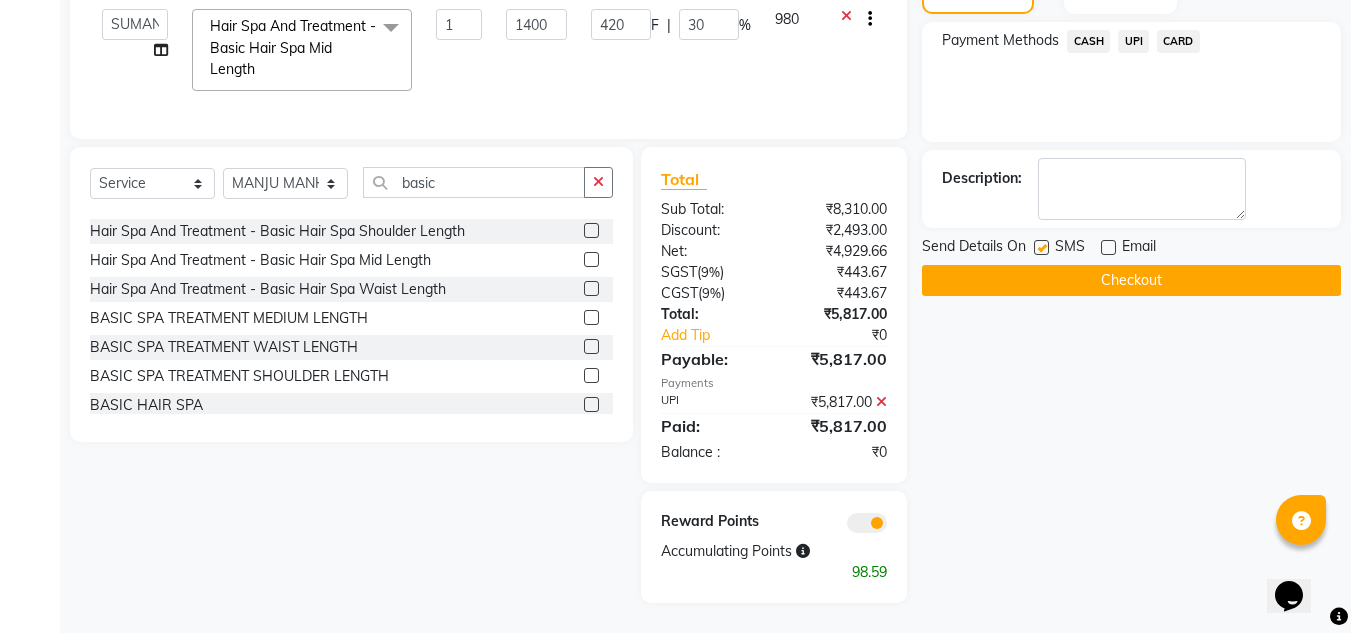 click on "Checkout" 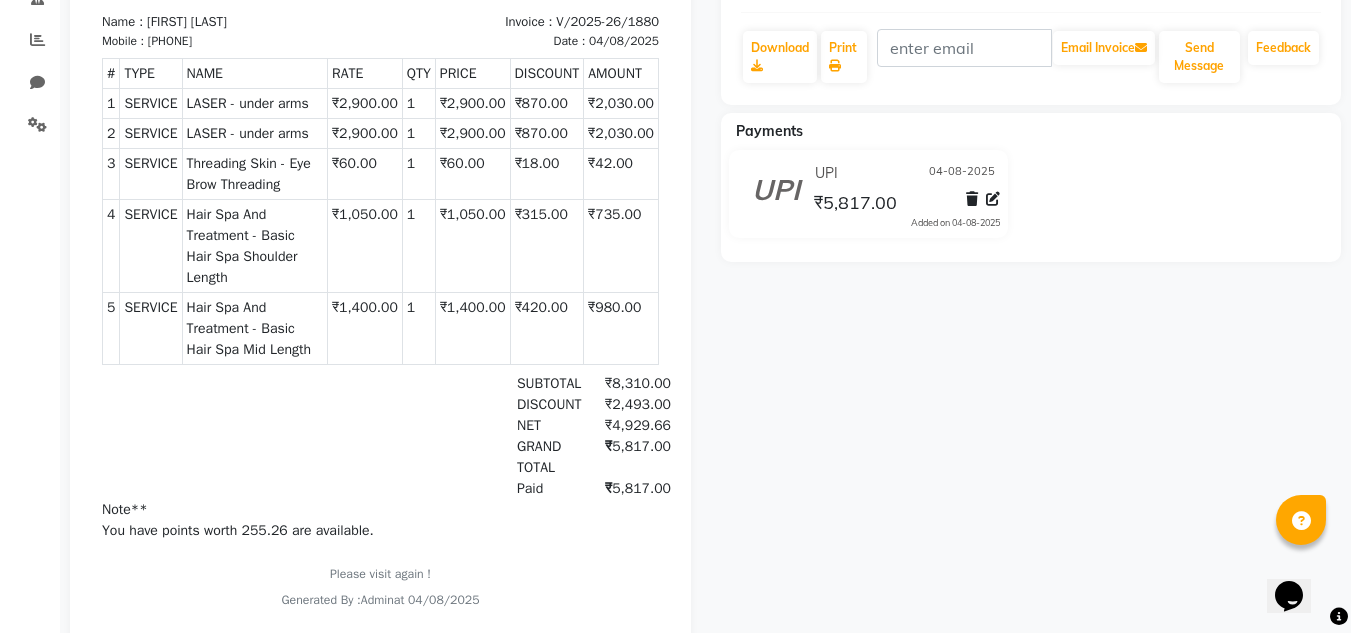 scroll, scrollTop: 408, scrollLeft: 0, axis: vertical 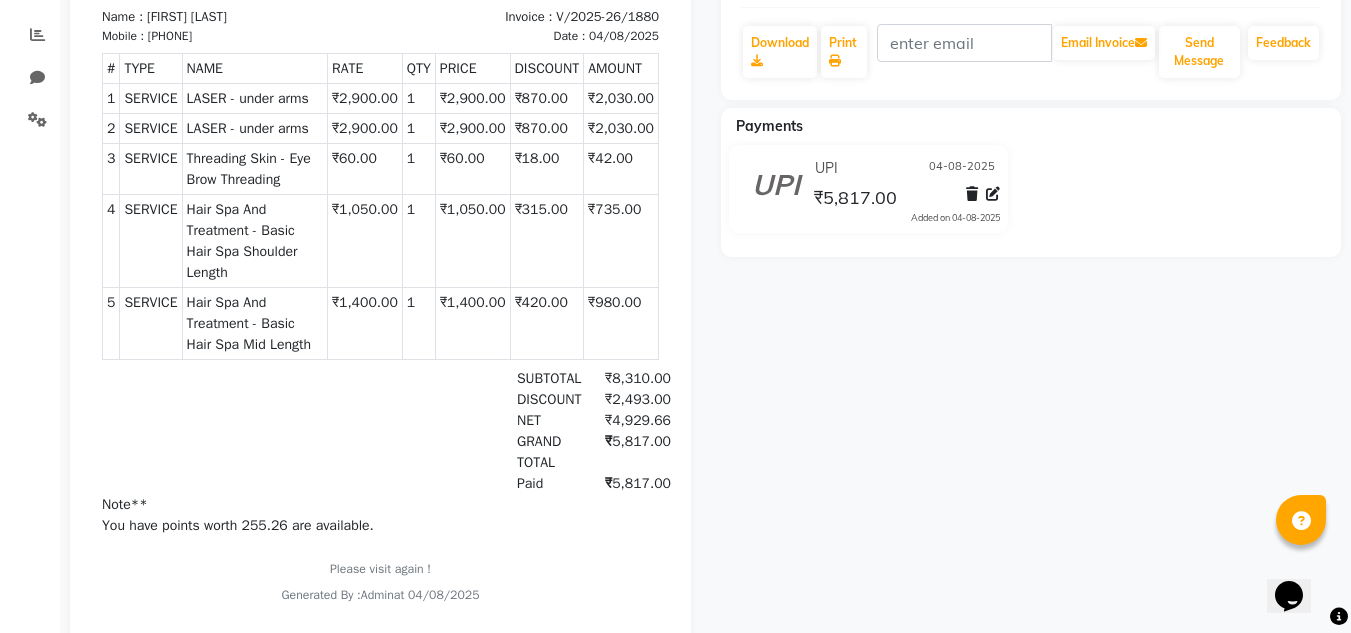 drag, startPoint x: 405, startPoint y: 545, endPoint x: 0, endPoint y: 671, distance: 424.14737 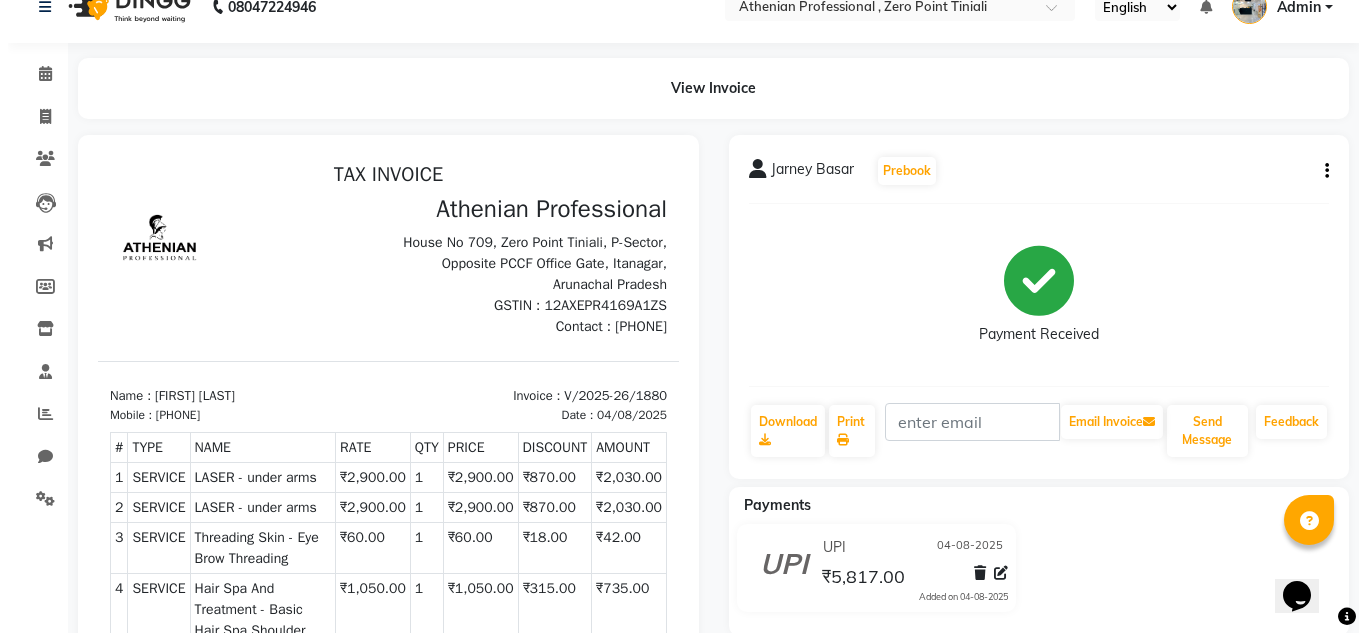 scroll, scrollTop: 0, scrollLeft: 0, axis: both 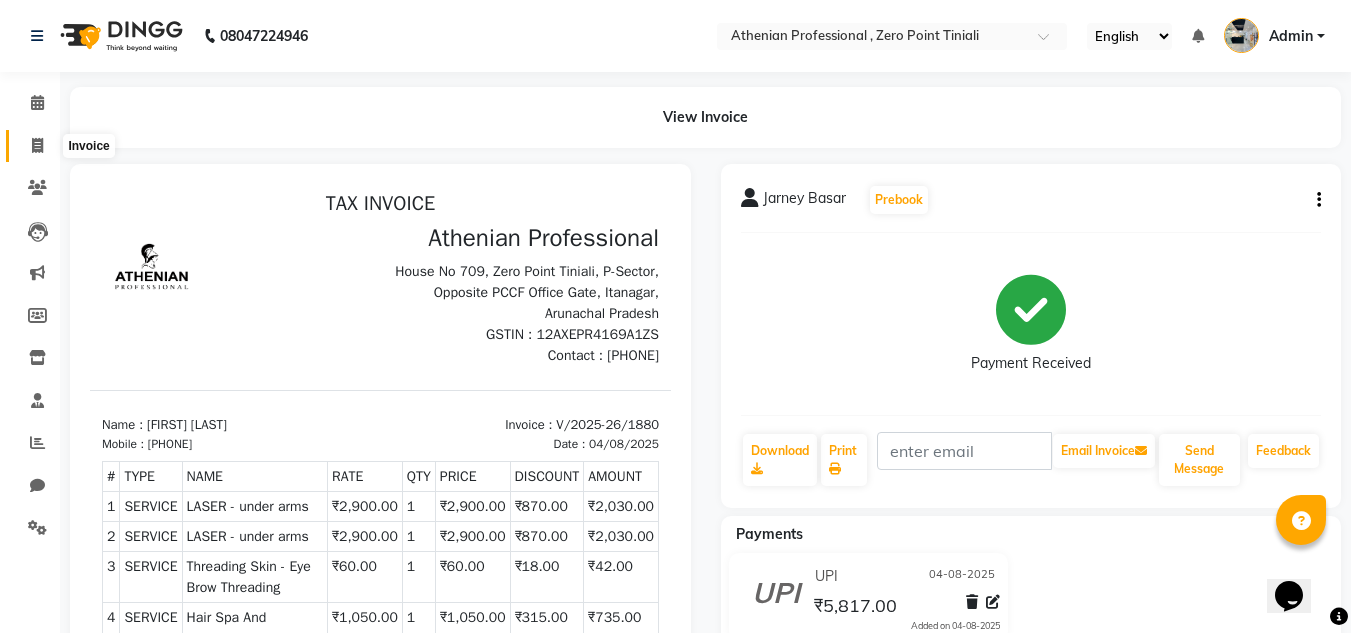 click 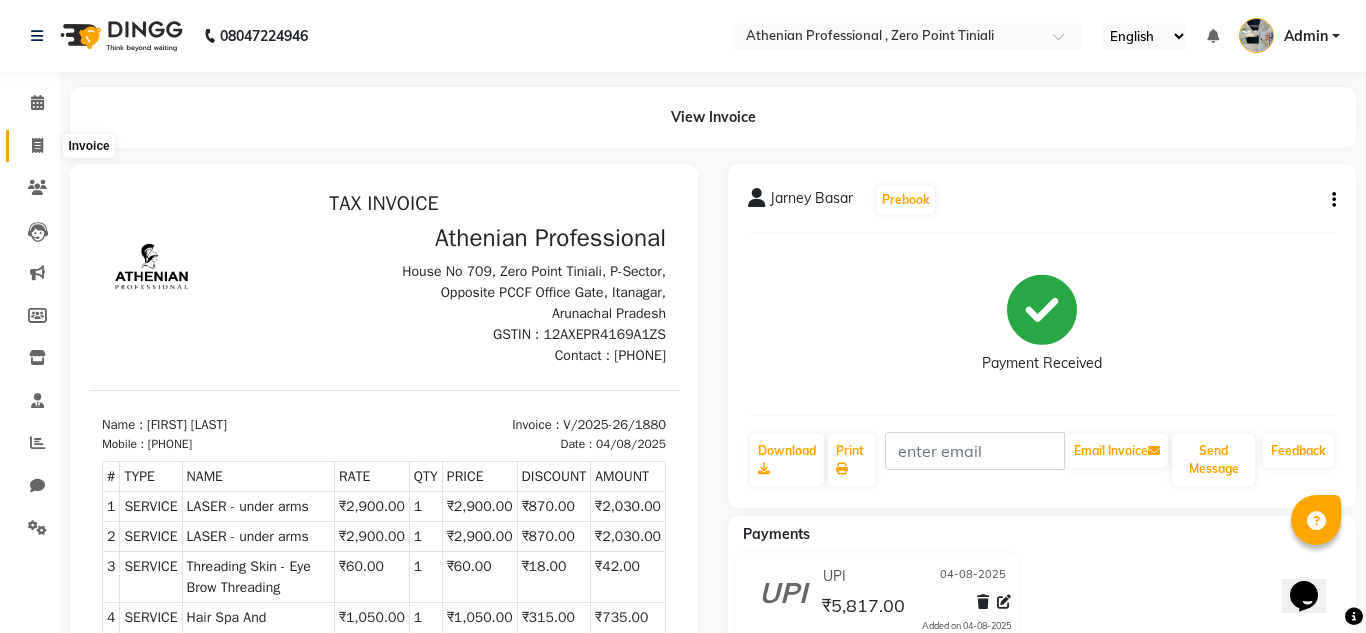 select on "service" 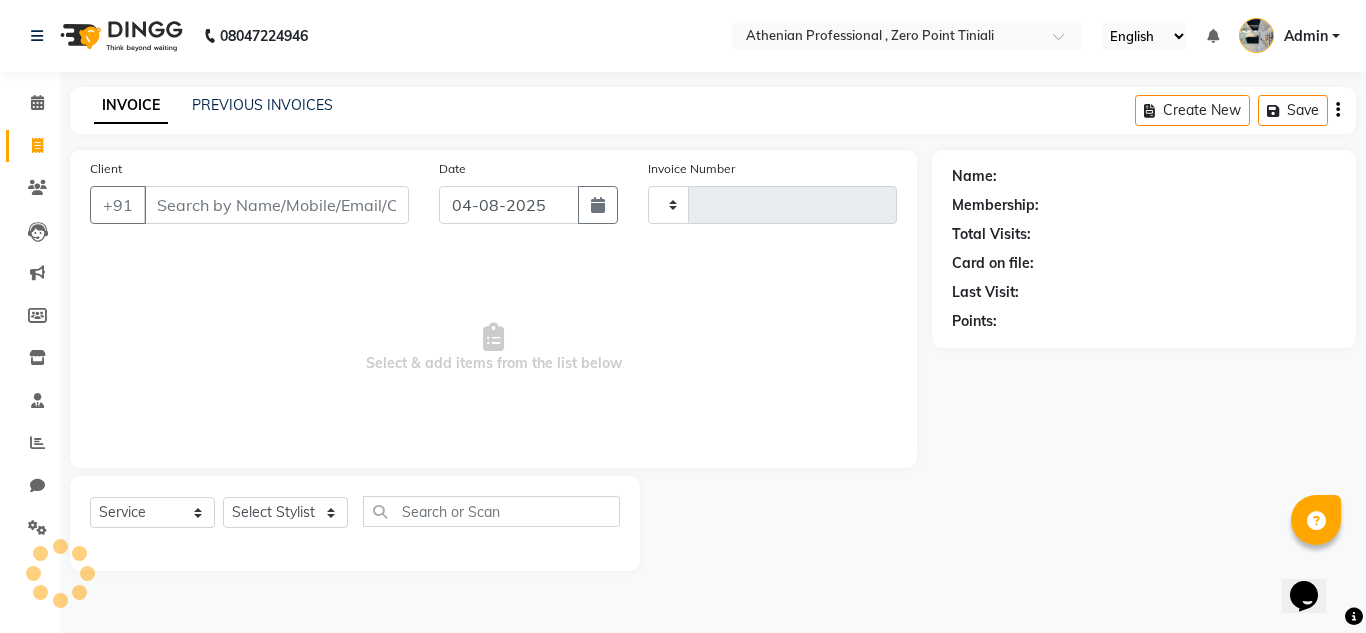 type on "1881" 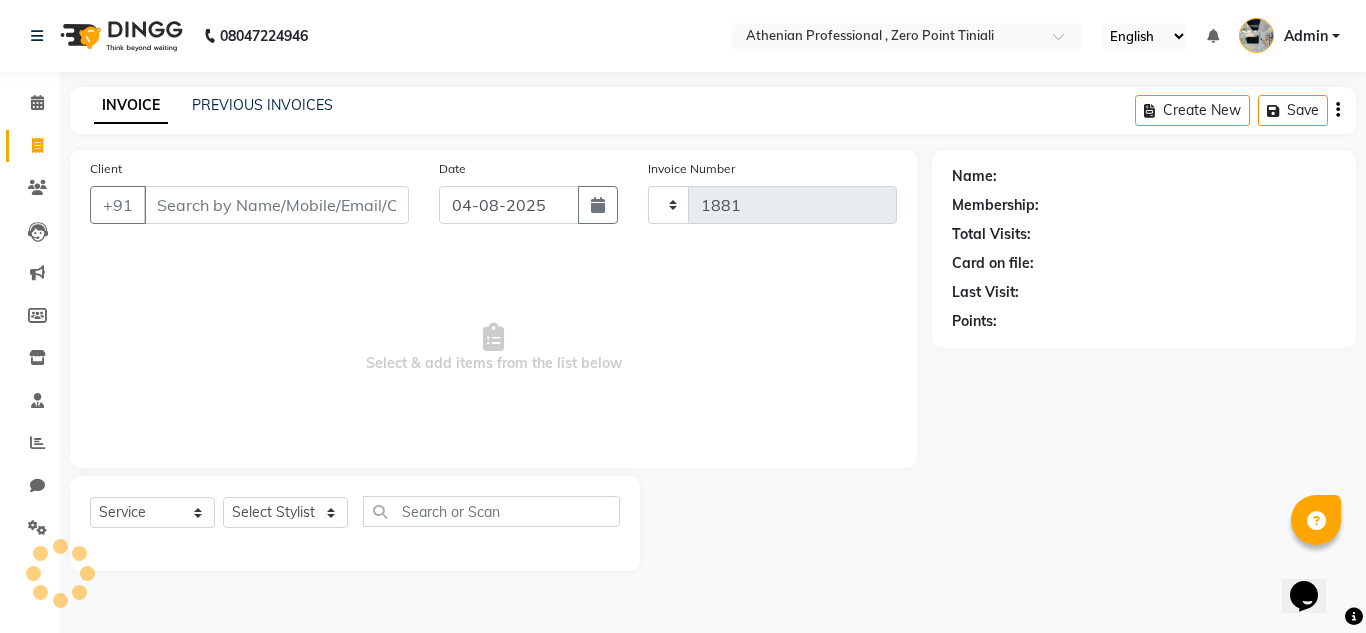 select on "8300" 